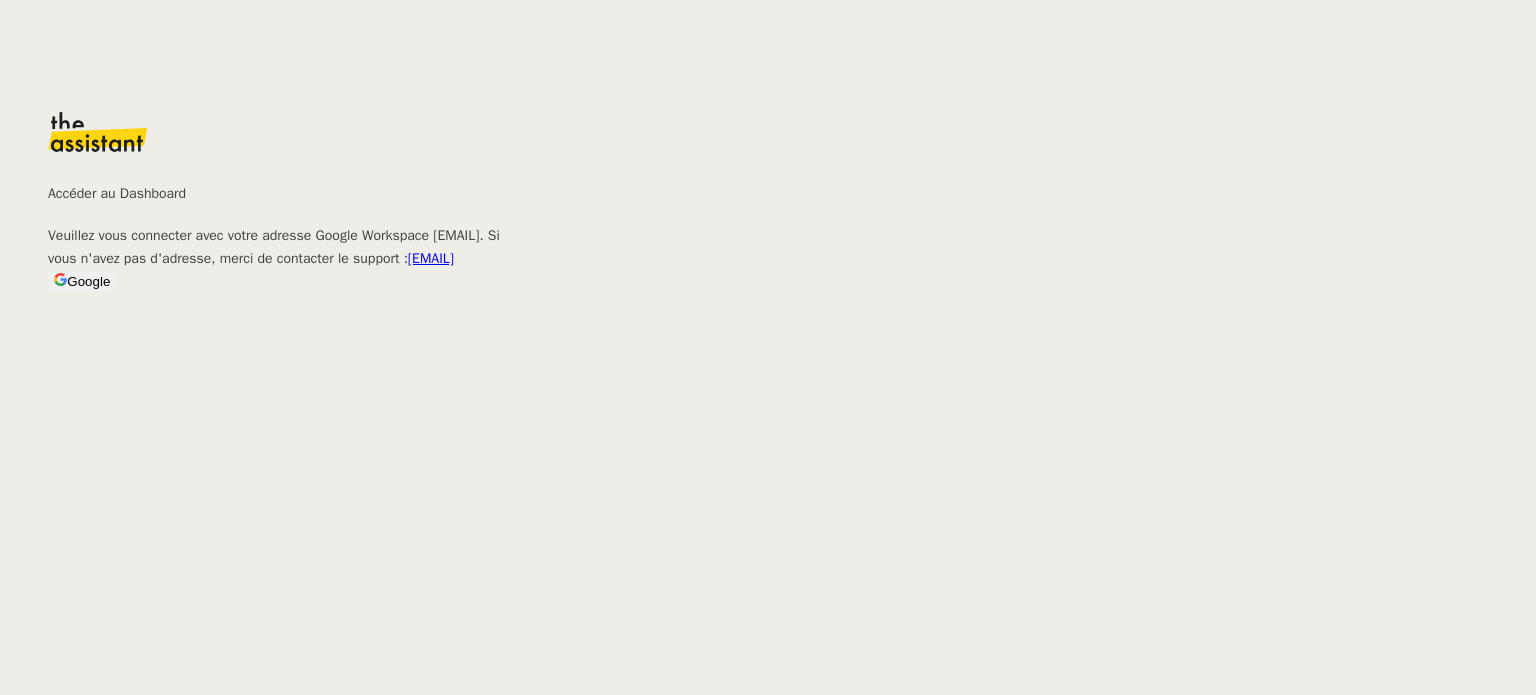 scroll, scrollTop: 0, scrollLeft: 0, axis: both 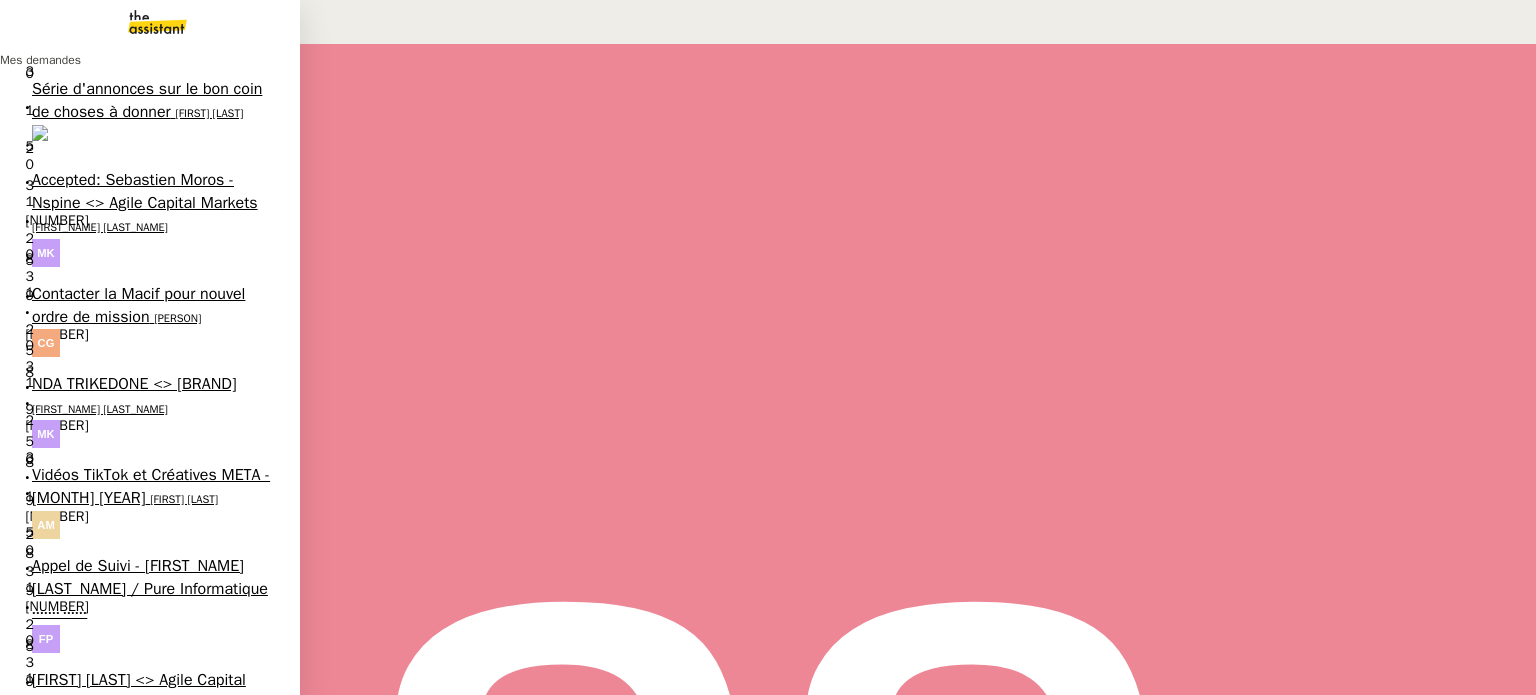 click on "[PERSON_NAME] [LAST_NAME]" at bounding box center [168, 681] 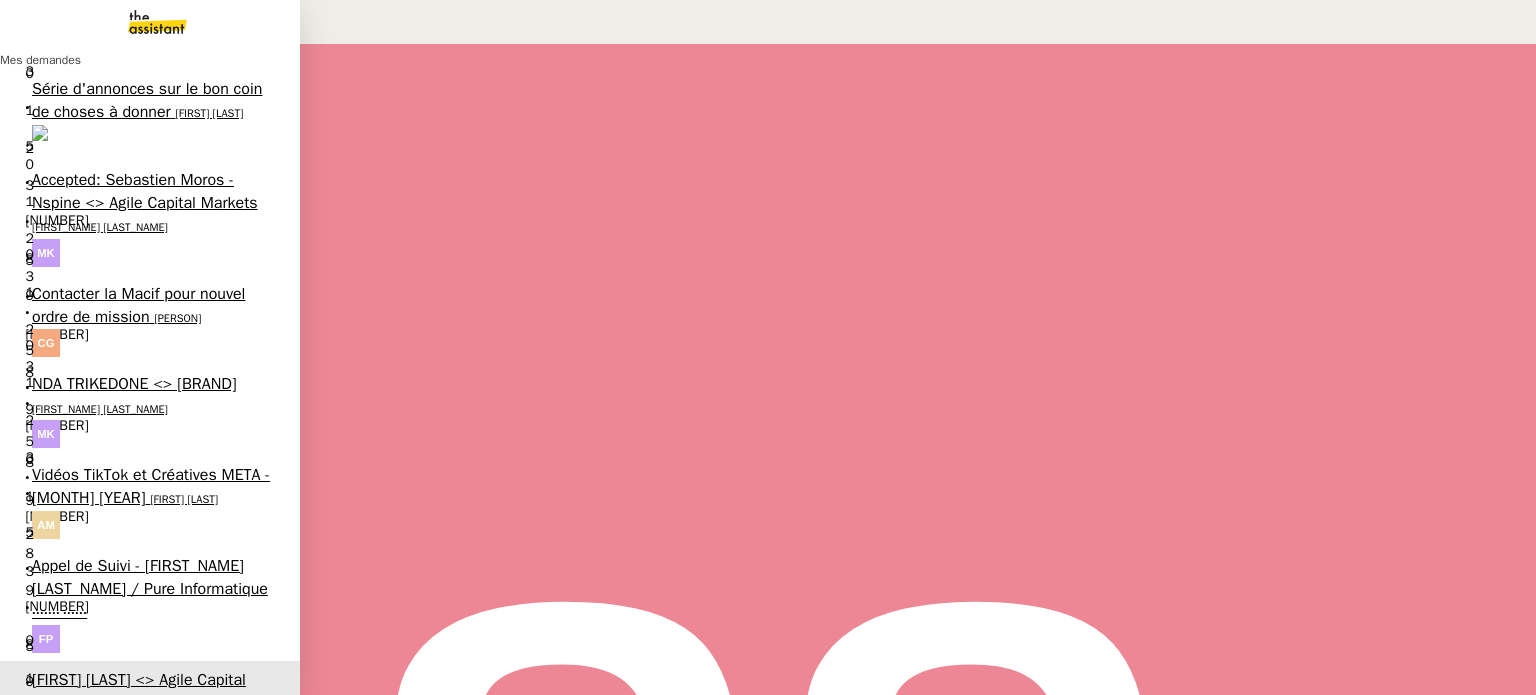 click on "[FIRST] [LAST]" at bounding box center [153, 1134] 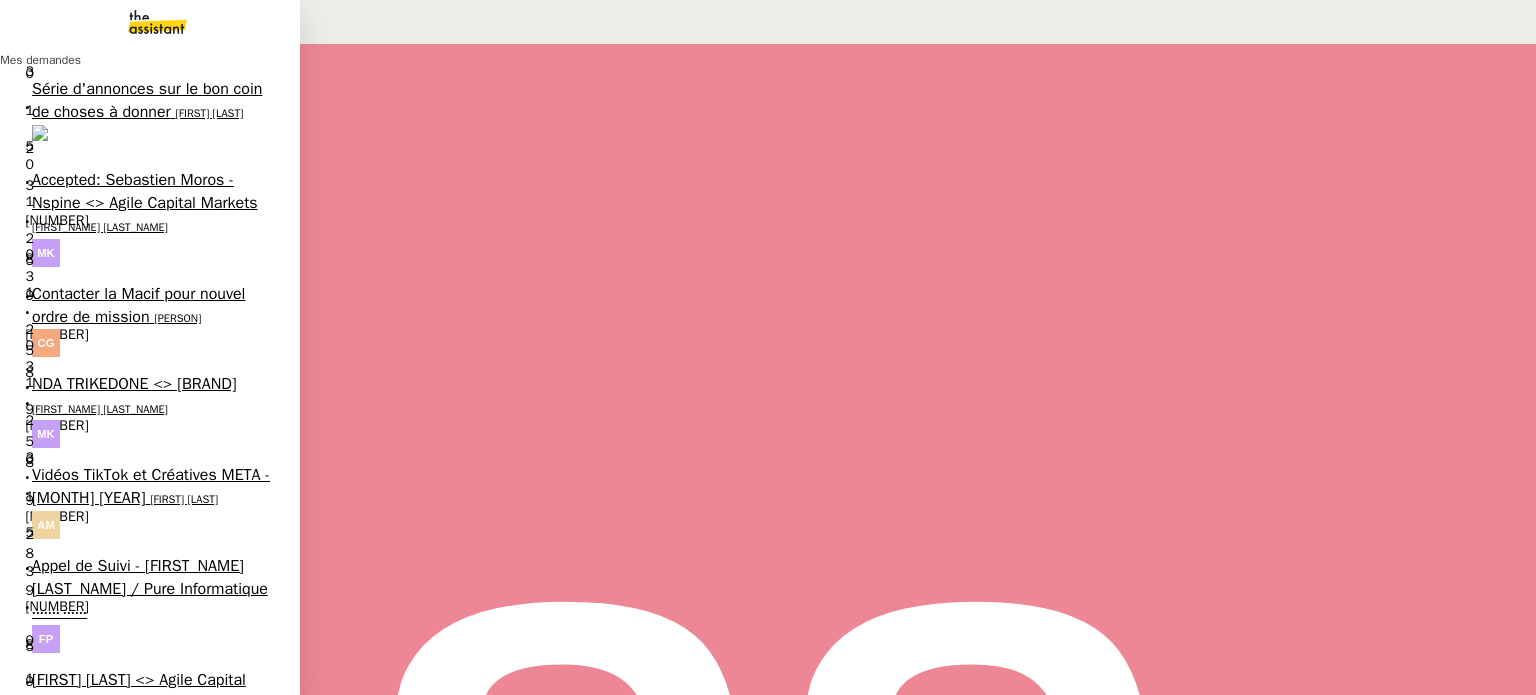 click on "Planifier RDV contrôle technique" at bounding box center [144, 1200] 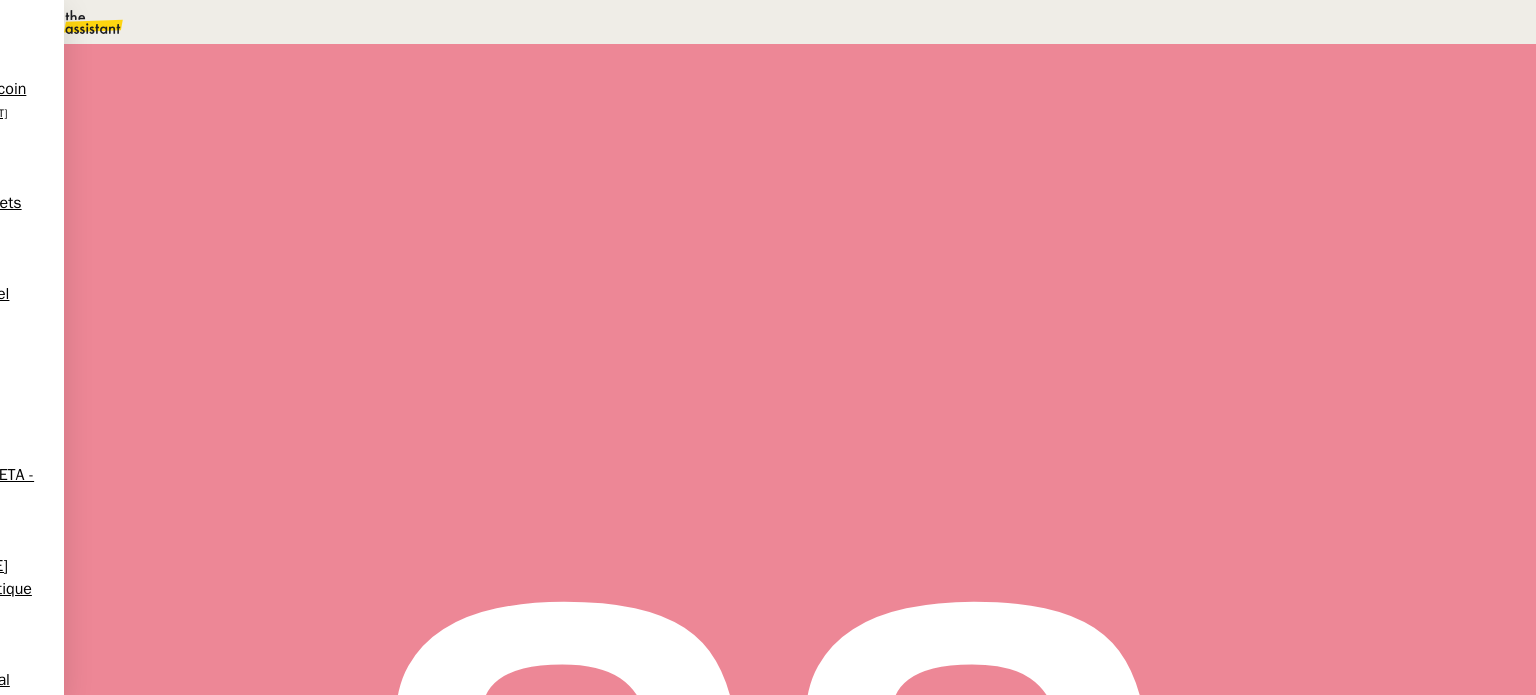 scroll, scrollTop: 664, scrollLeft: 0, axis: vertical 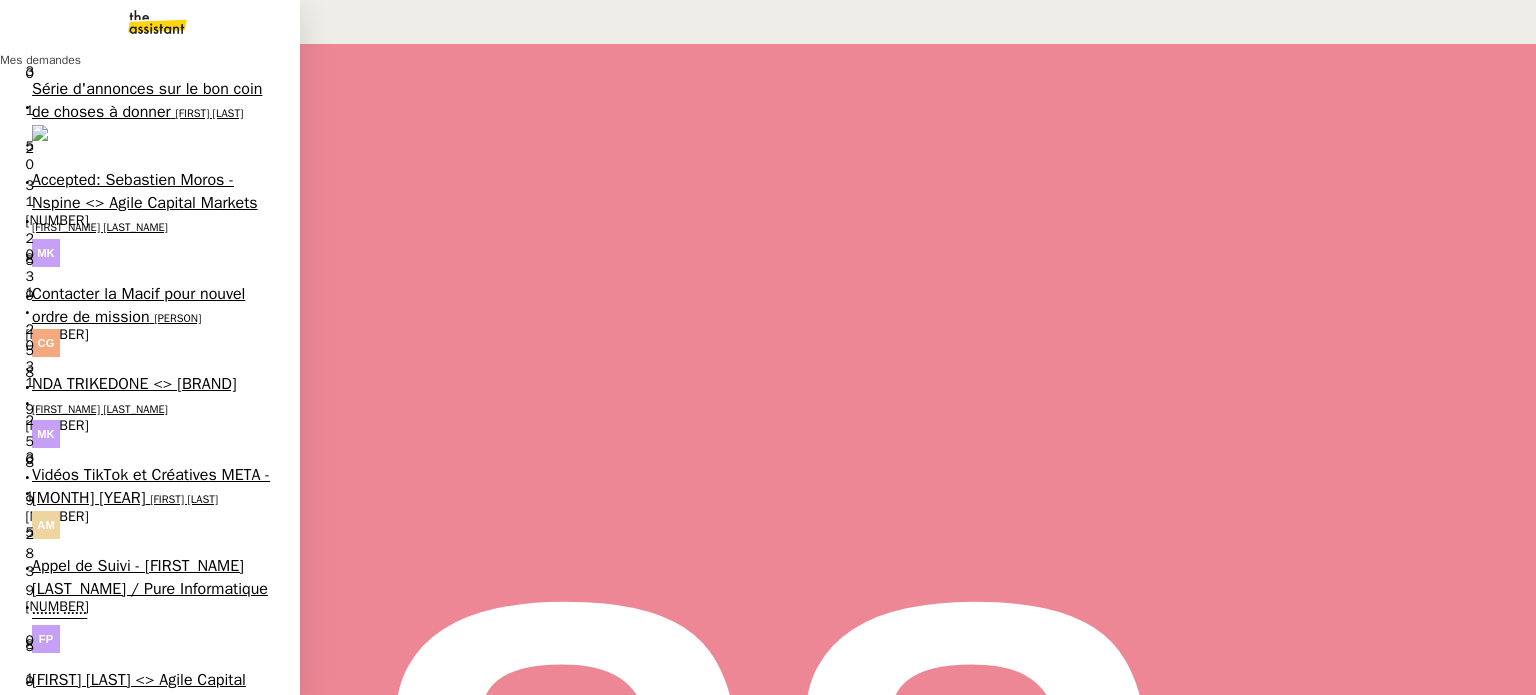 click on "Devis ADEO" at bounding box center (73, 1133) 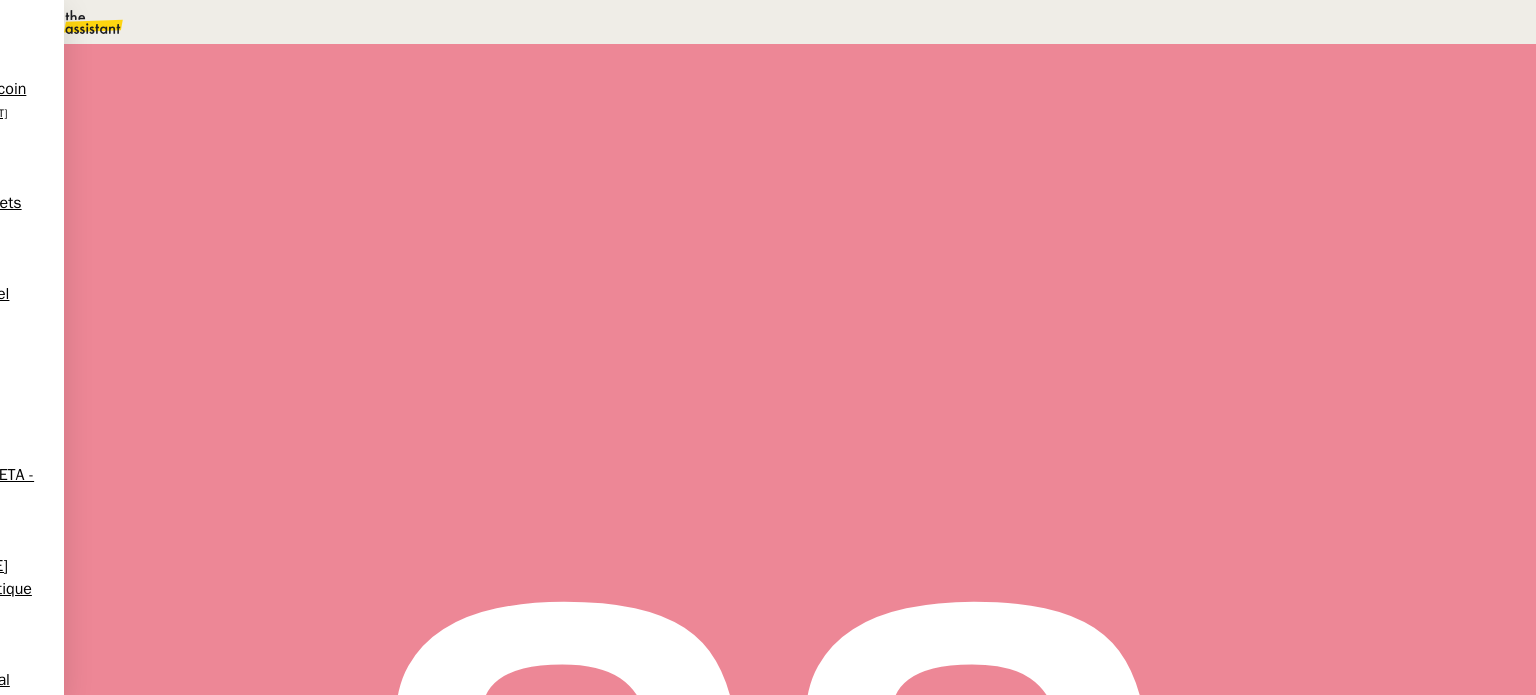 scroll, scrollTop: 600, scrollLeft: 0, axis: vertical 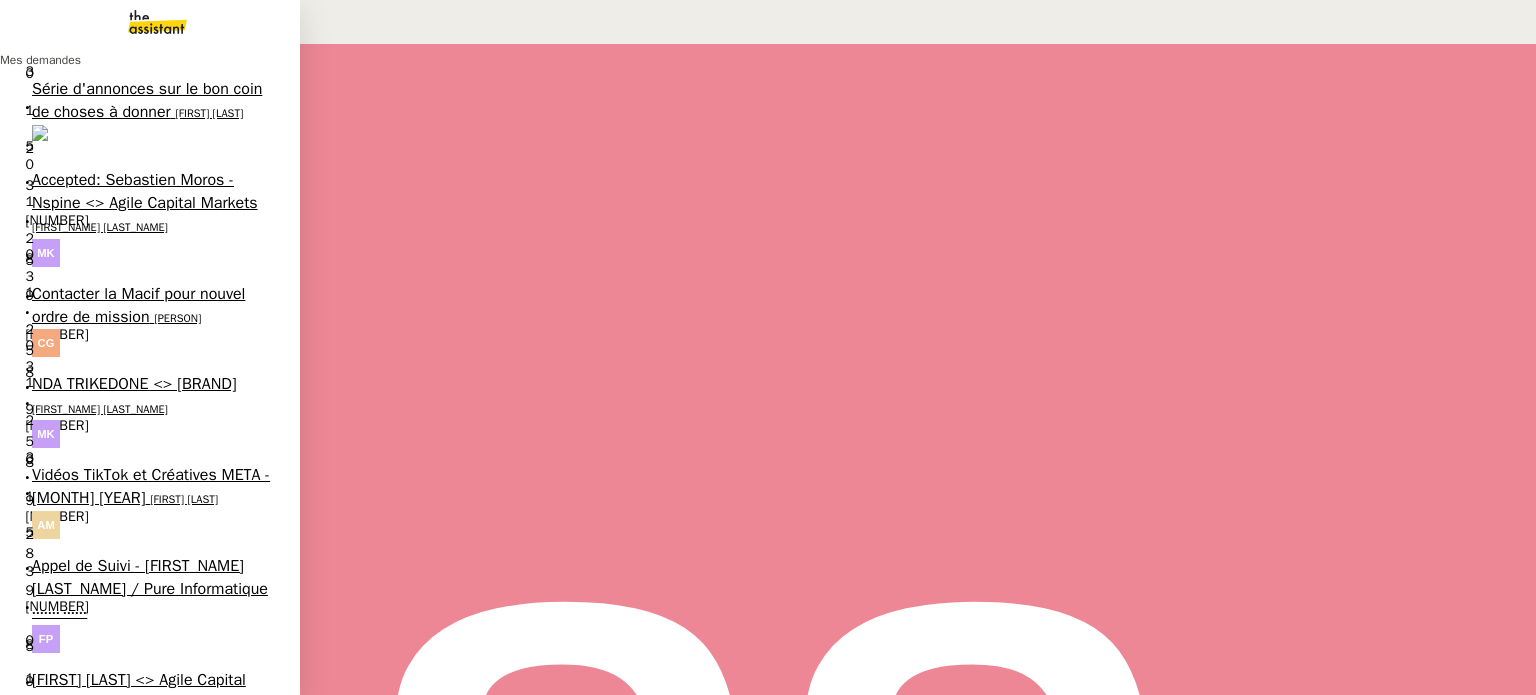 click on "Accepted: [FIRST] [LAST] - Nspine <> Agile Capital Markets" at bounding box center (149, 191) 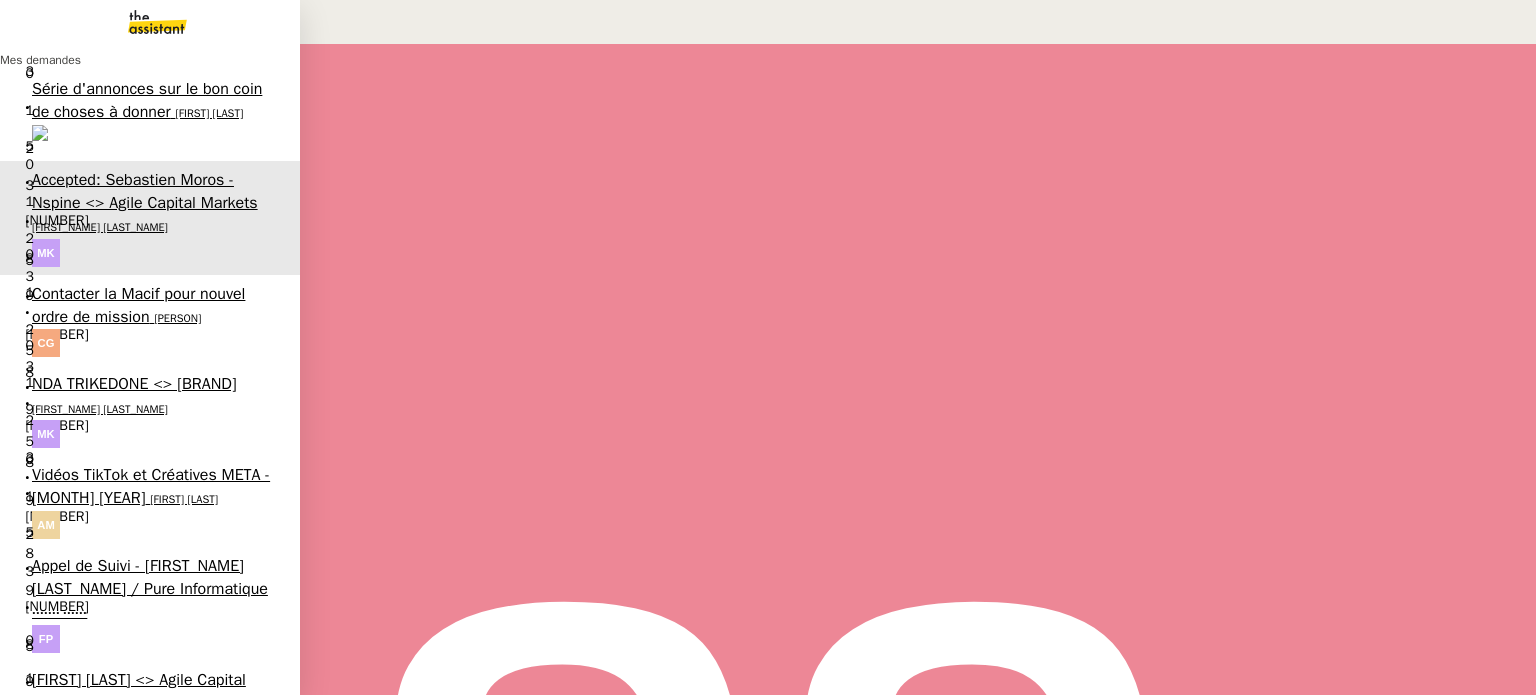 scroll, scrollTop: 268, scrollLeft: 0, axis: vertical 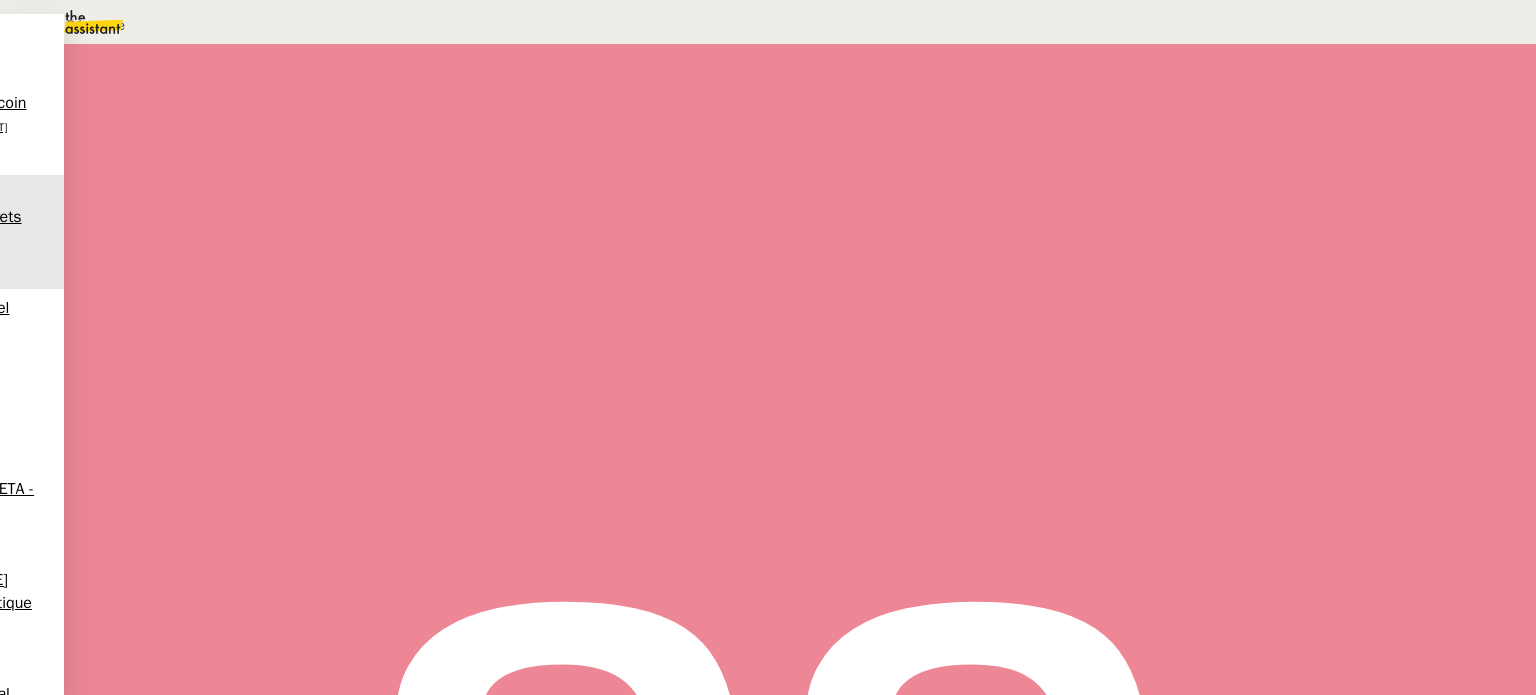 click at bounding box center (352, 305) 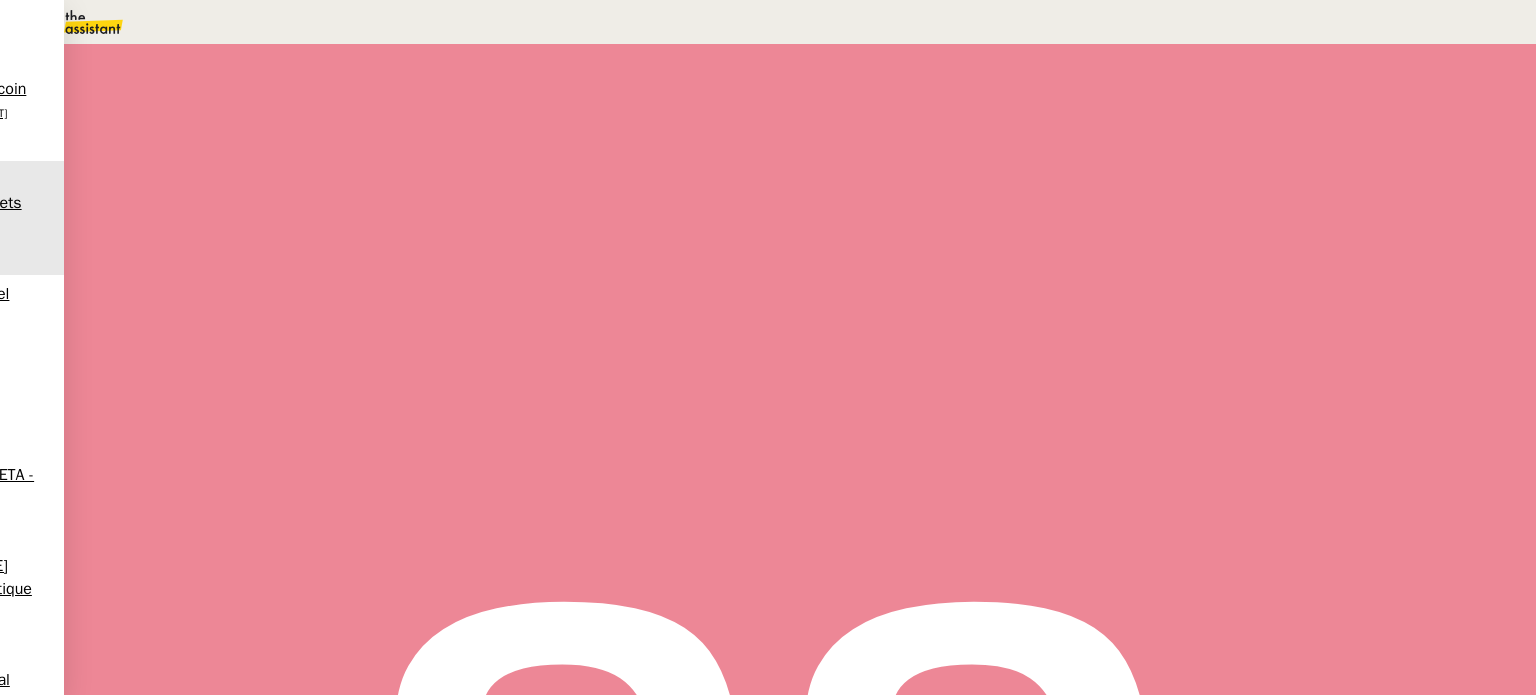 type on "nspine" 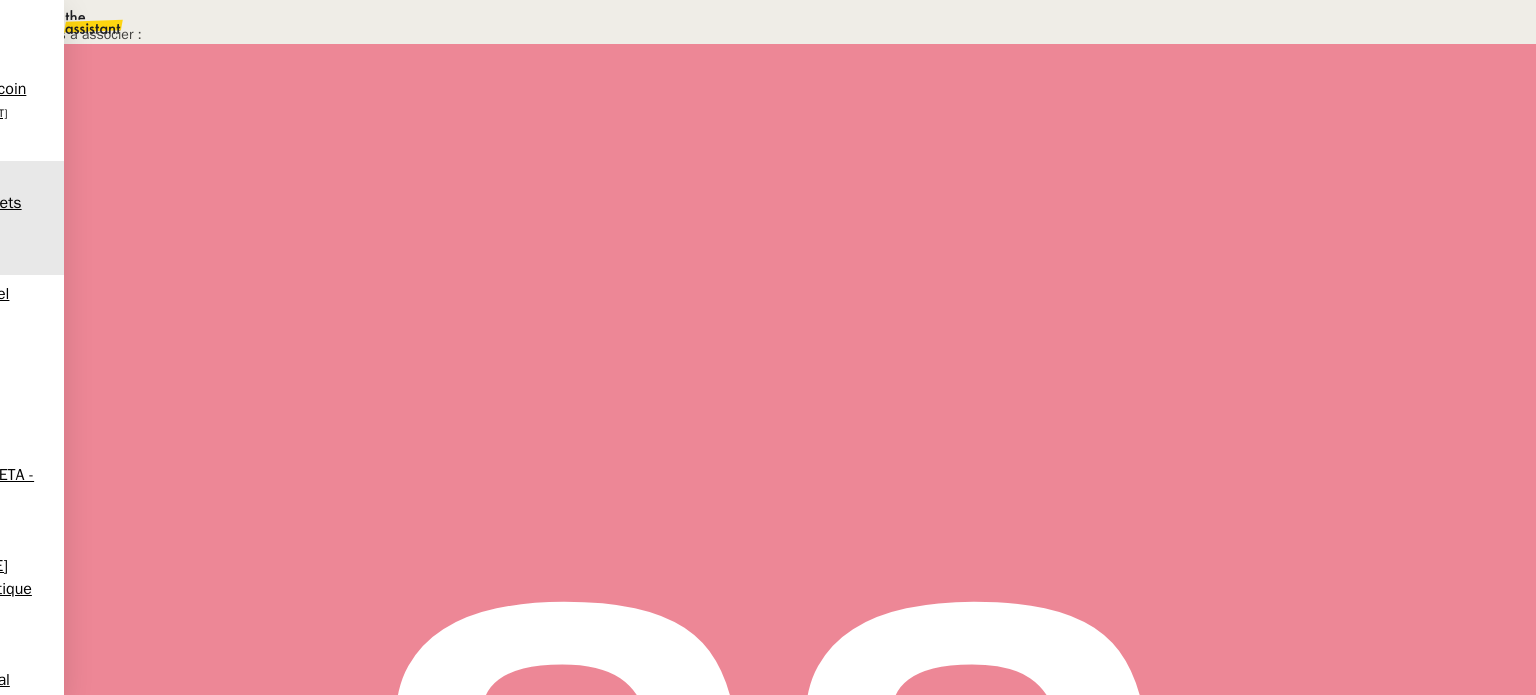 click on "Confirmer" at bounding box center [1484, 673] 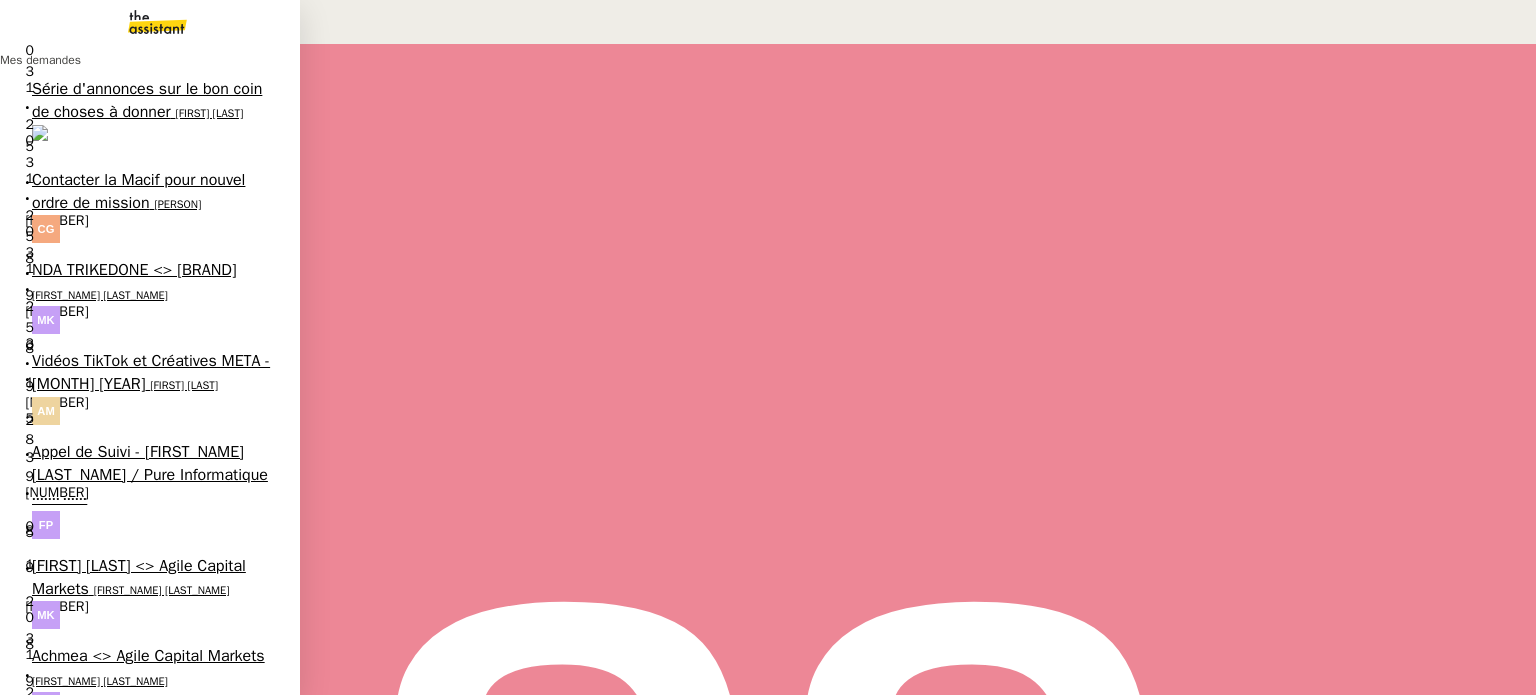 click on "Série d'annonces sur le bon coin de choses à donner" at bounding box center (147, 100) 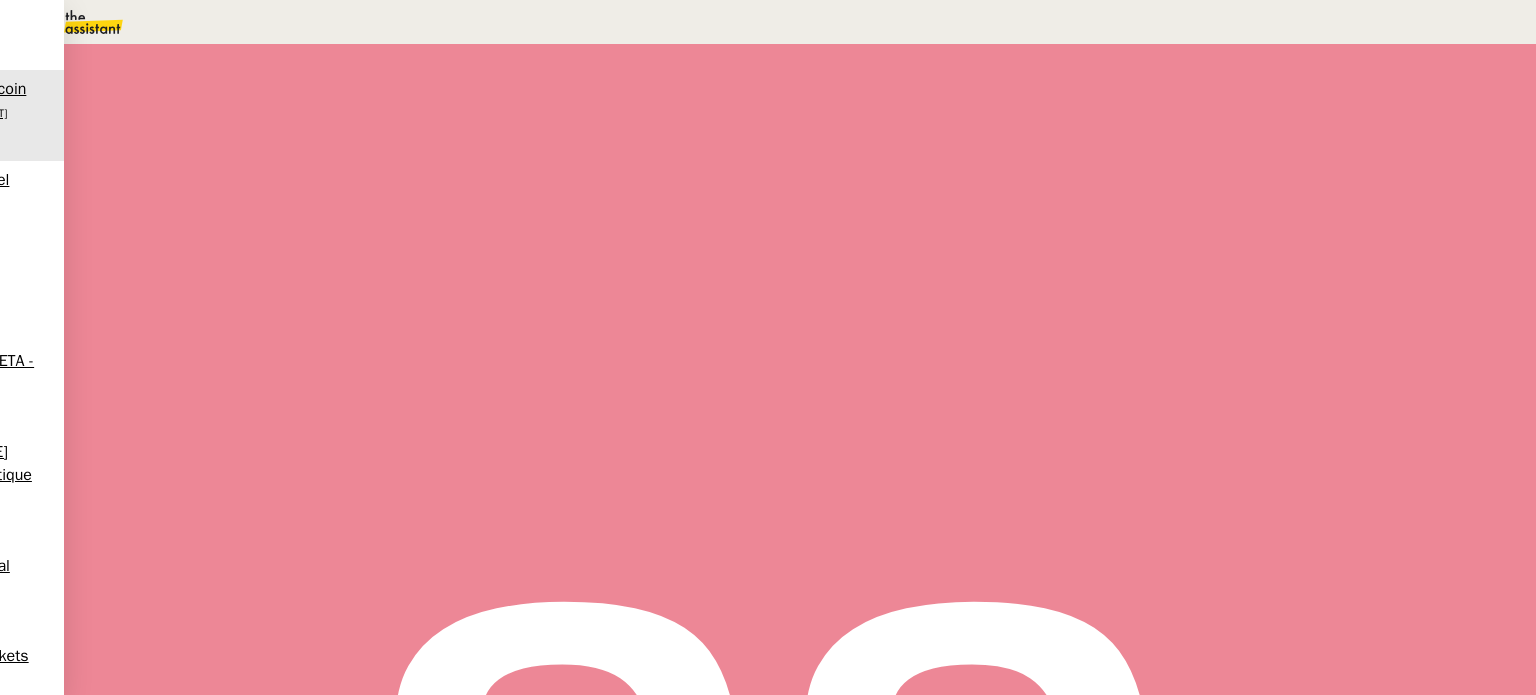 scroll, scrollTop: 1364, scrollLeft: 0, axis: vertical 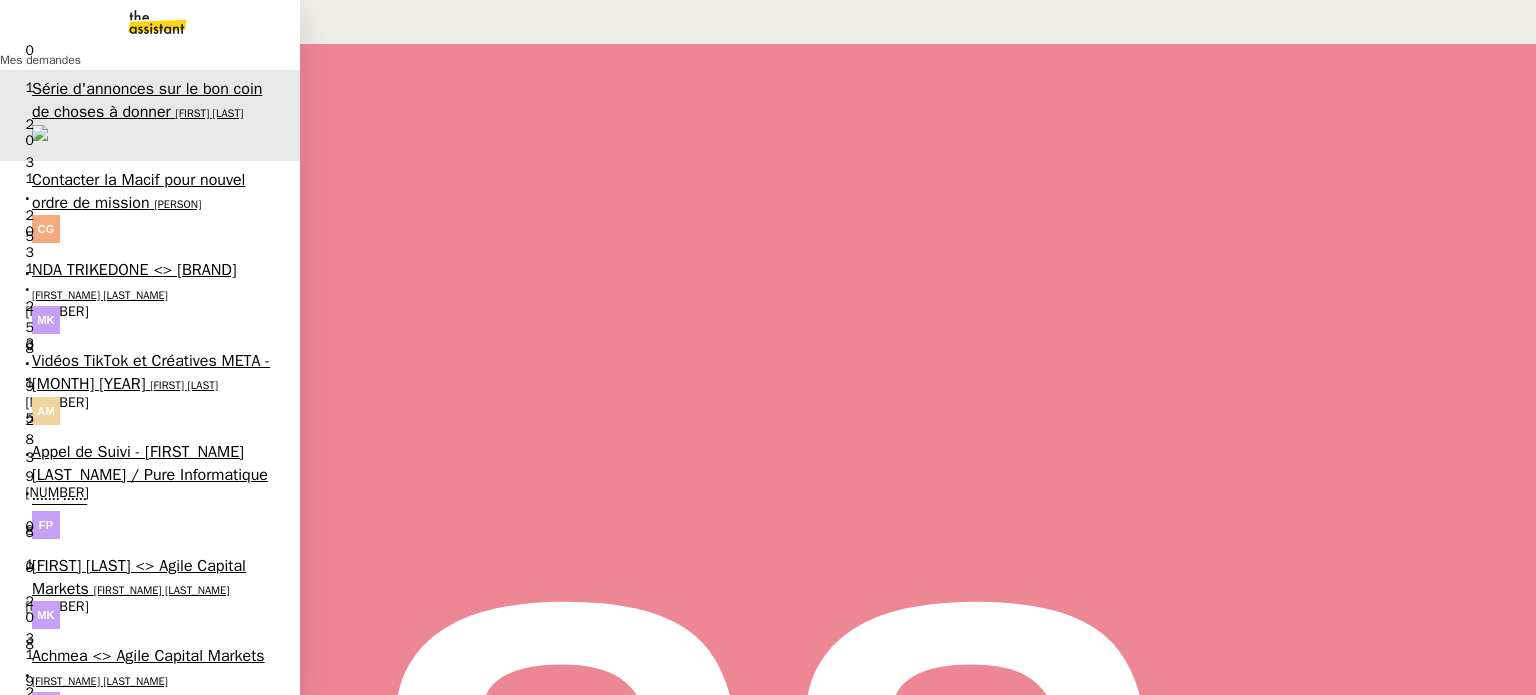 click on "Contacter la Macif pour nouvel ordre de mission" at bounding box center (138, 191) 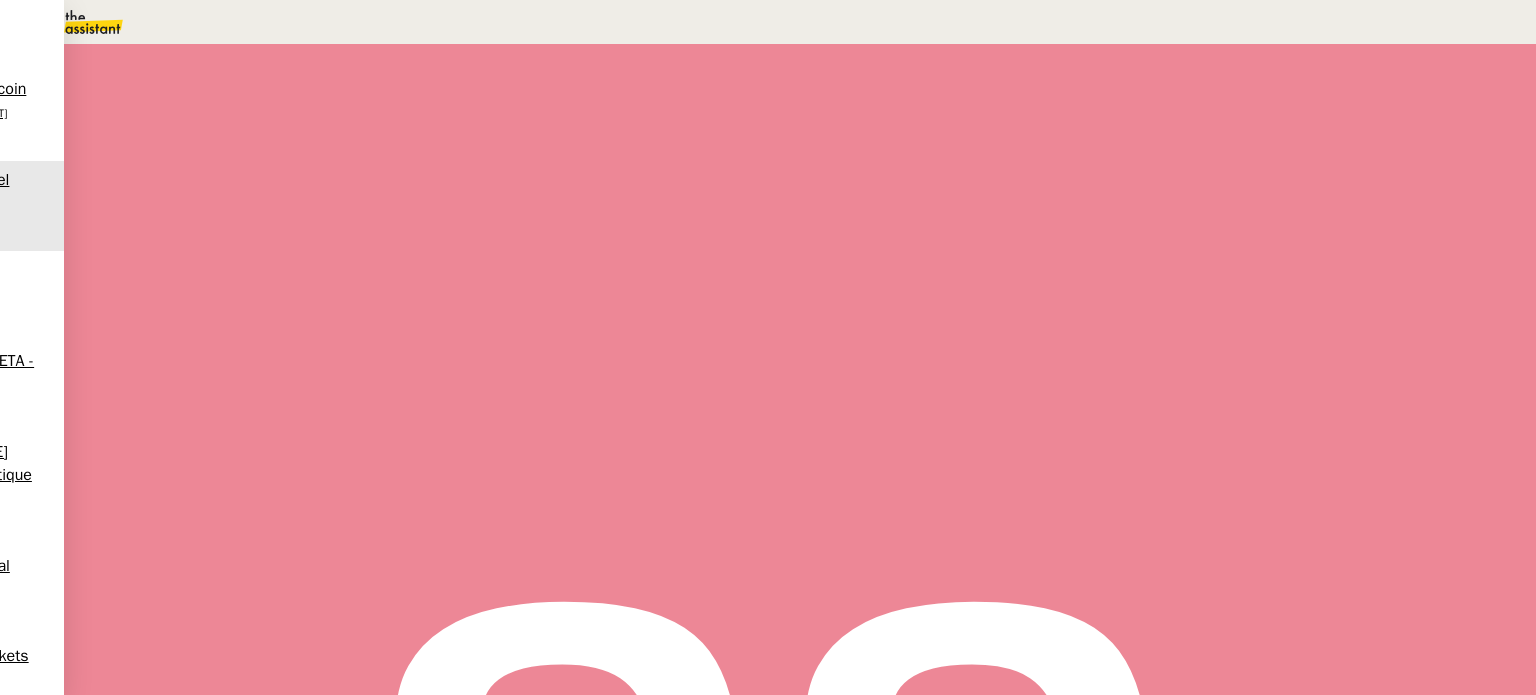 scroll, scrollTop: 103, scrollLeft: 0, axis: vertical 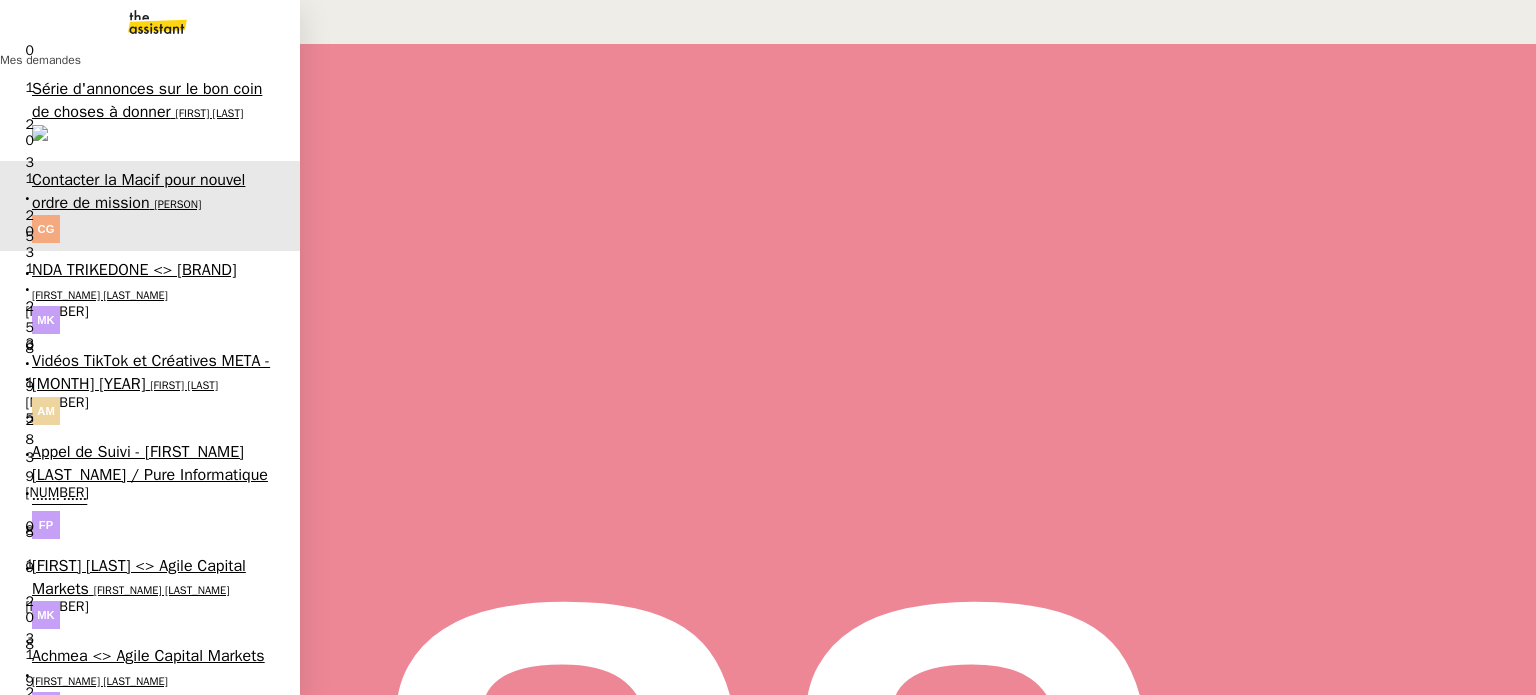 click on "[PERSON_NAME] [LAST_NAME]" at bounding box center [168, 295] 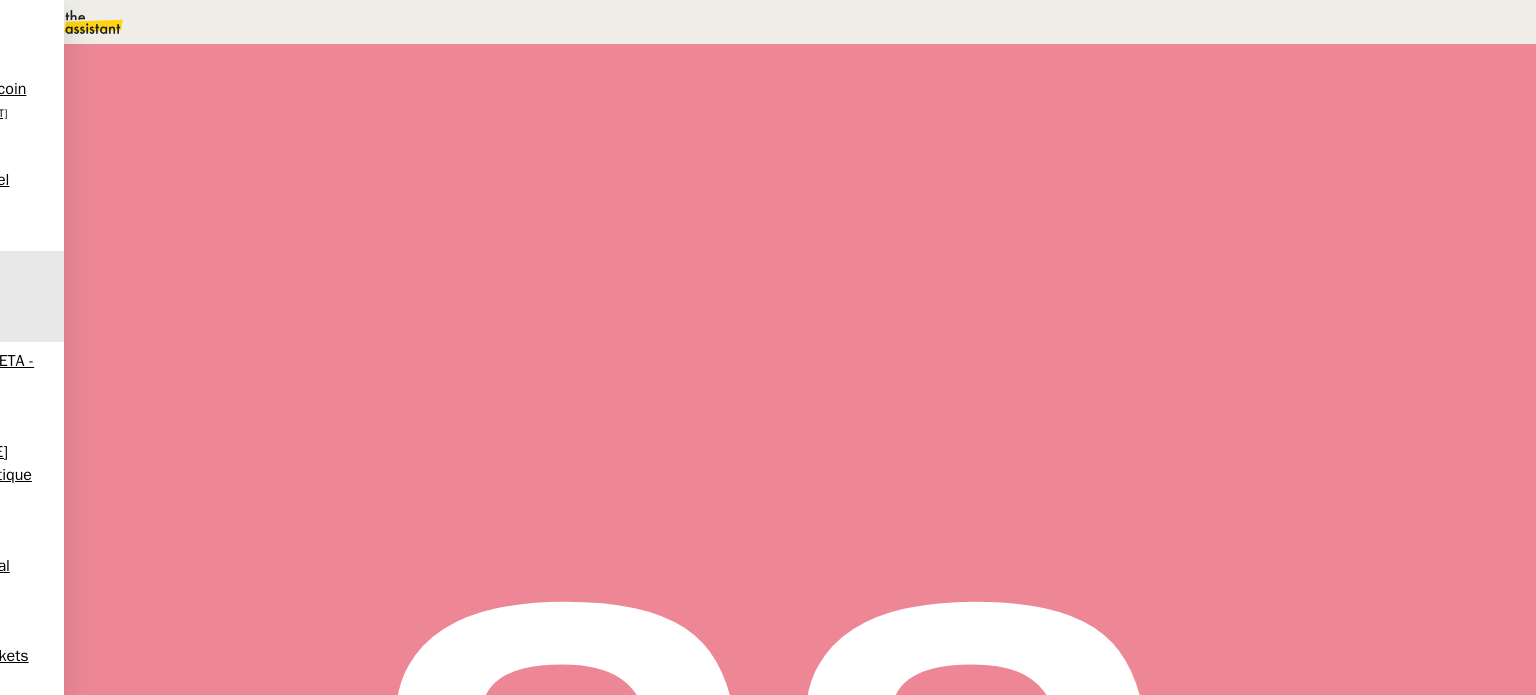 scroll, scrollTop: 0, scrollLeft: 0, axis: both 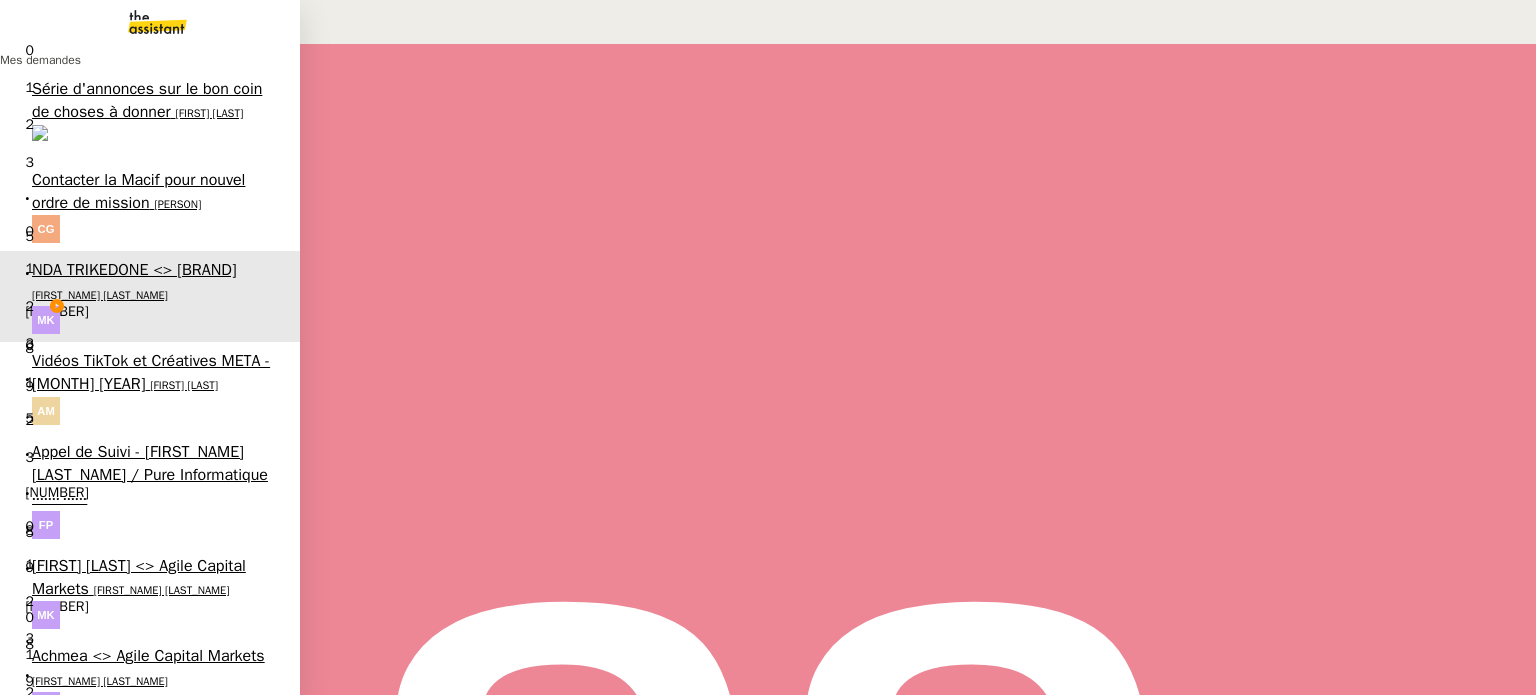 click on "[PERSON]" at bounding box center [140, 385] 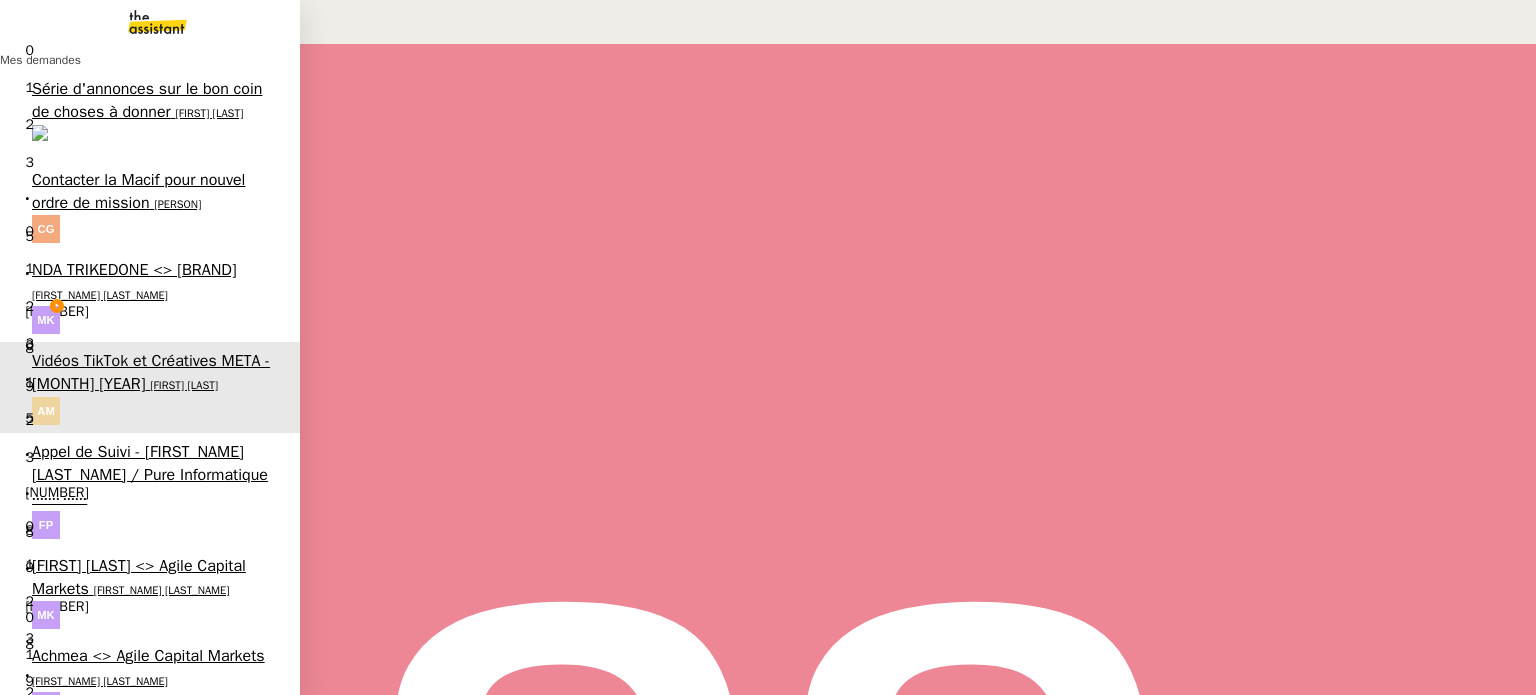 click on "[FIRST] [LAST]" at bounding box center (195, 476) 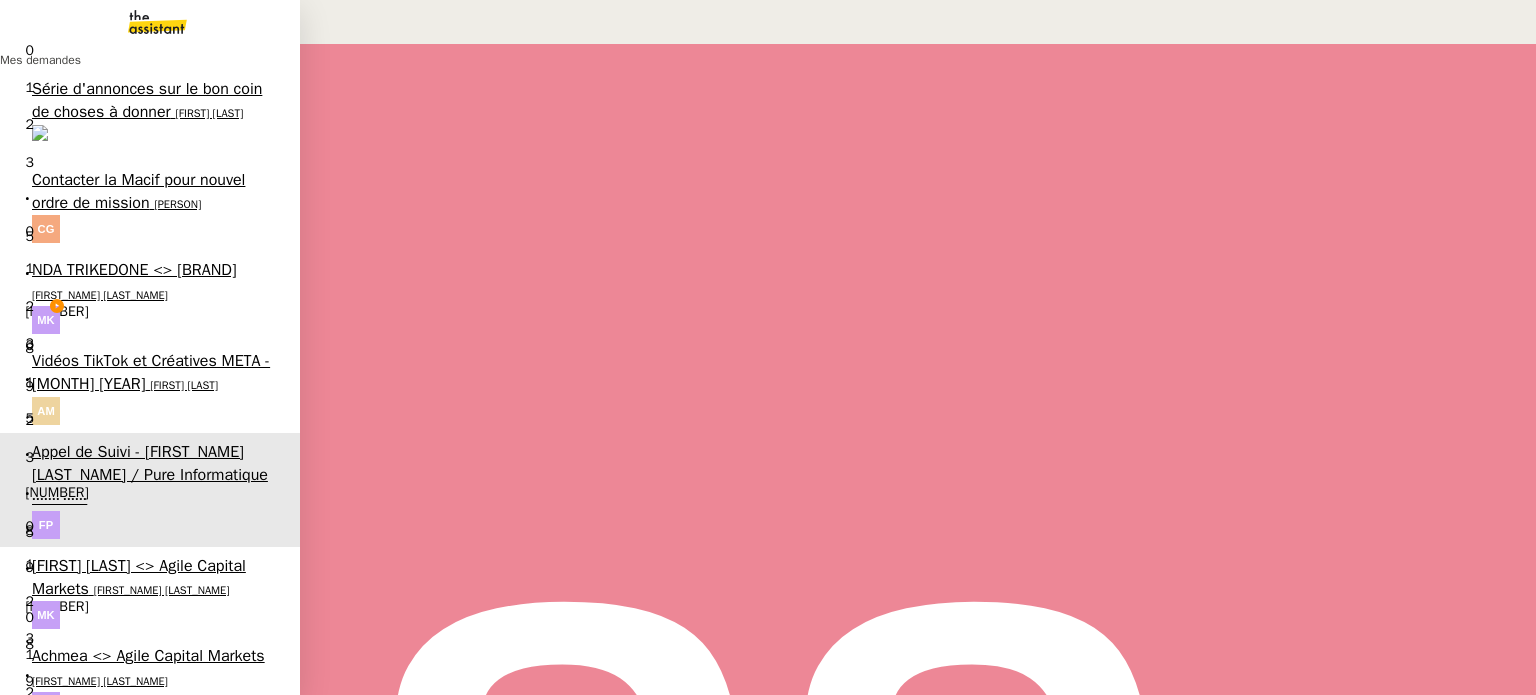 click on "[FIRST] [LAST] <> Agile Capital Markets" at bounding box center [139, 553] 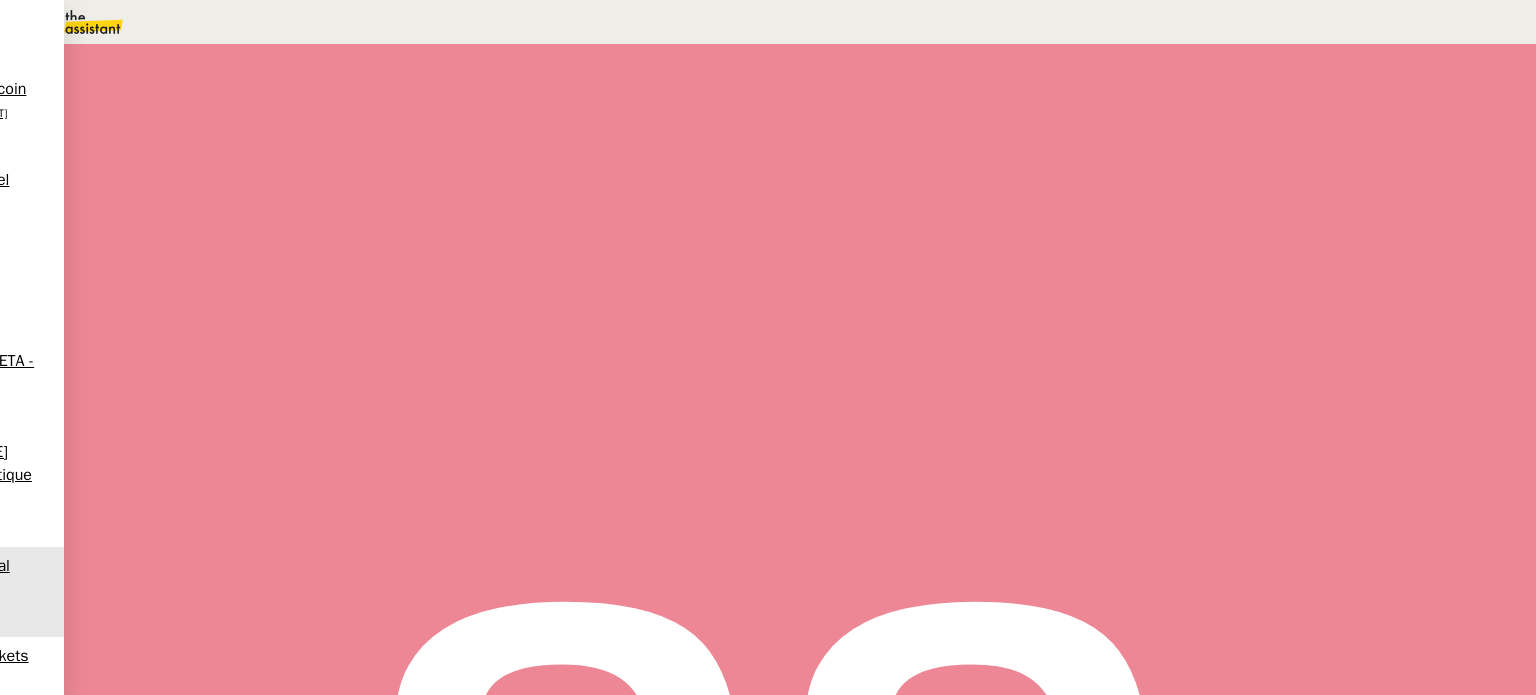 scroll, scrollTop: 600, scrollLeft: 0, axis: vertical 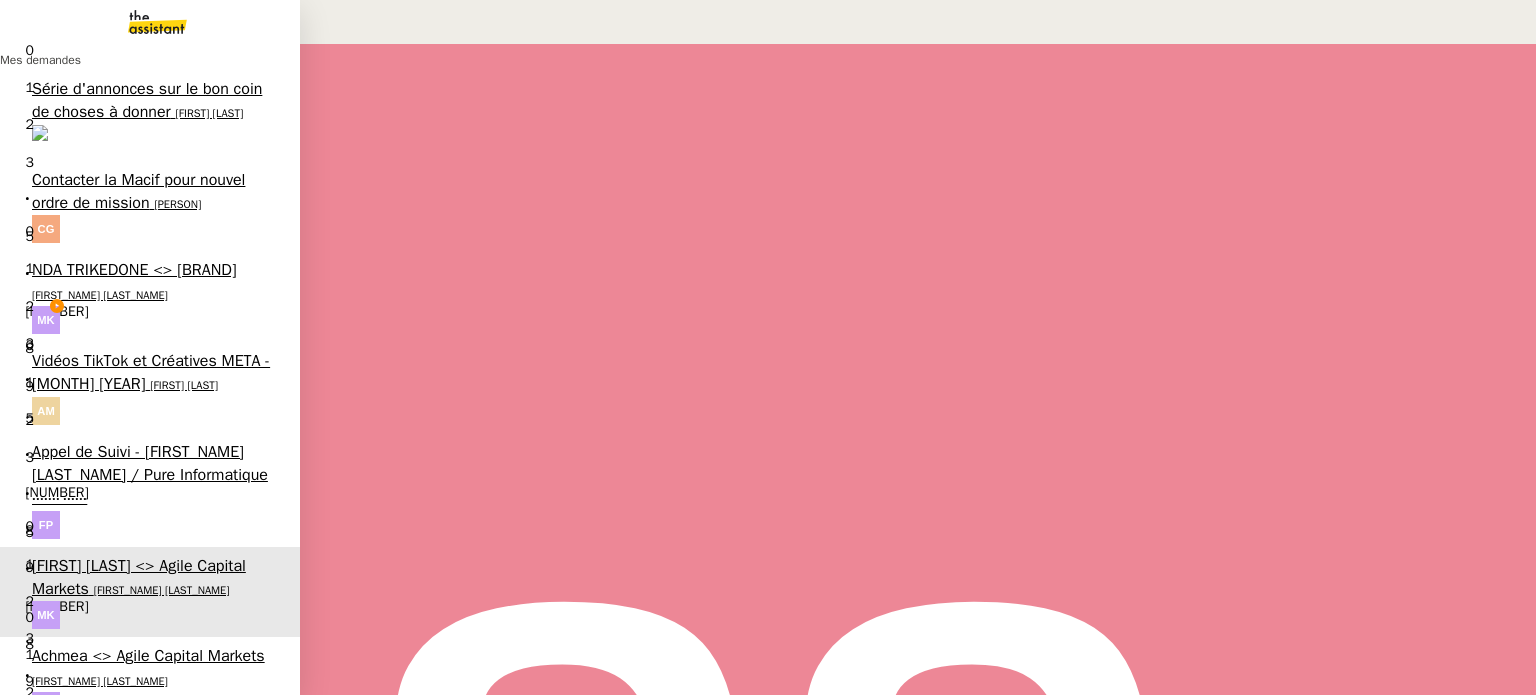 click on "[BRAND] <> Agile Capital Markets" at bounding box center (150, 633) 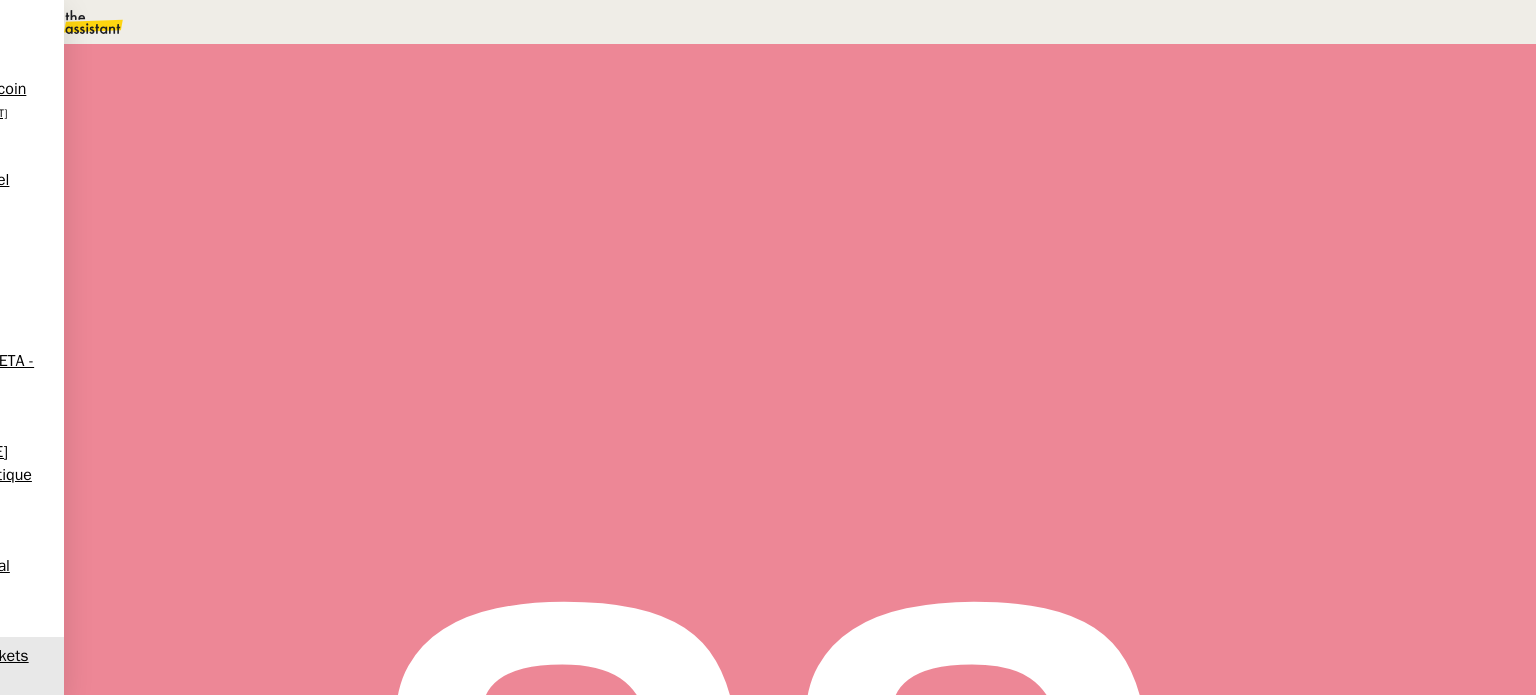 scroll, scrollTop: 2268, scrollLeft: 0, axis: vertical 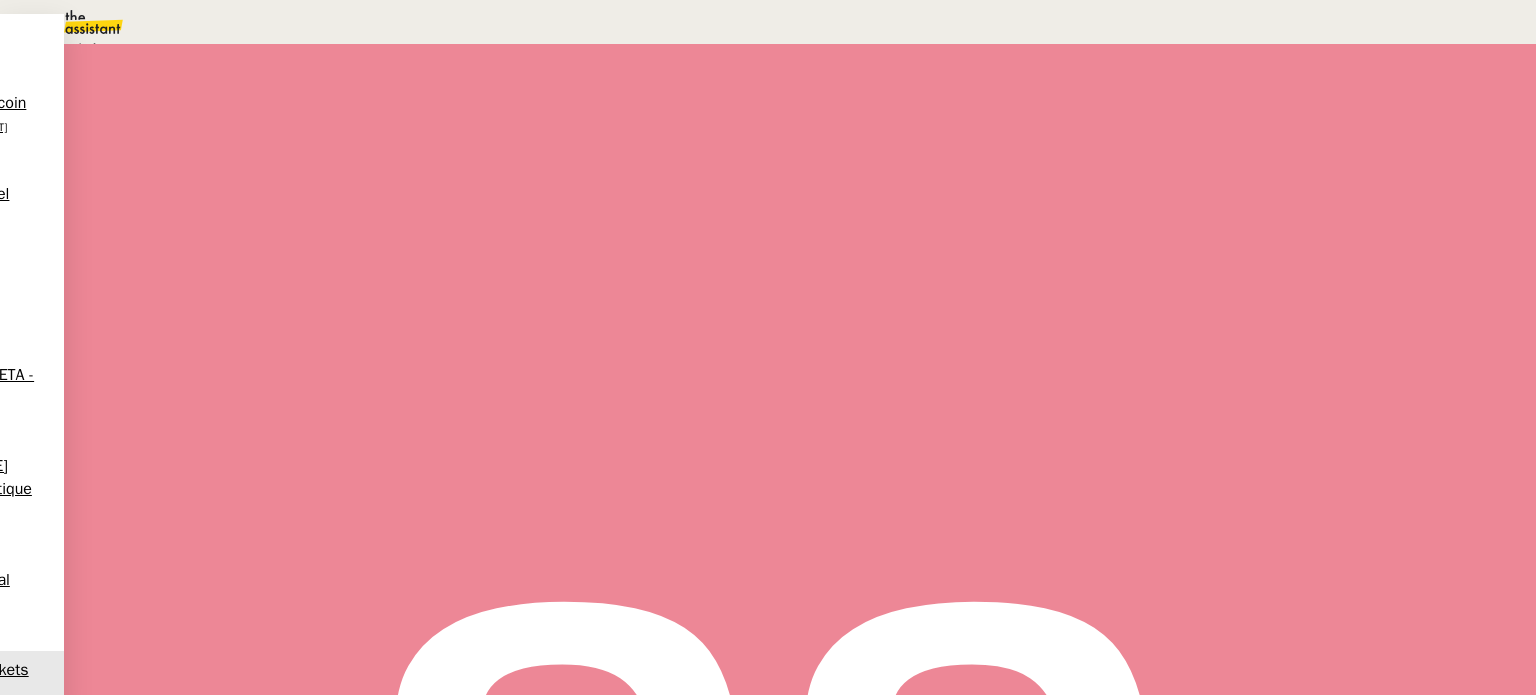 click on "Terminé" at bounding box center (72, 48) 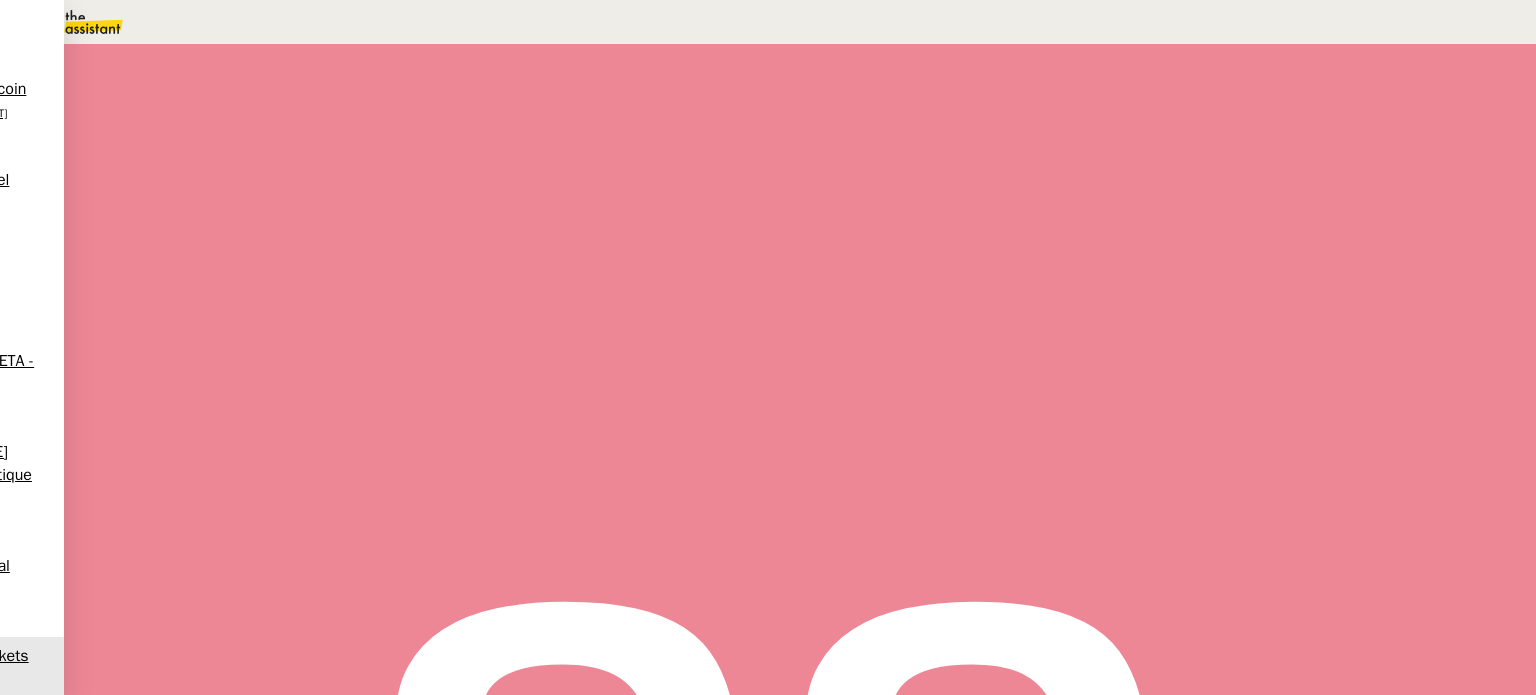 click on "Sauver" at bounding box center (1139, 188) 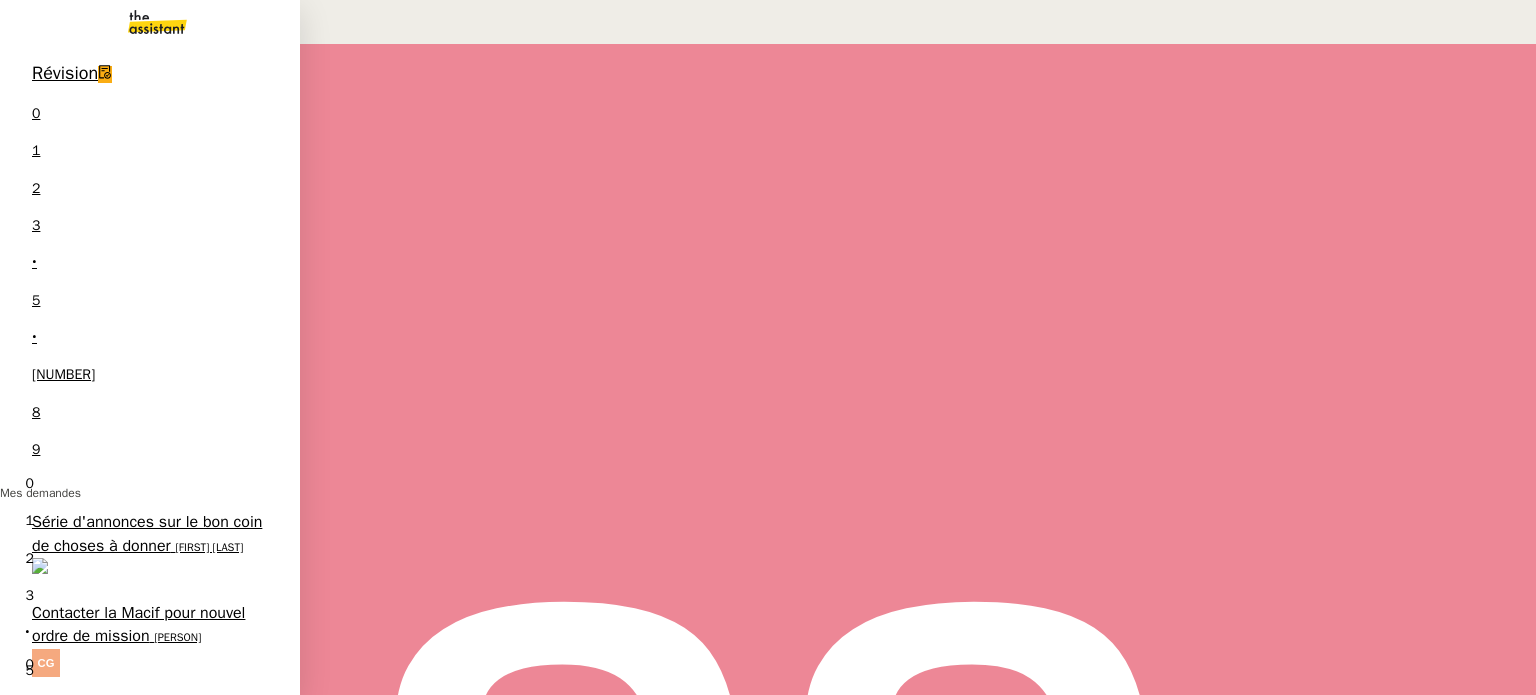 scroll, scrollTop: 58, scrollLeft: 0, axis: vertical 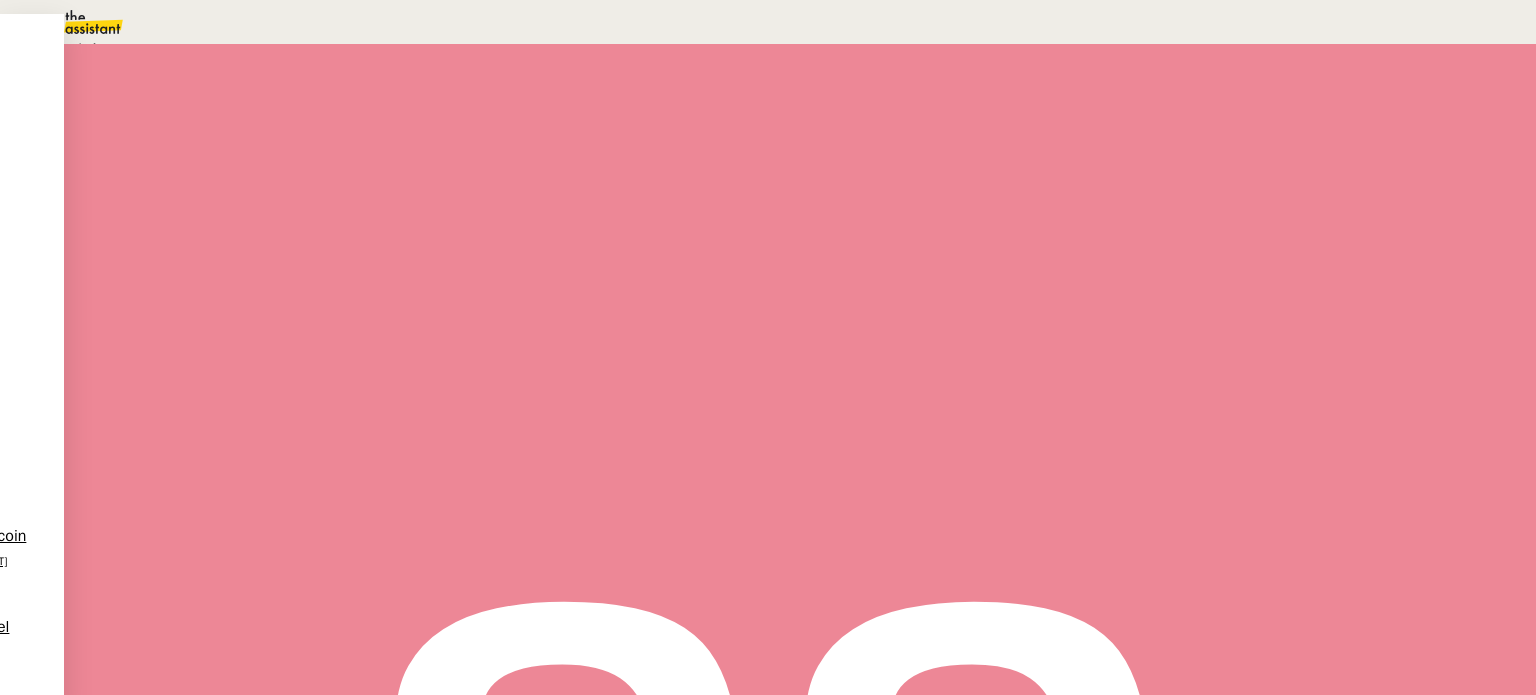 click on "•• ••••••• •• ••••••• ••••• ••••••• •••• ••••••• •••• ••••••• •• •••• ••••••" at bounding box center [345, 48] 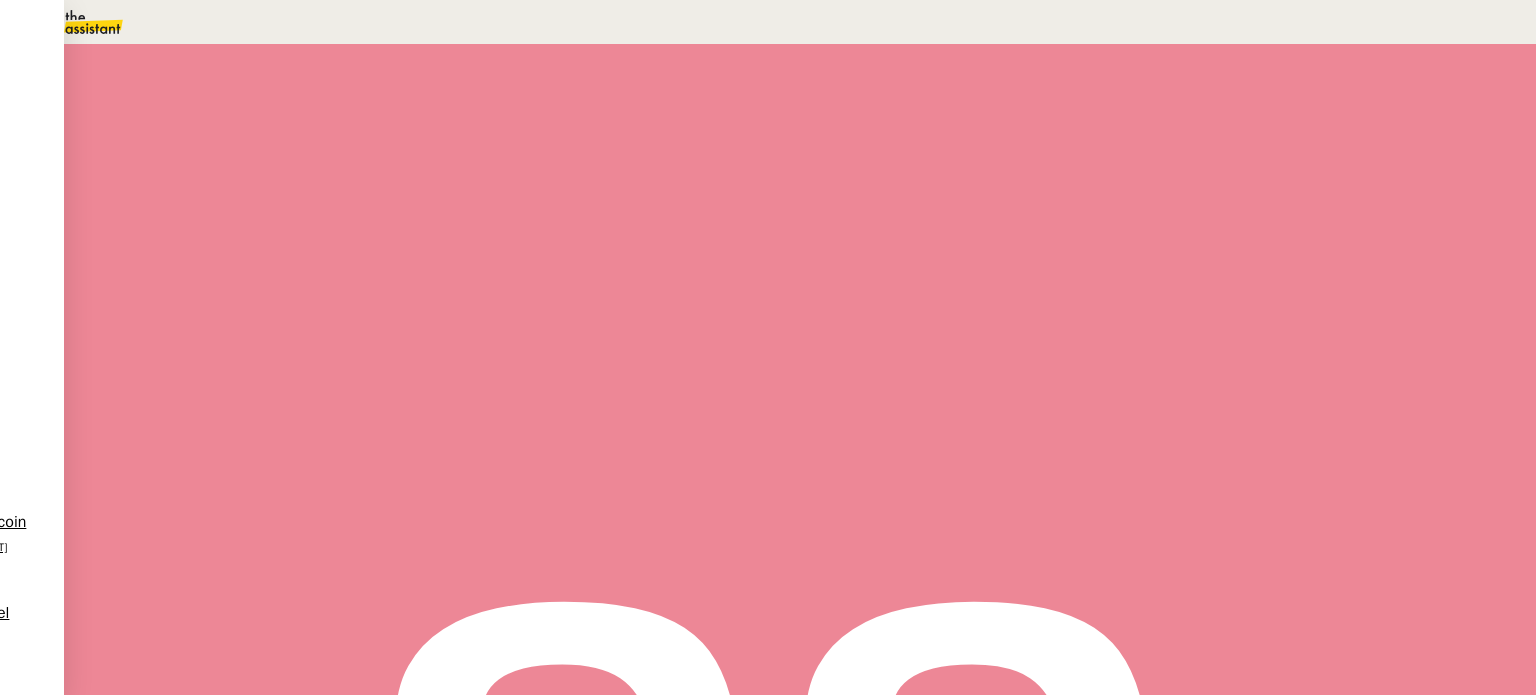 click on "Statut" at bounding box center (290, 114) 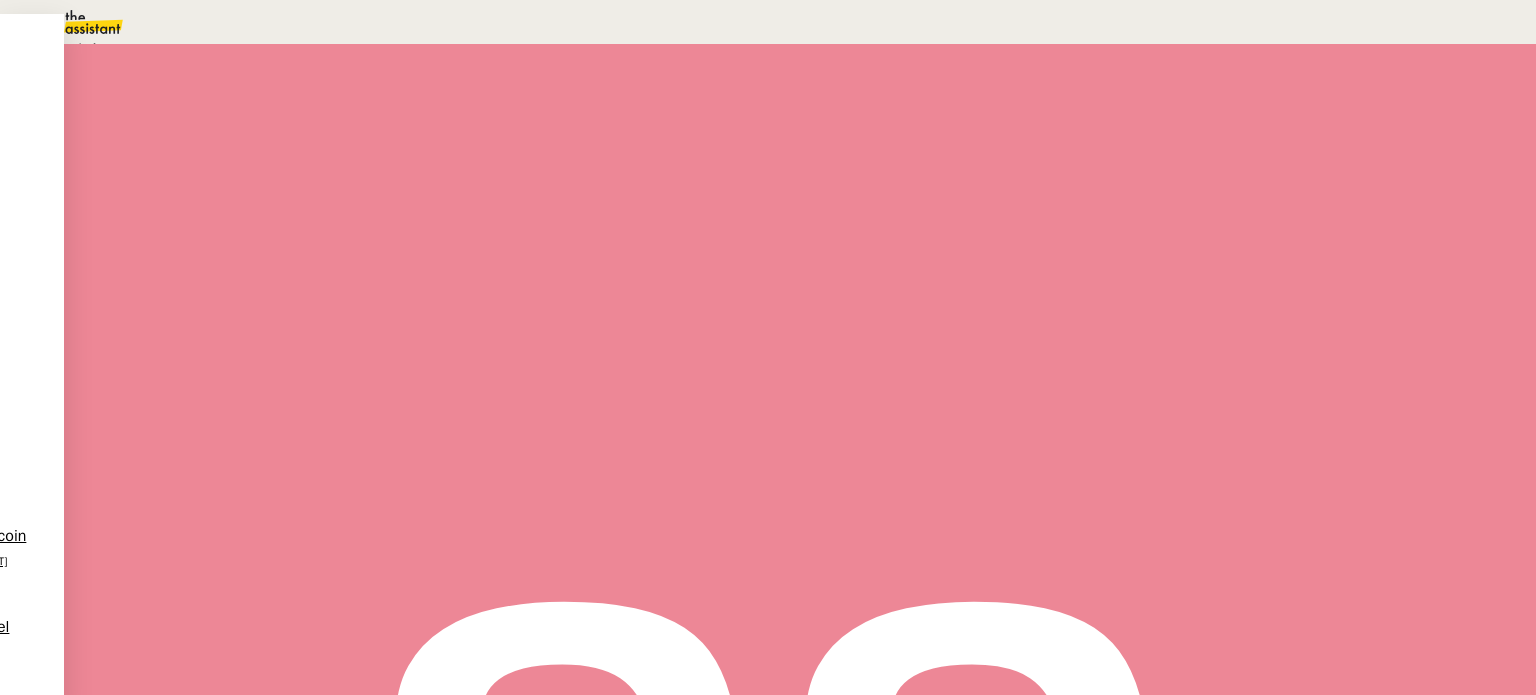 click on "Terminé Aucune action supplémentaire n'est nécessaire." at bounding box center [345, 37] 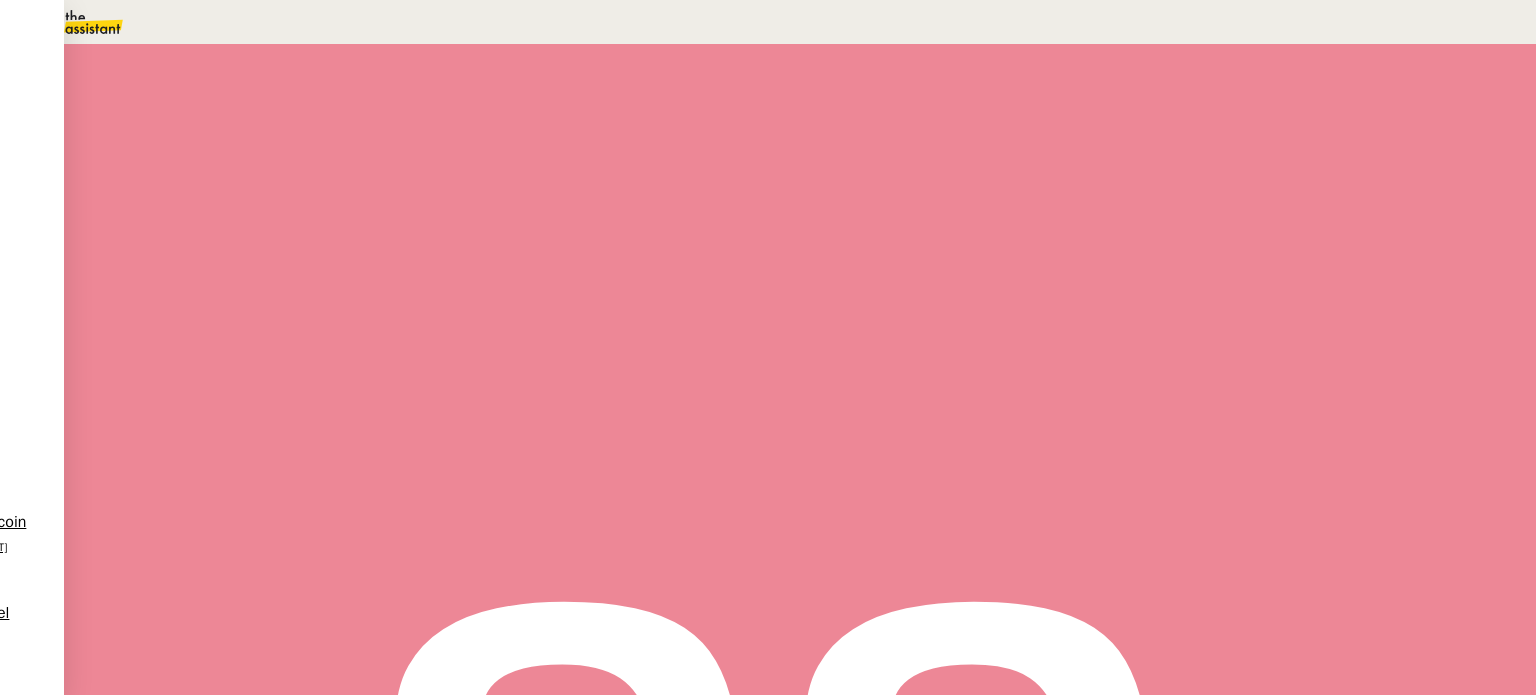 click on "Sauver" at bounding box center (1139, 188) 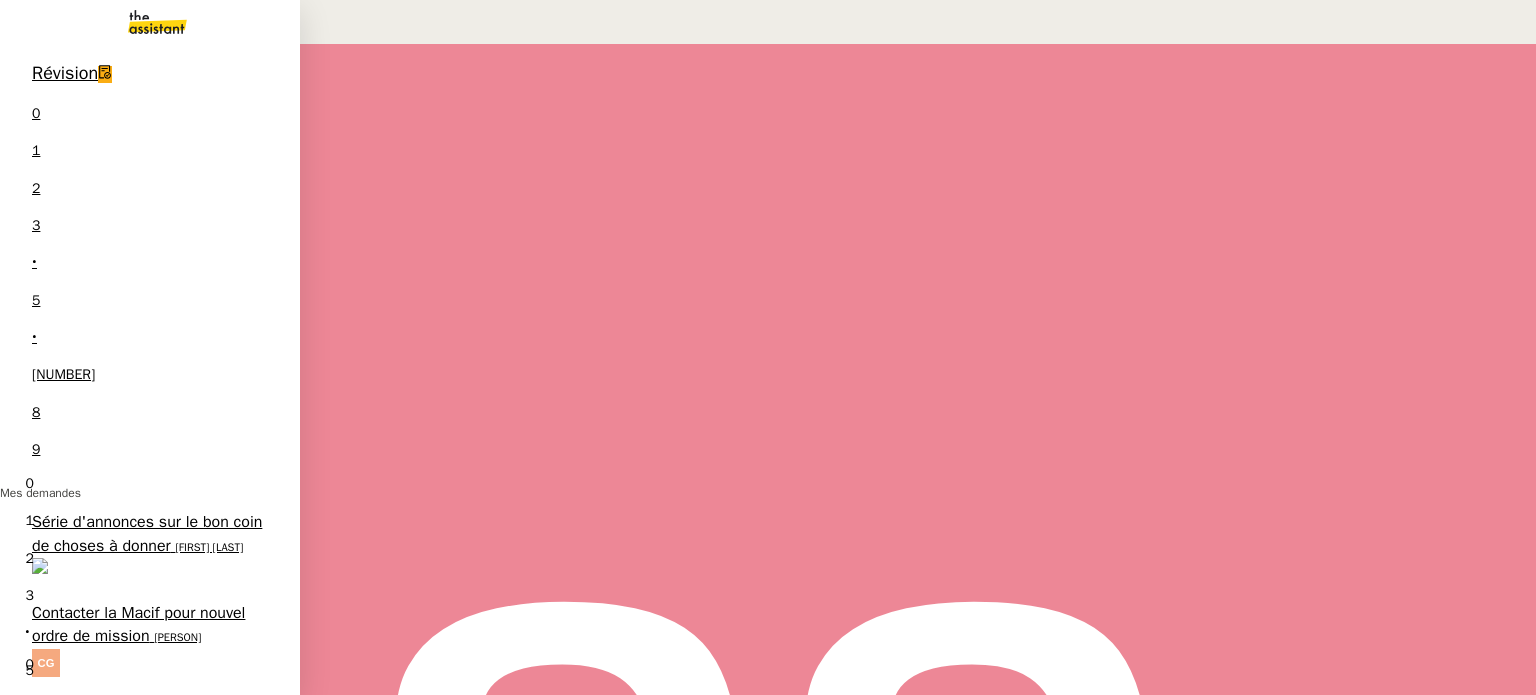 scroll, scrollTop: 20, scrollLeft: 0, axis: vertical 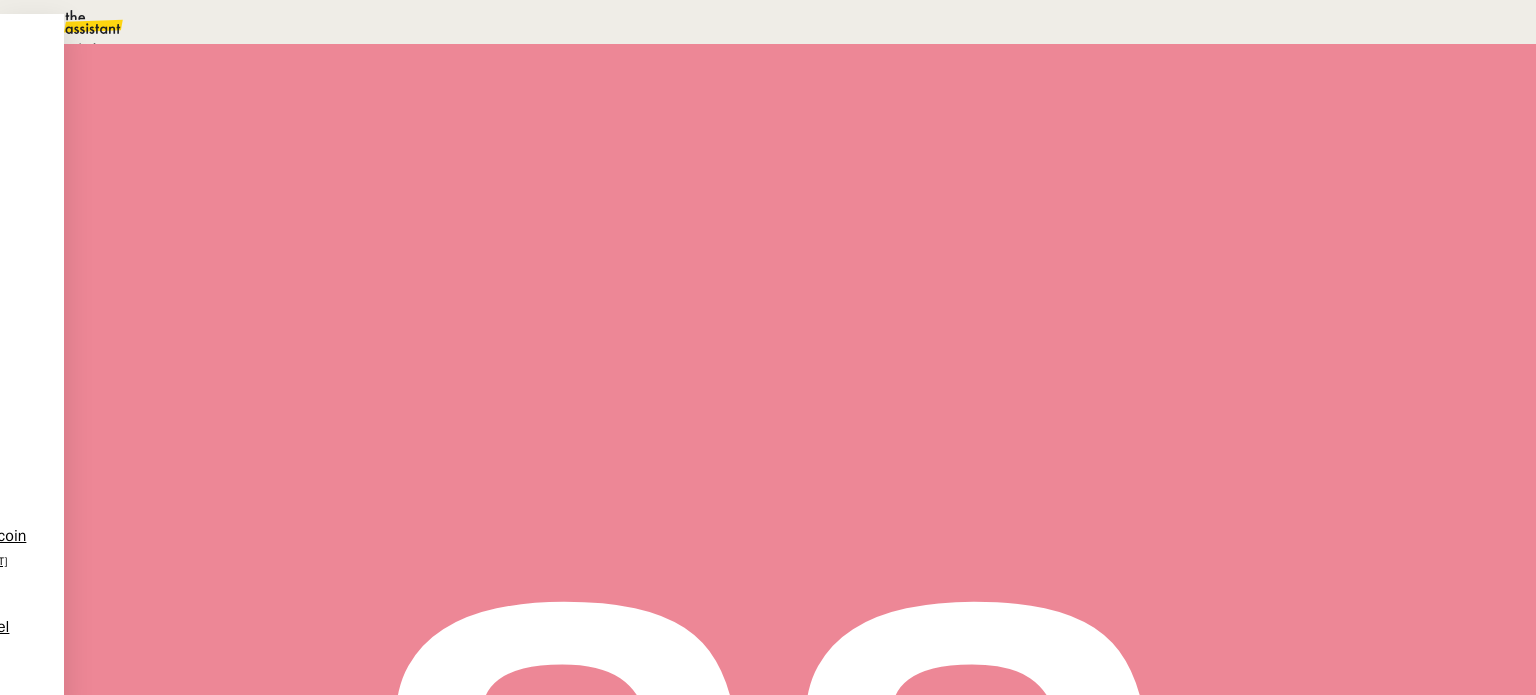 click on "•• ••••••• •• ••••••• ••••• ••••••• •••• ••••••• •••• ••••••• •• •••• ••••••" at bounding box center [345, 37] 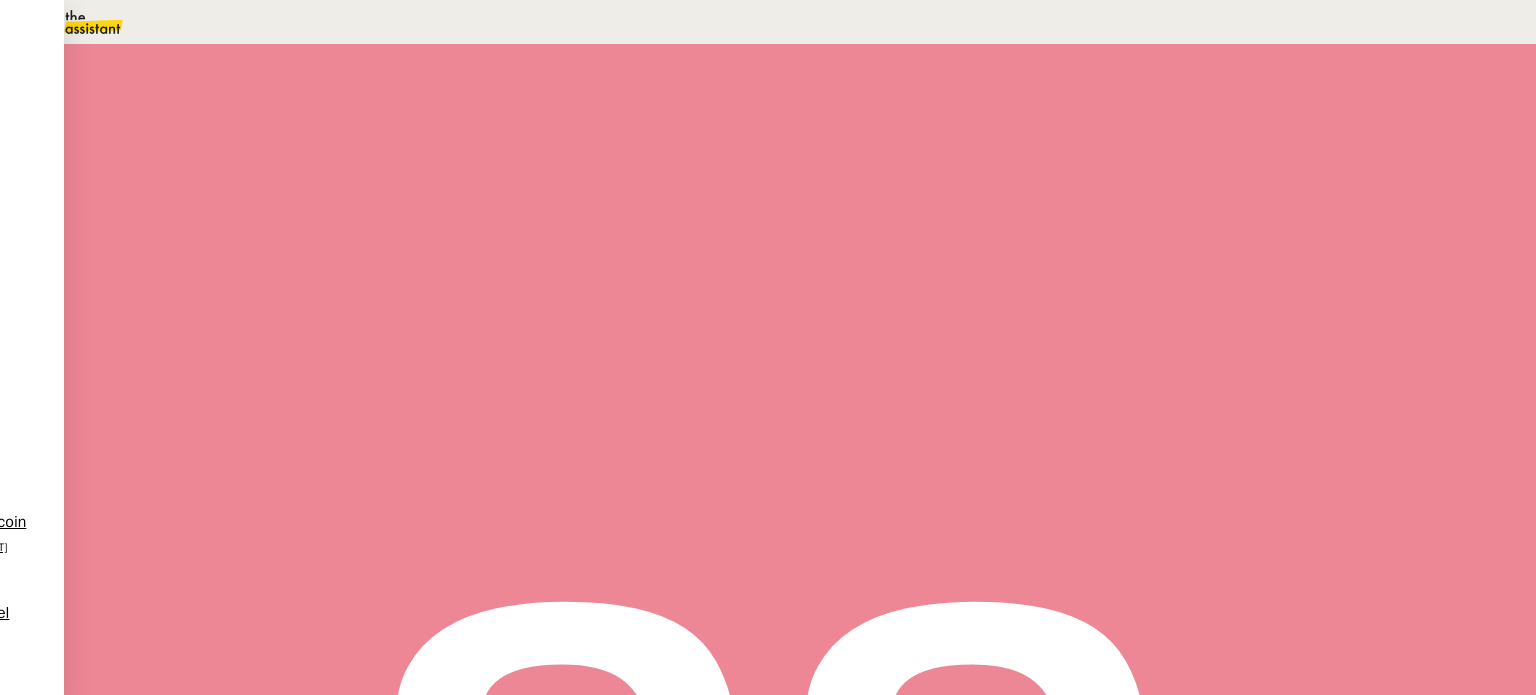 click on "•••••• ••••• •• • • •• ••••••" at bounding box center [800, 320] 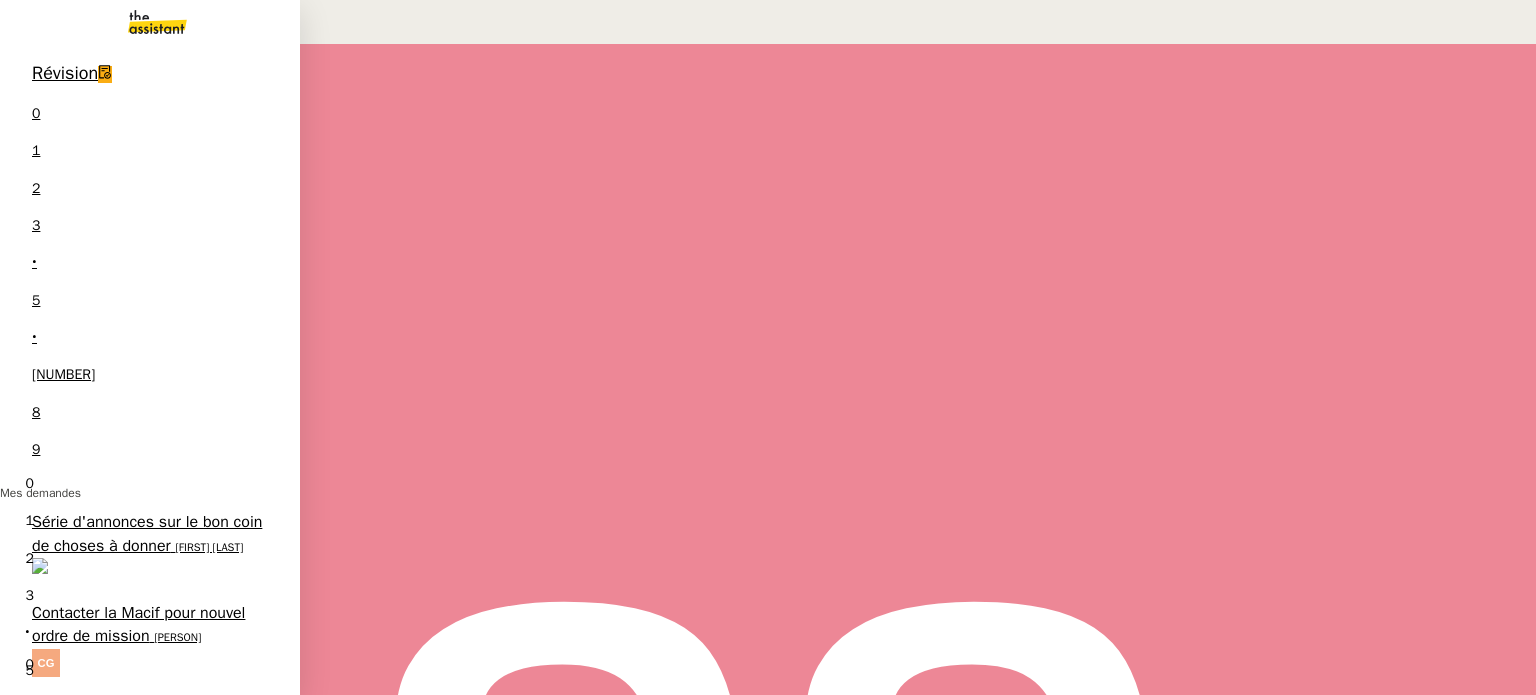 click on "Précomptabilité mensuelle - [NUMBER] [MONTH] [YEAR]" at bounding box center [129, 1077] 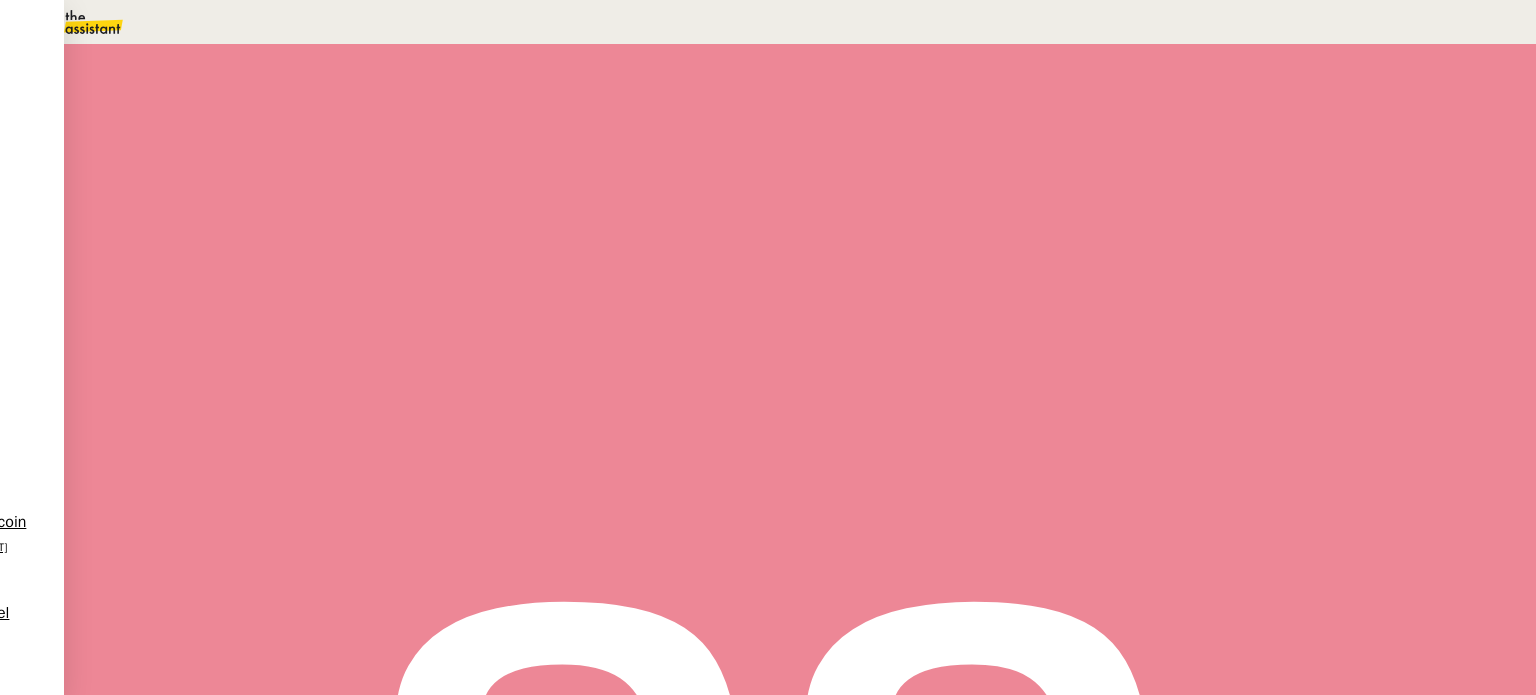 scroll, scrollTop: 400, scrollLeft: 0, axis: vertical 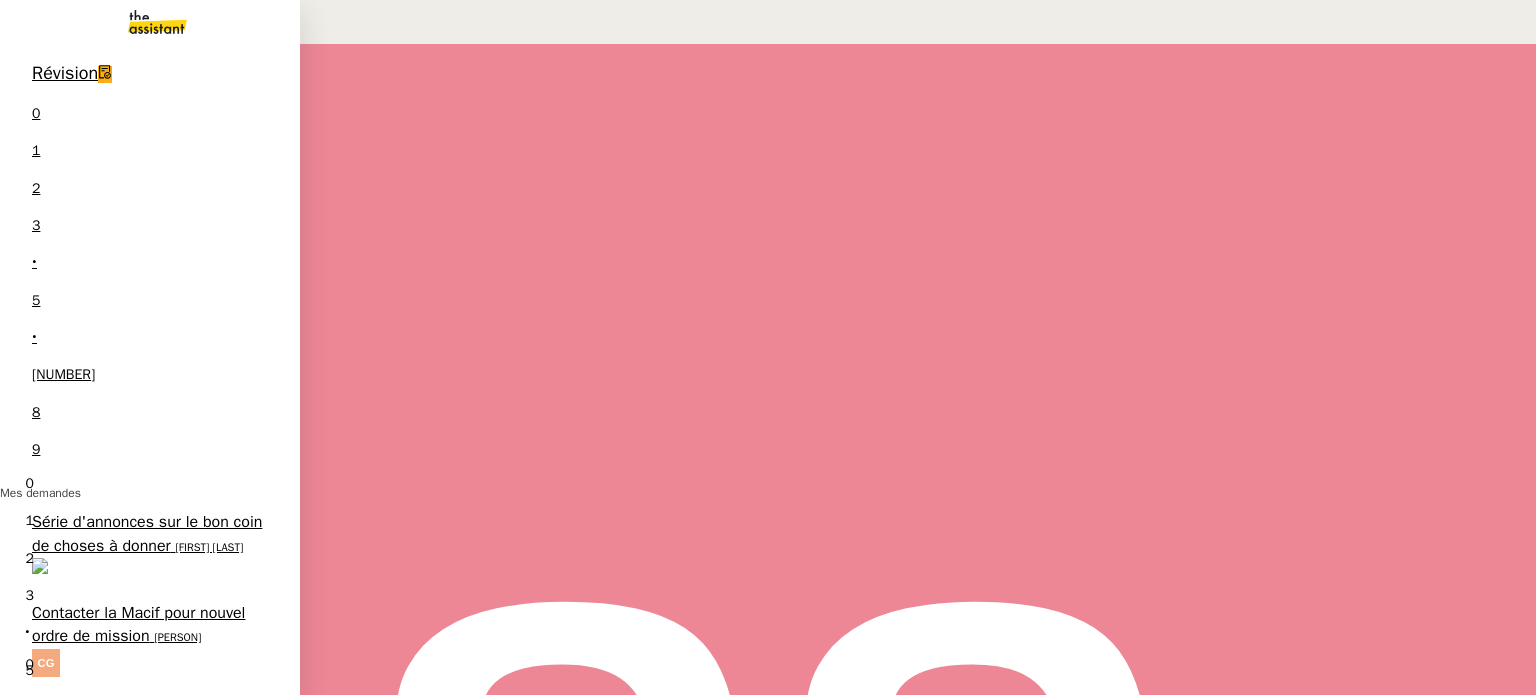 click on "Planifier RDV contrôle technique" at bounding box center (144, 1338) 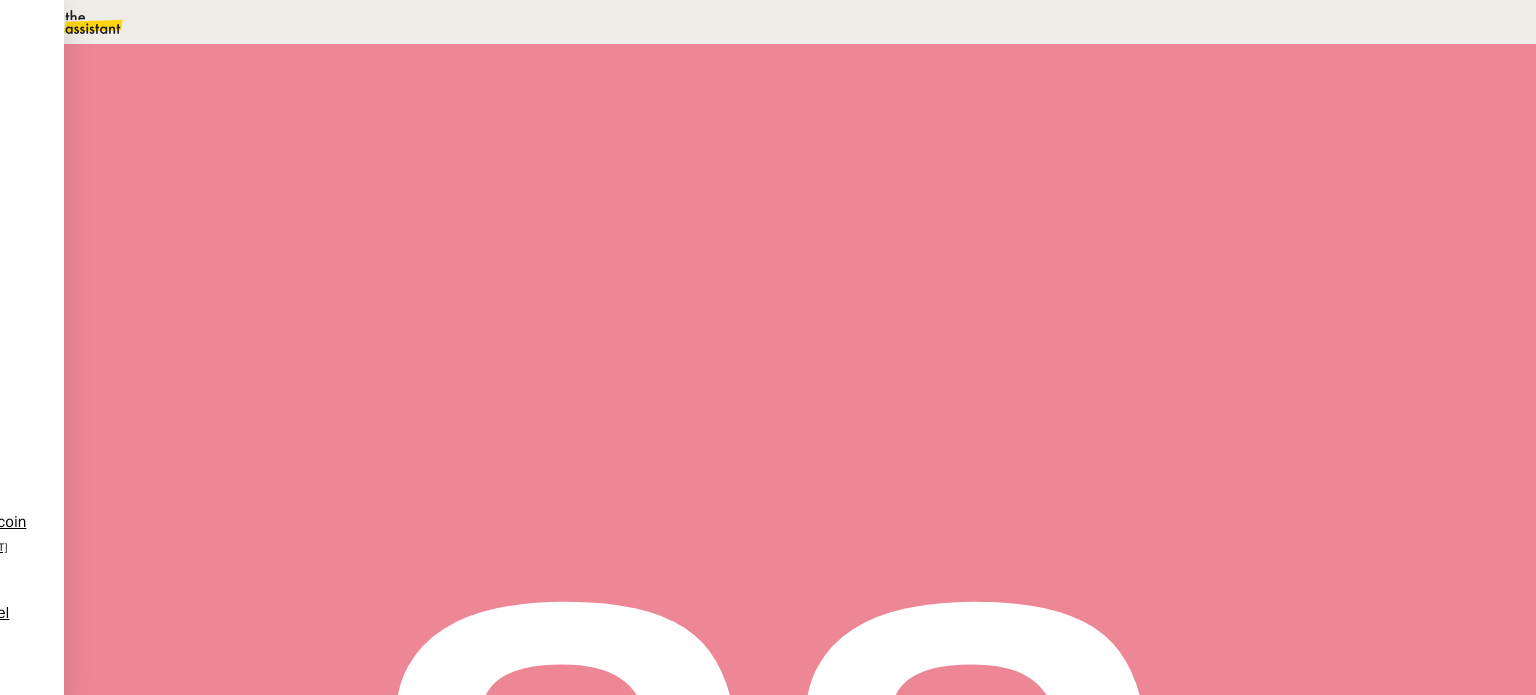 click on "[PERSON] The Assistant To do [PERSON] Bonjour [PERSON] Très bien, je m'en occupe et je vous tiendrai informé. Vous pouvez suivre l'avancement de votre demande en cliquant ici. Merci, Charlie Personal assistant • Stracker [EMAIL] ----- Hello, Voici une liste de tâches : Me fixer un RDV pour un contrôle technique de ma voiture pour la semaine du [DATE] (a partir du [DATE]) Trouver un lieu pour un Offsite d' une journée pour l'équipe la dernière semaine de juillet. Aux alentours de Bordeaux. Max [PRICE]/ mini[NUMBER] Booker un hôtel à saint-Ouen [POSTAL_CODE] Mob Hôtel, pour [PERSON] pour le [DATE] soir Salutations, Best Regards, — STRACKER SAS I [LAST]" at bounding box center (800, 189) 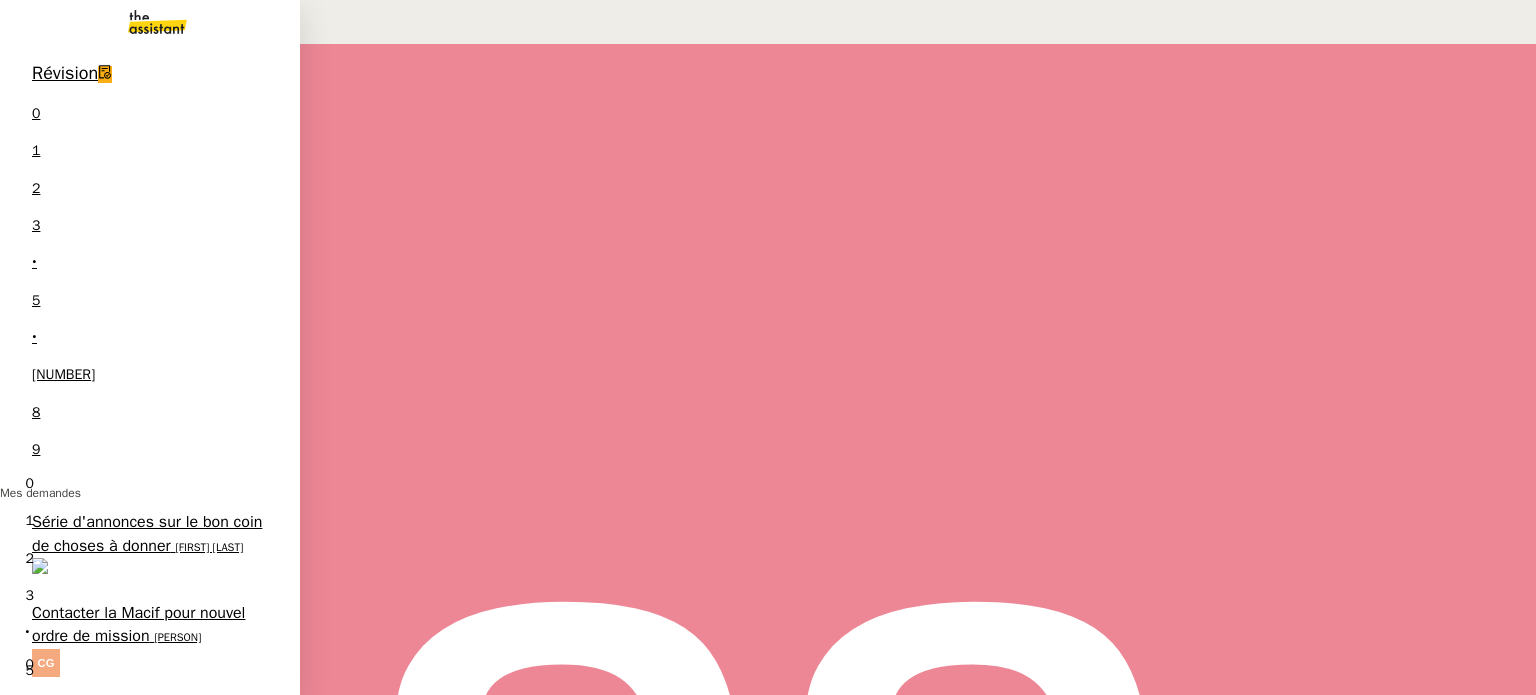 scroll, scrollTop: 4, scrollLeft: 0, axis: vertical 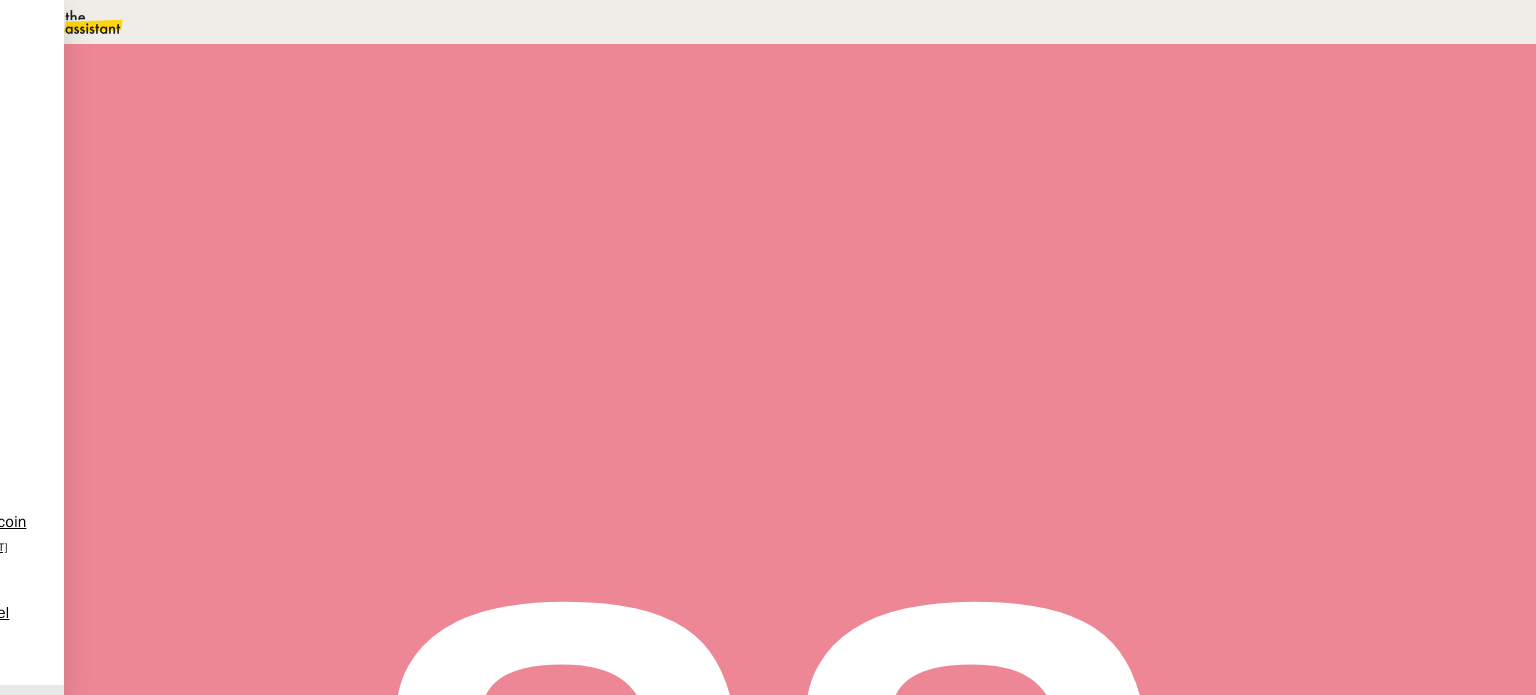 click at bounding box center (287, 340) 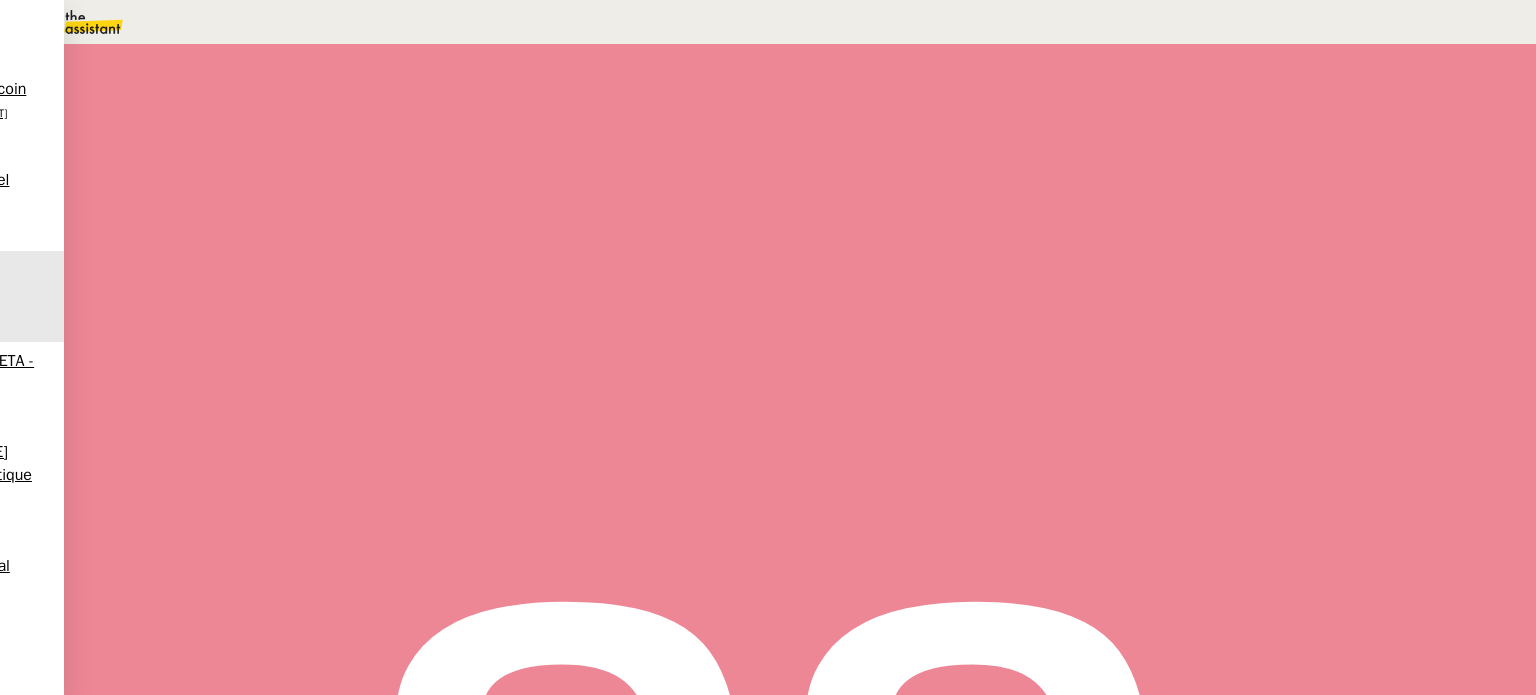 scroll, scrollTop: 0, scrollLeft: 0, axis: both 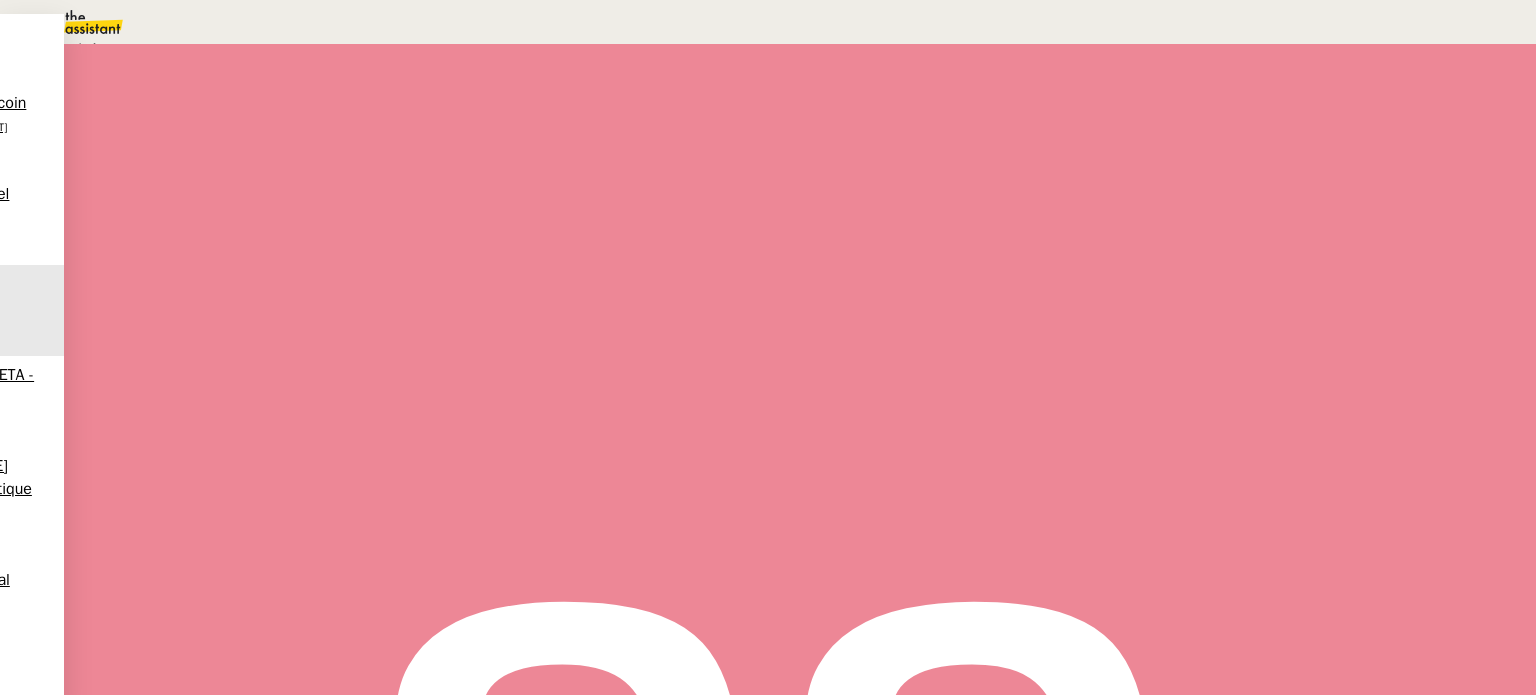 click on "En attente d'une réponse d'un client, d'un contact ou d'un tiers." at bounding box center (266, 96) 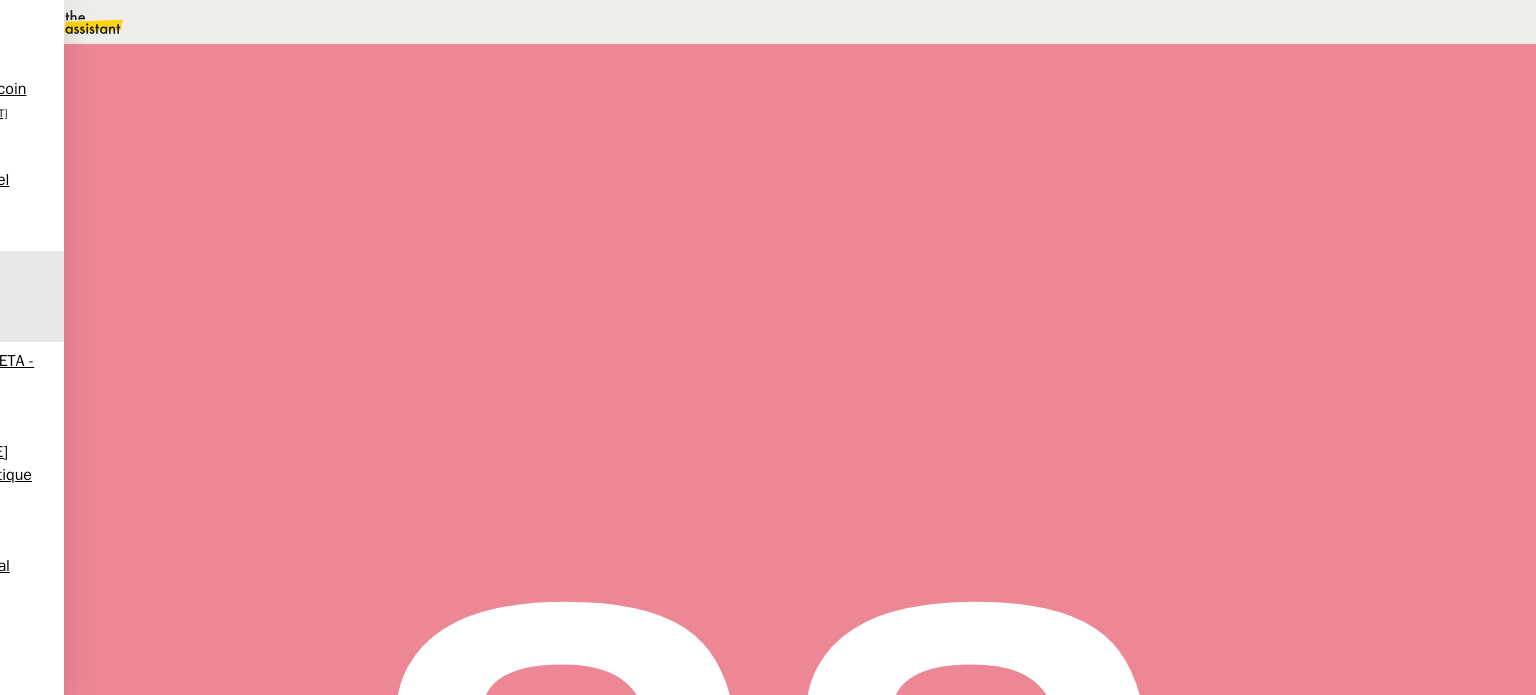 click on "4" at bounding box center [1201, 273] 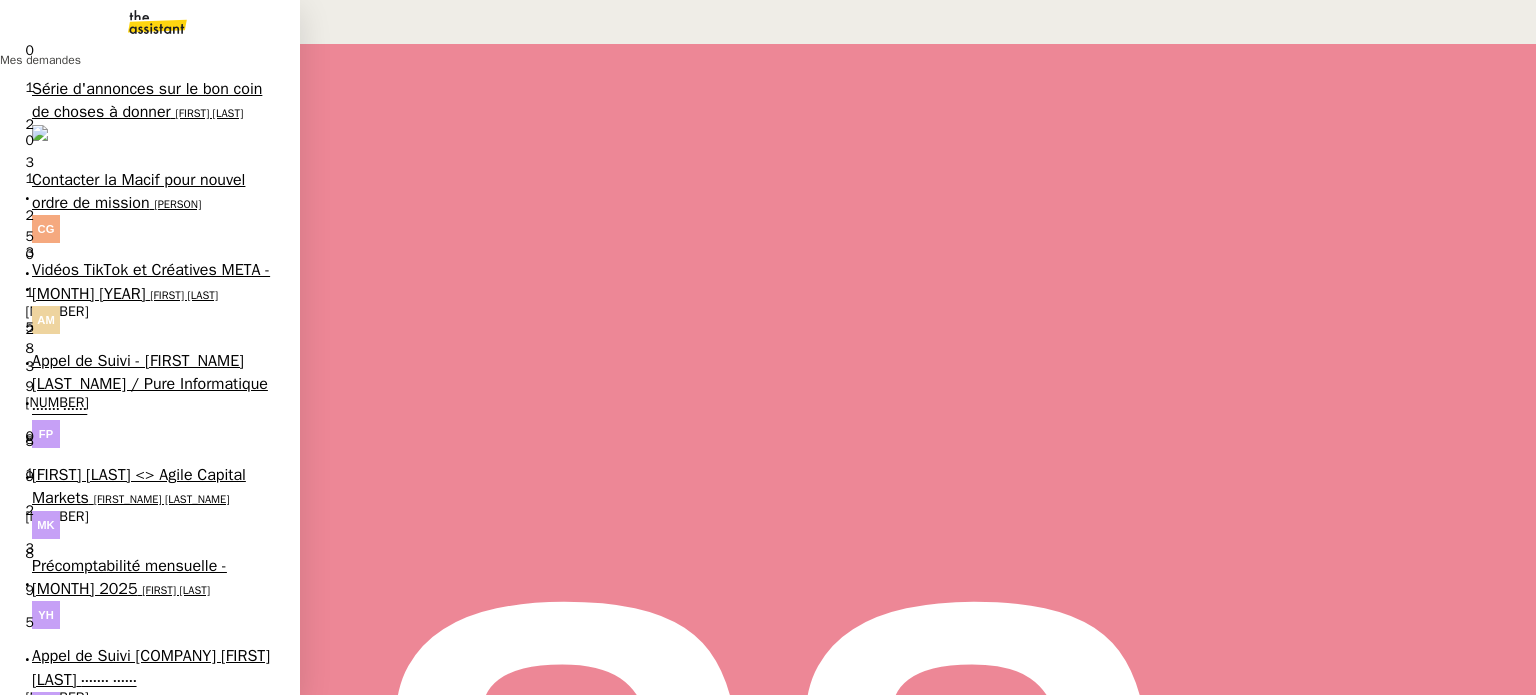 click on "Appel de Suivi BCI [FIRST] [LAST]" at bounding box center [147, 656] 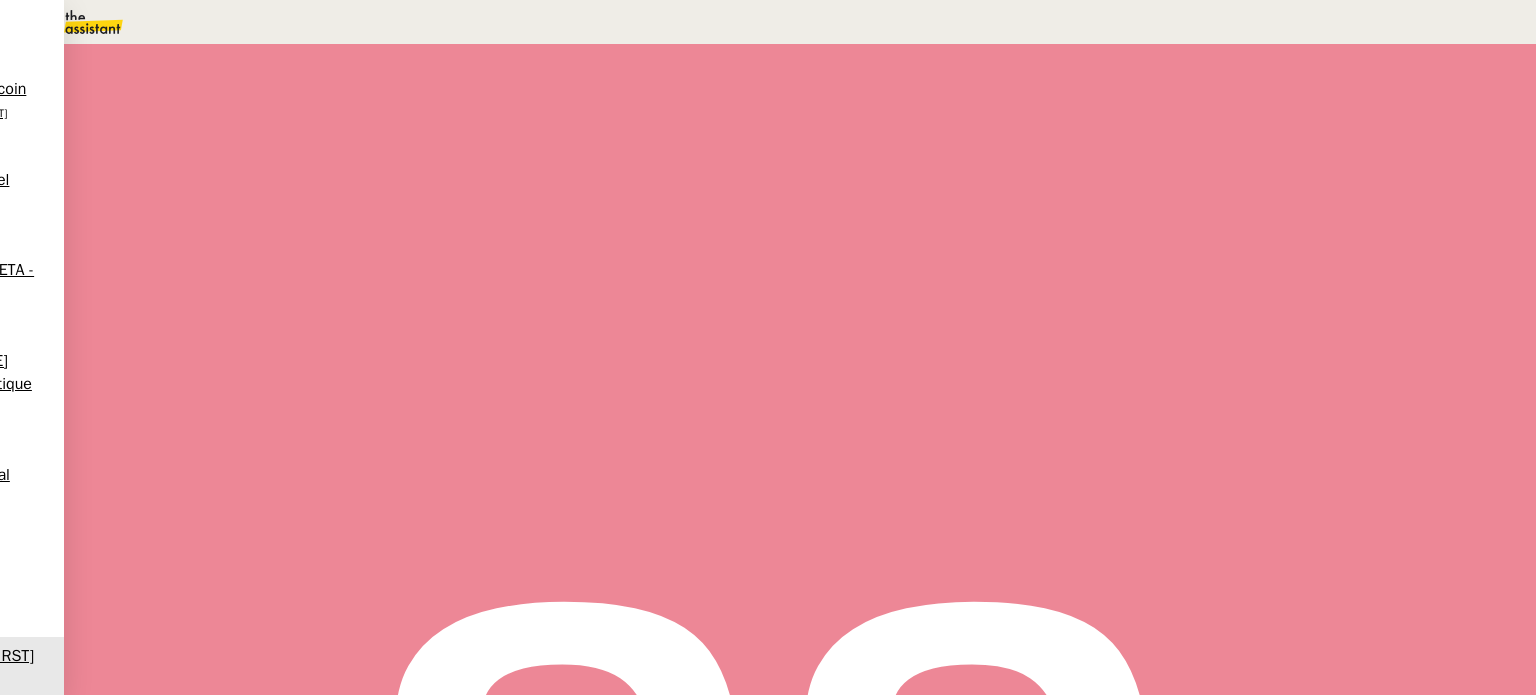 scroll, scrollTop: 200, scrollLeft: 0, axis: vertical 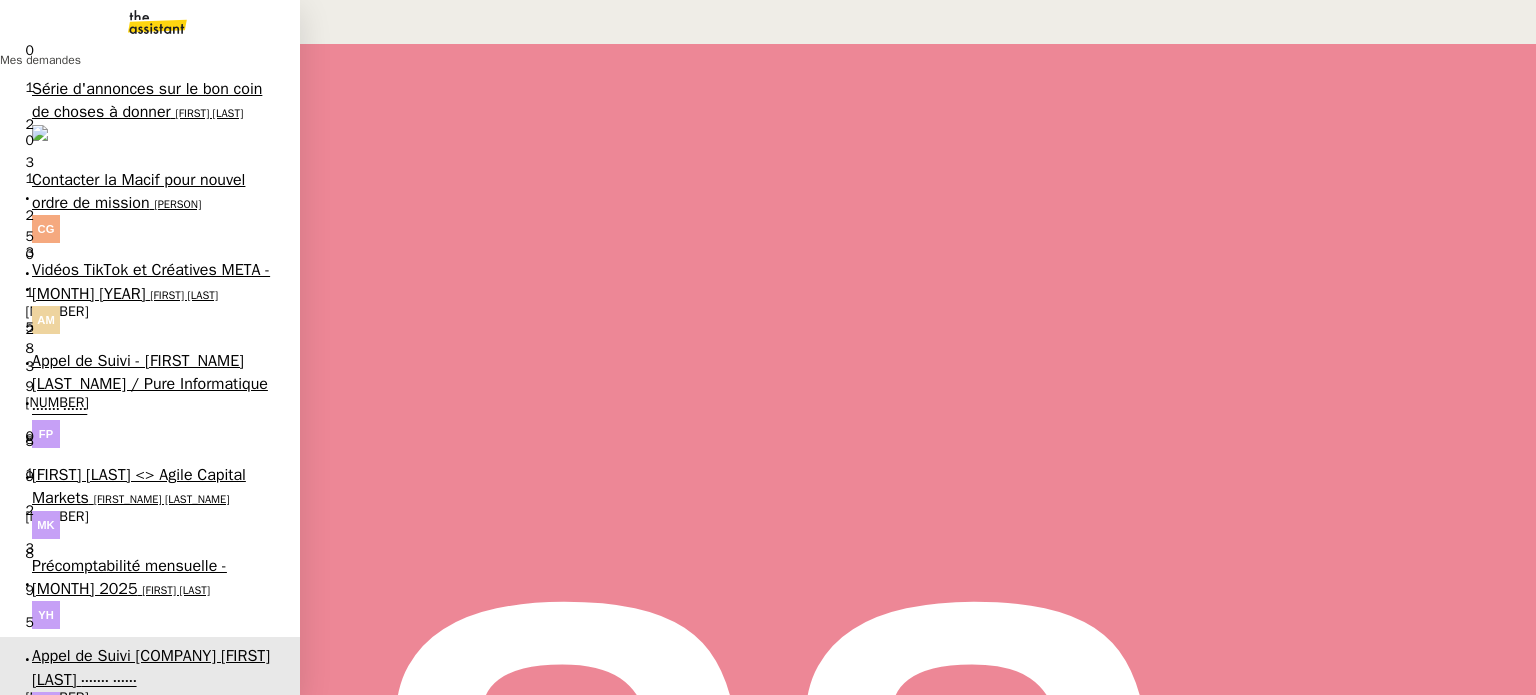 click on "Série d'annonces sur le bon coin de choses à donner" at bounding box center (147, 100) 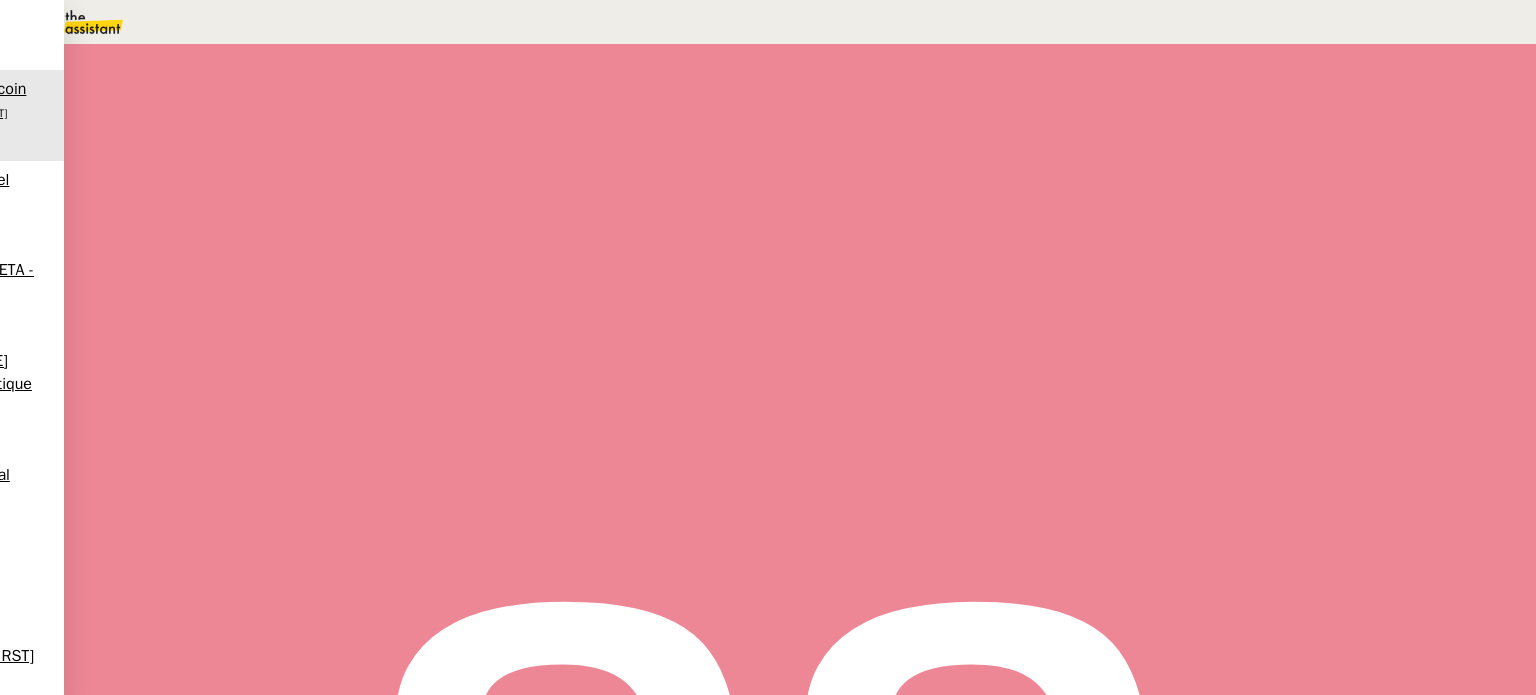 scroll, scrollTop: 600, scrollLeft: 0, axis: vertical 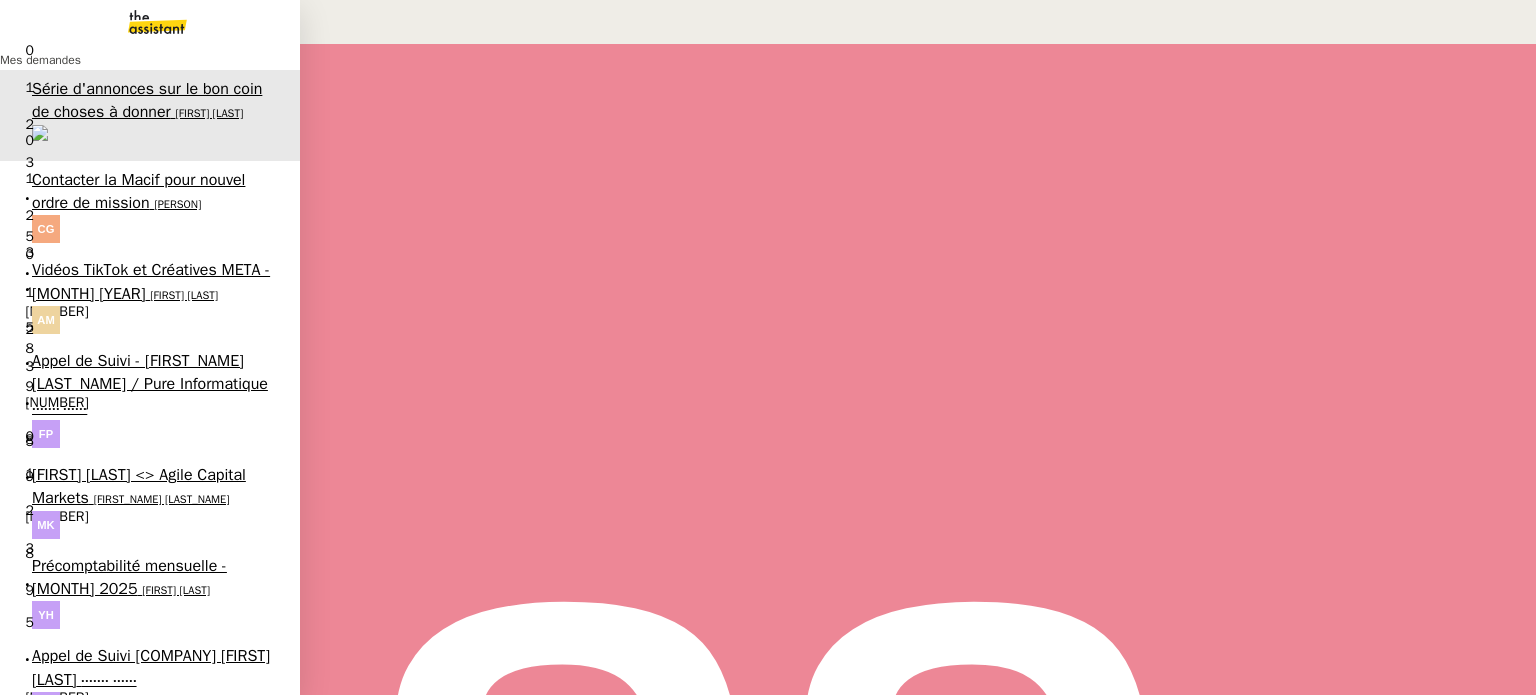 click on "Devis ADEO" at bounding box center (75, 747) 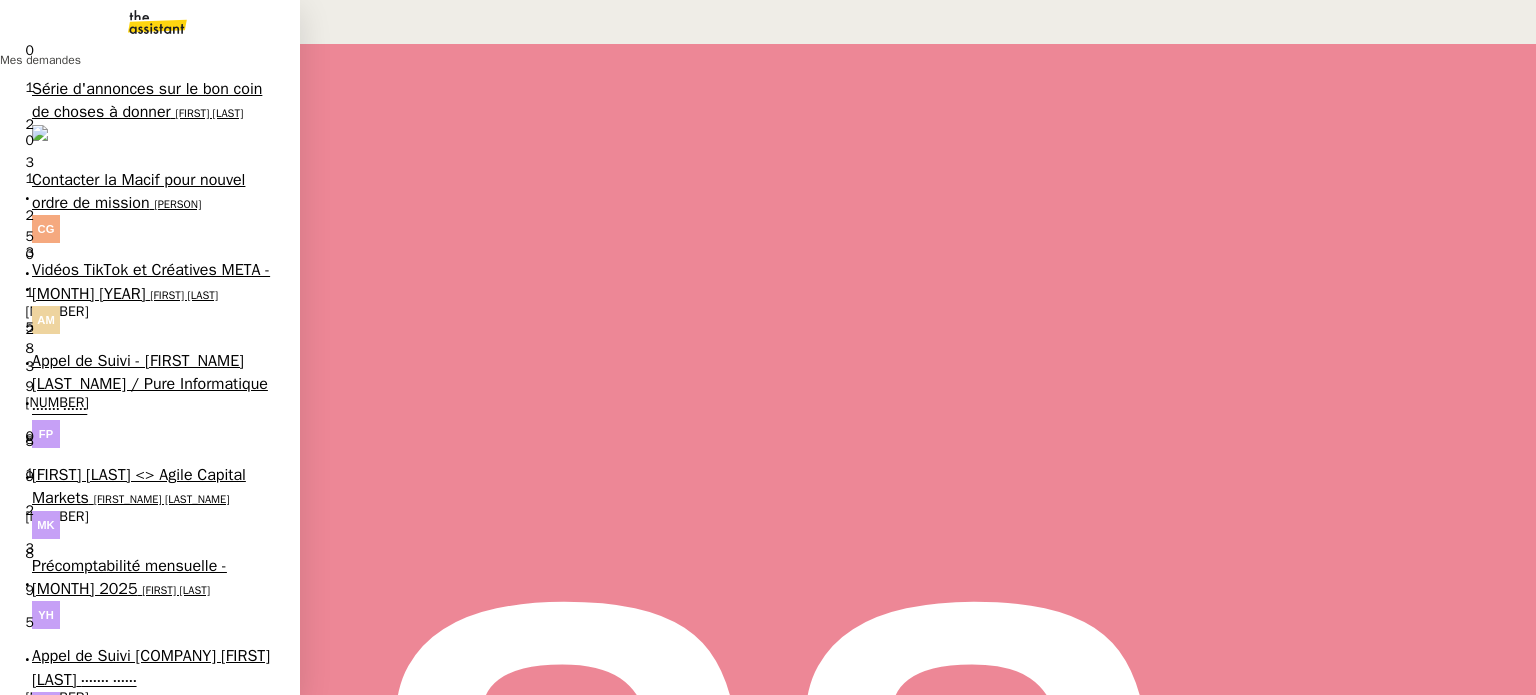 click on "Planifier RDV contrôle technique" at bounding box center [144, 814] 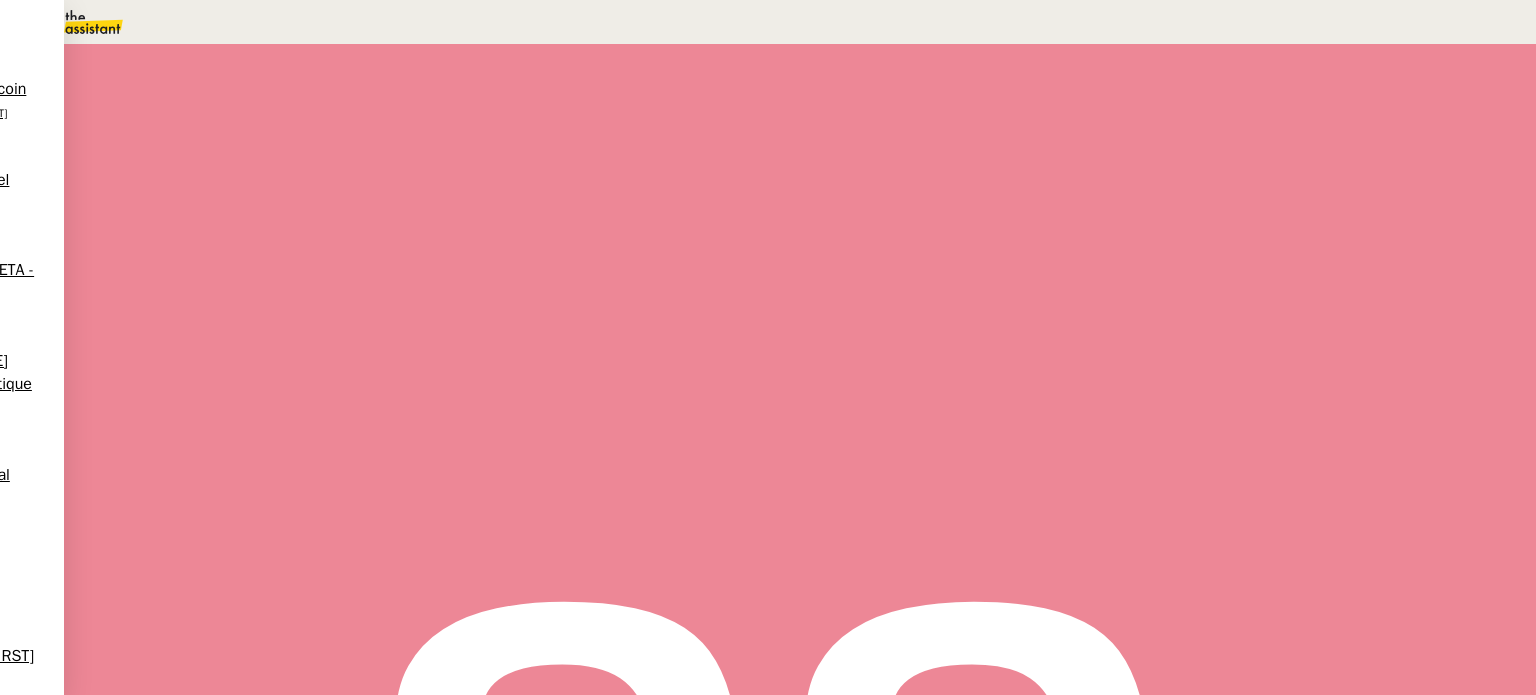scroll, scrollTop: 600, scrollLeft: 0, axis: vertical 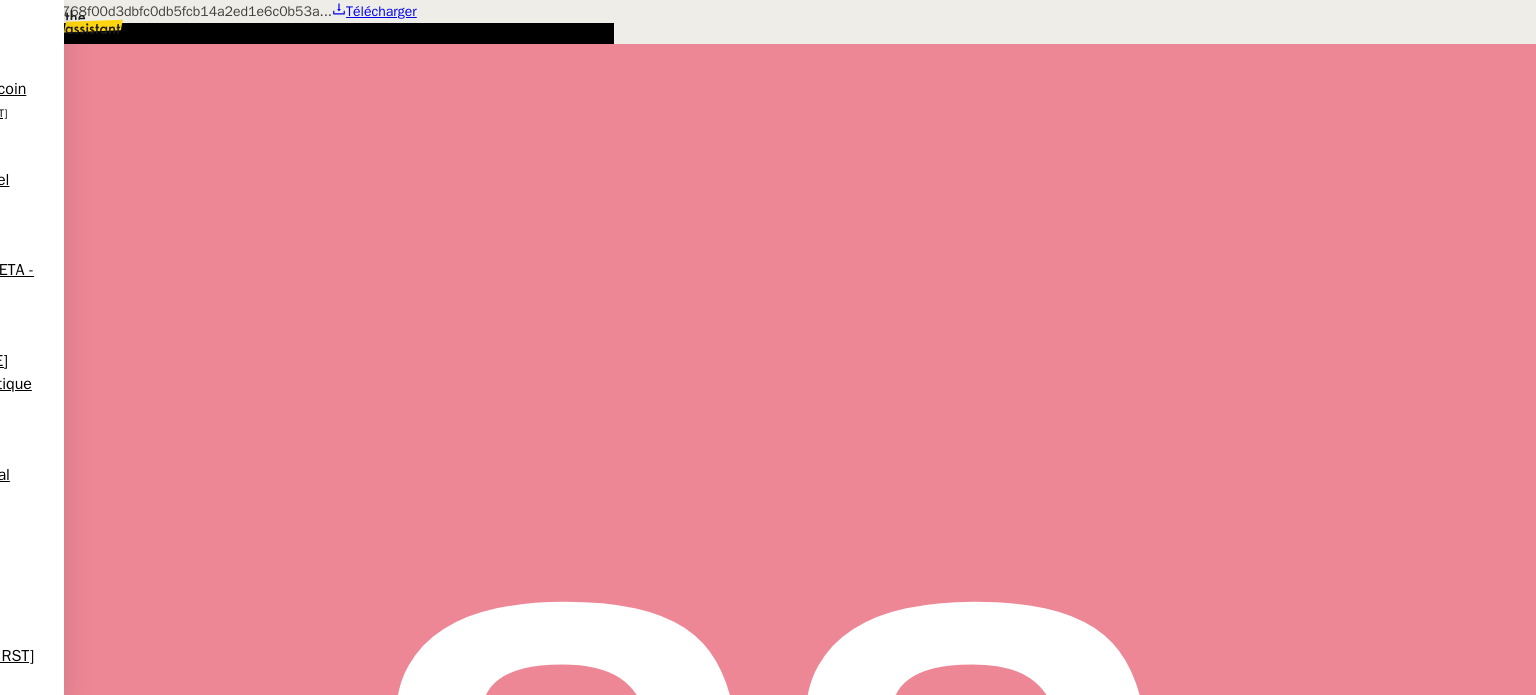 click at bounding box center [768, 0] 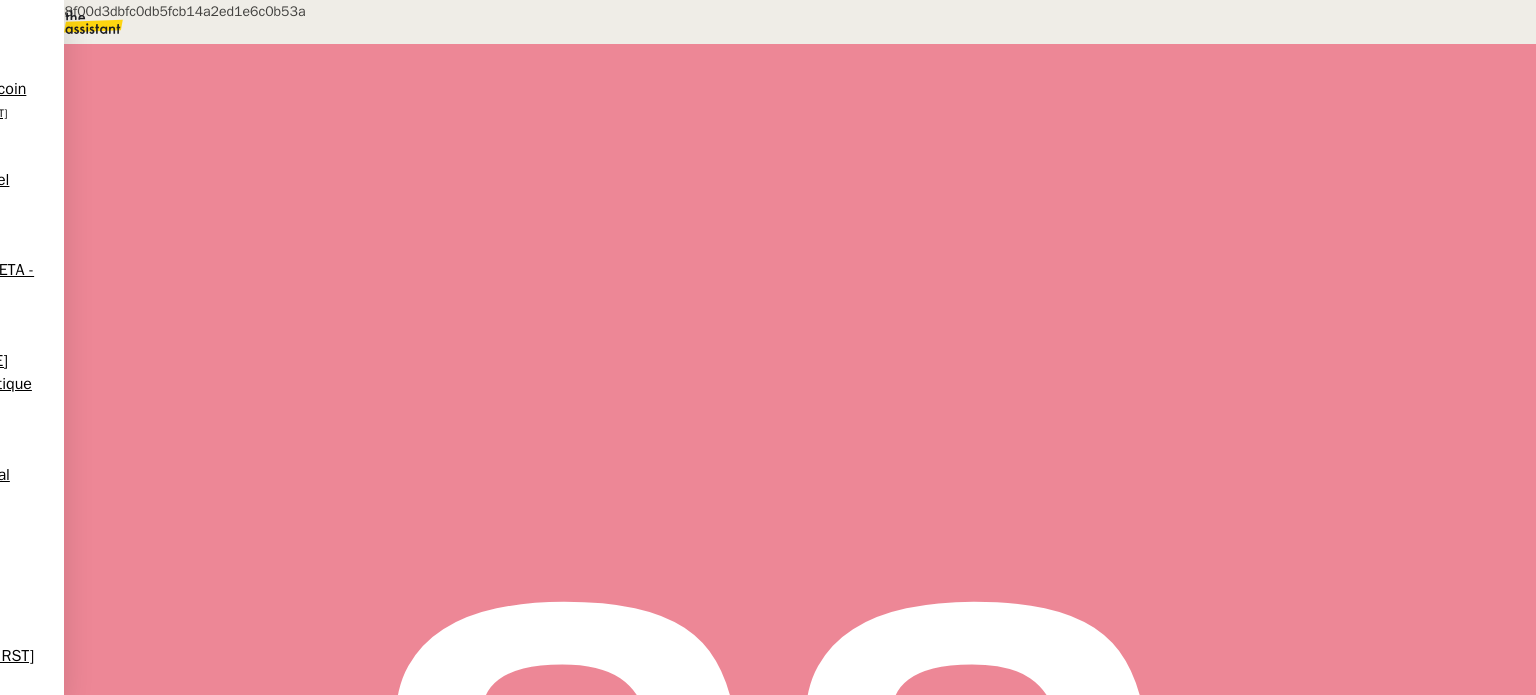 click on "db1d10768f00d3dbfc0db5fcb14a2ed1e6c0b53a (1).png" at bounding box center [689, 609] 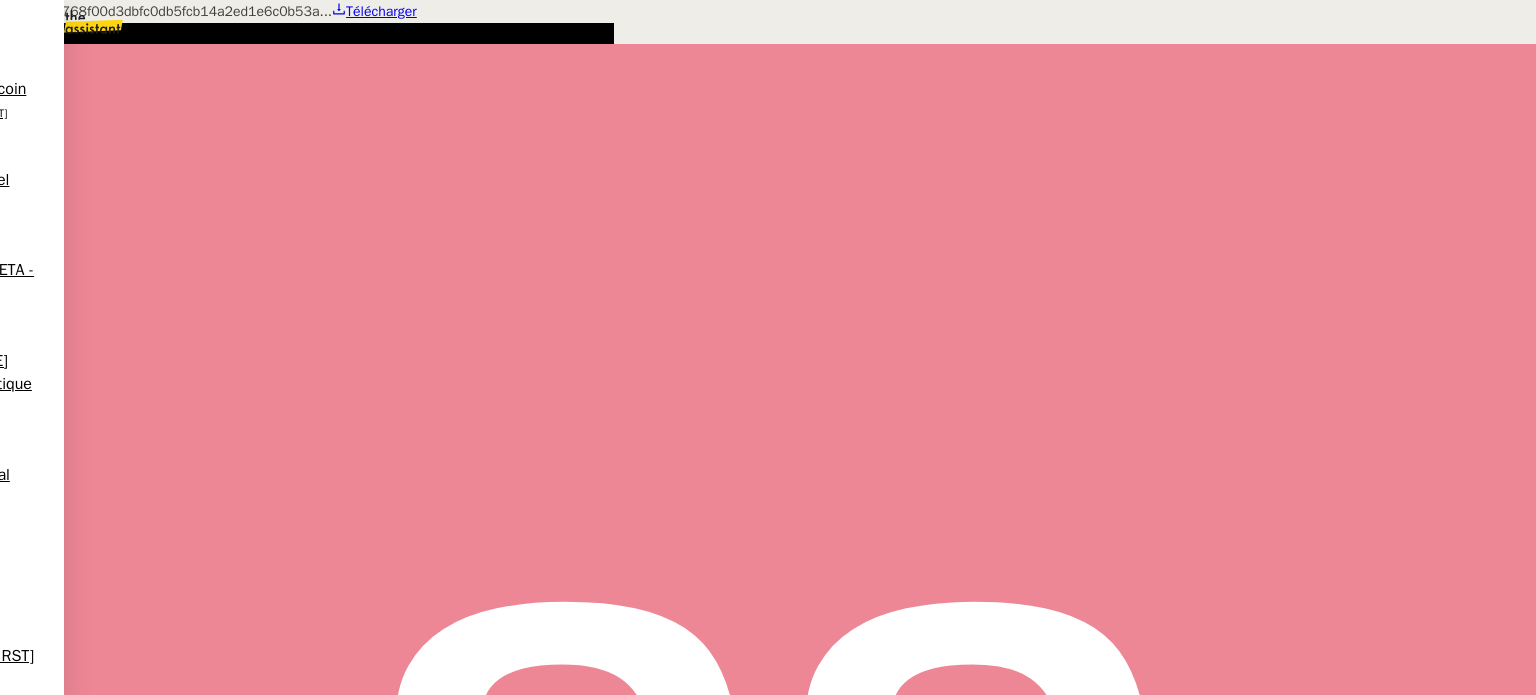 click at bounding box center (768, 0) 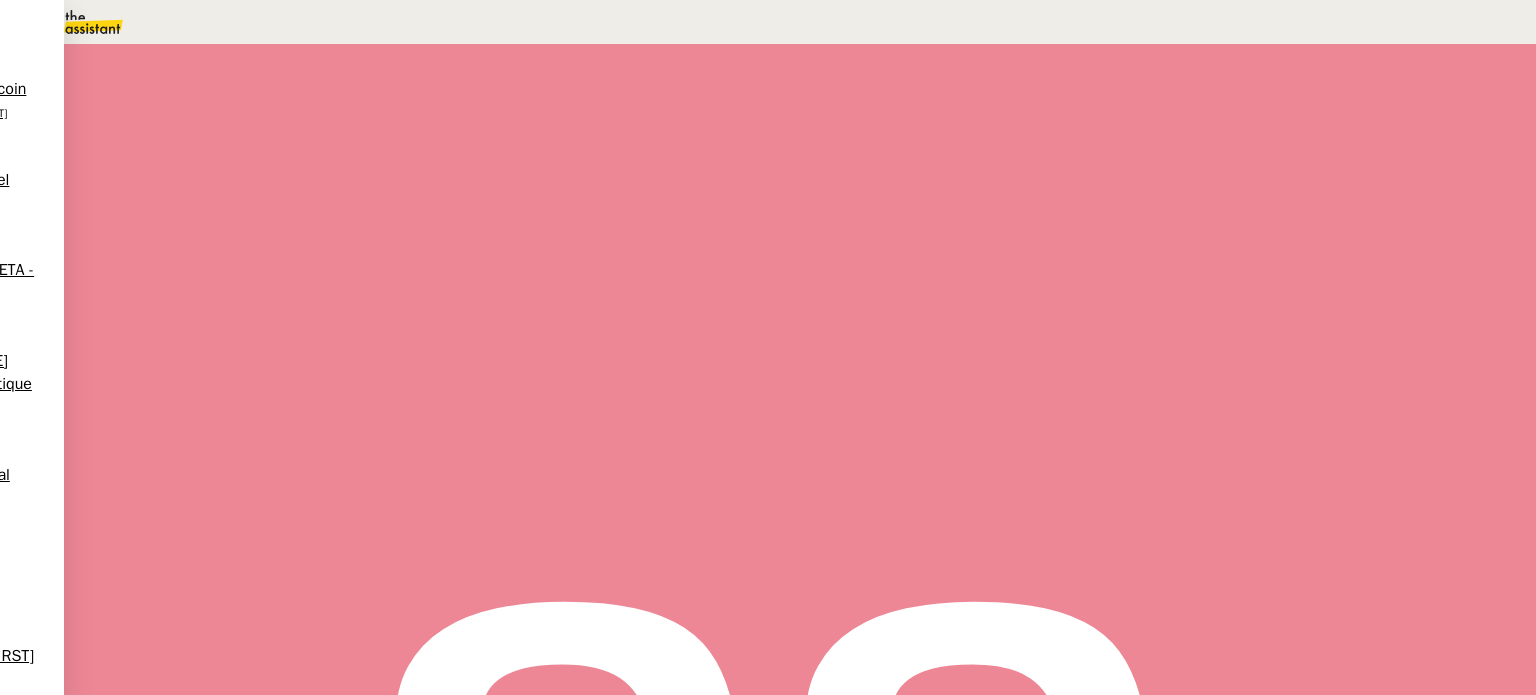 click on "•••" at bounding box center [269, 546] 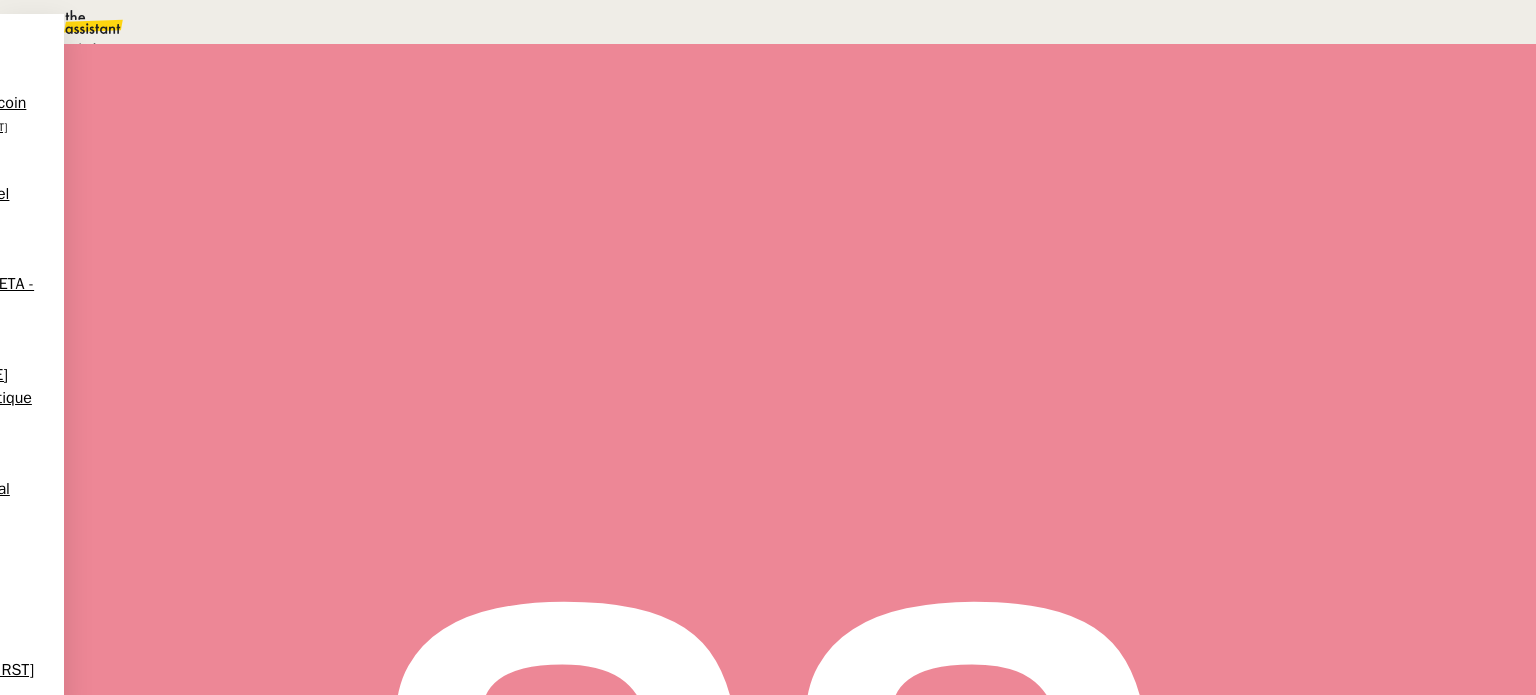 click at bounding box center (47, 25) 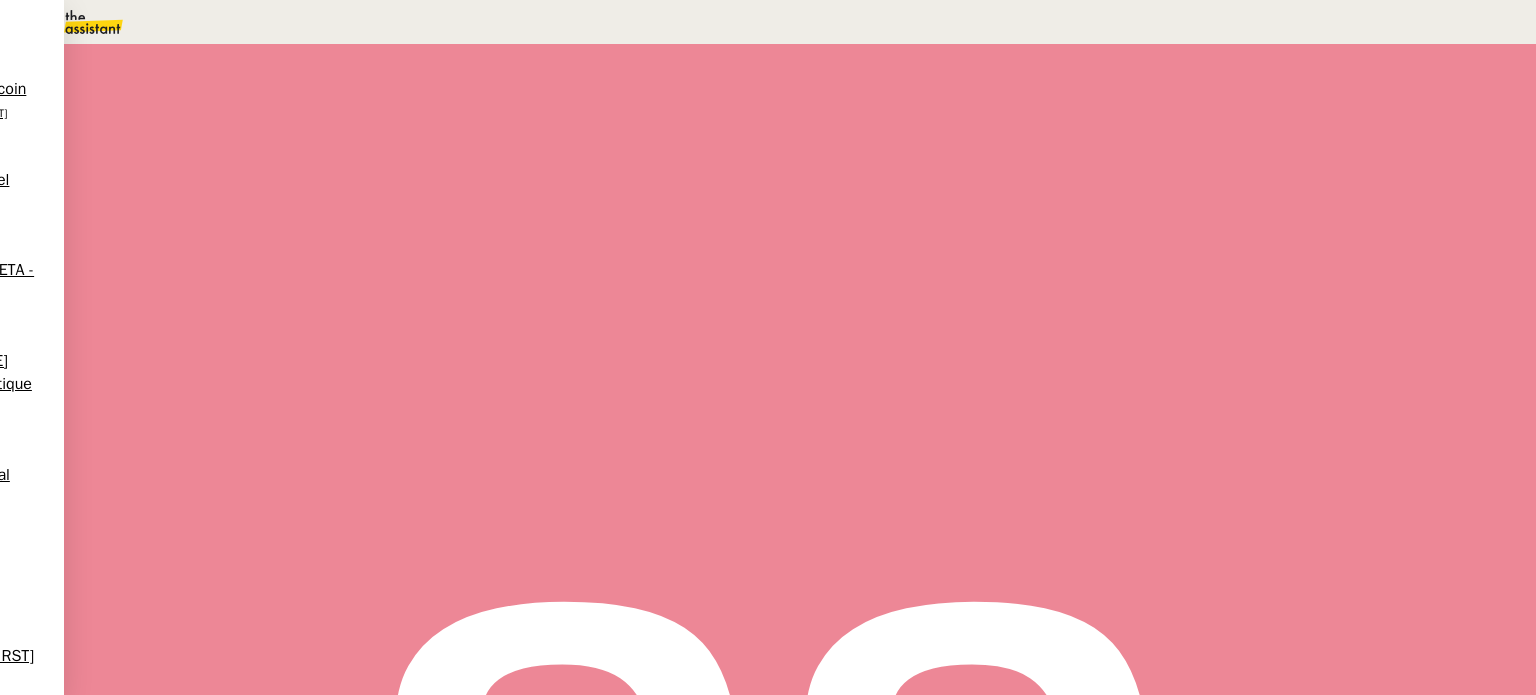 click at bounding box center (1184, 133) 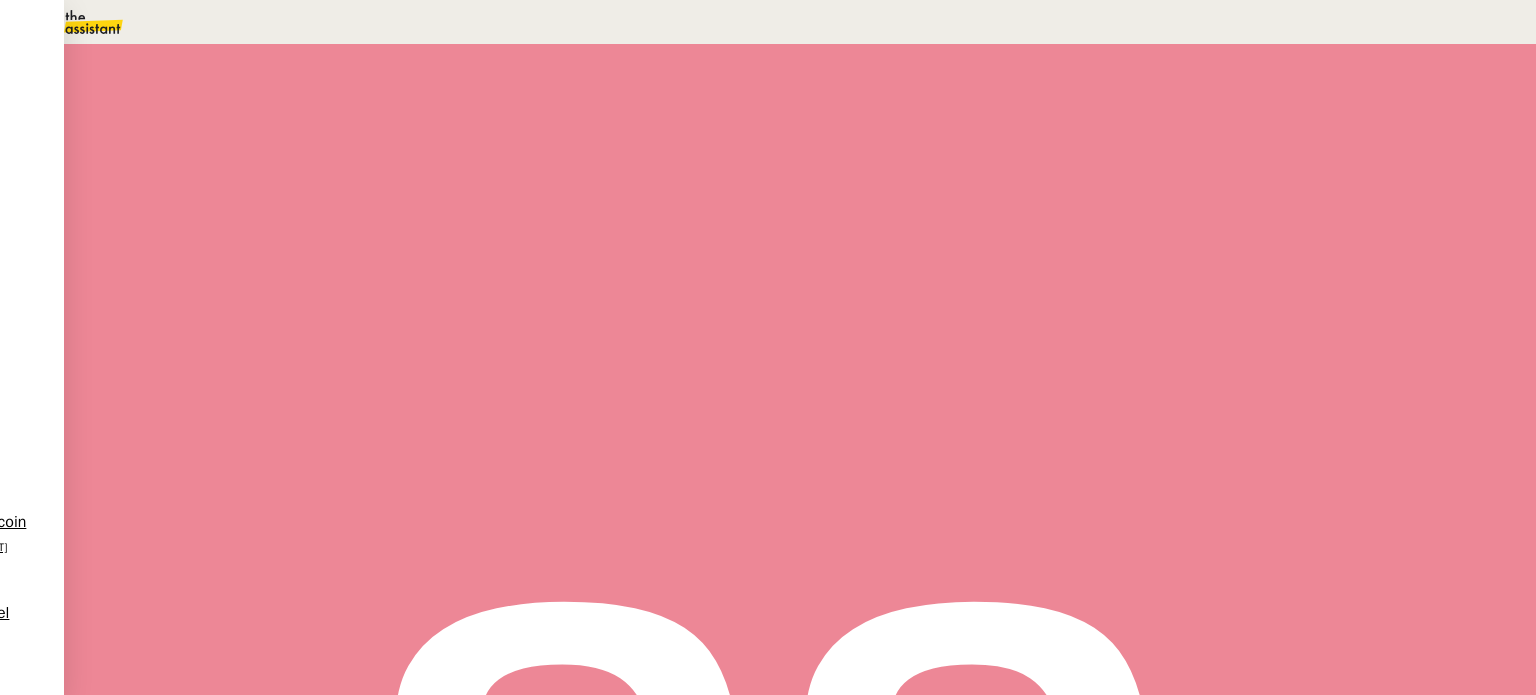 scroll, scrollTop: 0, scrollLeft: 0, axis: both 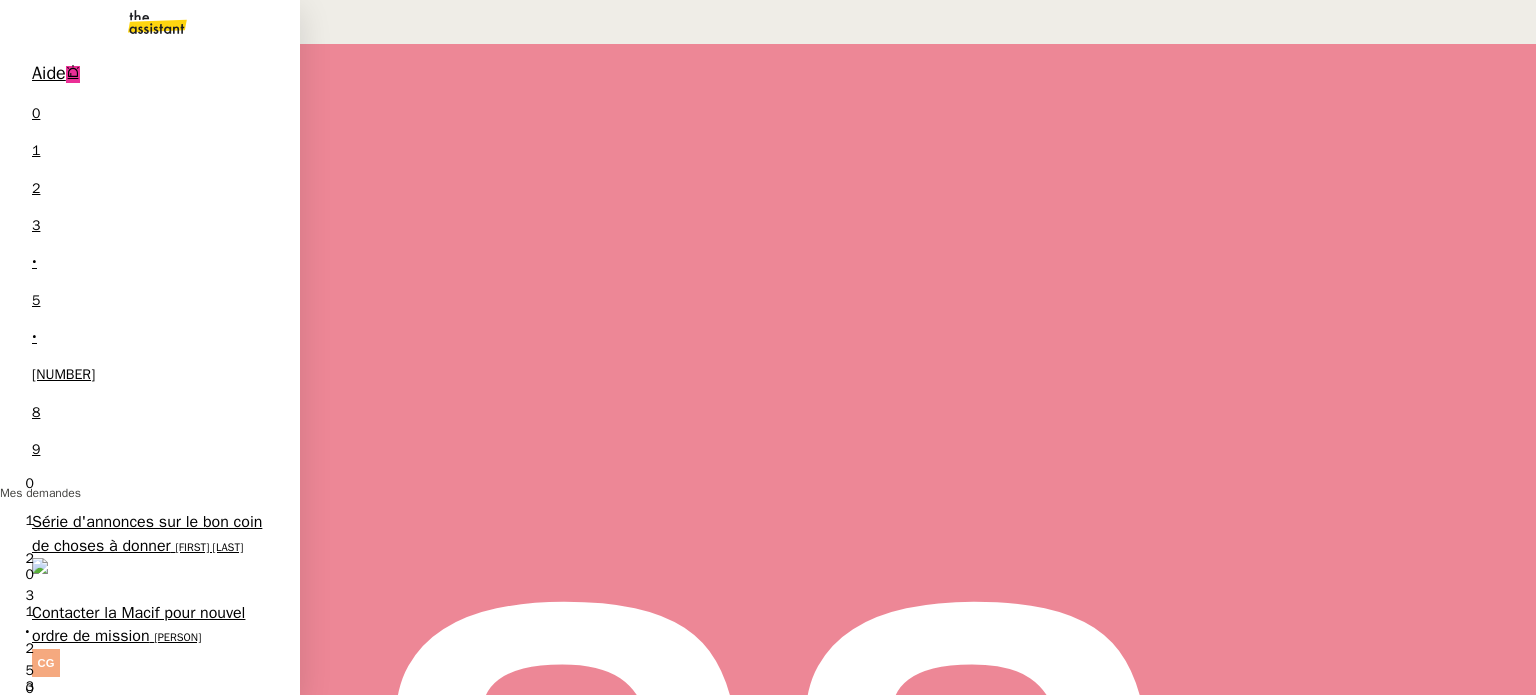 click on "[FIRST] [LAST] <> Agile Capital Markets" at bounding box center (139, 896) 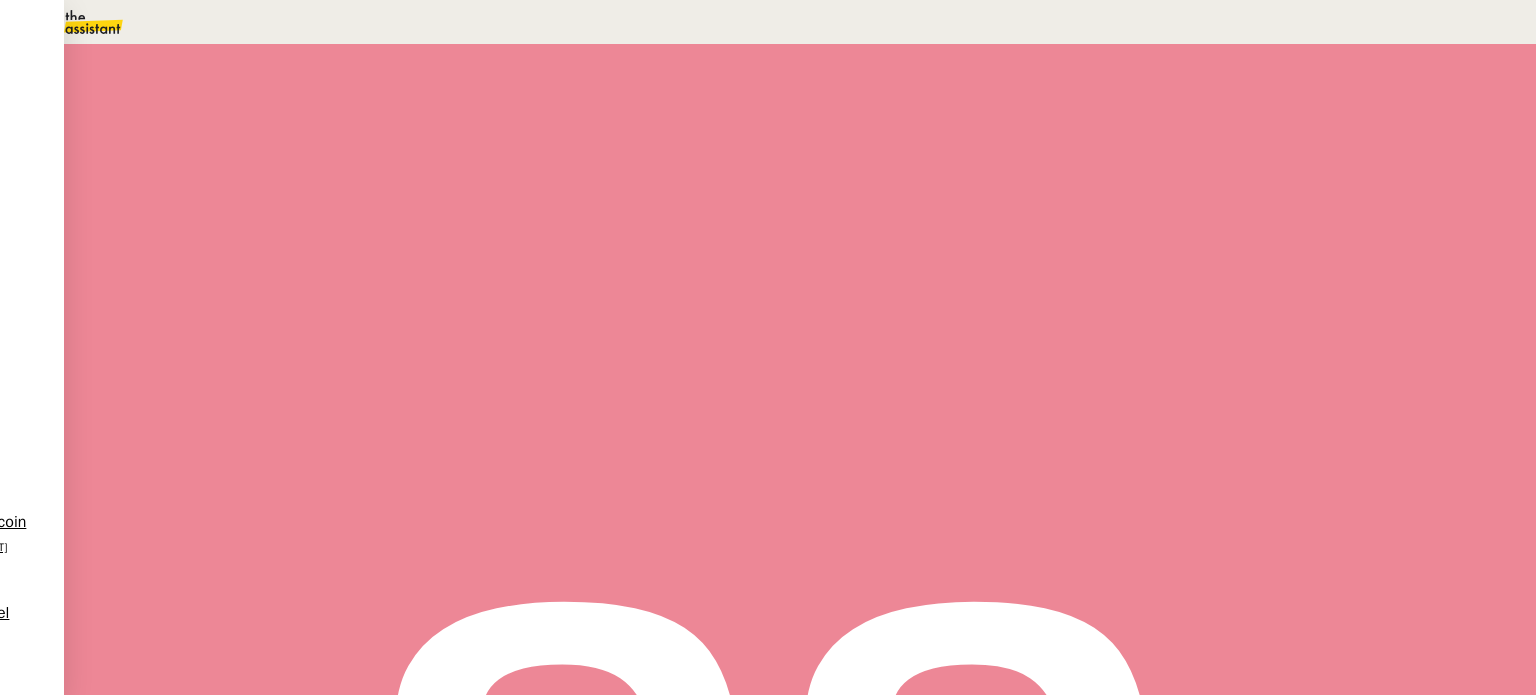 scroll, scrollTop: 0, scrollLeft: 0, axis: both 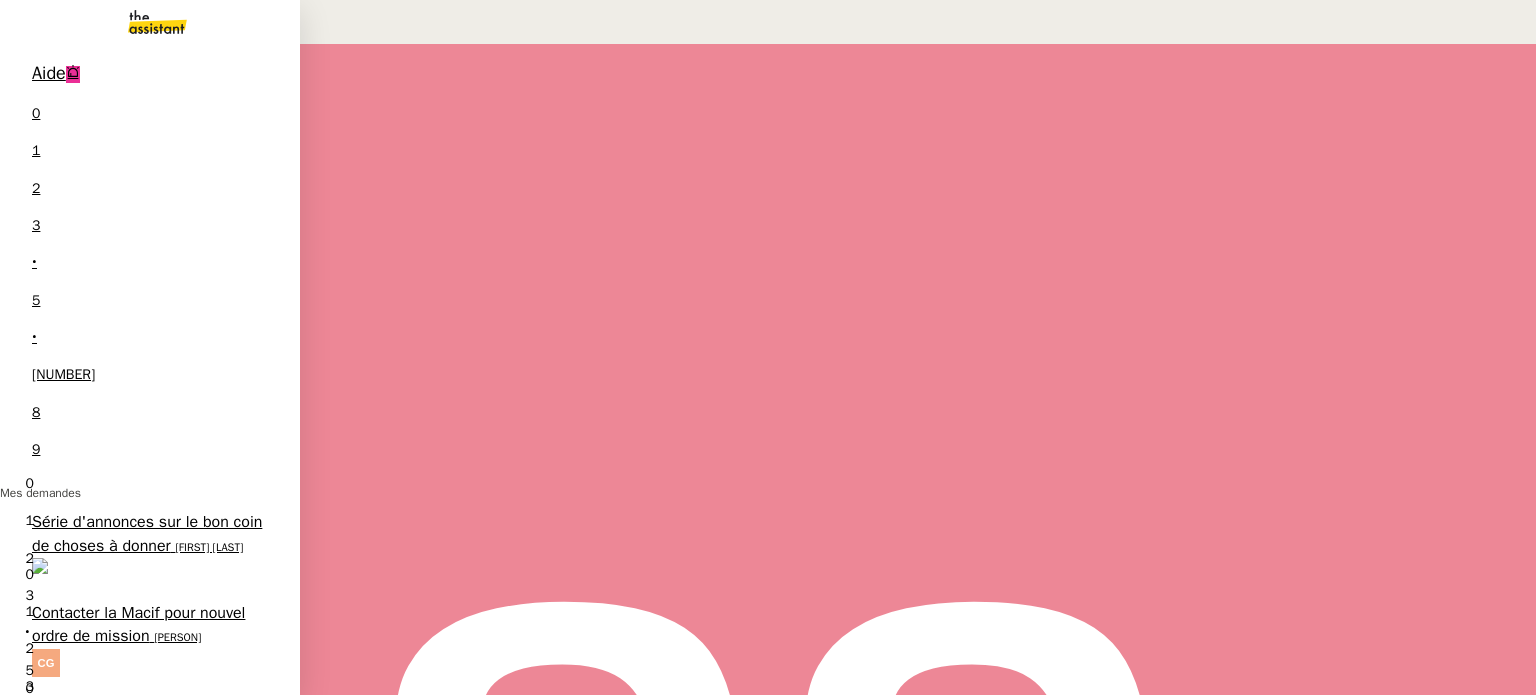 click on "[FIRST] [LAST] [LAST]" at bounding box center (146, 1011) 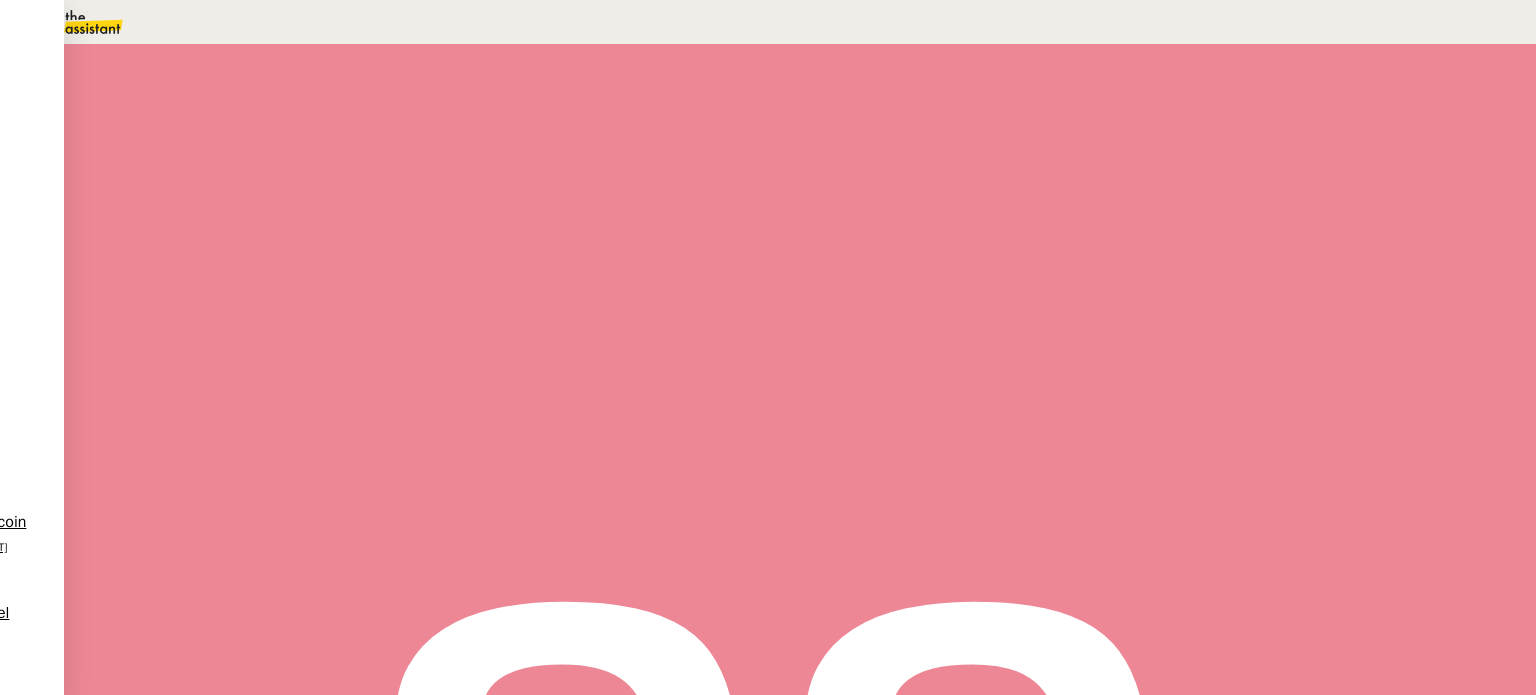 scroll, scrollTop: 400, scrollLeft: 0, axis: vertical 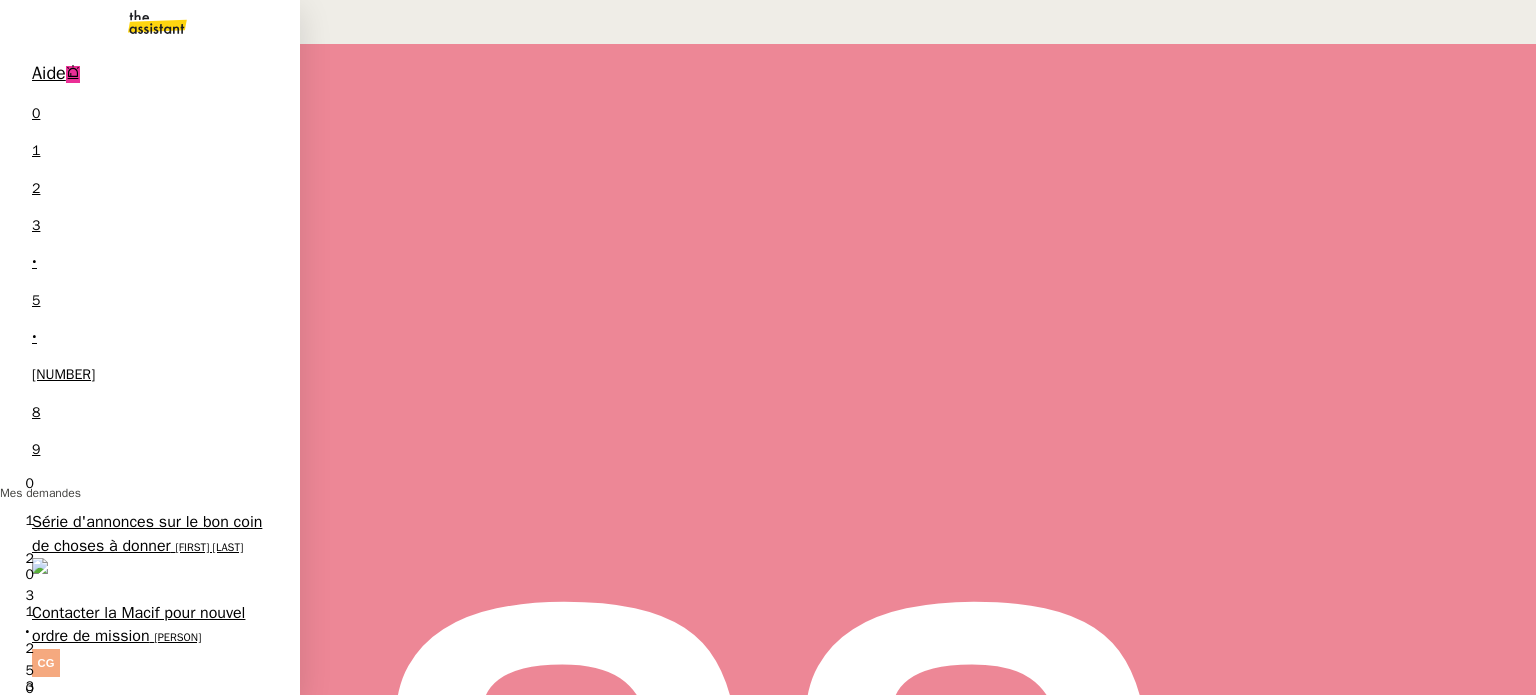 click on "Série d'annonces sur le bon coin de choses à donner" at bounding box center (147, 533) 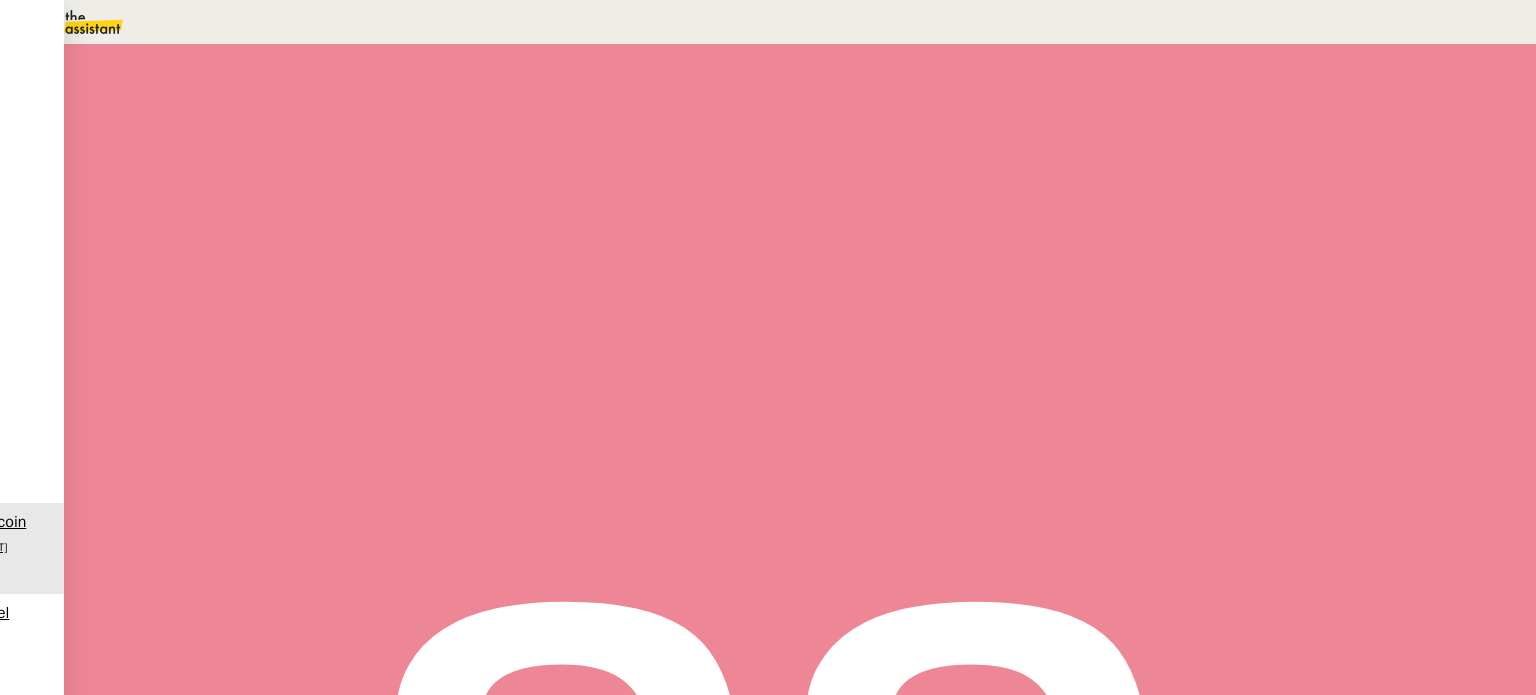 click on "Charles Cédric Tempestini Répondre Re: Série d'annonces sur le bon coin de choses à donner
Bonjour Cédric, Très bien, je m'en occupe. Vous pouvez suivre l'avancée de votre demande en cliquant ici . ⏱️ Merci, Charles Personal assistant • Willpower Consulting charles@theassistant.com ----- Modification d’une des photos le contenu a changé merci 🙏 On Wed 2 Jul 2025 at 19:32, Cédric Tempestini <ctempestini@gmail.com> wrote:
Bonjour, J'ai plusieurs ensembles de choses que je veux donner. A prendre en l'état sans discussions ! Ensemble d'objets de domotique fonctionnels, il y en a pour plus de [PRICE] euros de matériel" at bounding box center (800, 189) 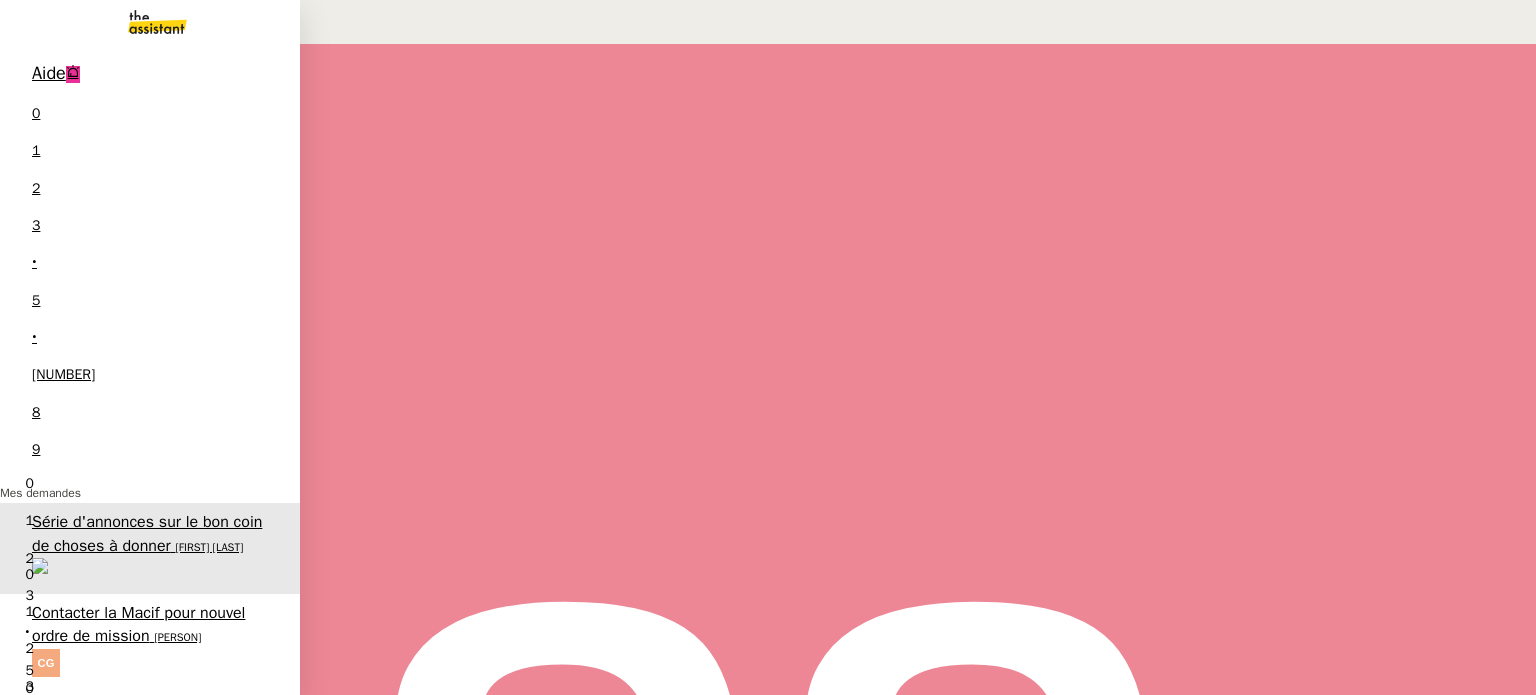 click on "Devis ADEO" at bounding box center (73, 1180) 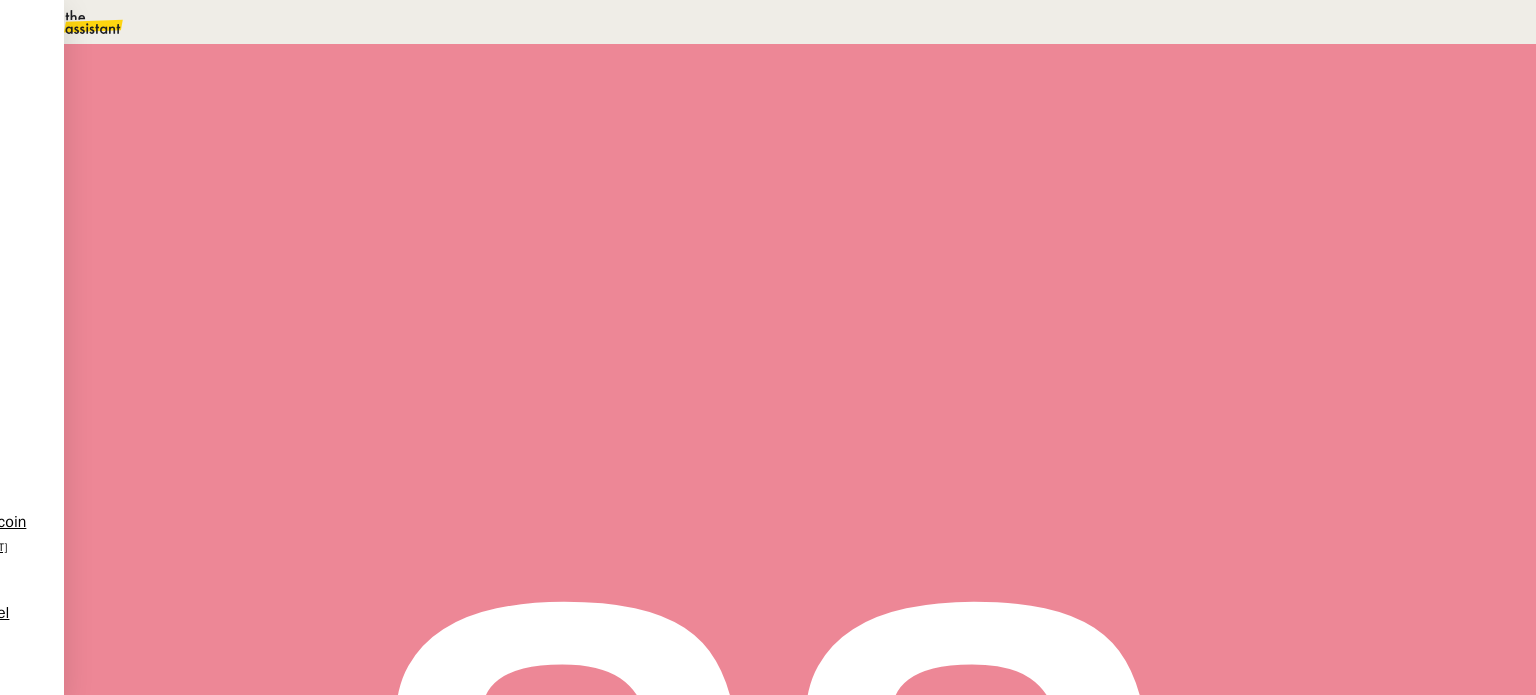 scroll, scrollTop: 0, scrollLeft: 0, axis: both 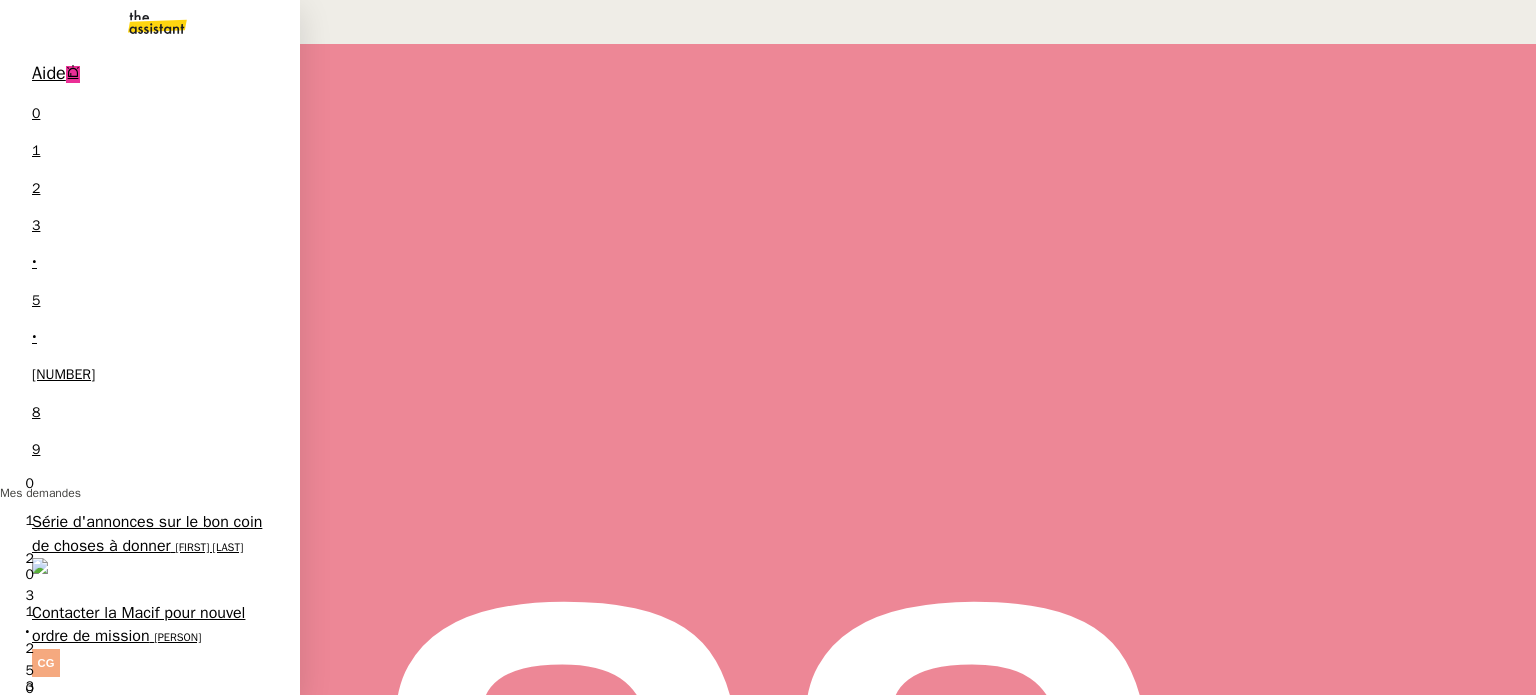 click on "Trouver une nouvelle table basse    [NAME]  [LAST]     0   1   2   3   4   5   6   7   8   9" at bounding box center (150, 1455) 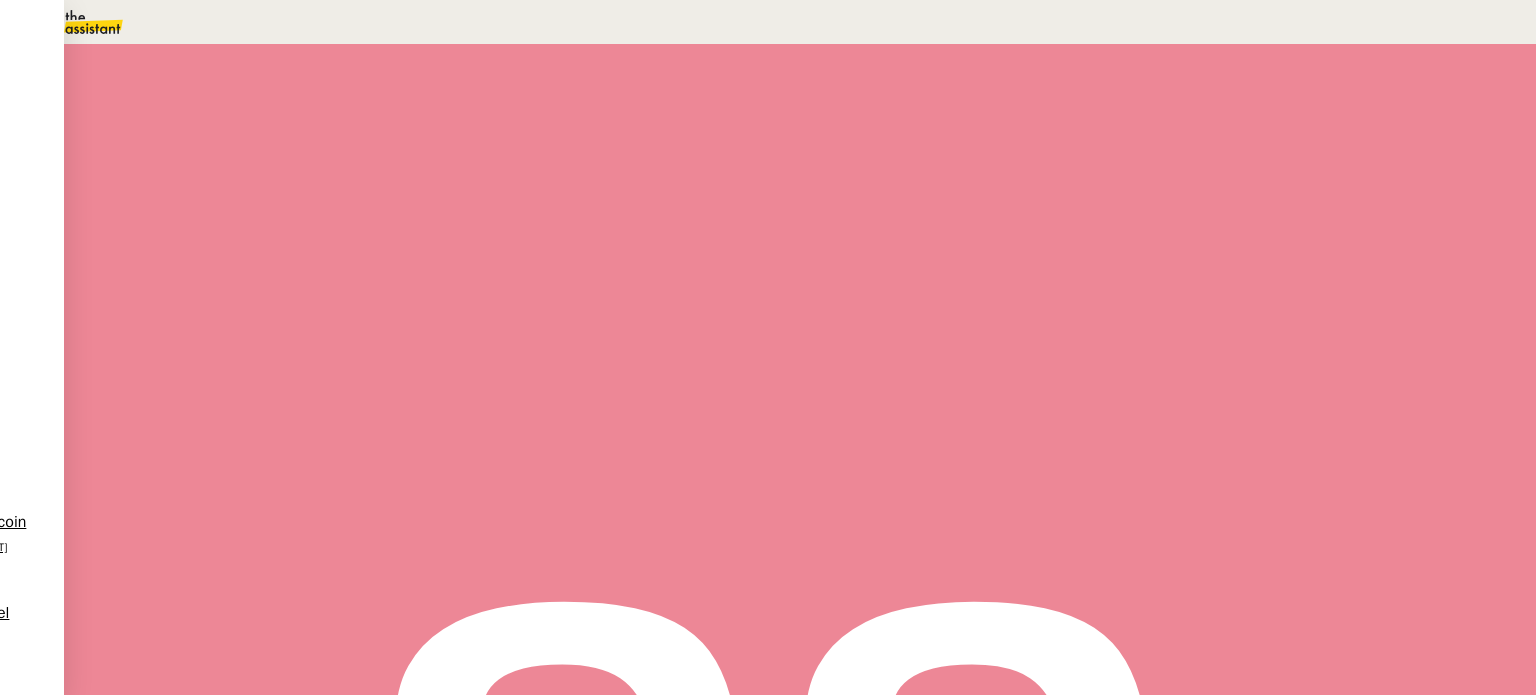 scroll, scrollTop: 700, scrollLeft: 0, axis: vertical 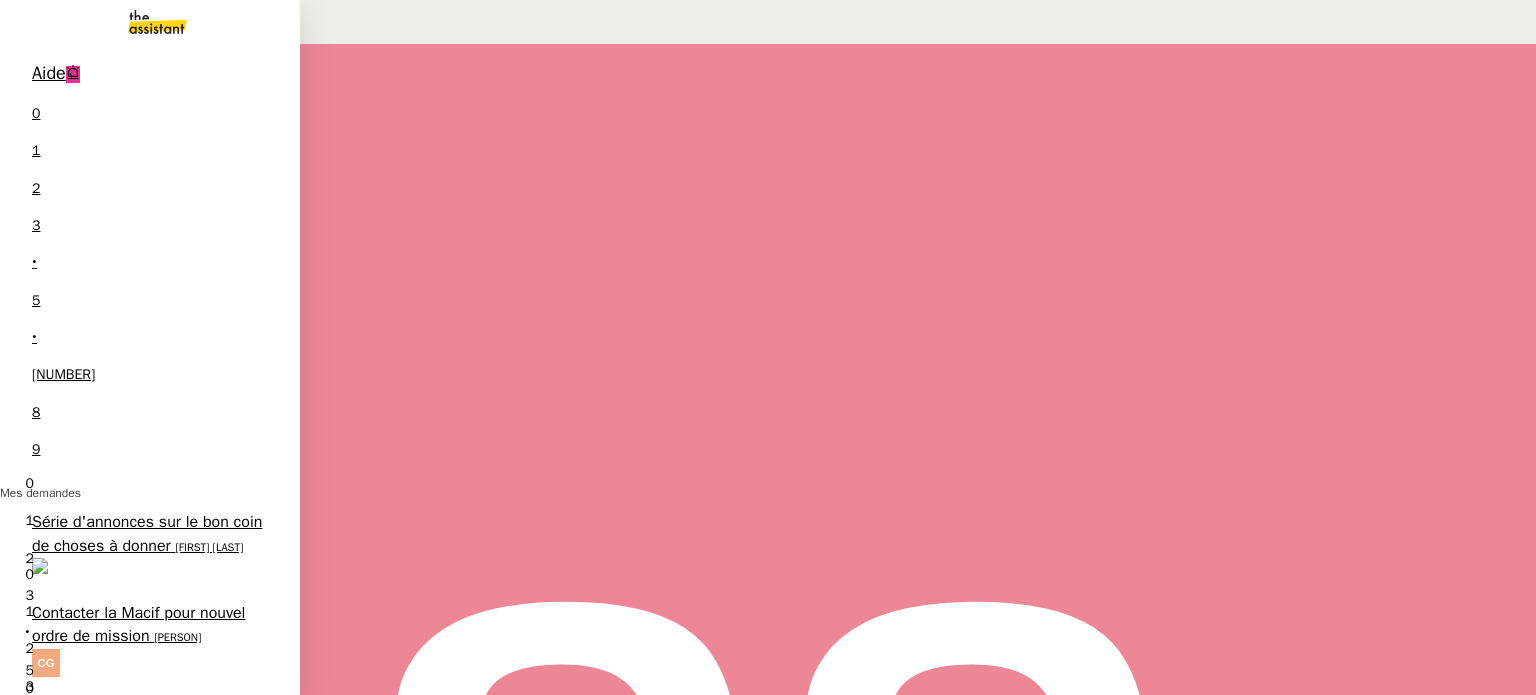 click on "NDA TRIKEDONE <> Agile Capital Markets" at bounding box center (148, 1349) 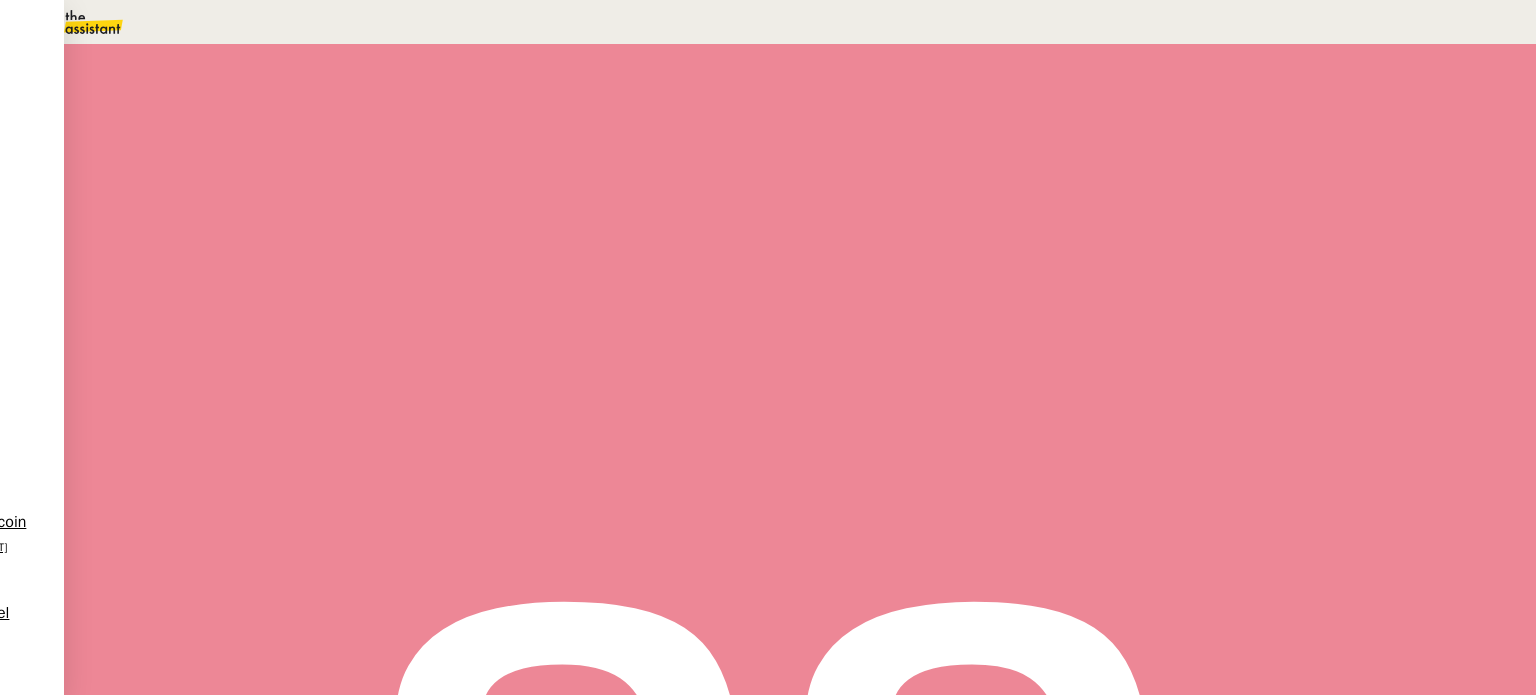 scroll, scrollTop: 400, scrollLeft: 0, axis: vertical 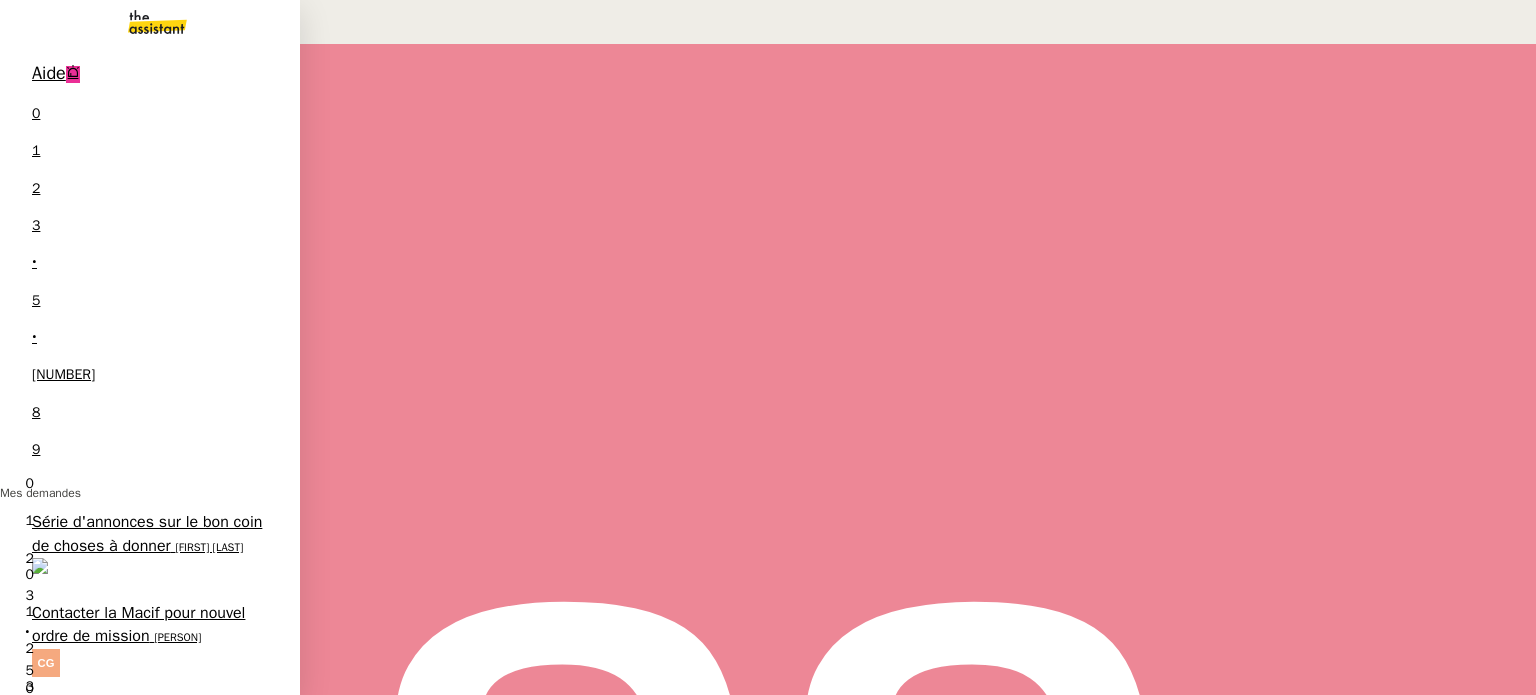 click on "Trouver un créneau pour la semaine prochaine" at bounding box center [157, 1259] 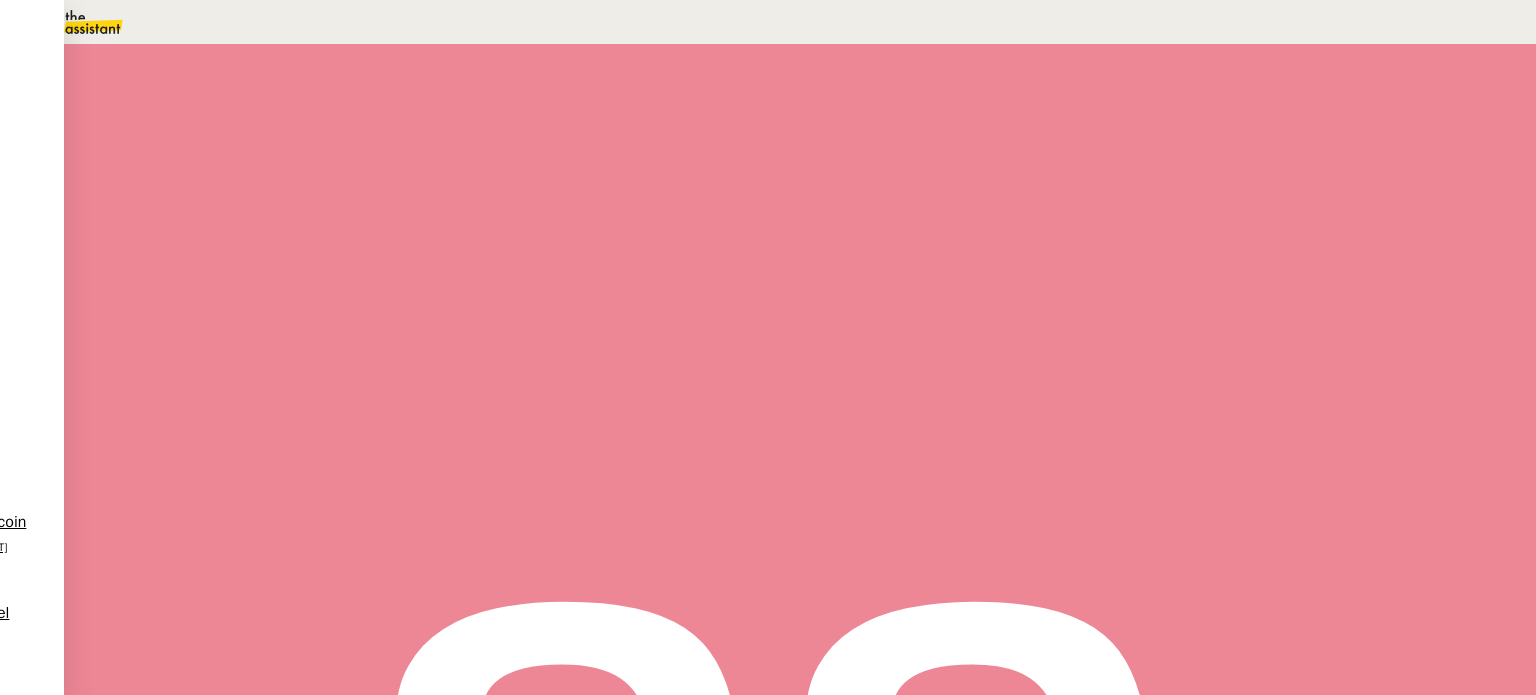 scroll, scrollTop: 300, scrollLeft: 0, axis: vertical 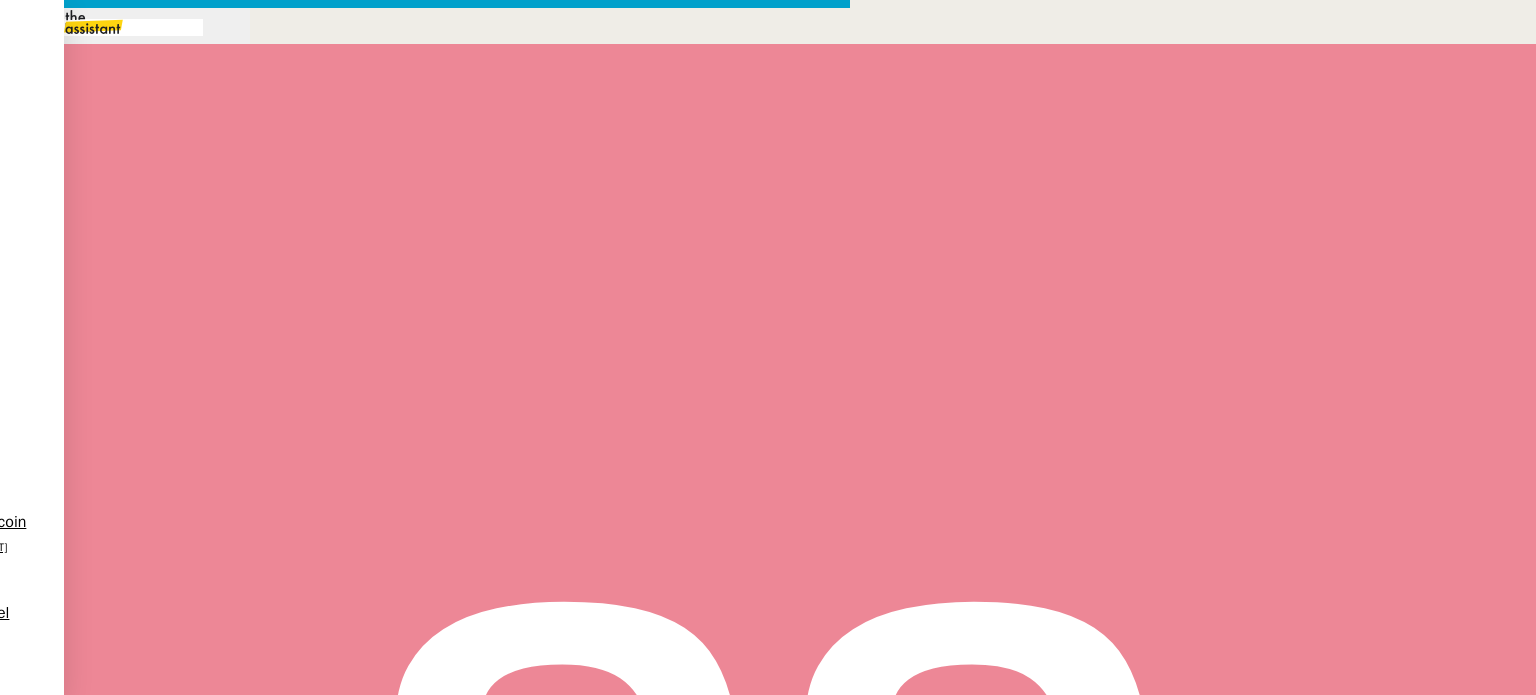 click on "Supprimer" at bounding box center [45, 1109] 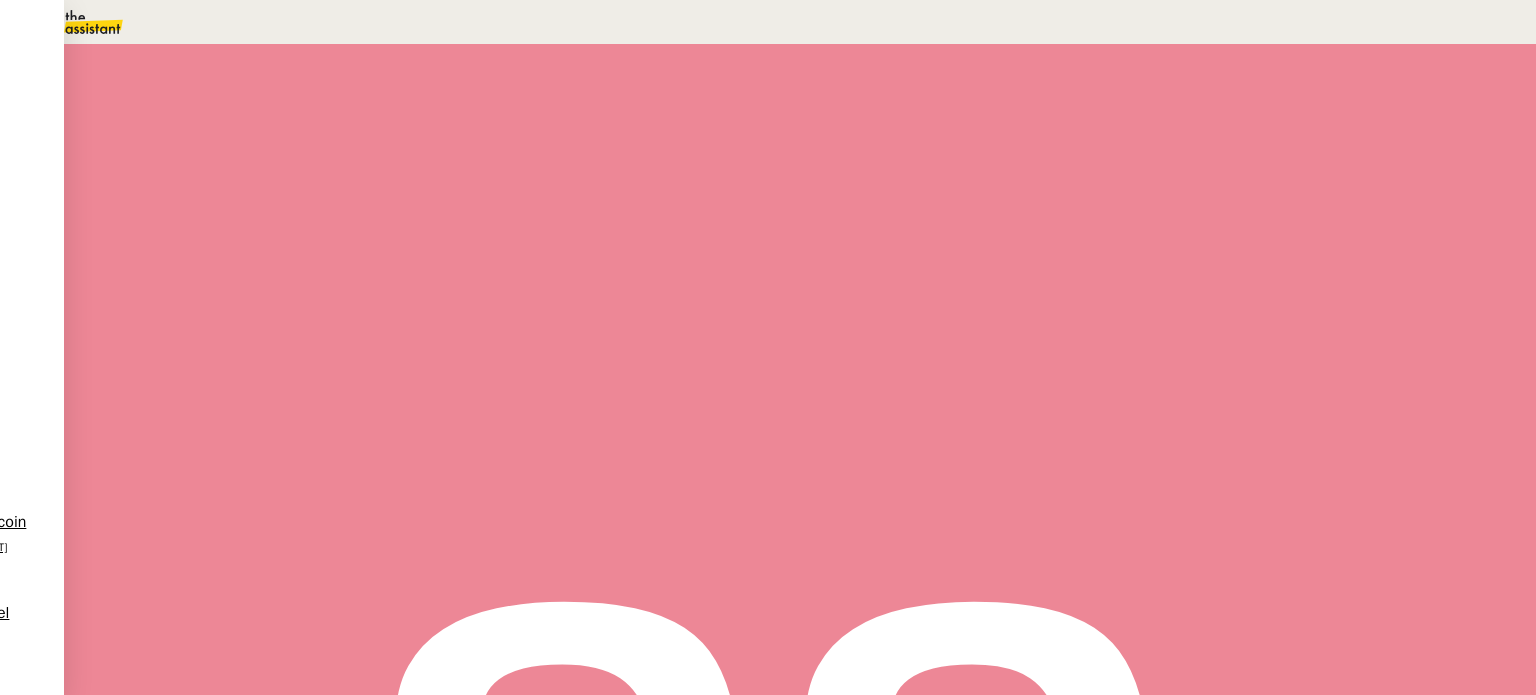 scroll, scrollTop: 500, scrollLeft: 0, axis: vertical 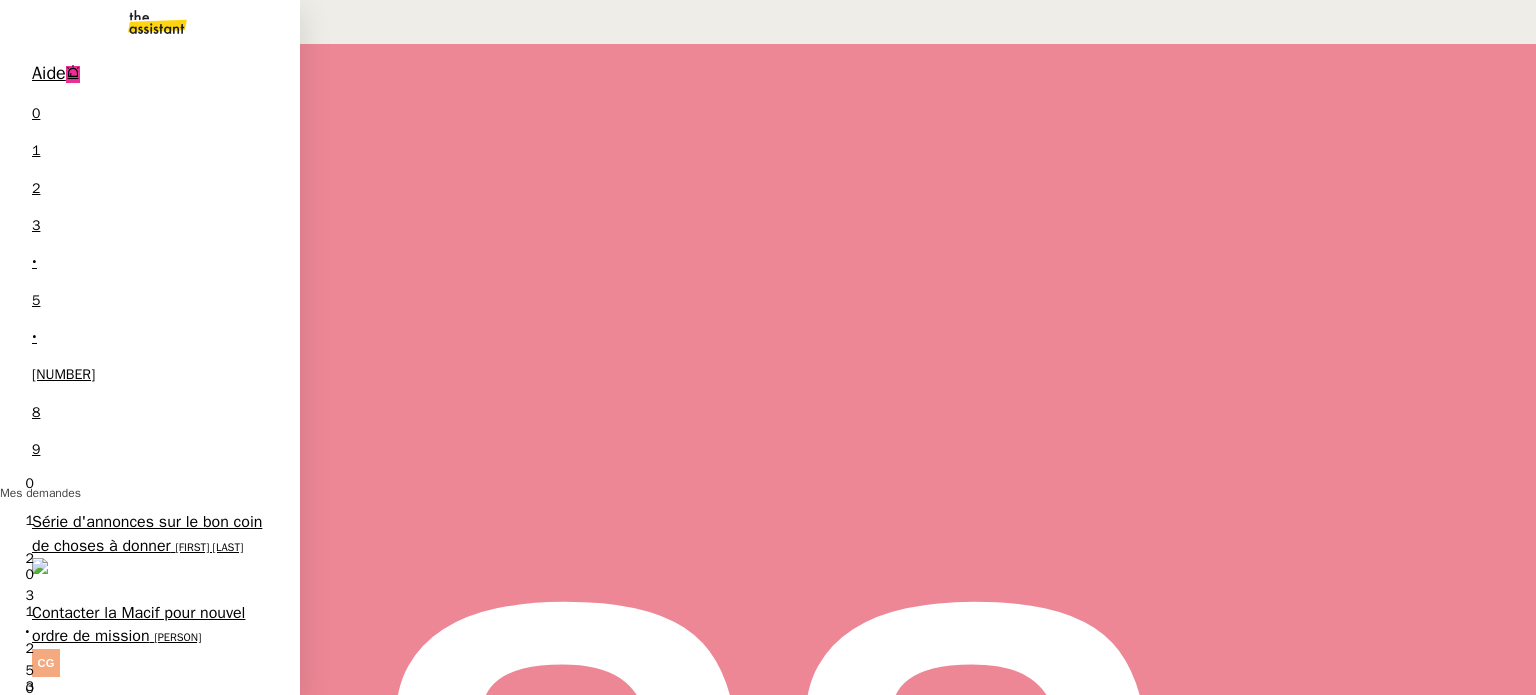 click on "Trouver une nouvelle table basse" at bounding box center [147, 1452] 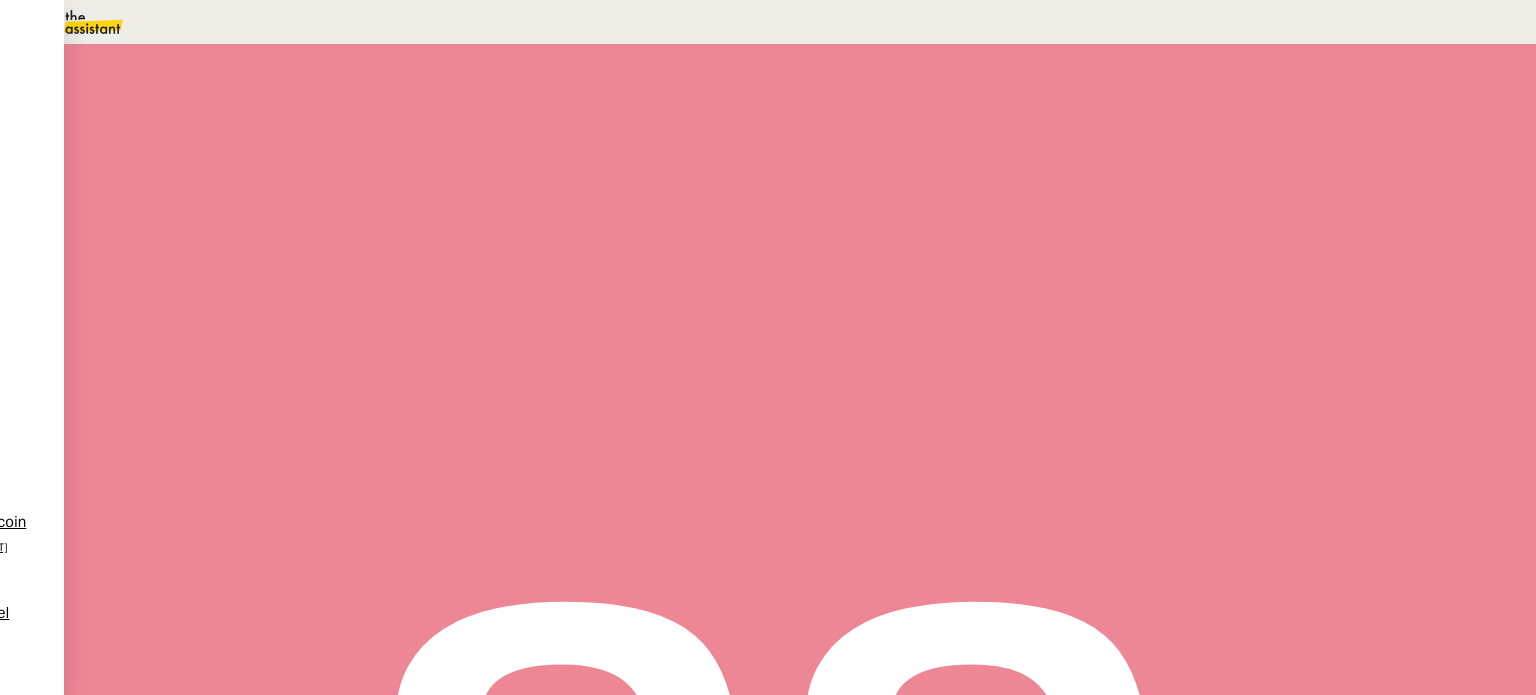 scroll, scrollTop: 0, scrollLeft: 0, axis: both 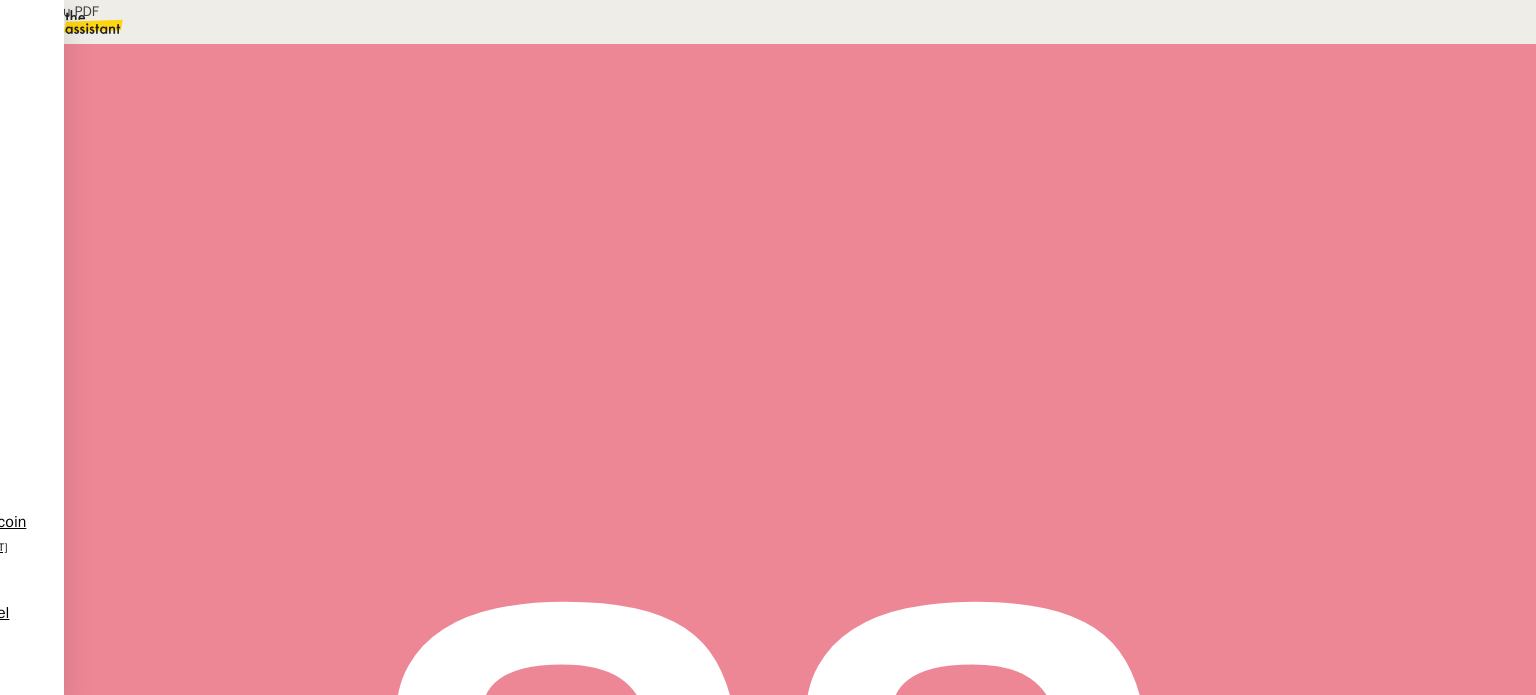 click on "Création du PDF" at bounding box center (204, 11) 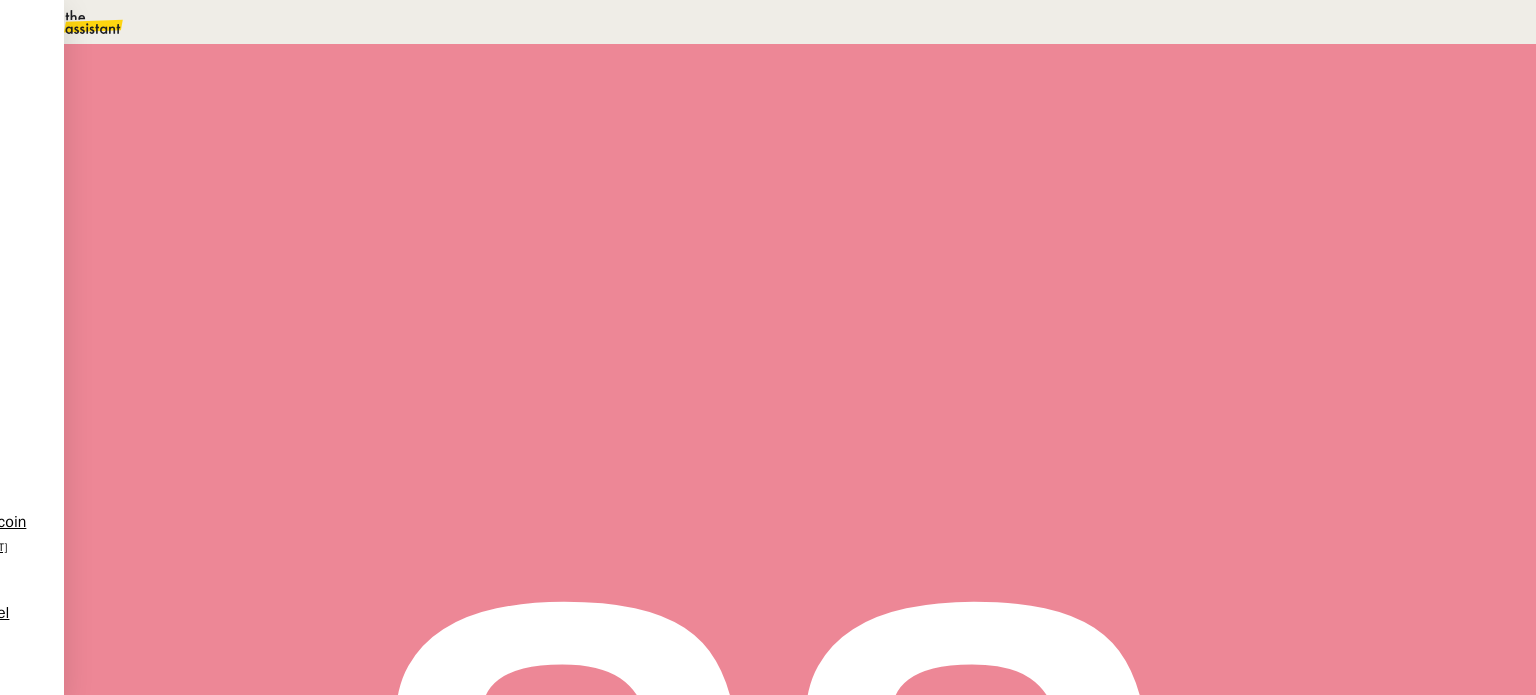 type on "Création du PDF" 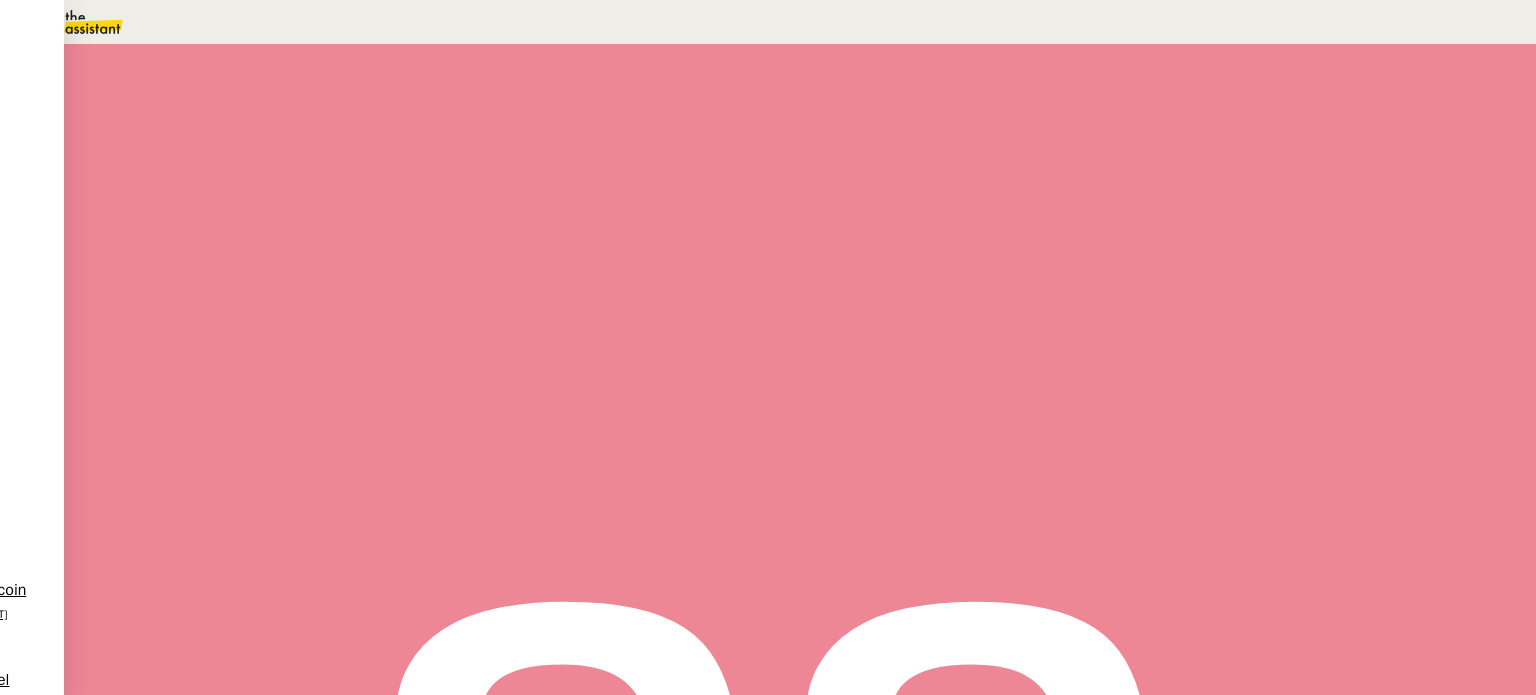 click on "Création du PDF     1 min false par  [FIRST] [LAST]  il y a quelques secondes" at bounding box center (800, 370) 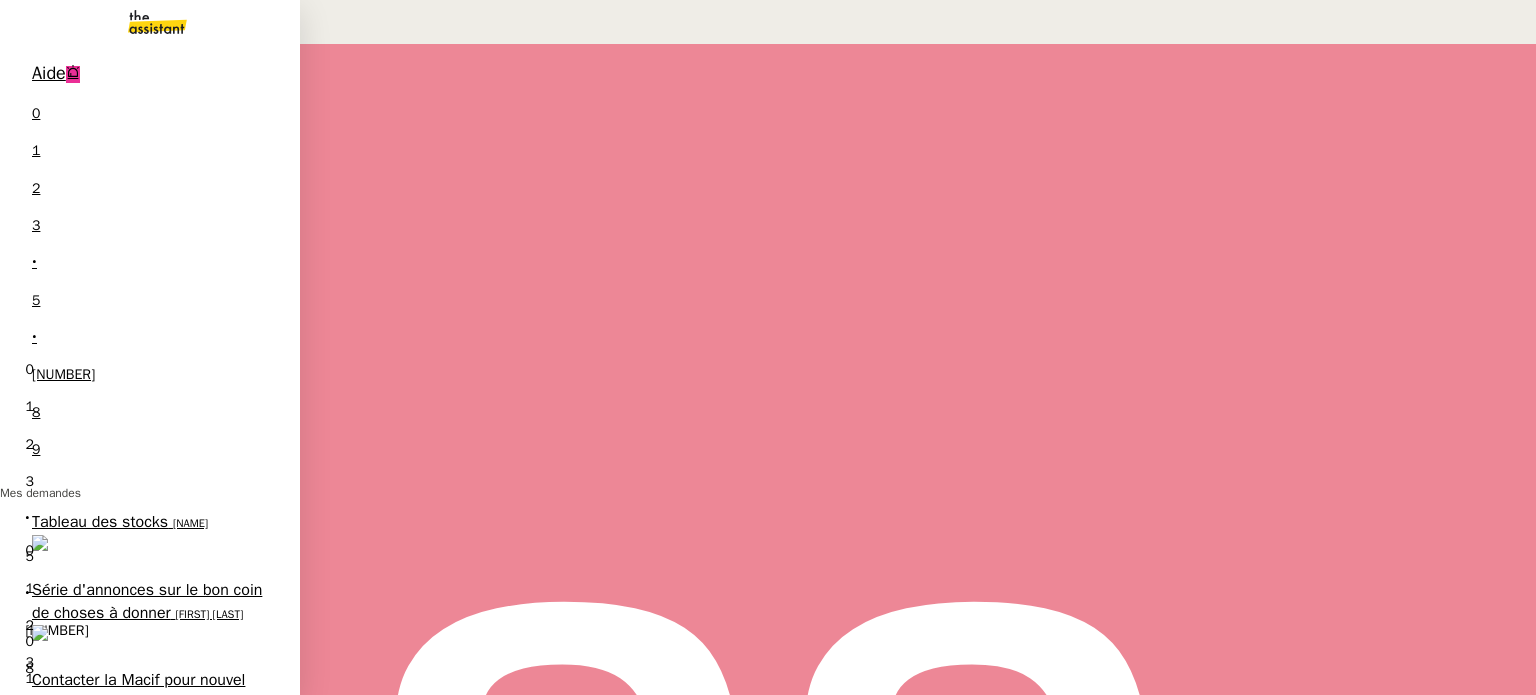 scroll, scrollTop: 12, scrollLeft: 0, axis: vertical 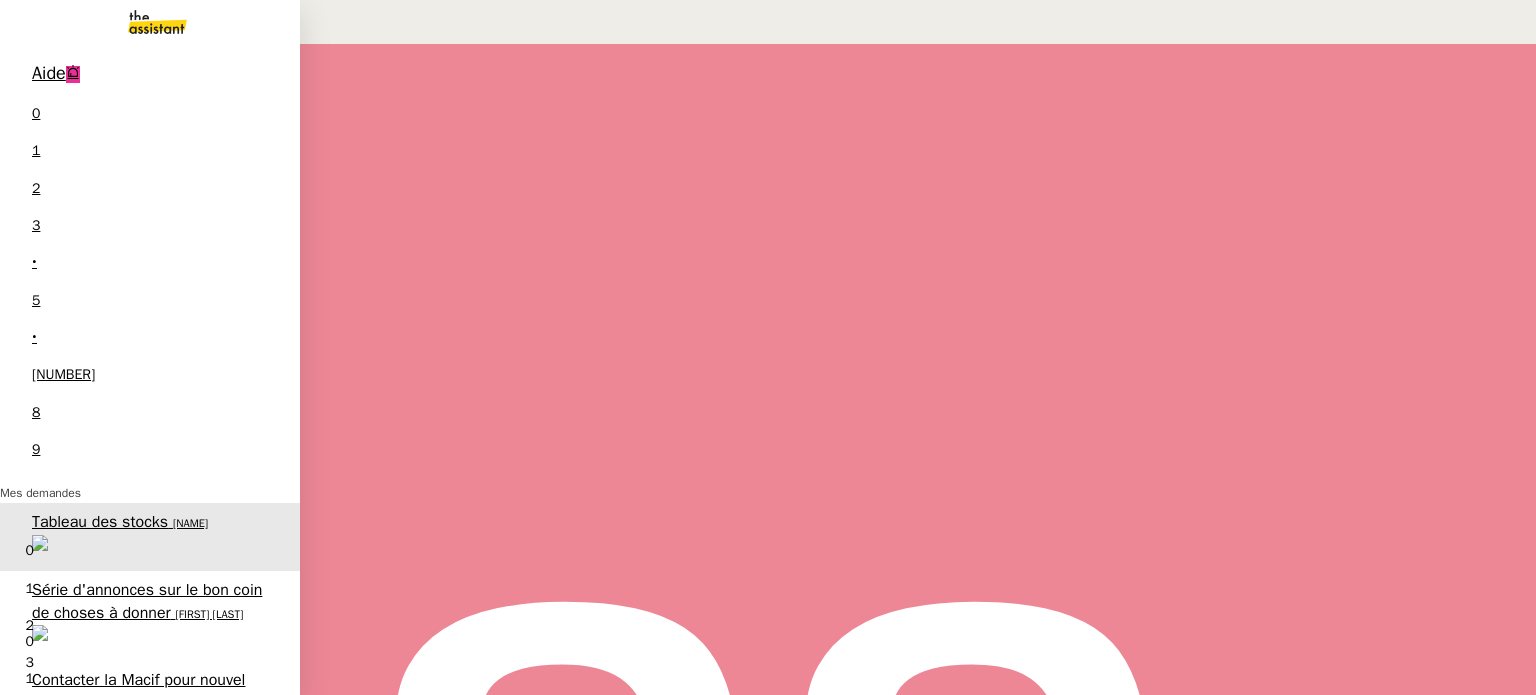click on "[PERSON_NAME] [LAST_NAME]" at bounding box center (168, 977) 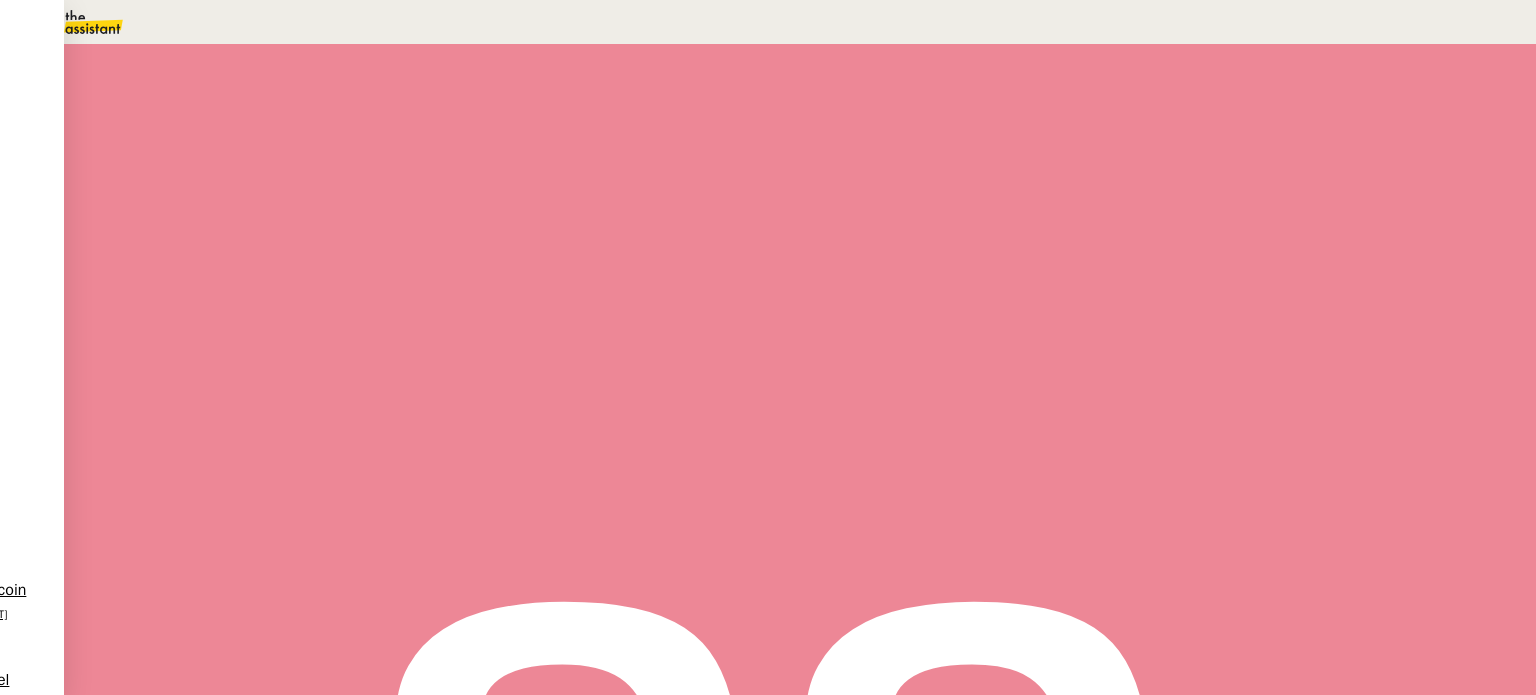 click on "[NAME] [LAST] <> Agile Capital Markets         Ouvert     Statut" at bounding box center (800, 124) 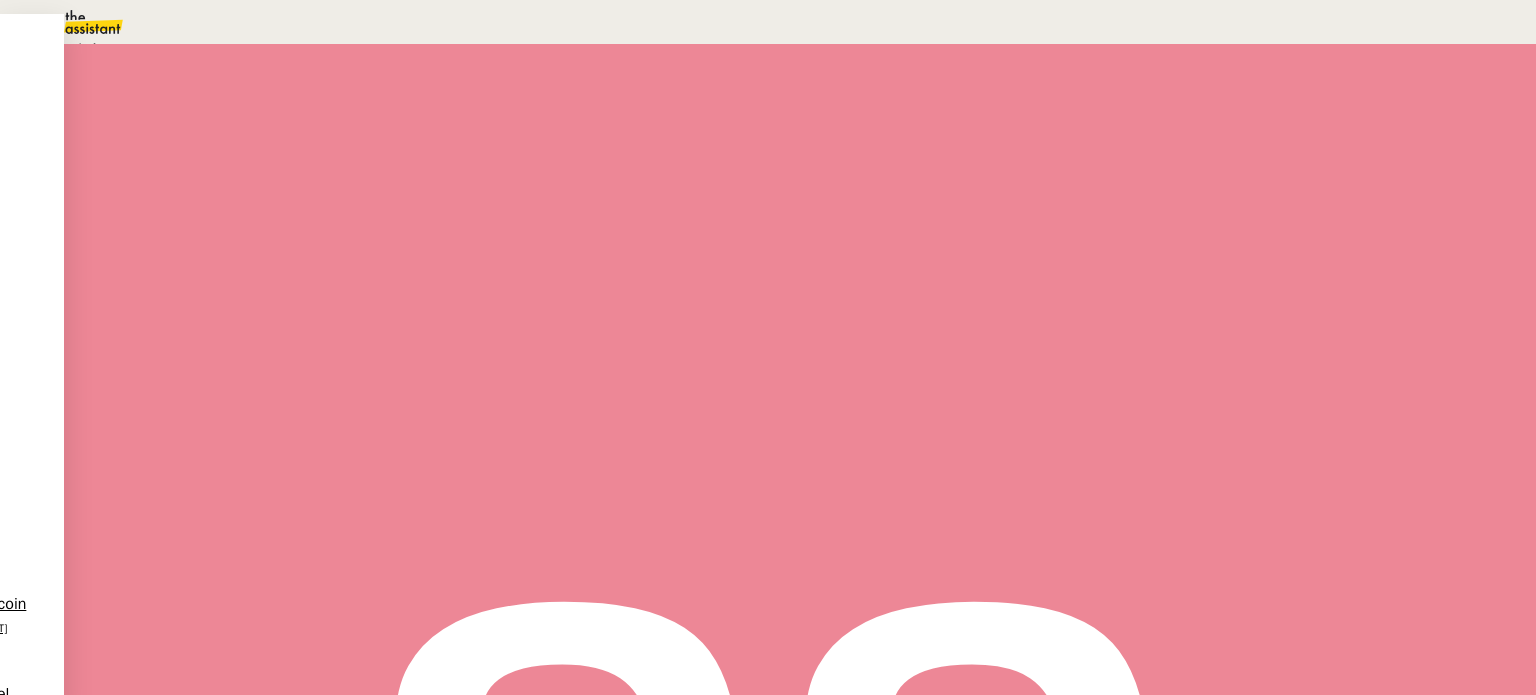click on "Statut" at bounding box center [800, 113] 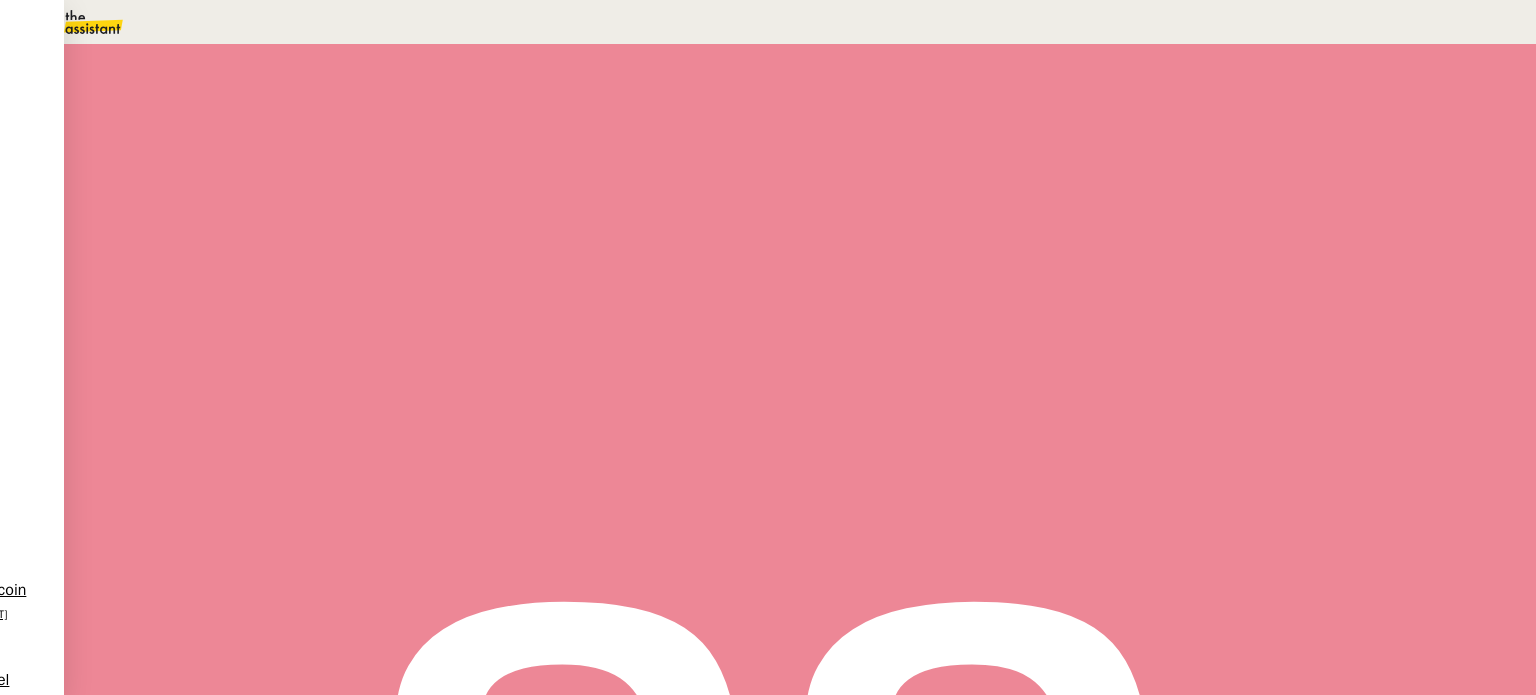 click on "4" at bounding box center [1141, 273] 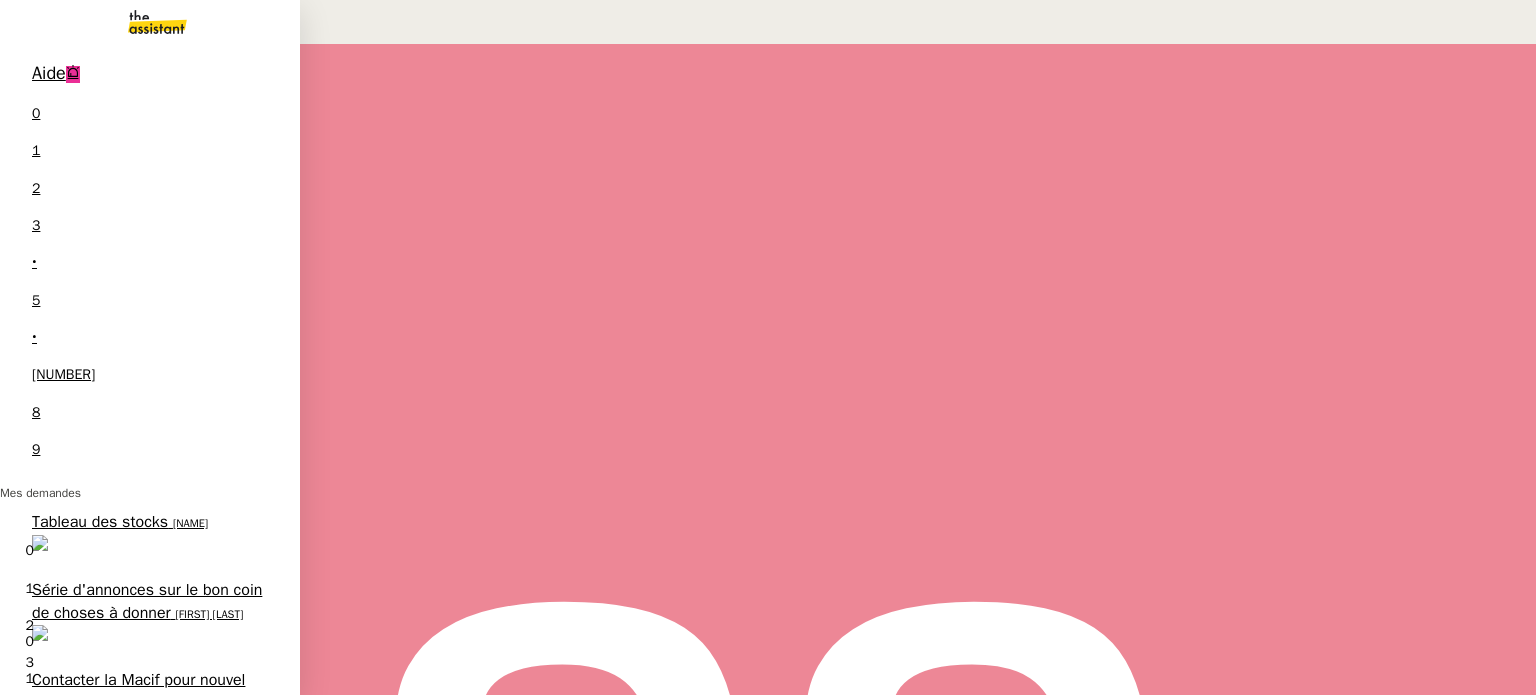 click on "Tableau des stocks" at bounding box center [100, 522] 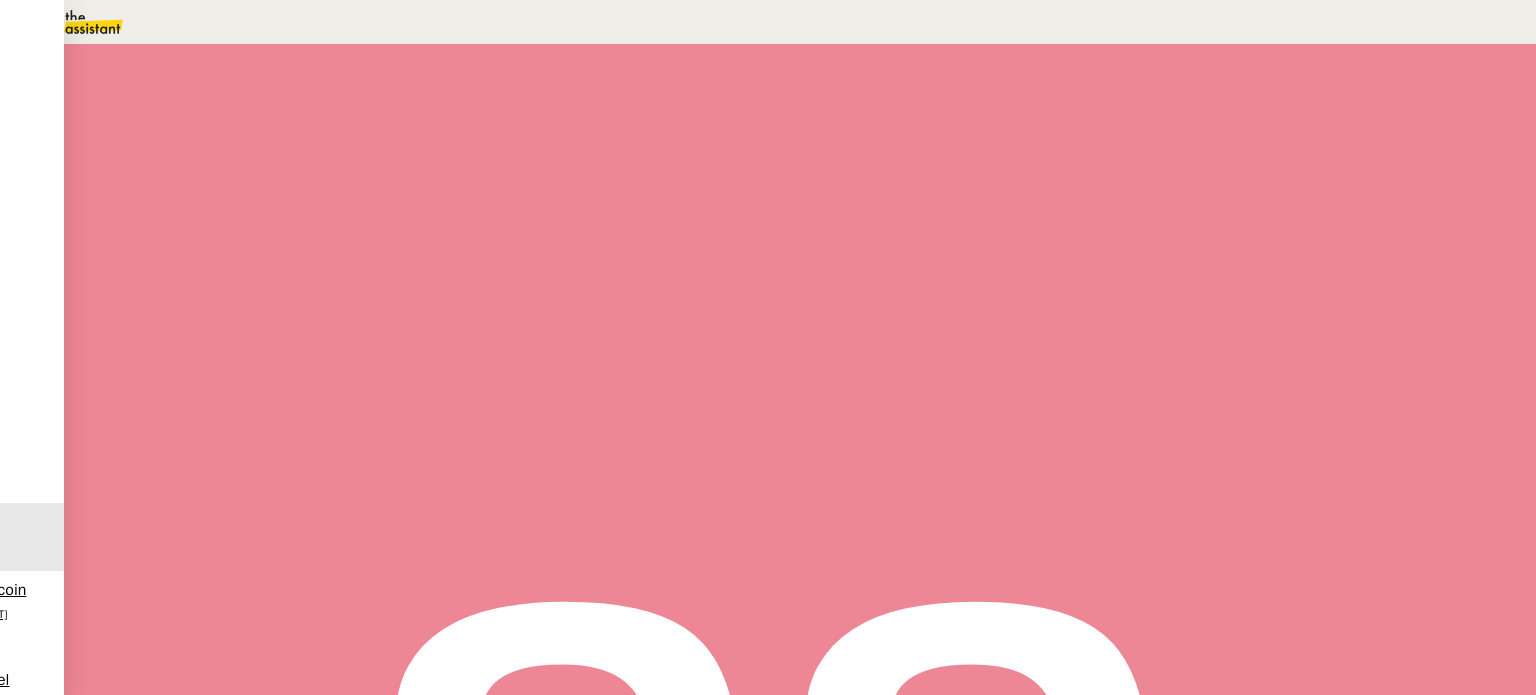 scroll, scrollTop: 300, scrollLeft: 0, axis: vertical 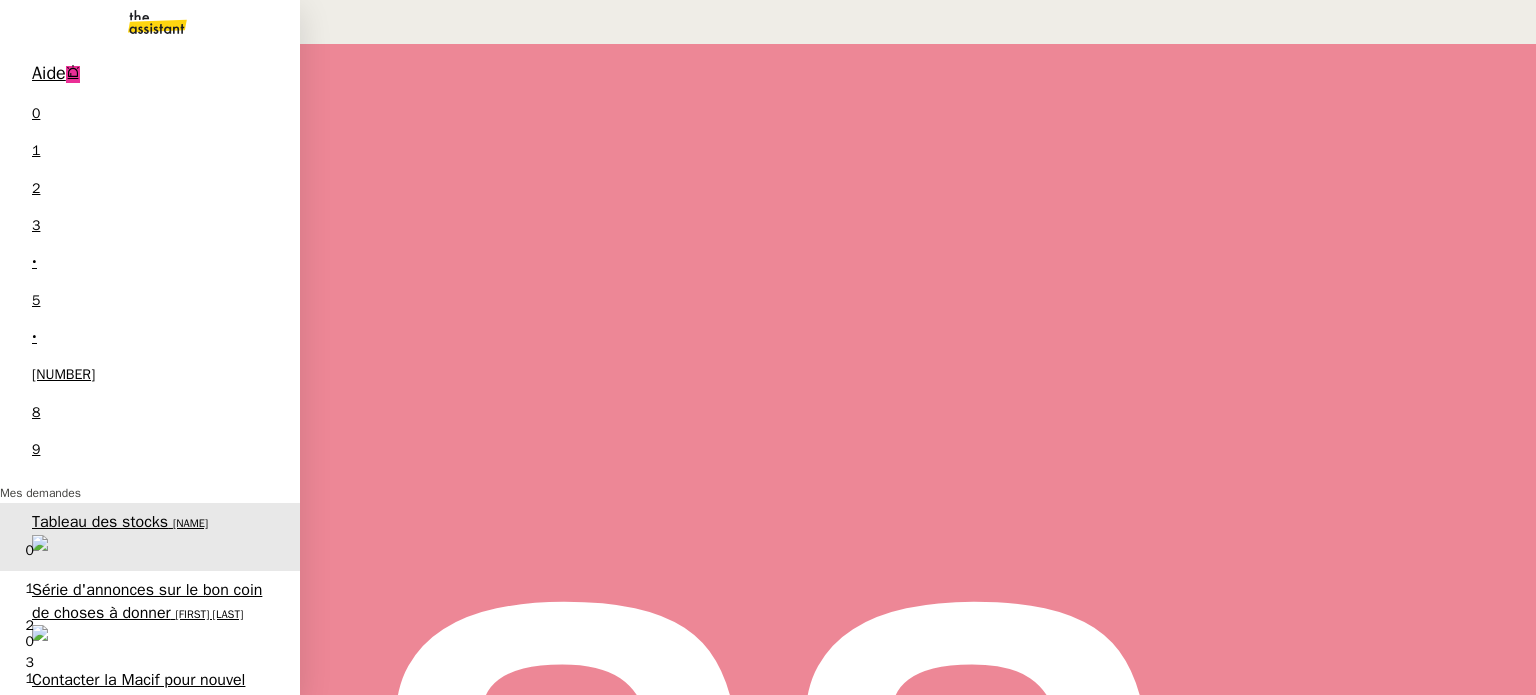click on "Grifcostrategy <> Agile Capital Markets ([PERSON])" at bounding box center (138, 1235) 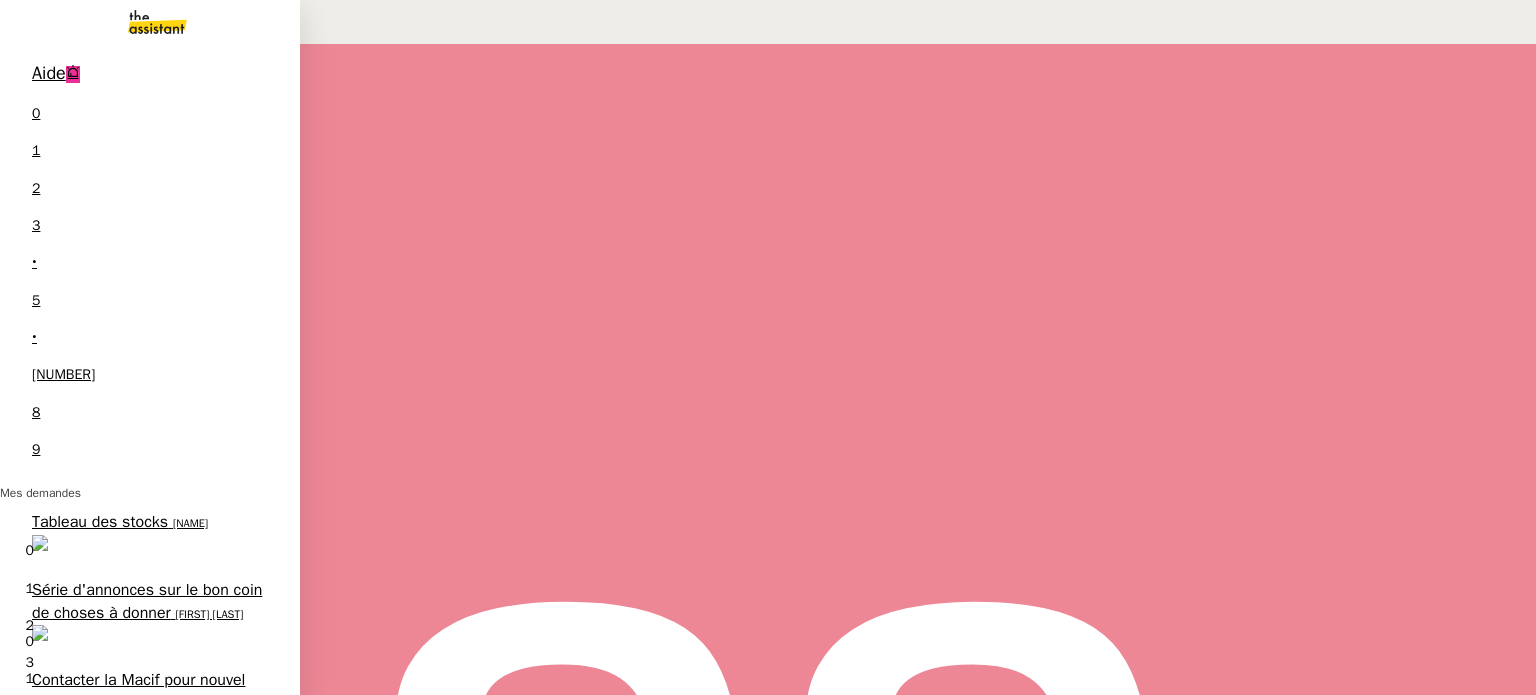 click on "Tableau des stocks" at bounding box center (100, 522) 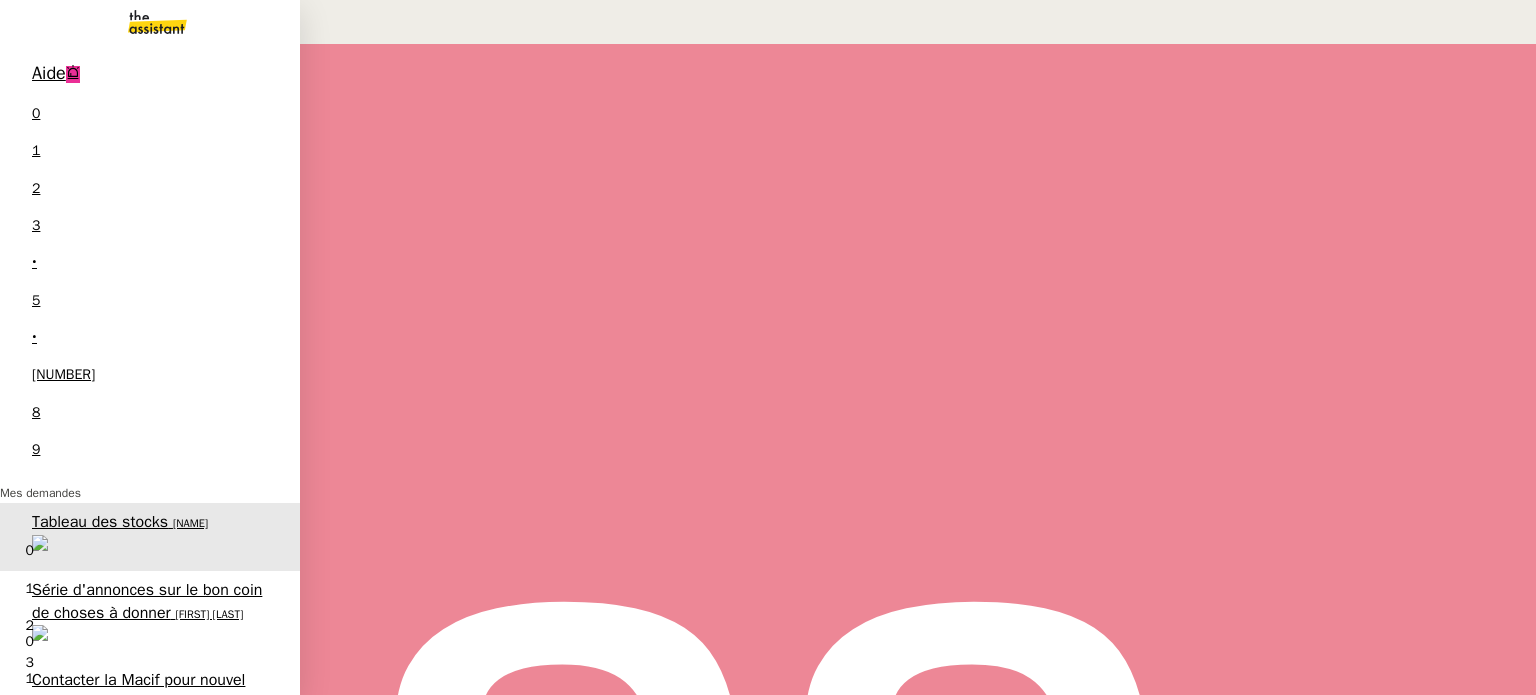 click on "Trouver une nouvelle table basse" at bounding box center [147, 1429] 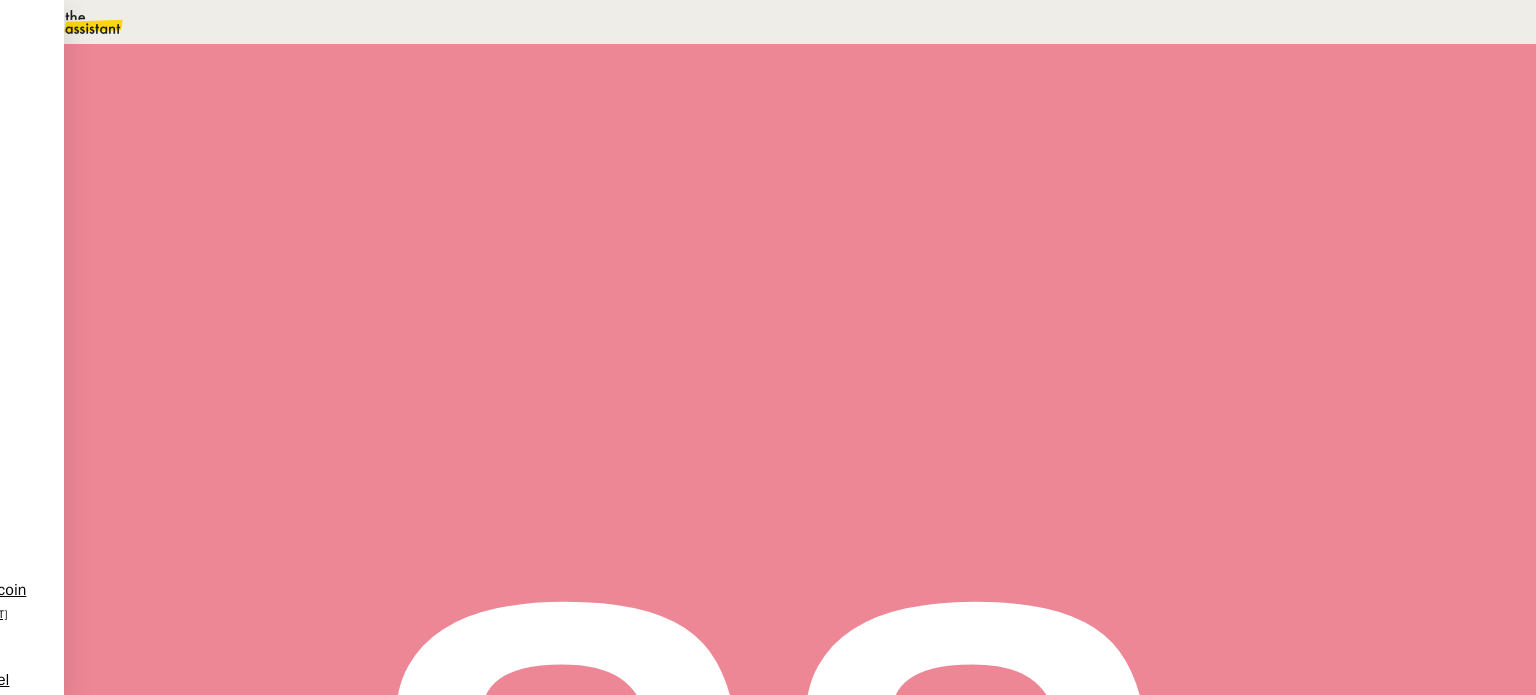 click at bounding box center [267, 340] 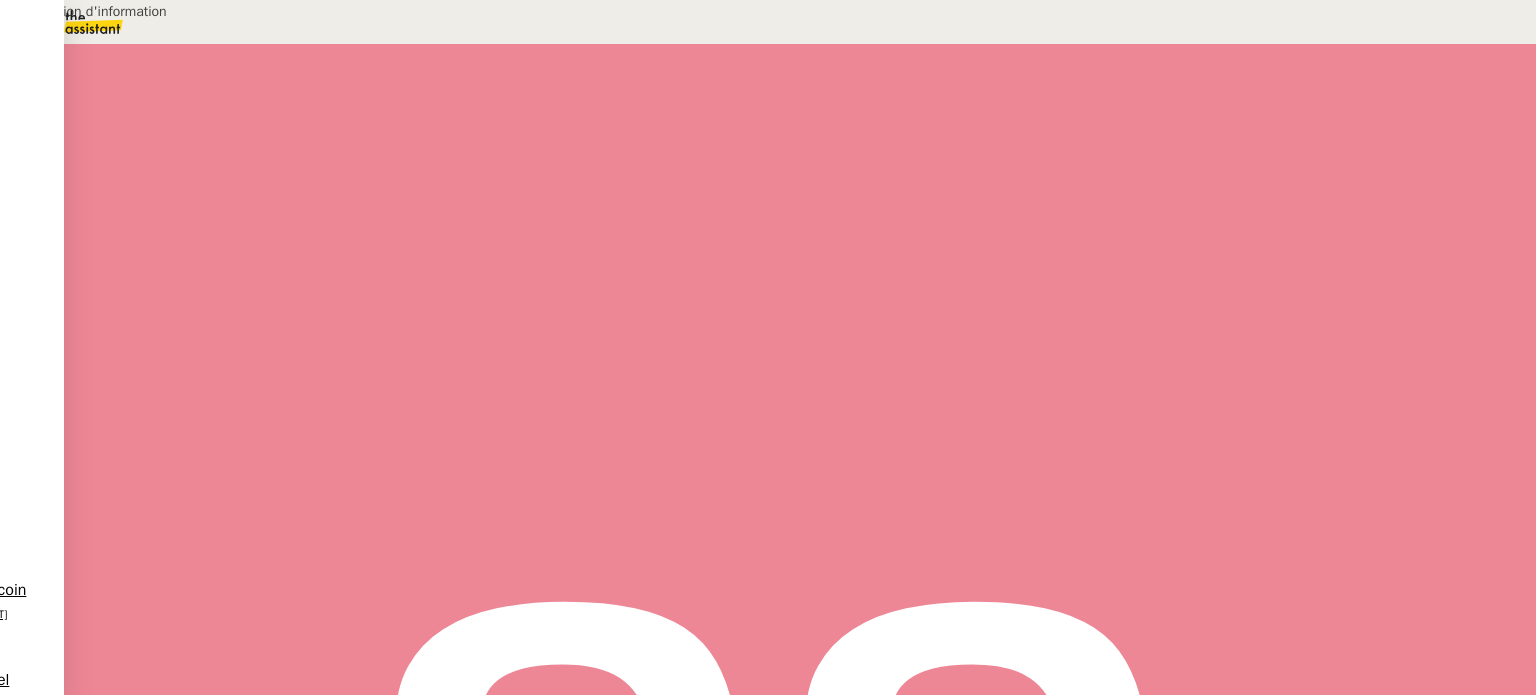 click on "Transmission d'information" at bounding box center (204, 11) 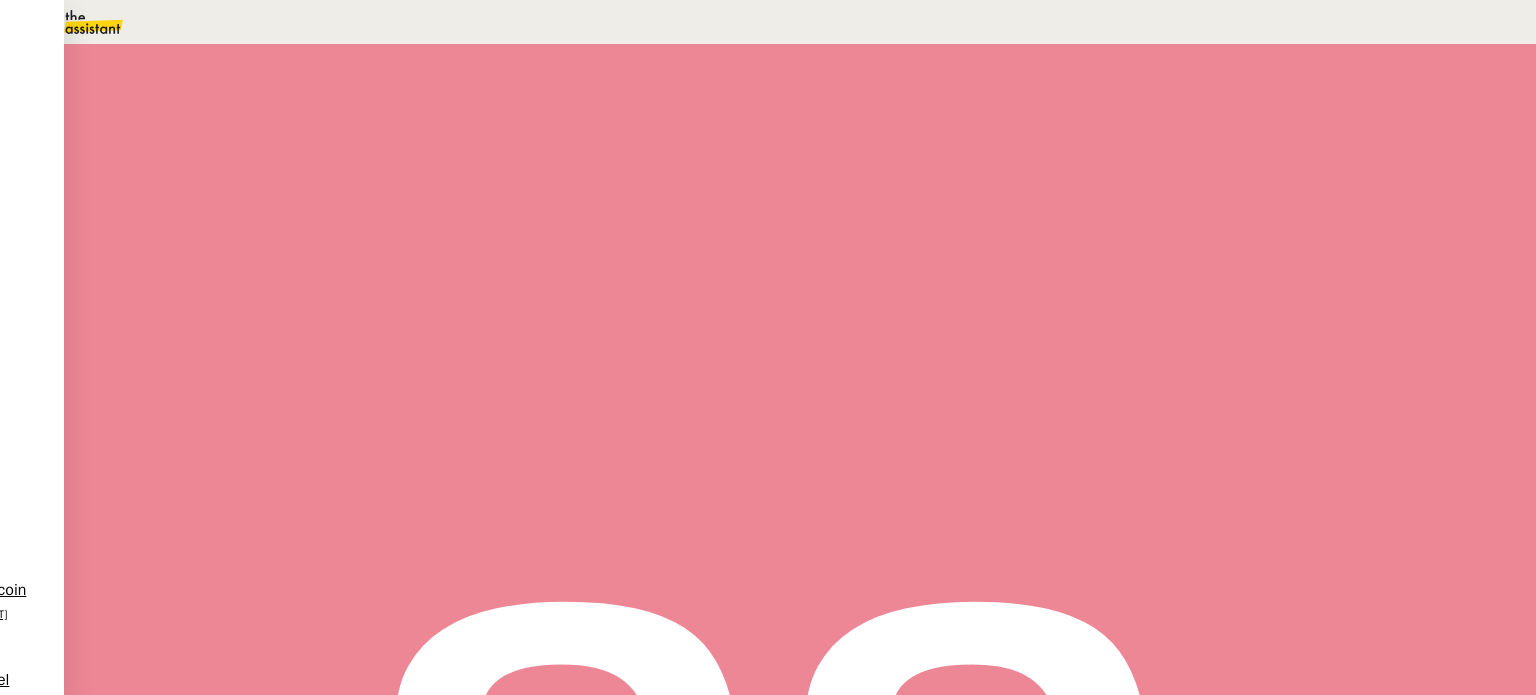 type on "Transmission d'information" 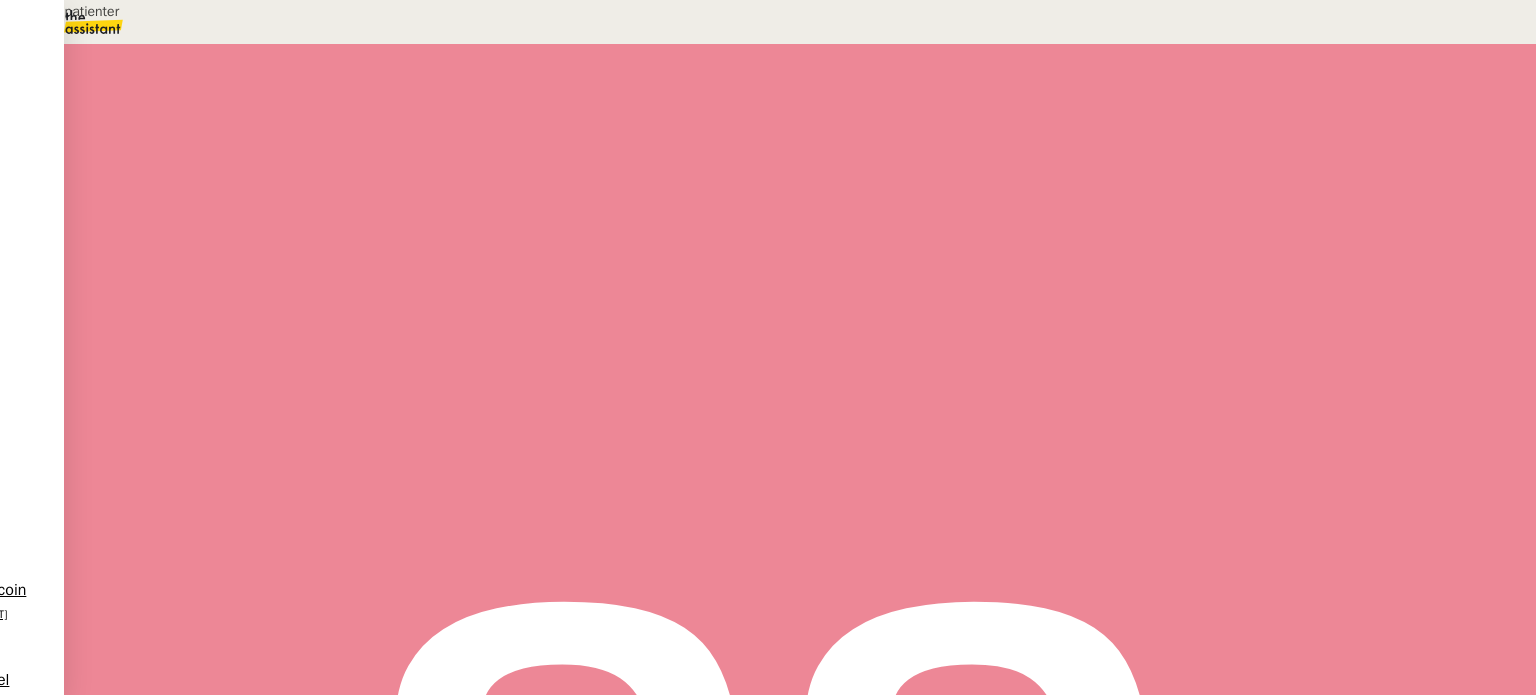 scroll, scrollTop: 553, scrollLeft: 0, axis: vertical 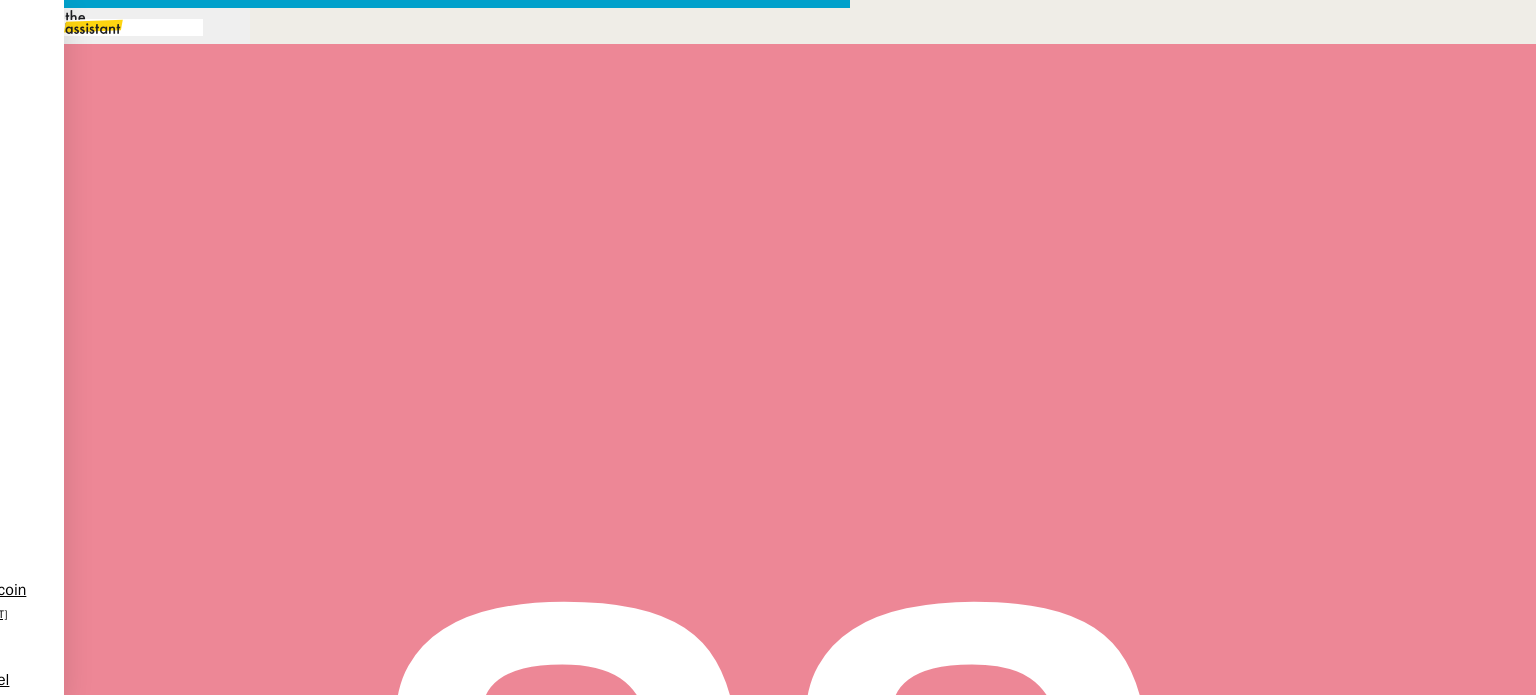 click at bounding box center [425, 837] 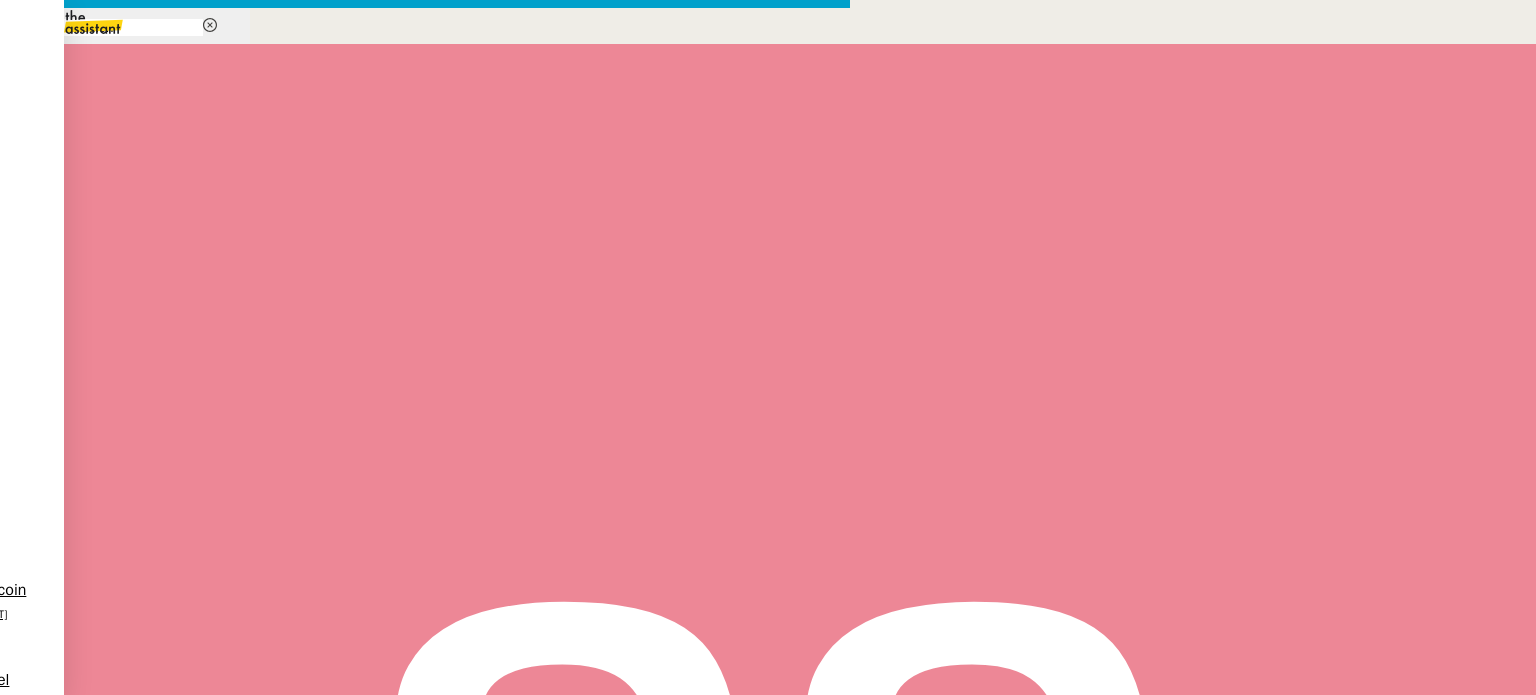 type on "fin de mission" 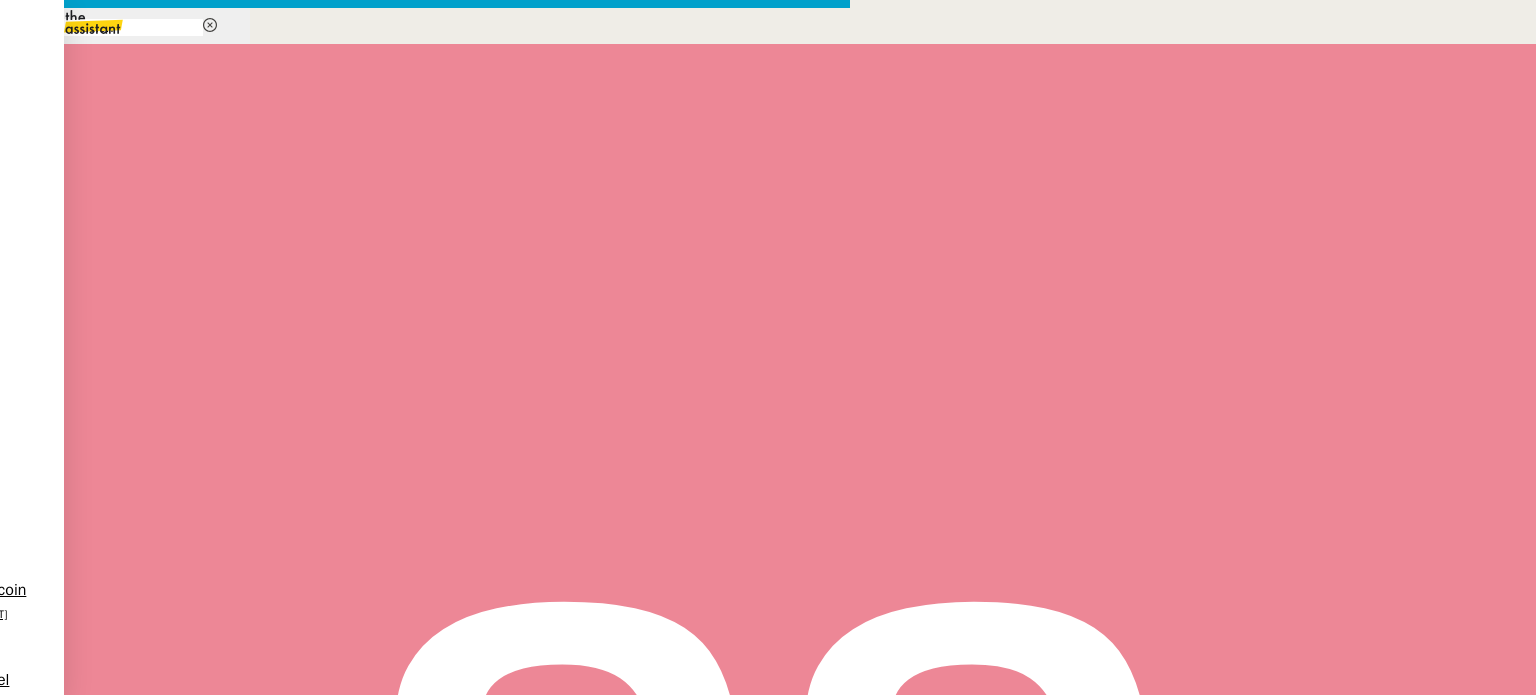 scroll, scrollTop: 58, scrollLeft: 0, axis: vertical 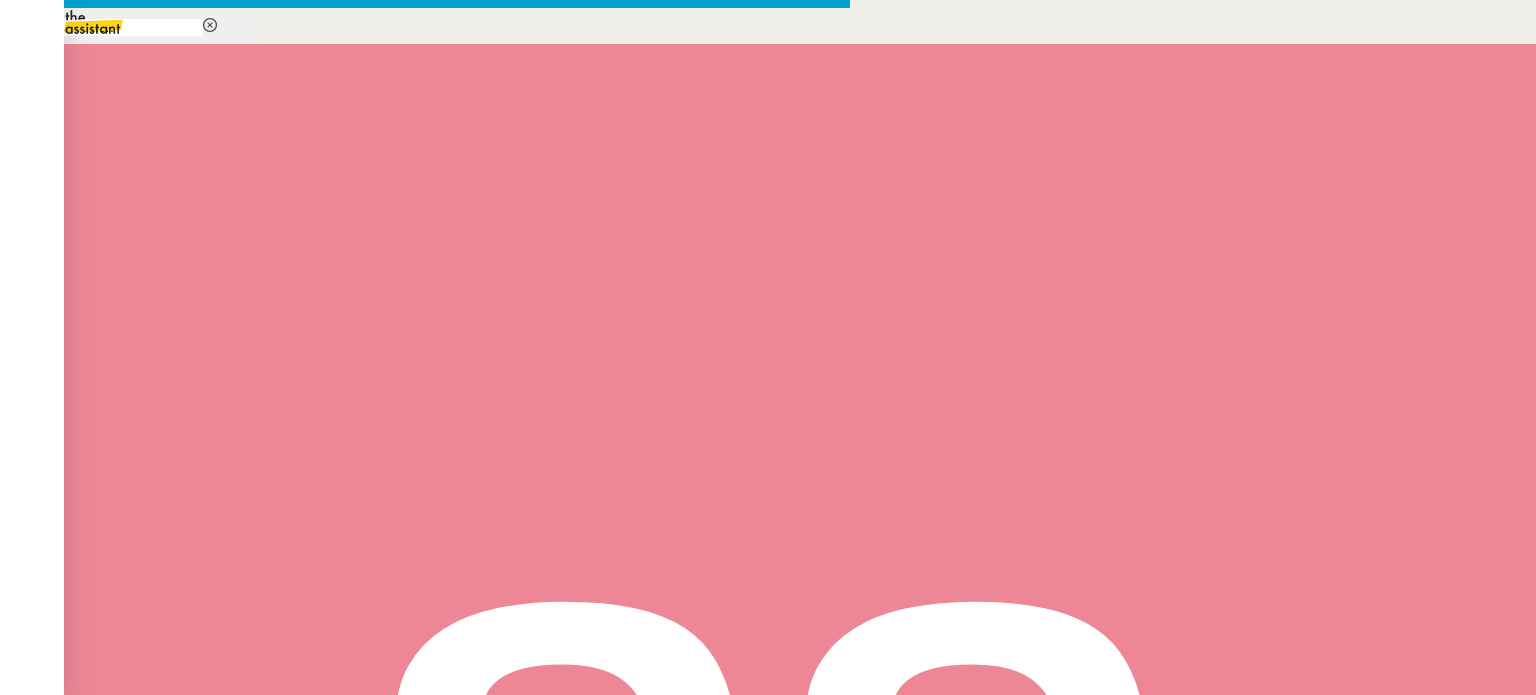 click on "﻿[PERSON] ﻿," at bounding box center [425, 837] 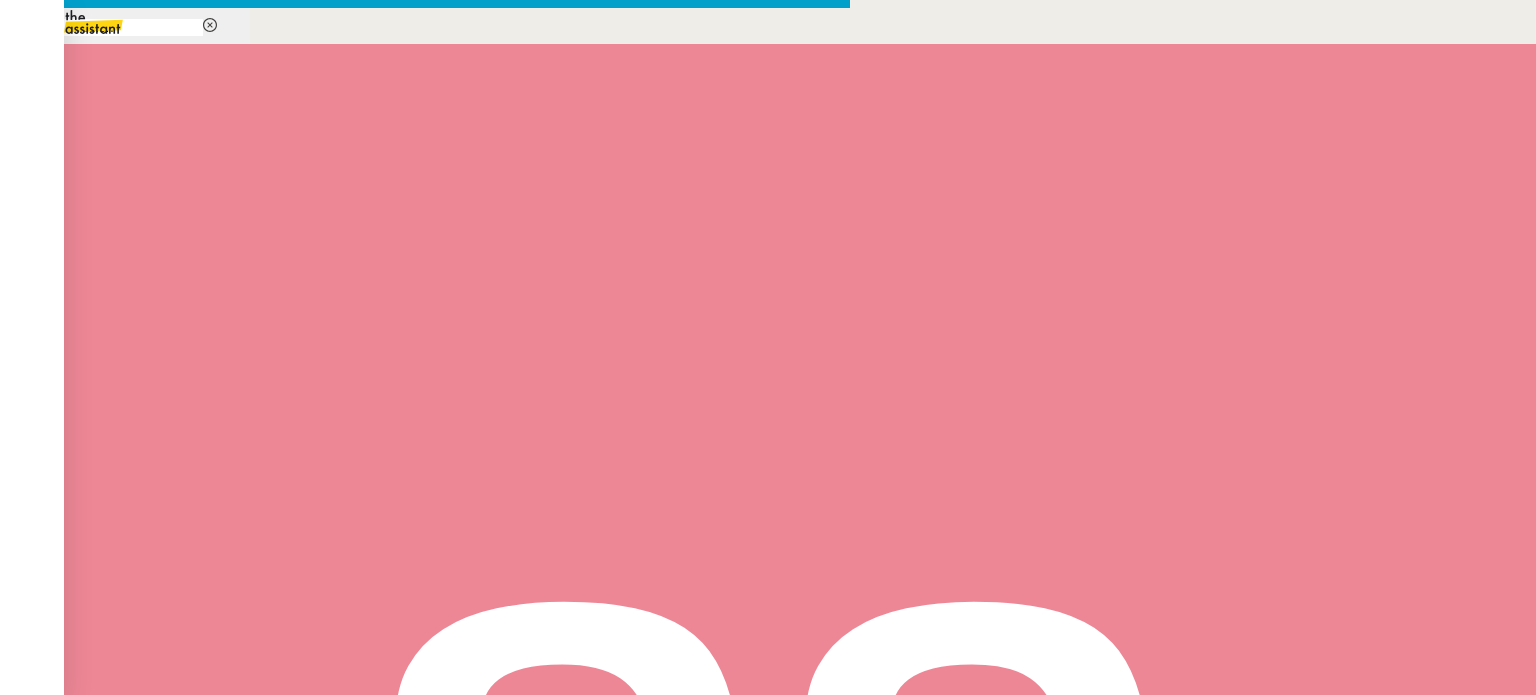 click at bounding box center (425, 860) 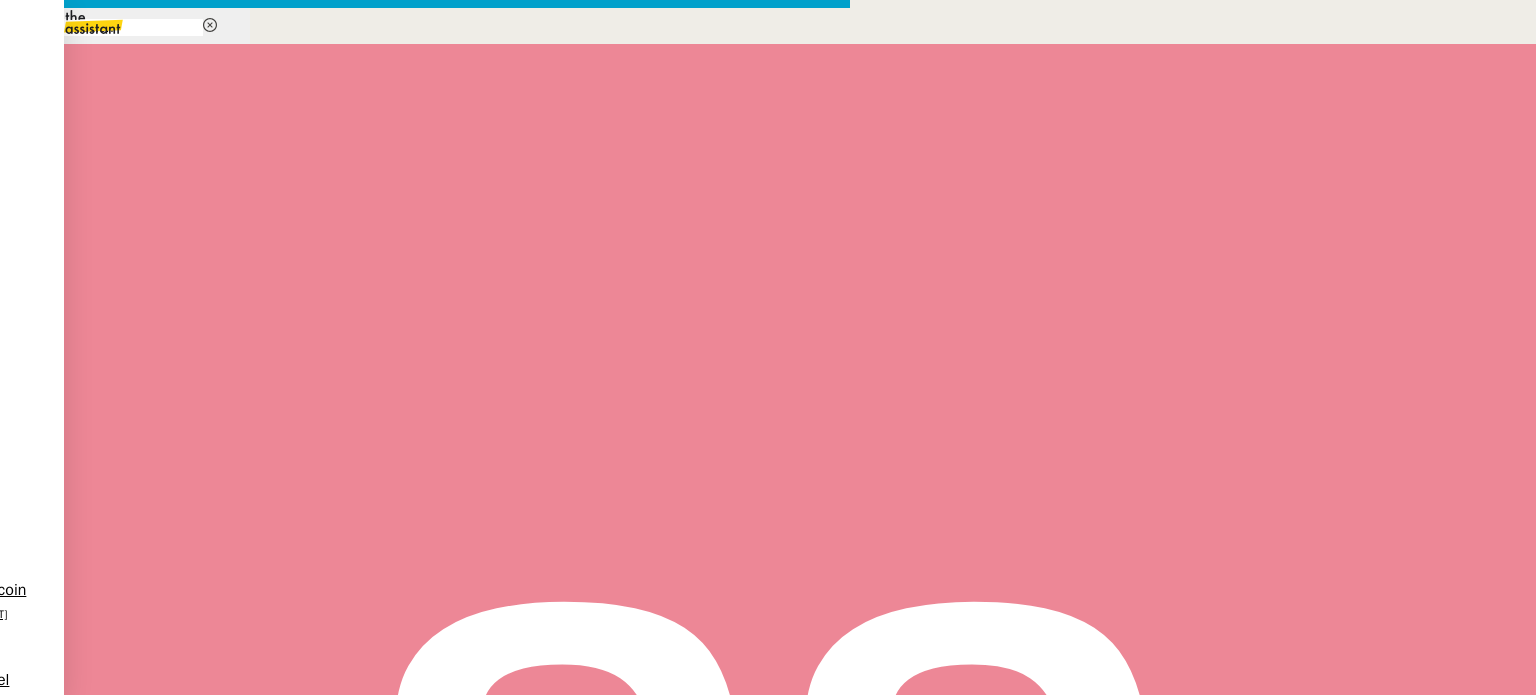 scroll, scrollTop: 12, scrollLeft: 0, axis: vertical 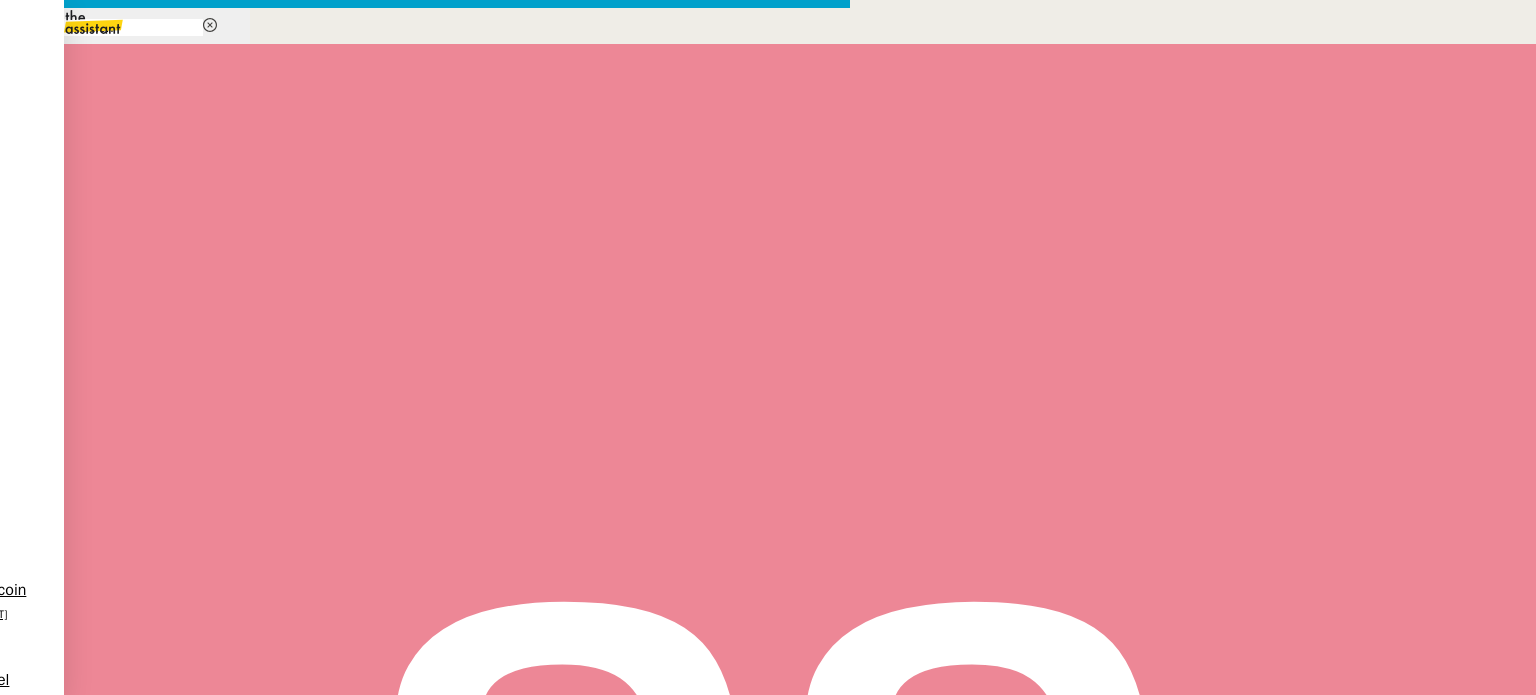 click on "Ajouter des fichiers" at bounding box center (184, 1109) 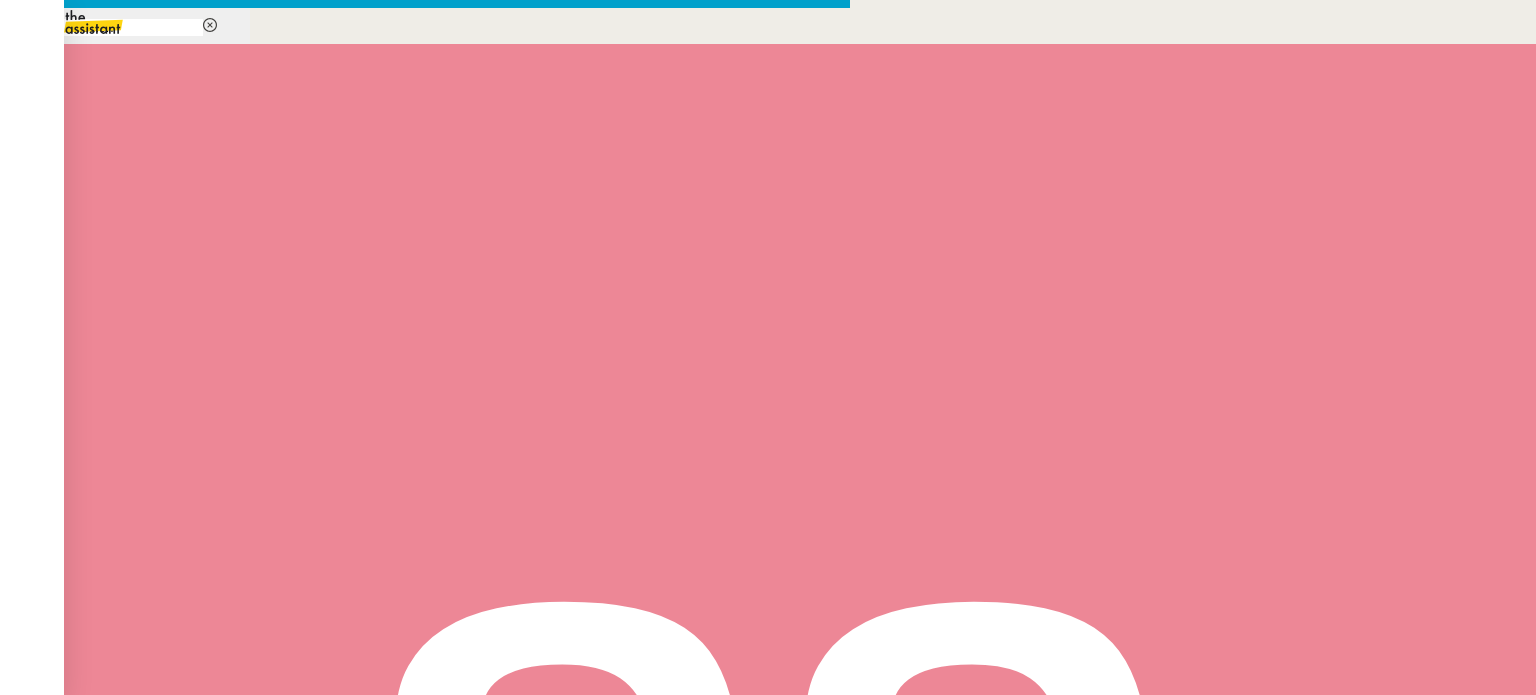 scroll, scrollTop: 58, scrollLeft: 0, axis: vertical 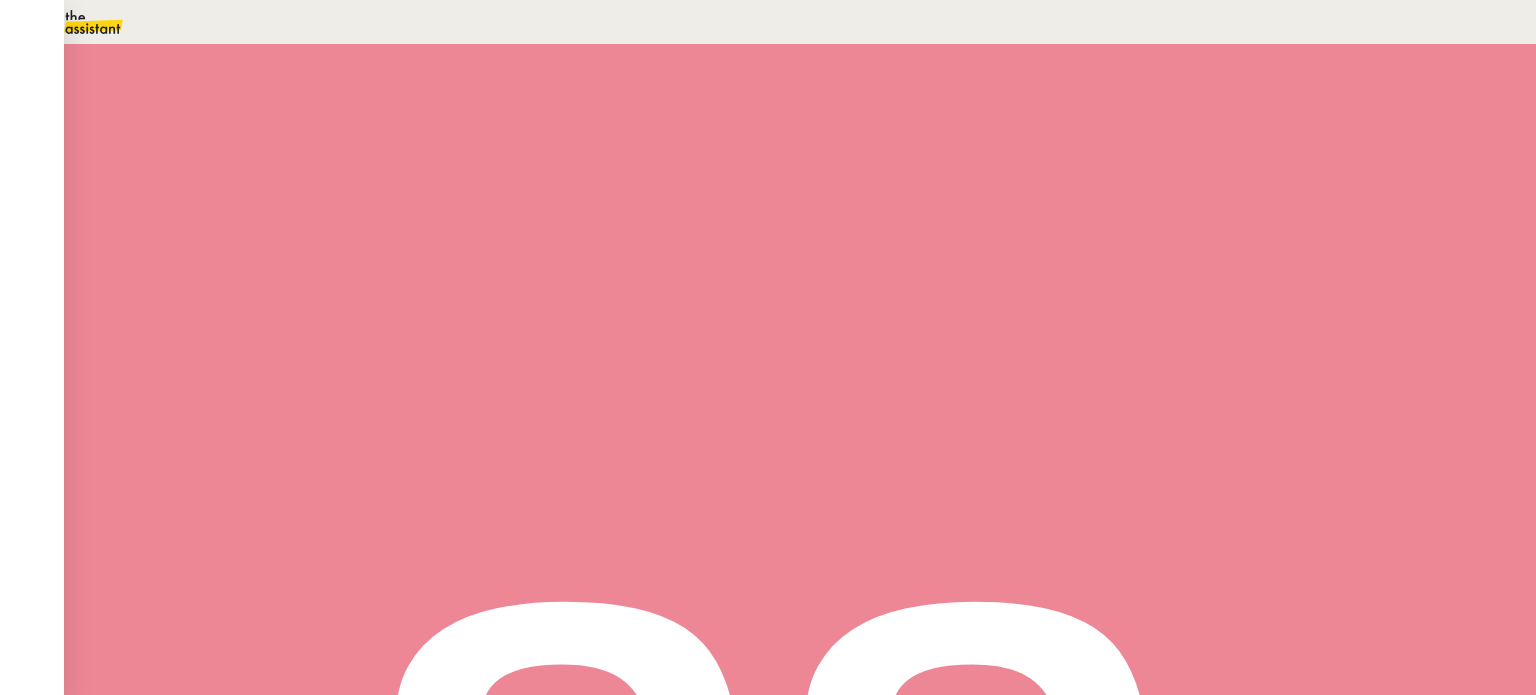 click at bounding box center (287, 321) 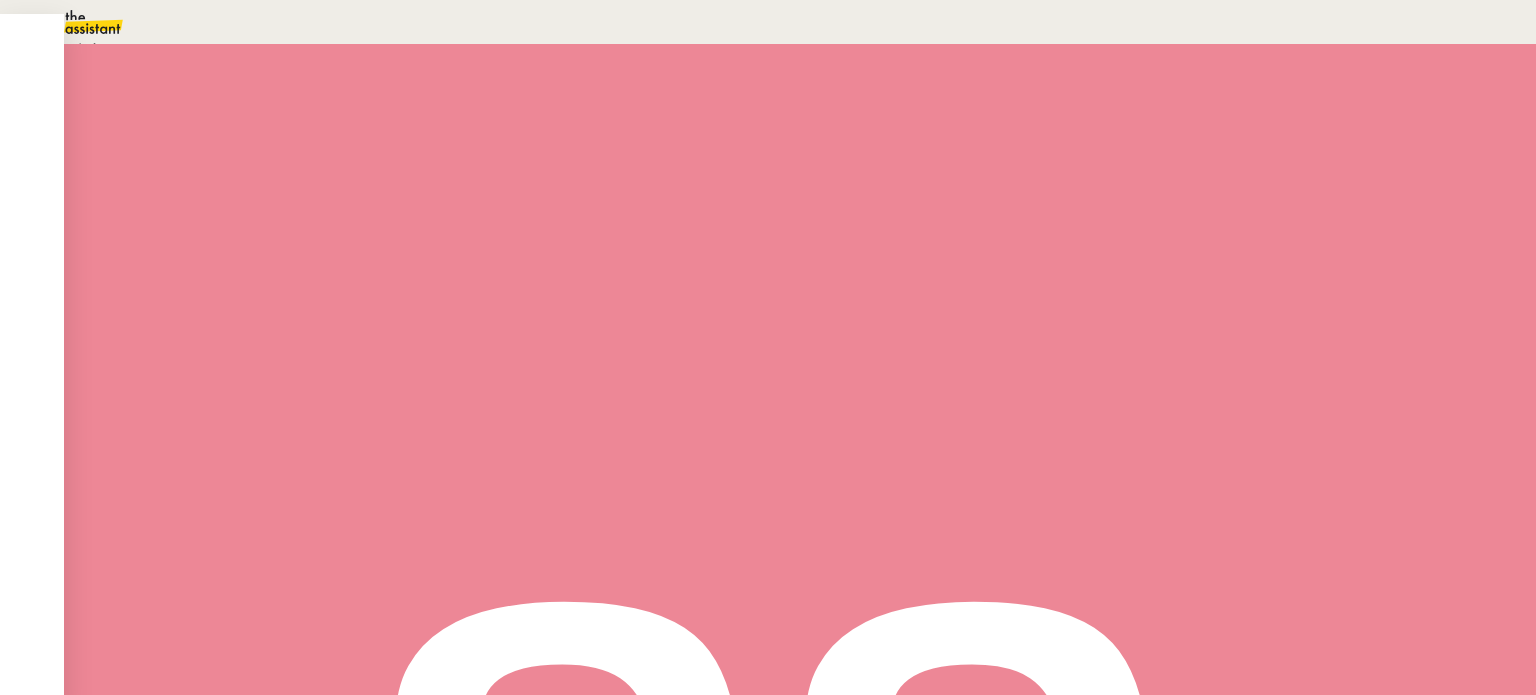 click on "Statut" at bounding box center (290, 114) 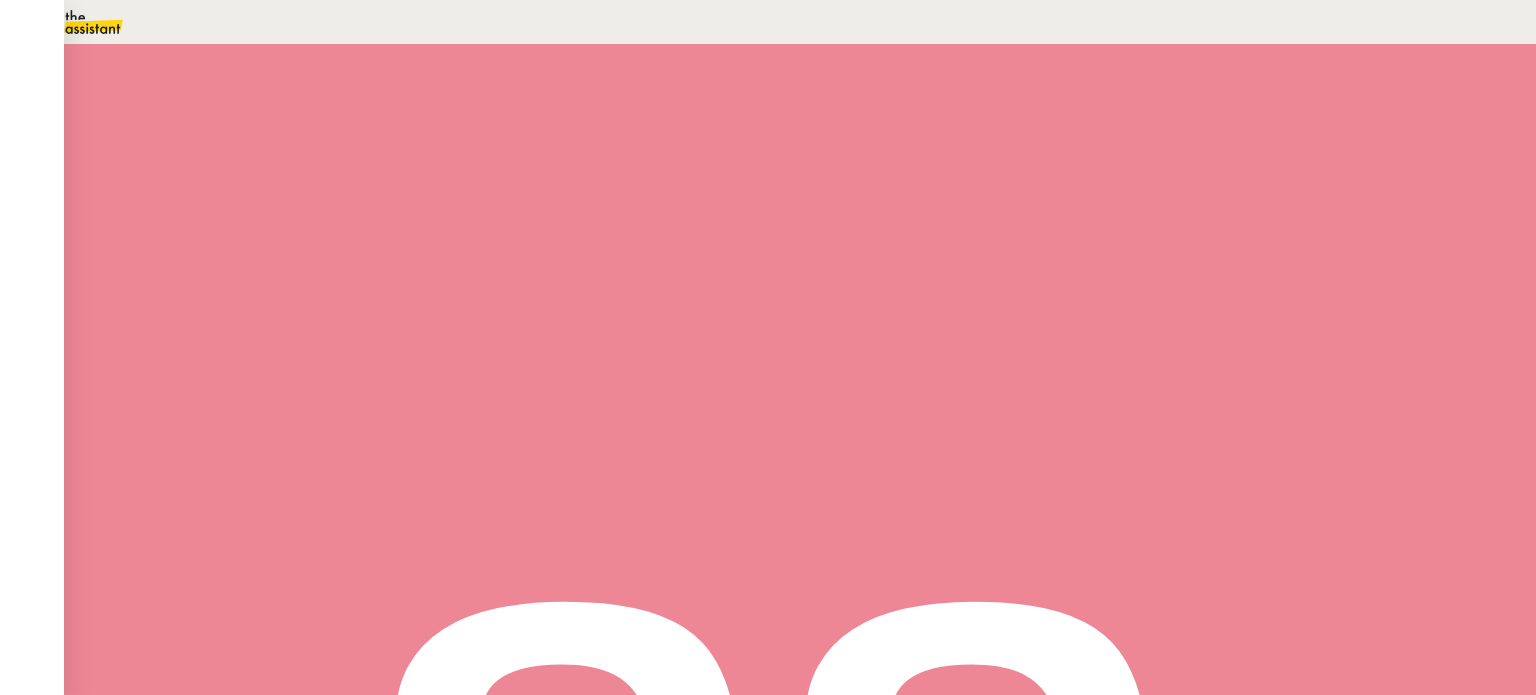 click on "Sauver" at bounding box center (1139, 188) 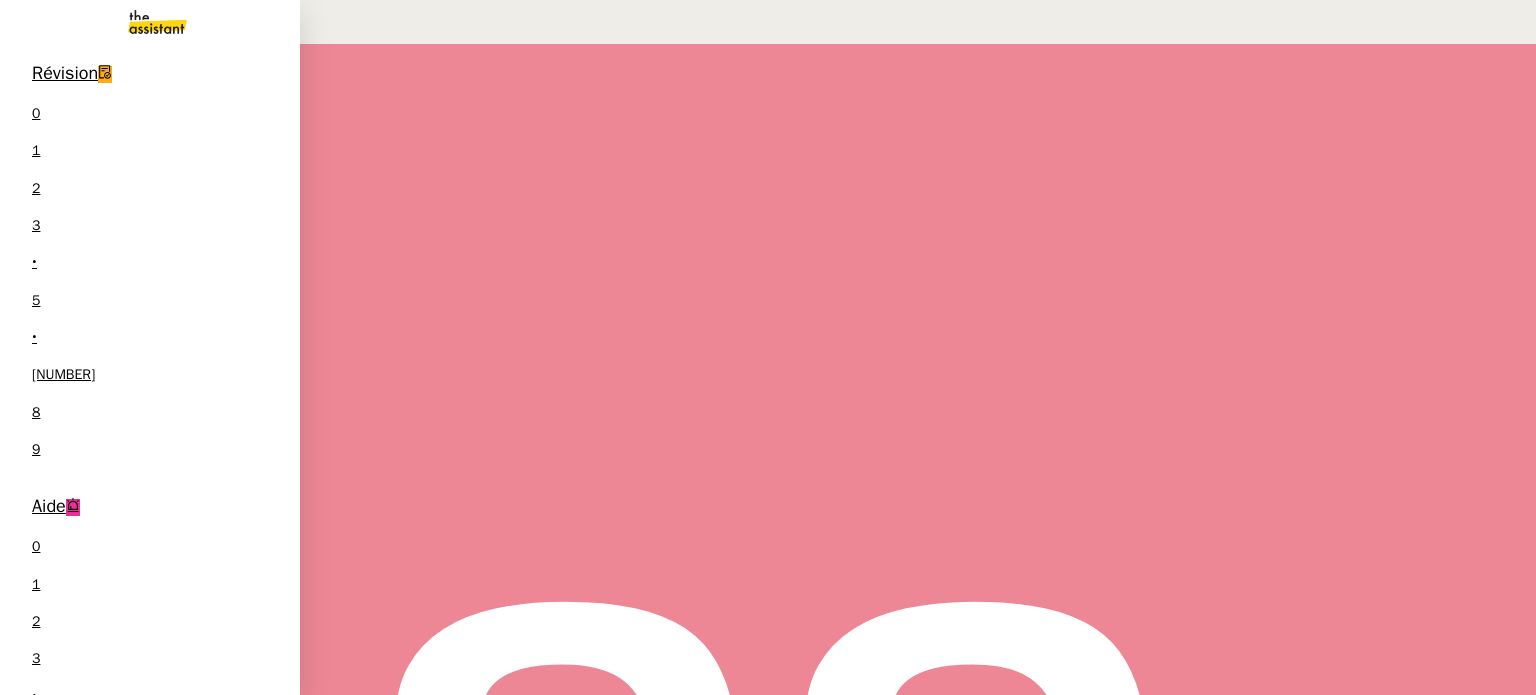 click on "NDA TRIKEDONE <> Agile Capital Markets" at bounding box center [148, 1782] 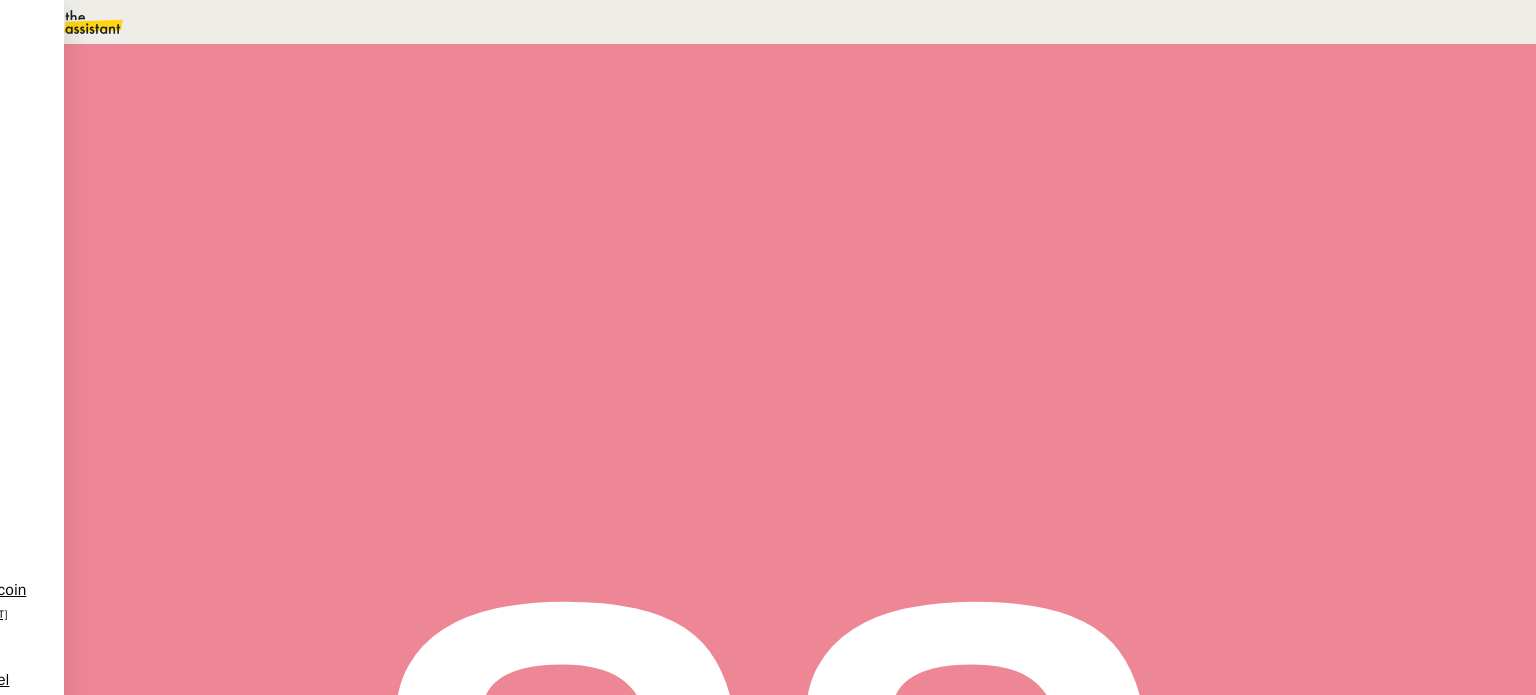 scroll, scrollTop: 12, scrollLeft: 0, axis: vertical 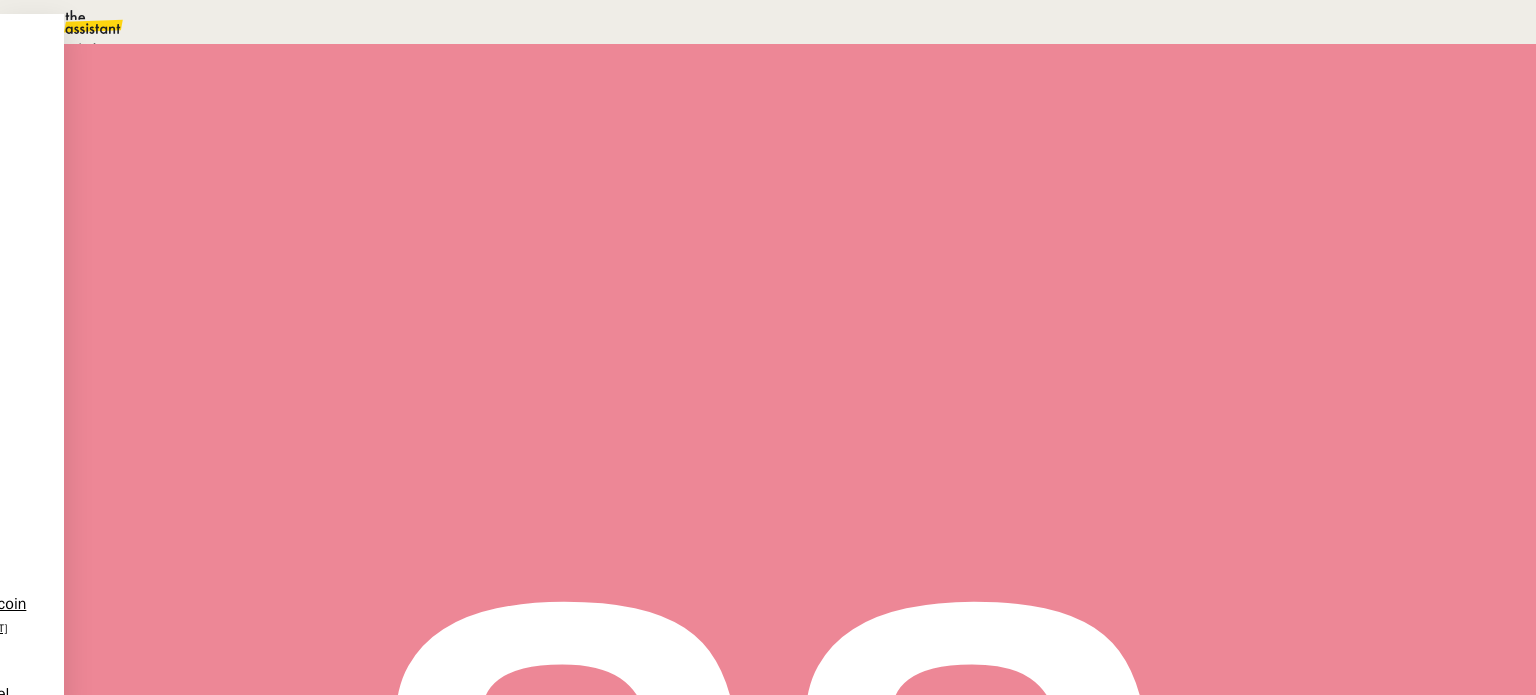 click on "Statut" at bounding box center [800, 113] 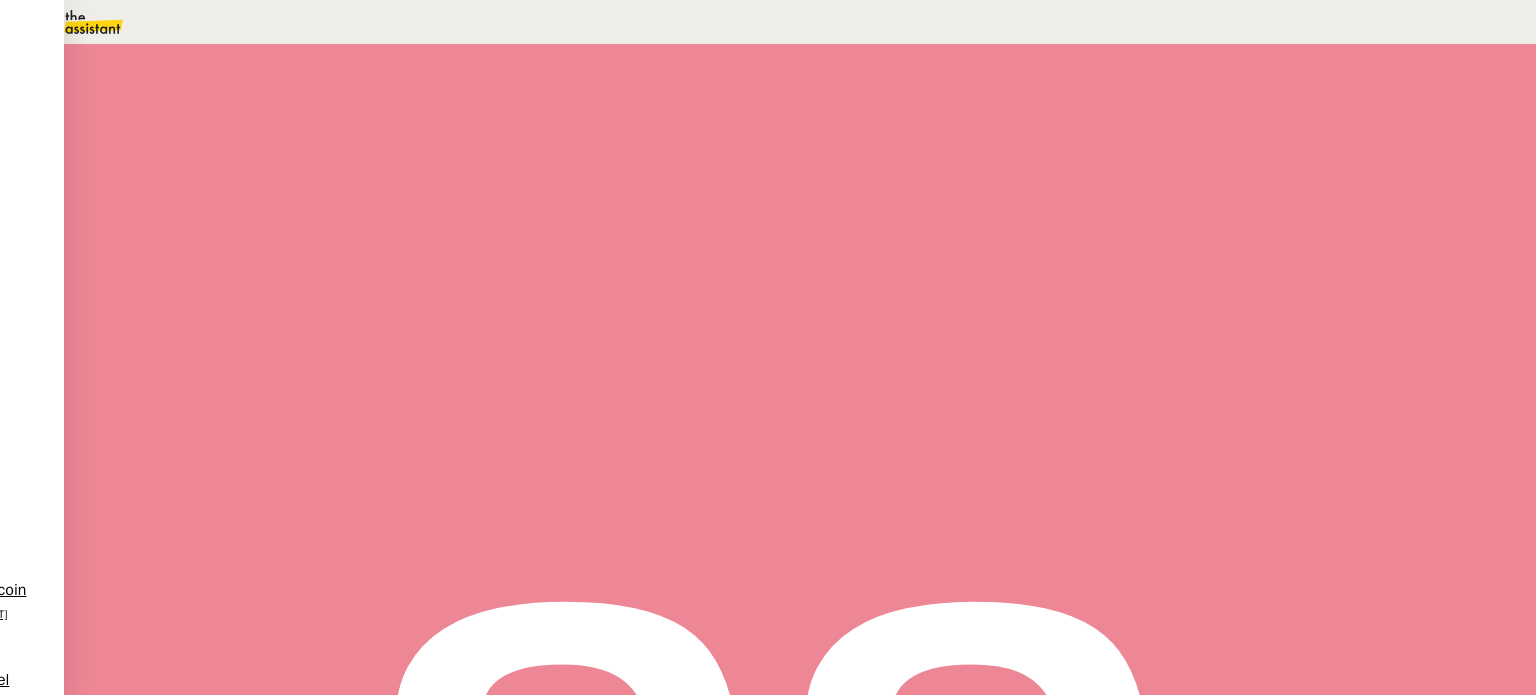 click on "Tâche Message Commentaire" at bounding box center (1068, 220) 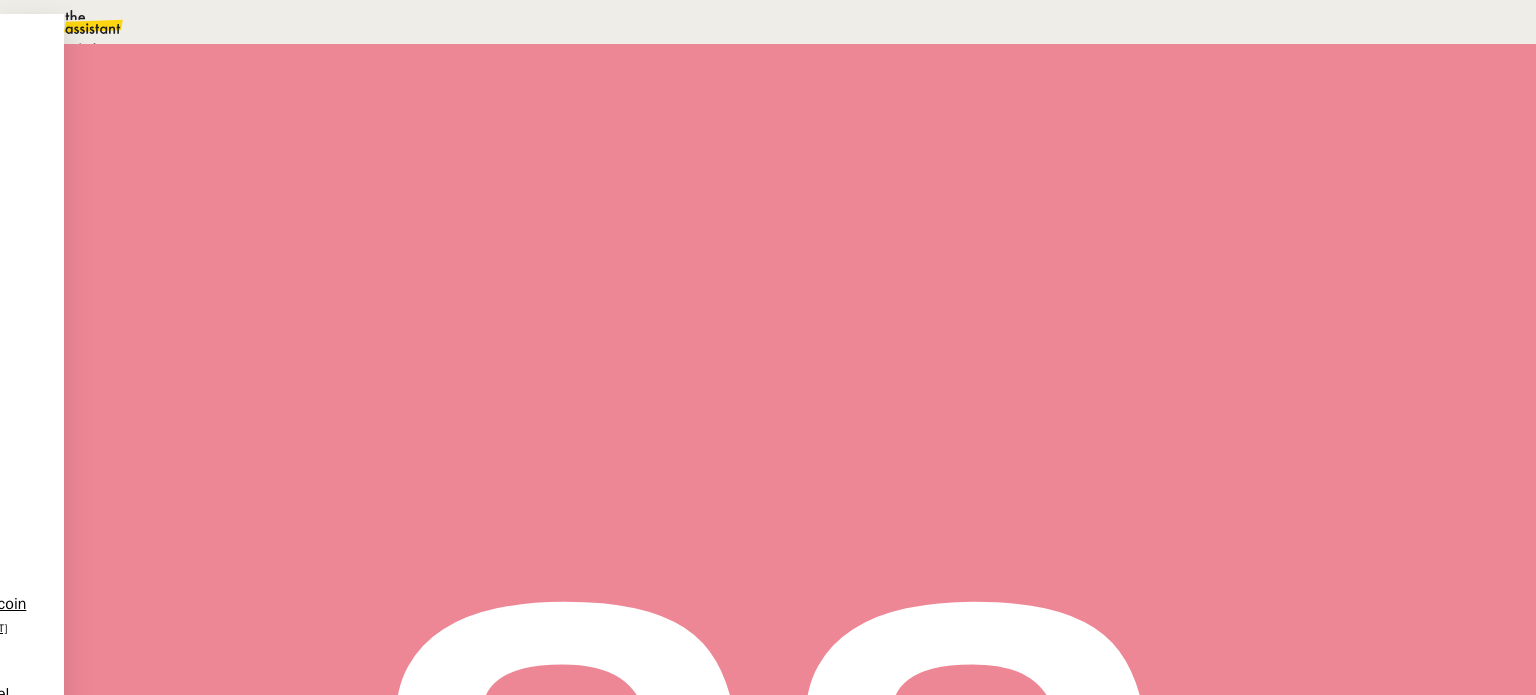 click on "Statut" at bounding box center [800, 113] 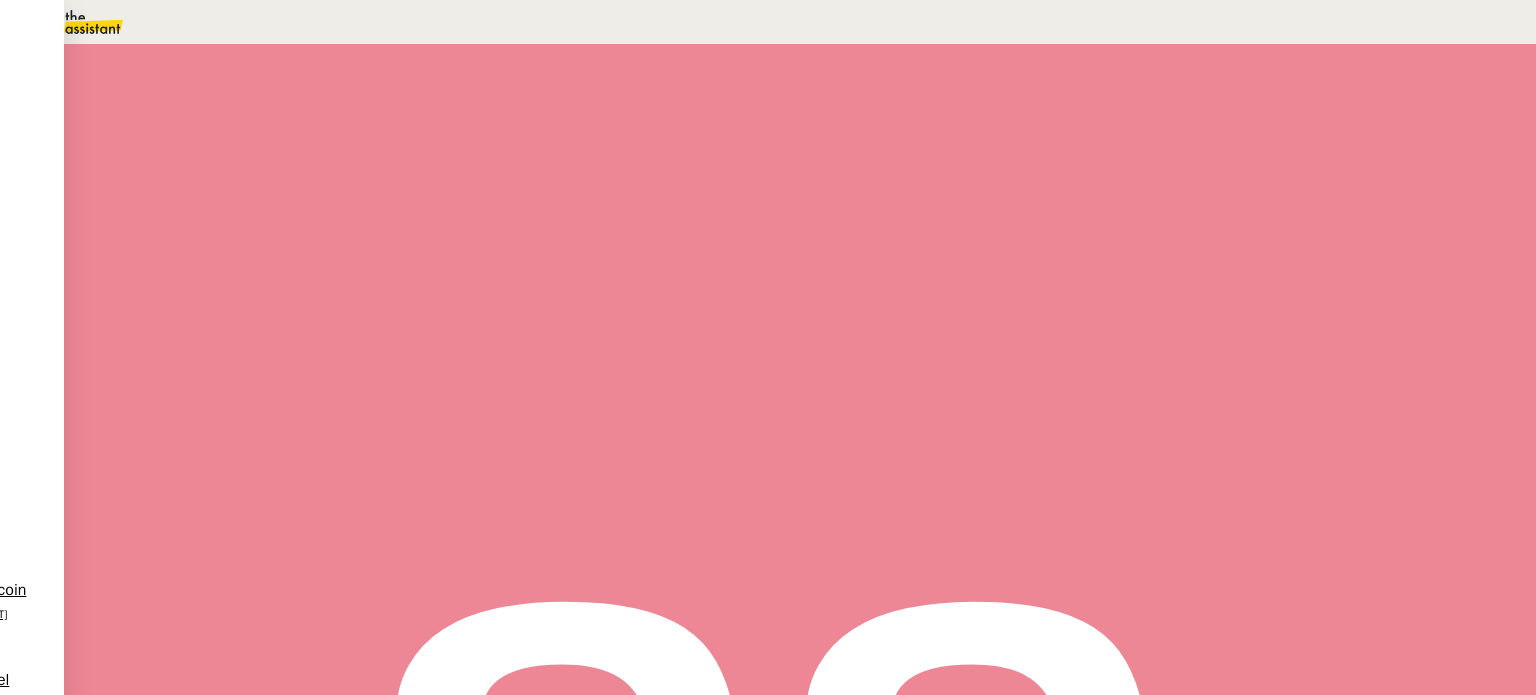 click at bounding box center [1158, 448] 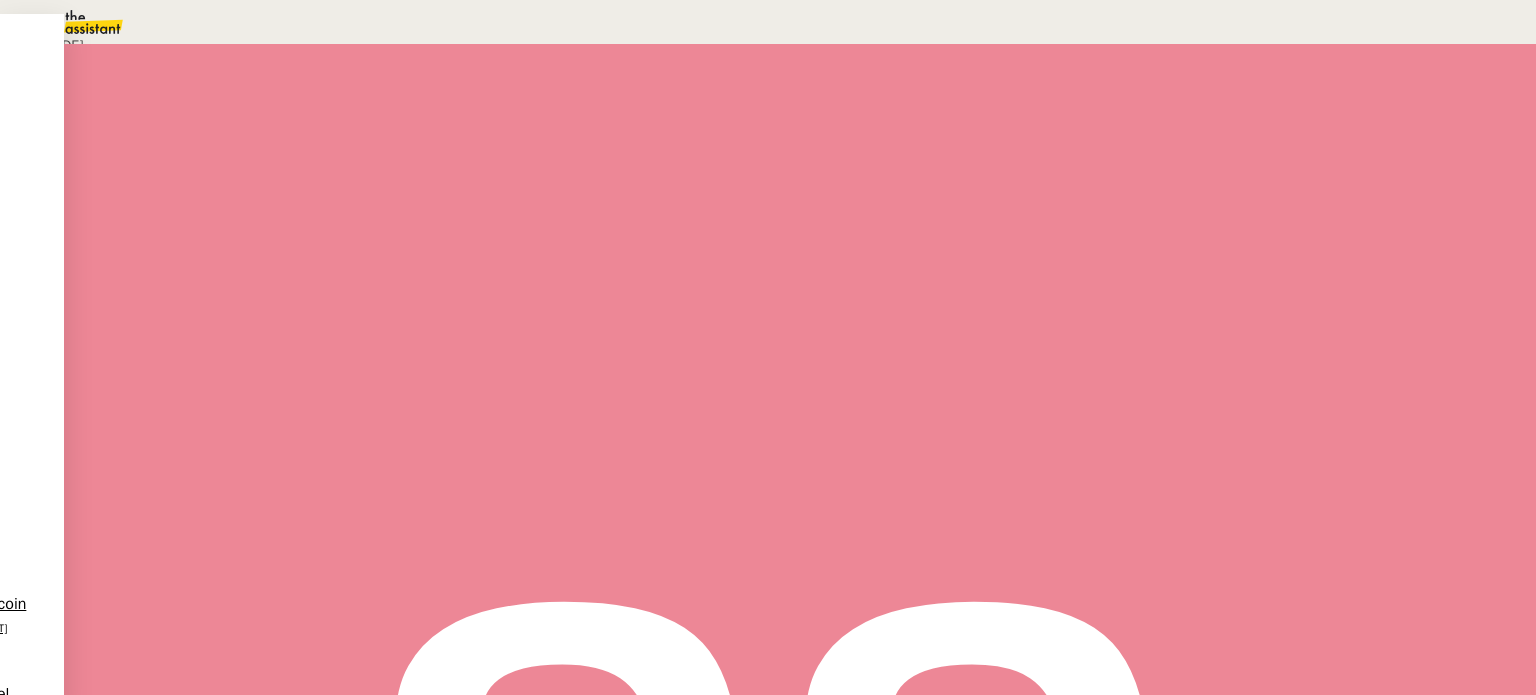 scroll, scrollTop: 200, scrollLeft: 0, axis: vertical 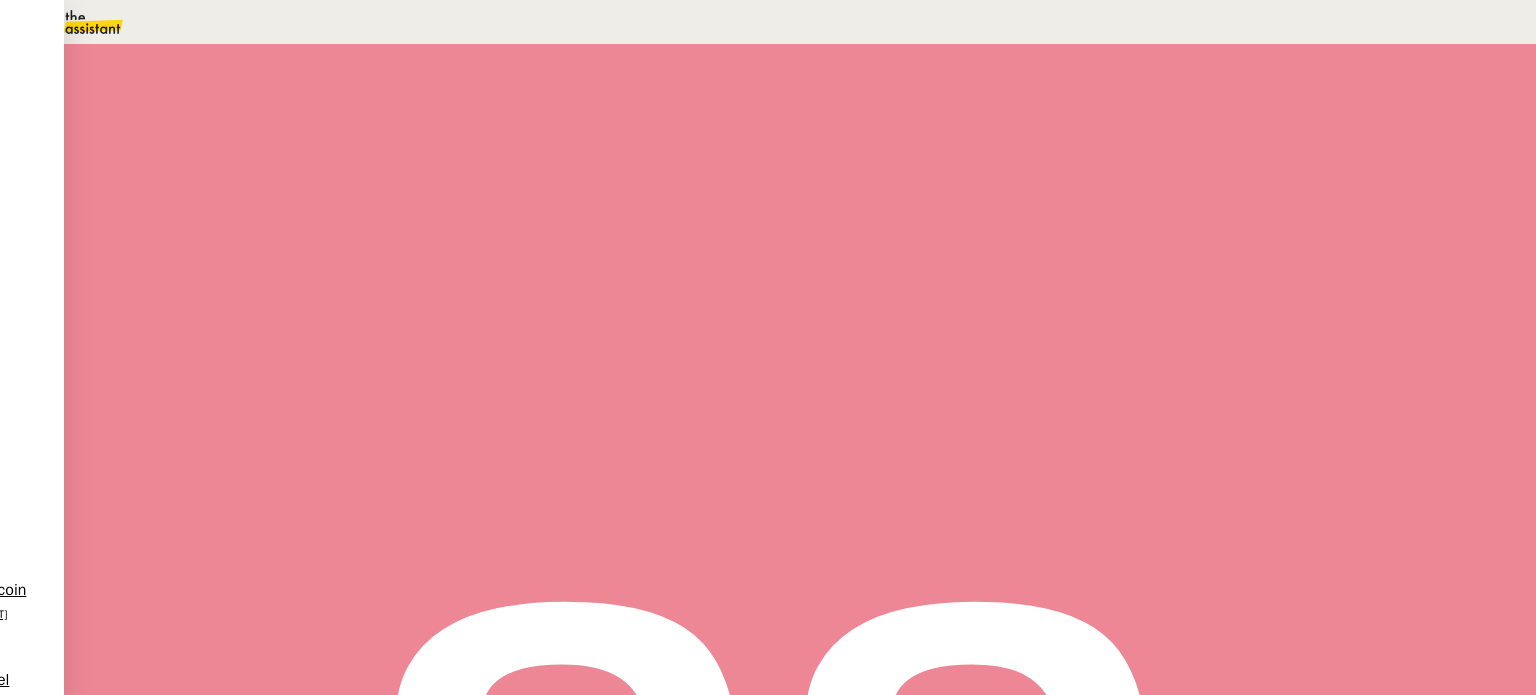 click at bounding box center (1316, 494) 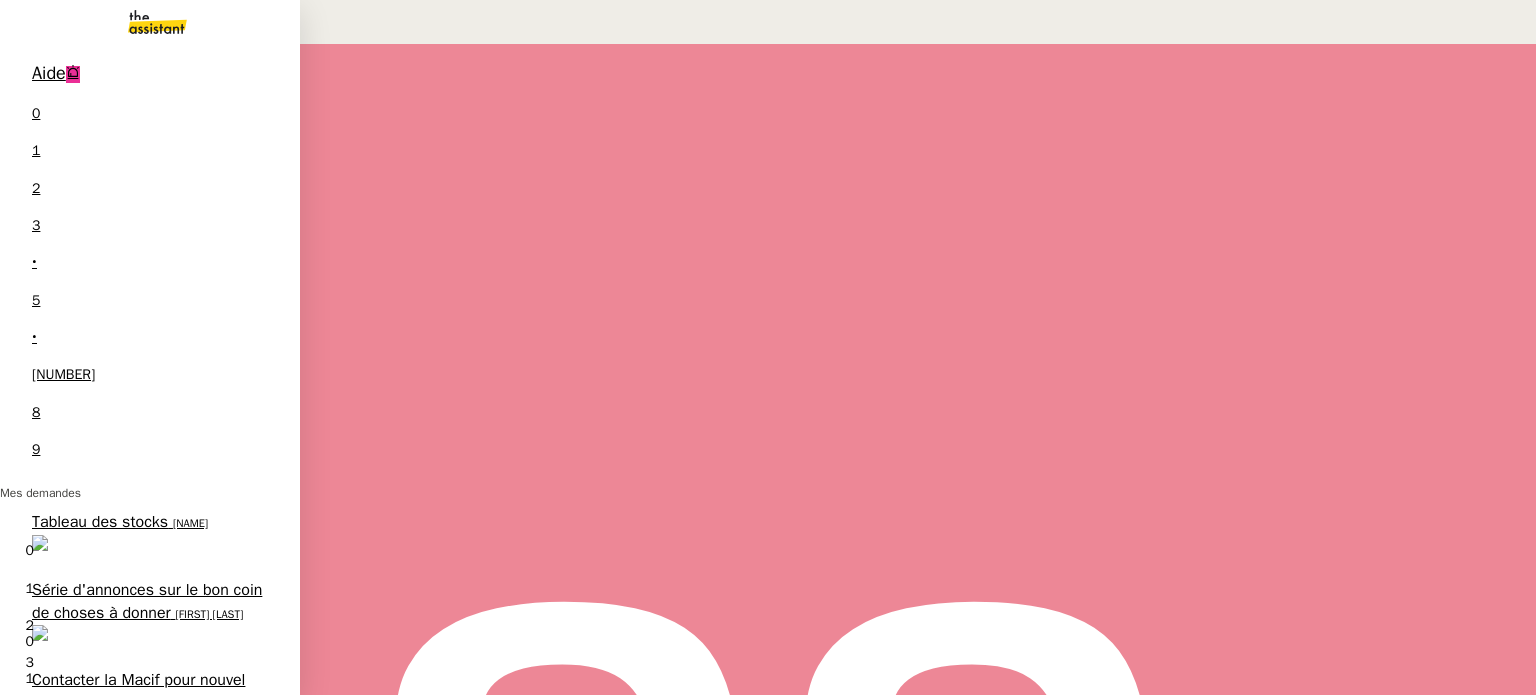 click on "[PERSON_NAME] [LAST_NAME]" at bounding box center [145, 1260] 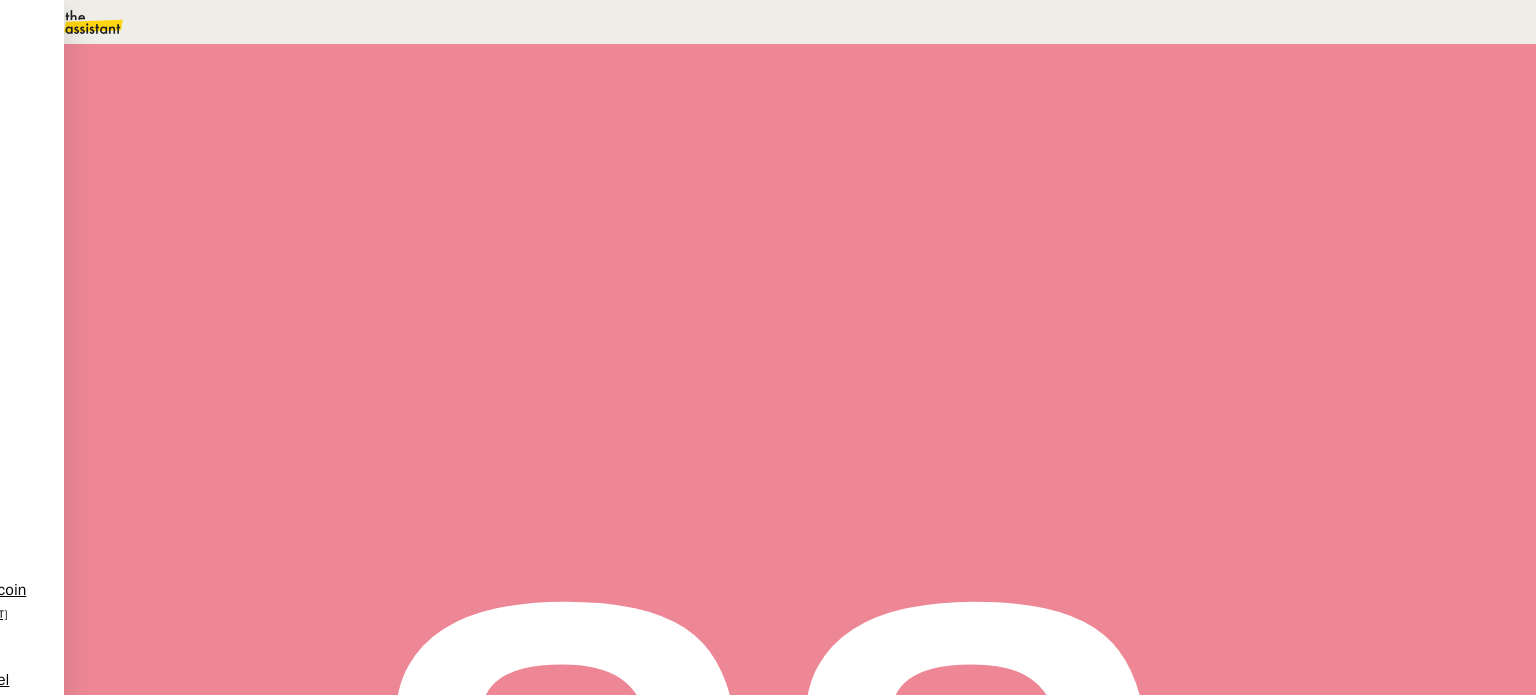 scroll, scrollTop: 0, scrollLeft: 0, axis: both 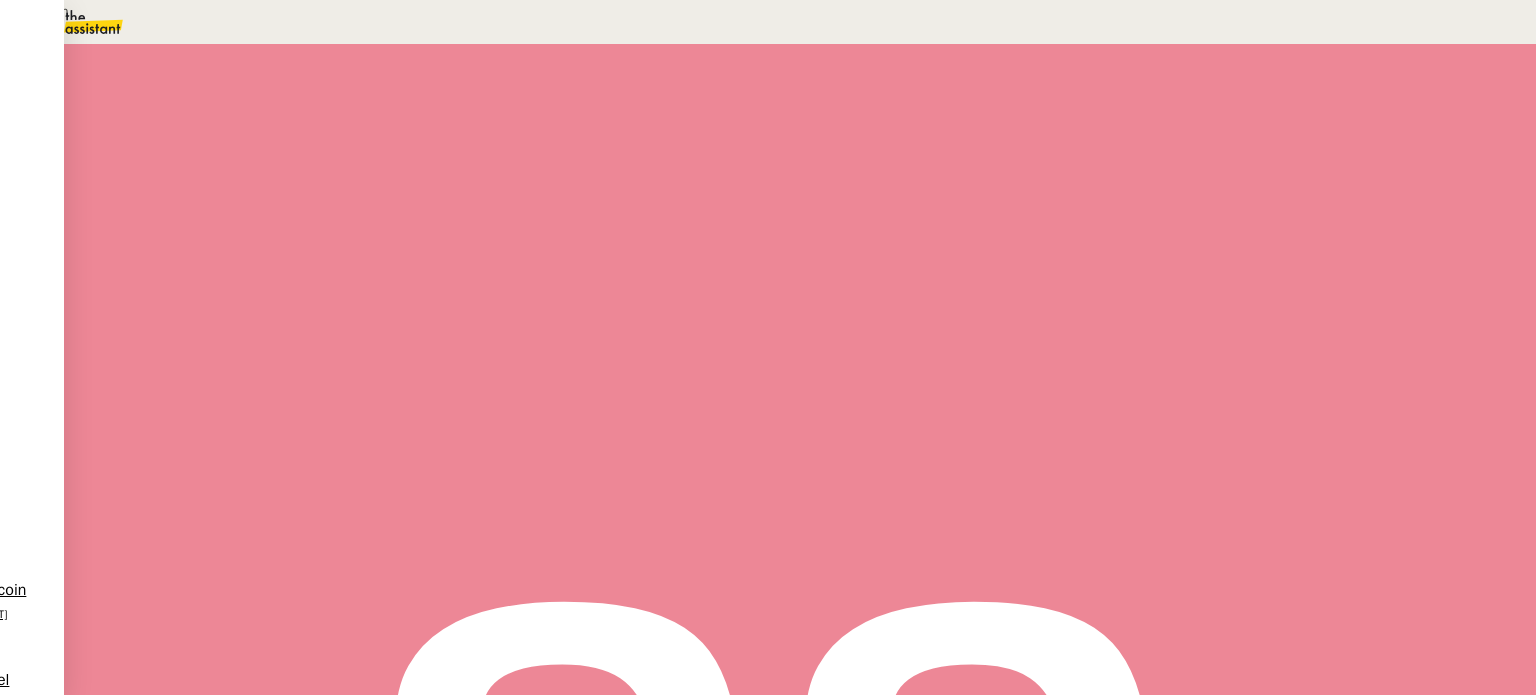 click on "📅 Proposition de rendez-vous" at bounding box center [204, 58] 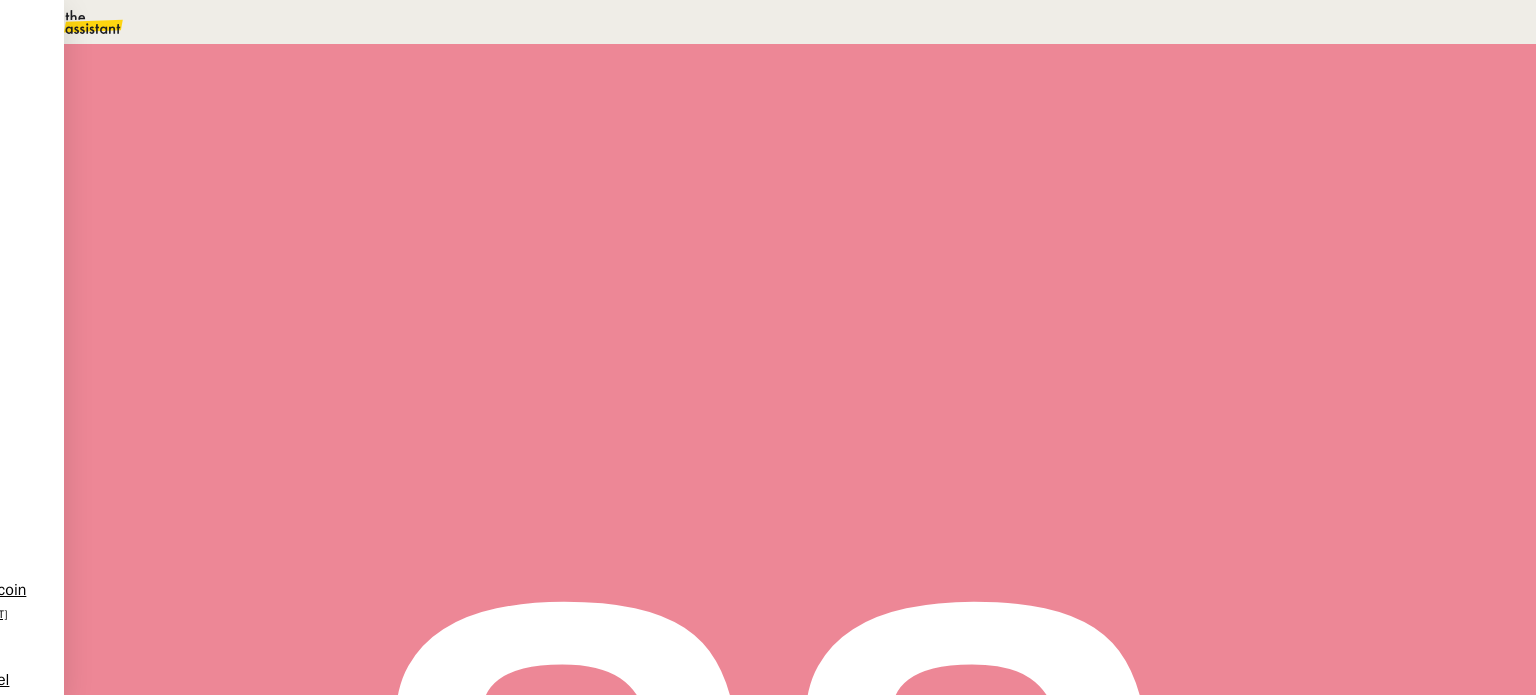 type on "Proposition de rendez-vous" 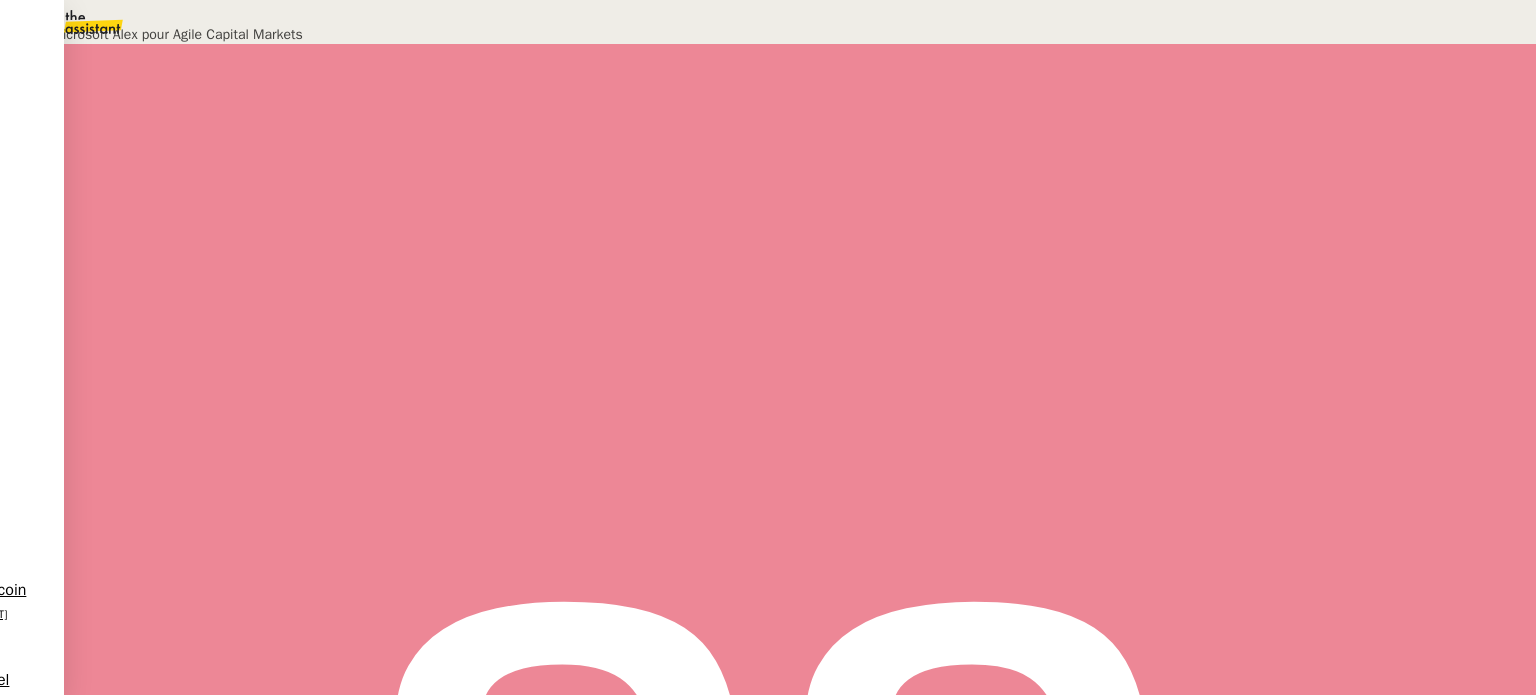 click on "Déverrouiller" at bounding box center (57, 98) 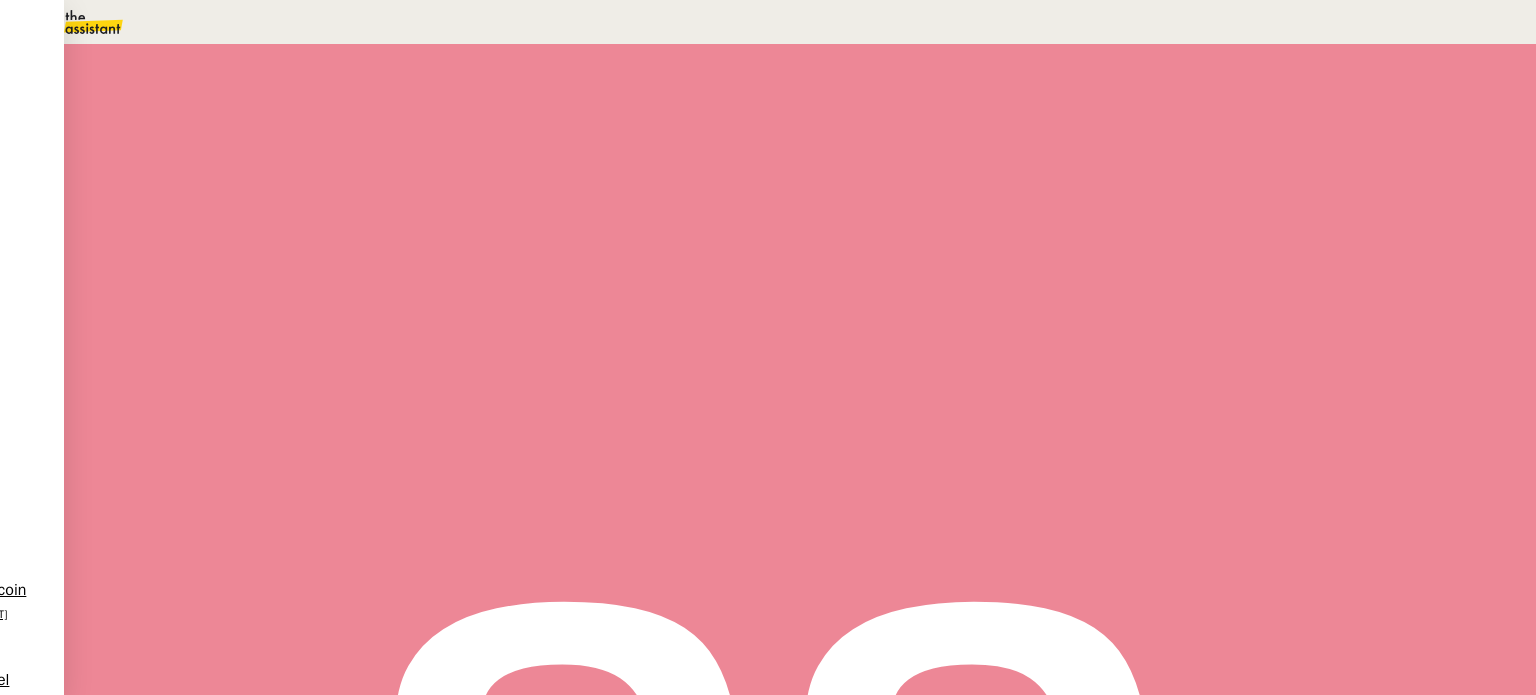 scroll, scrollTop: 500, scrollLeft: 0, axis: vertical 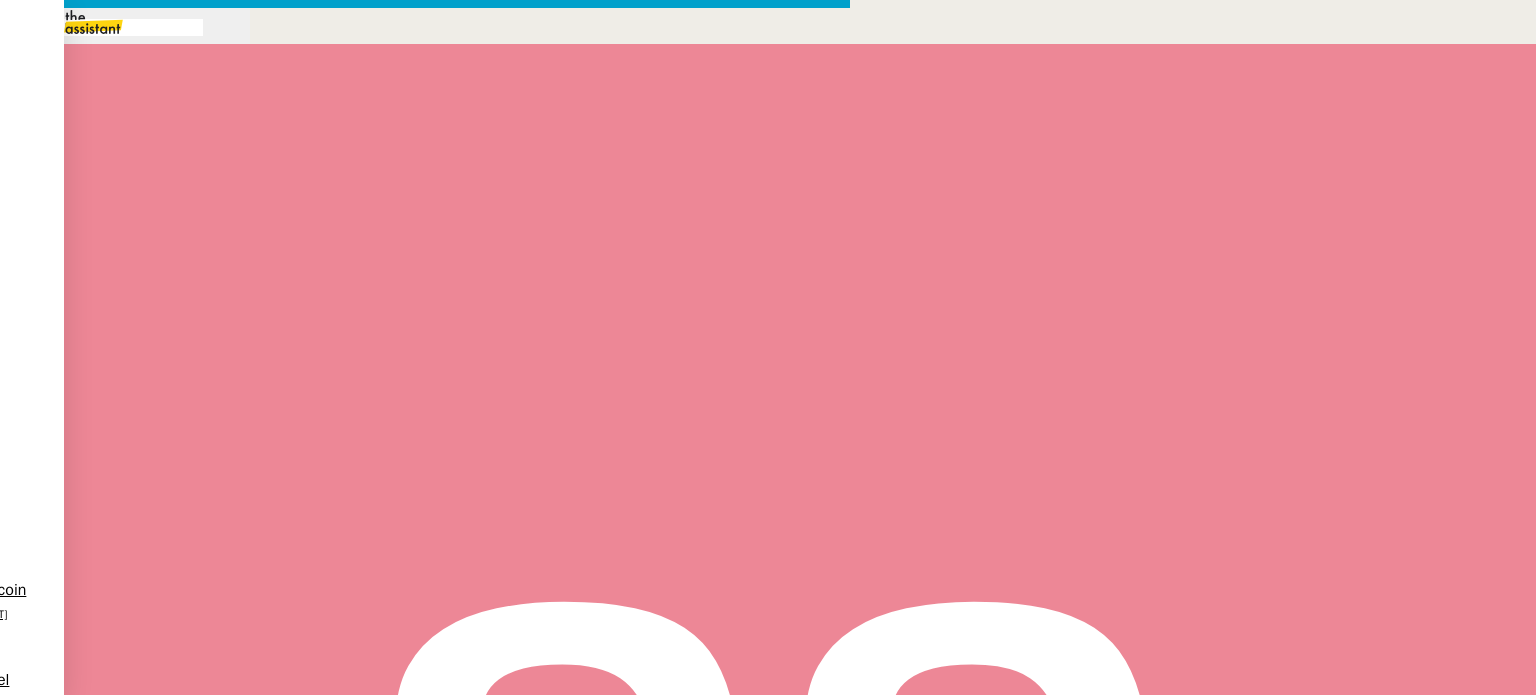click at bounding box center (425, 837) 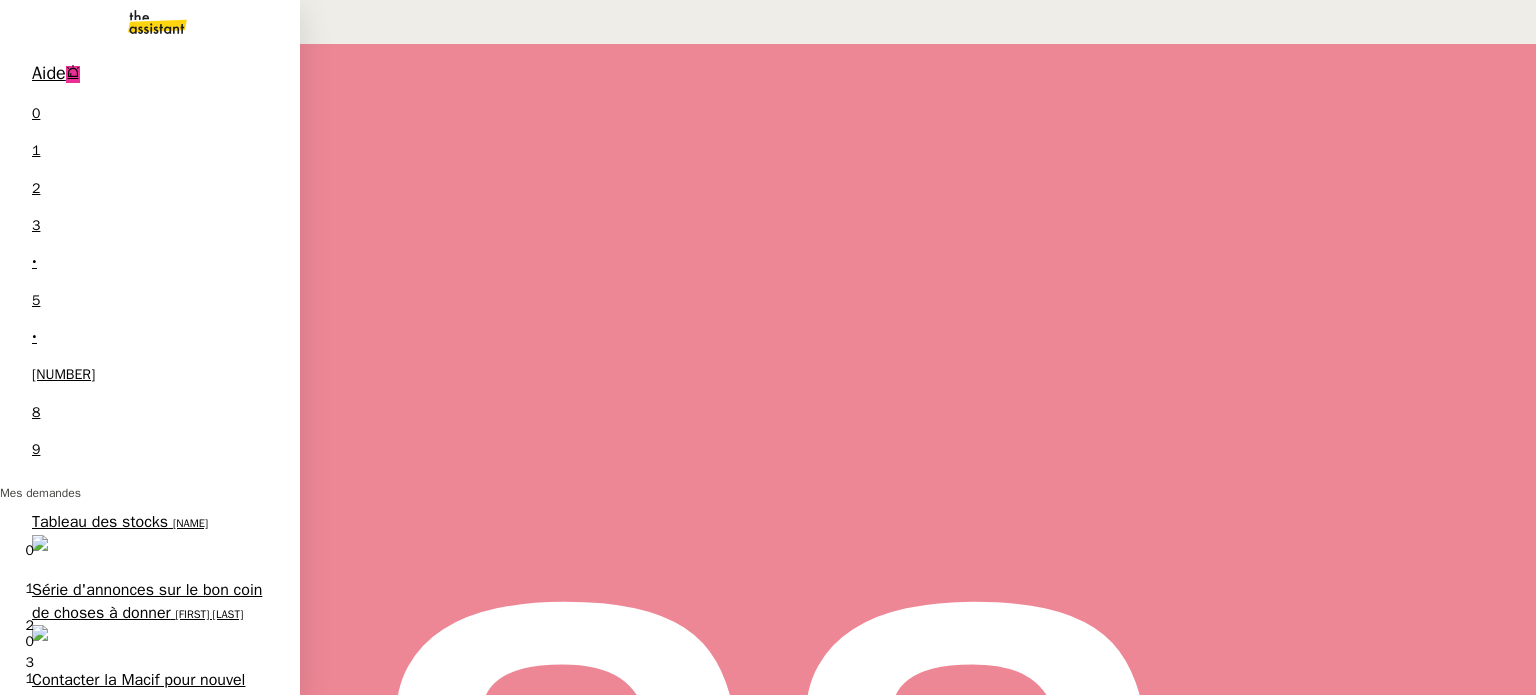 scroll, scrollTop: 749, scrollLeft: 0, axis: vertical 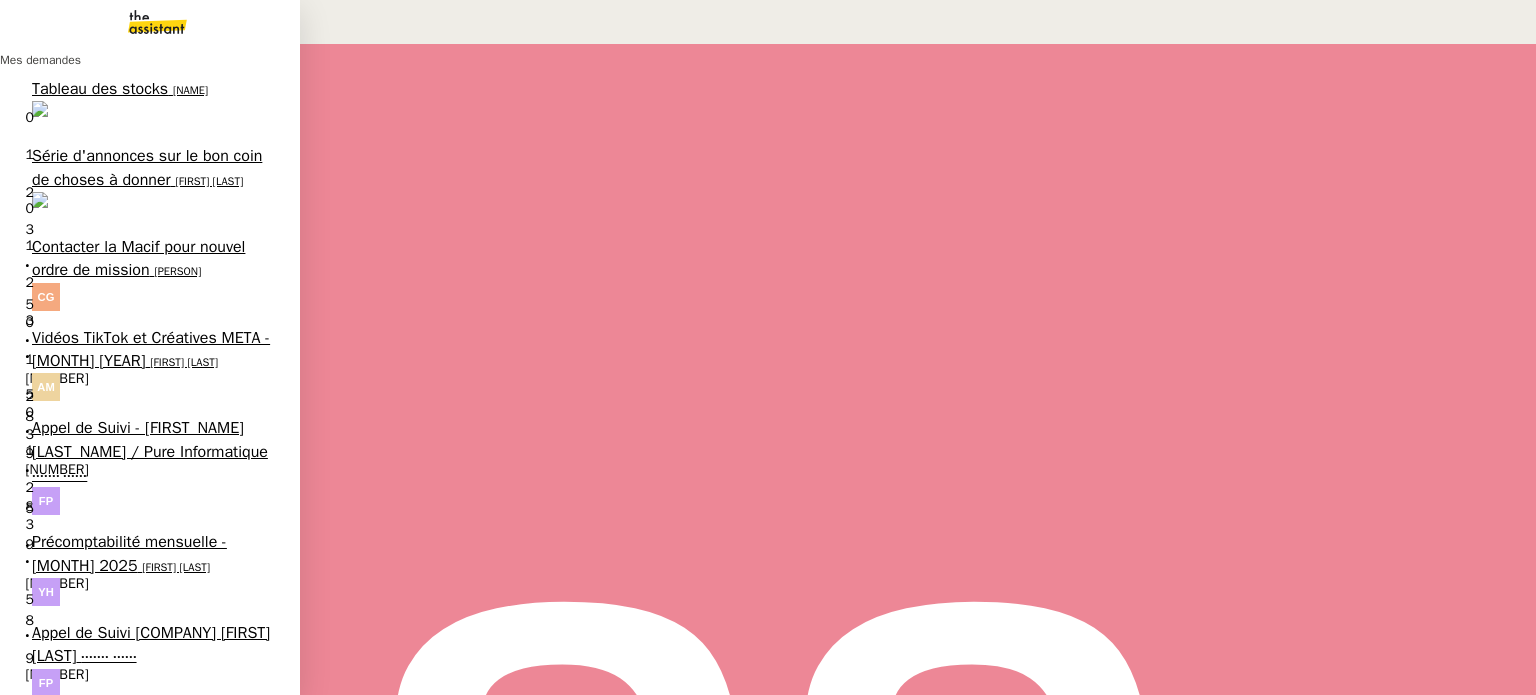 click on "Planifier RDV contrôle technique" at bounding box center (144, 1042) 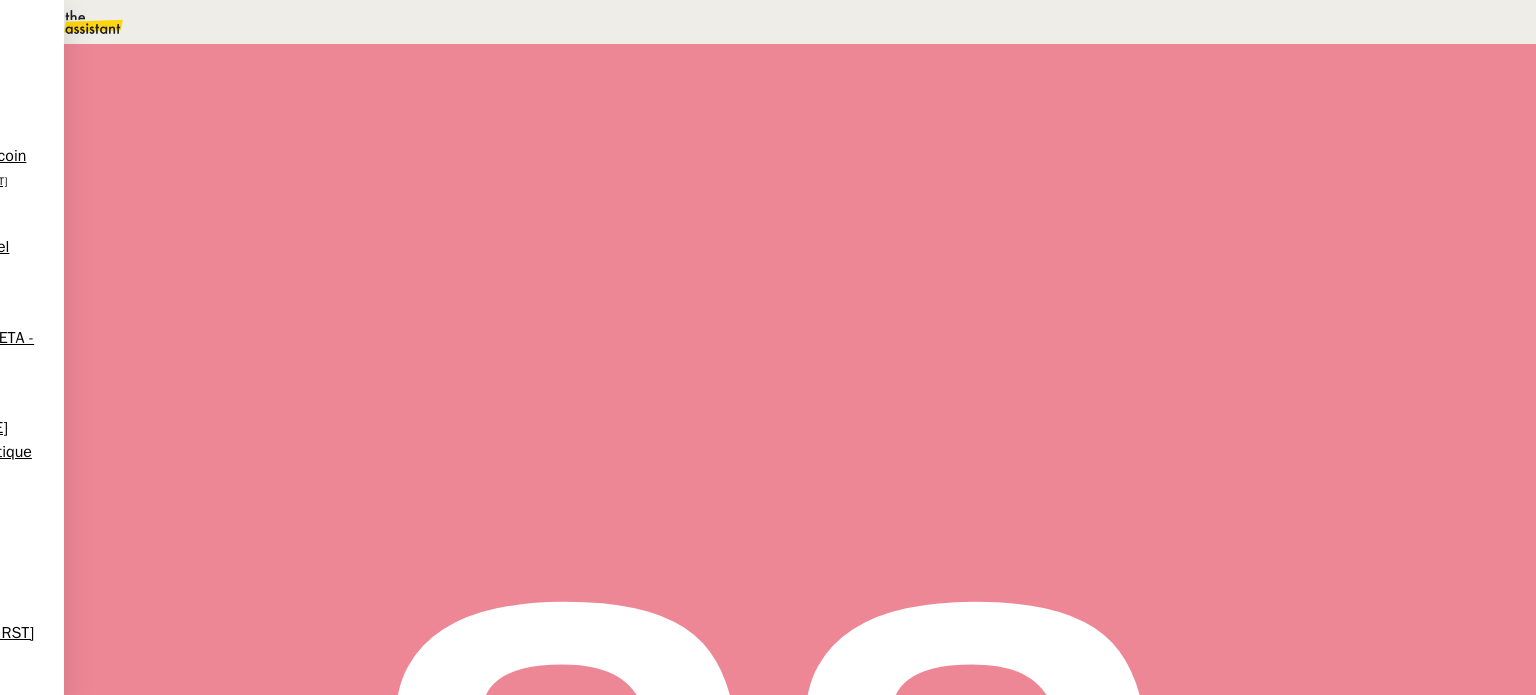 scroll, scrollTop: 200, scrollLeft: 0, axis: vertical 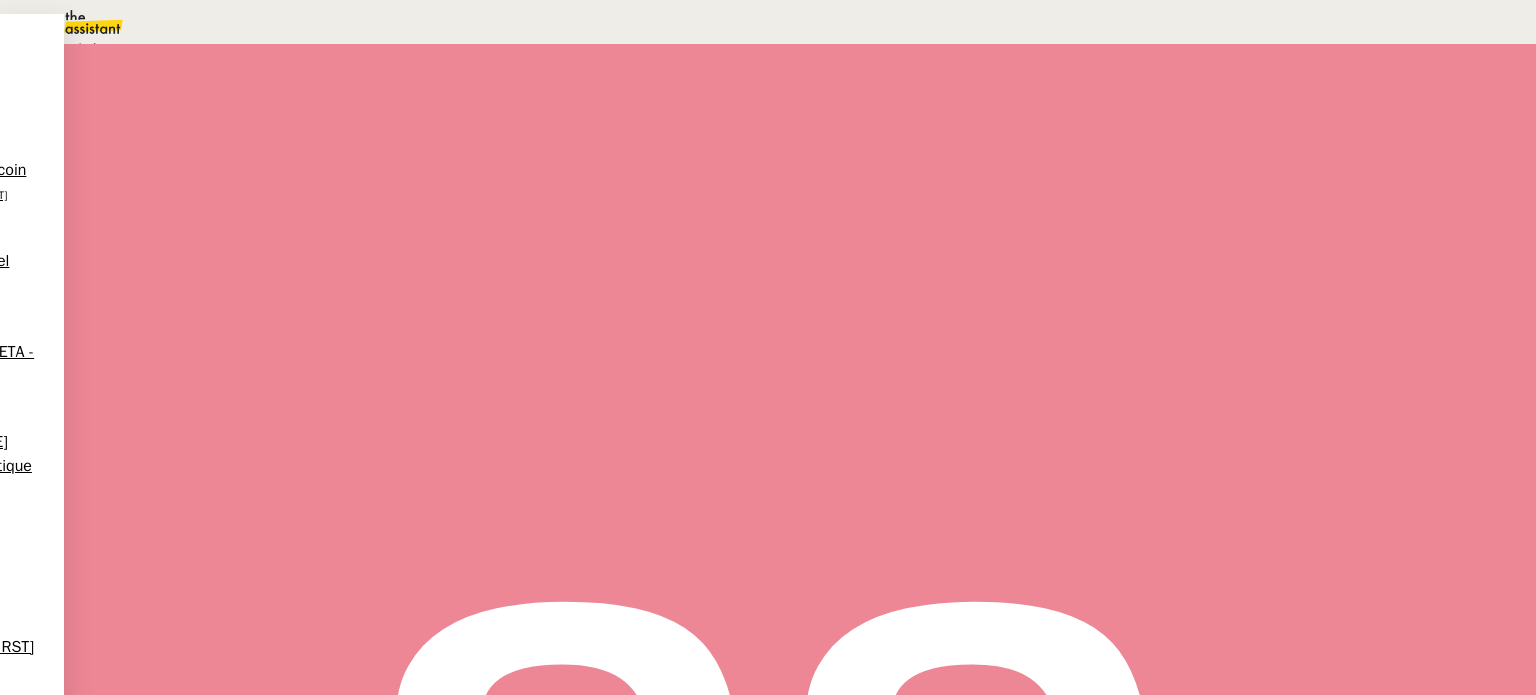 click on "Terminé" at bounding box center (72, 48) 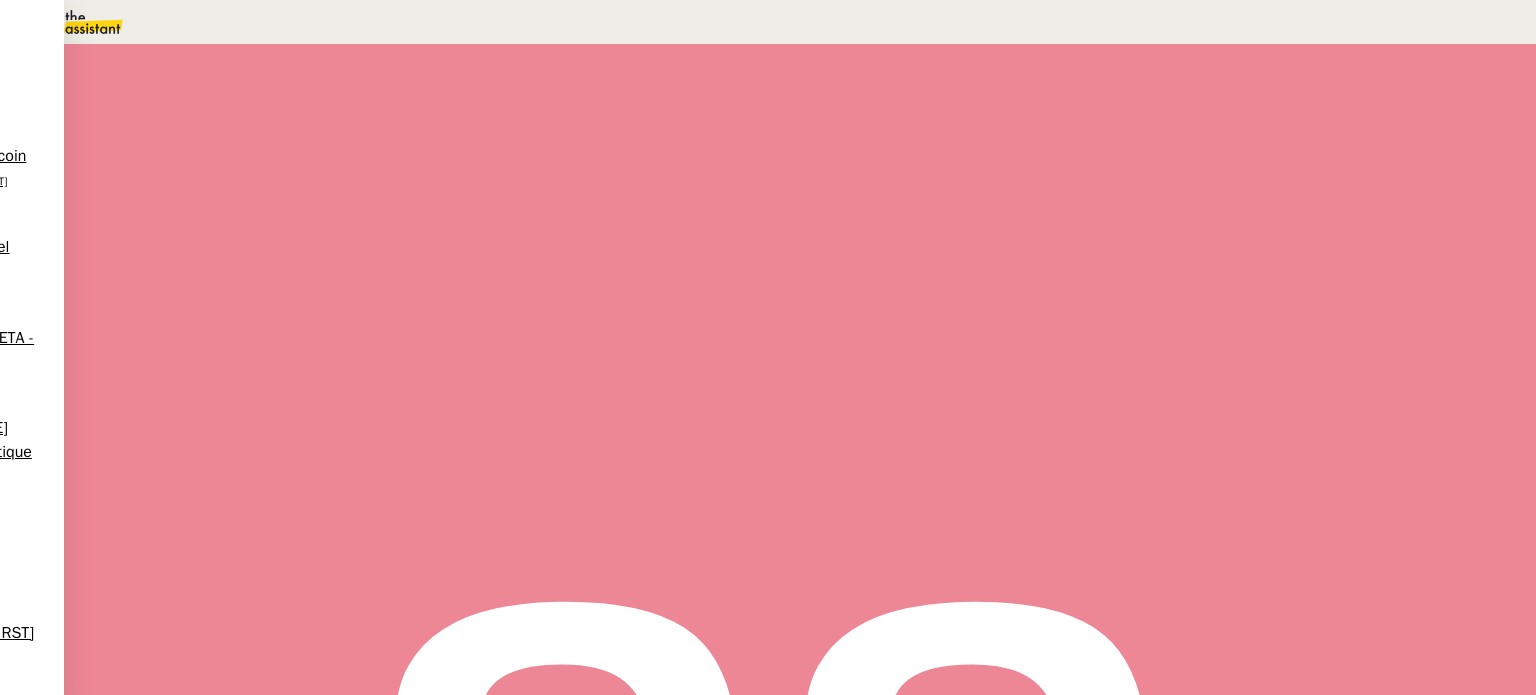 click on "Sauver" at bounding box center [1139, 188] 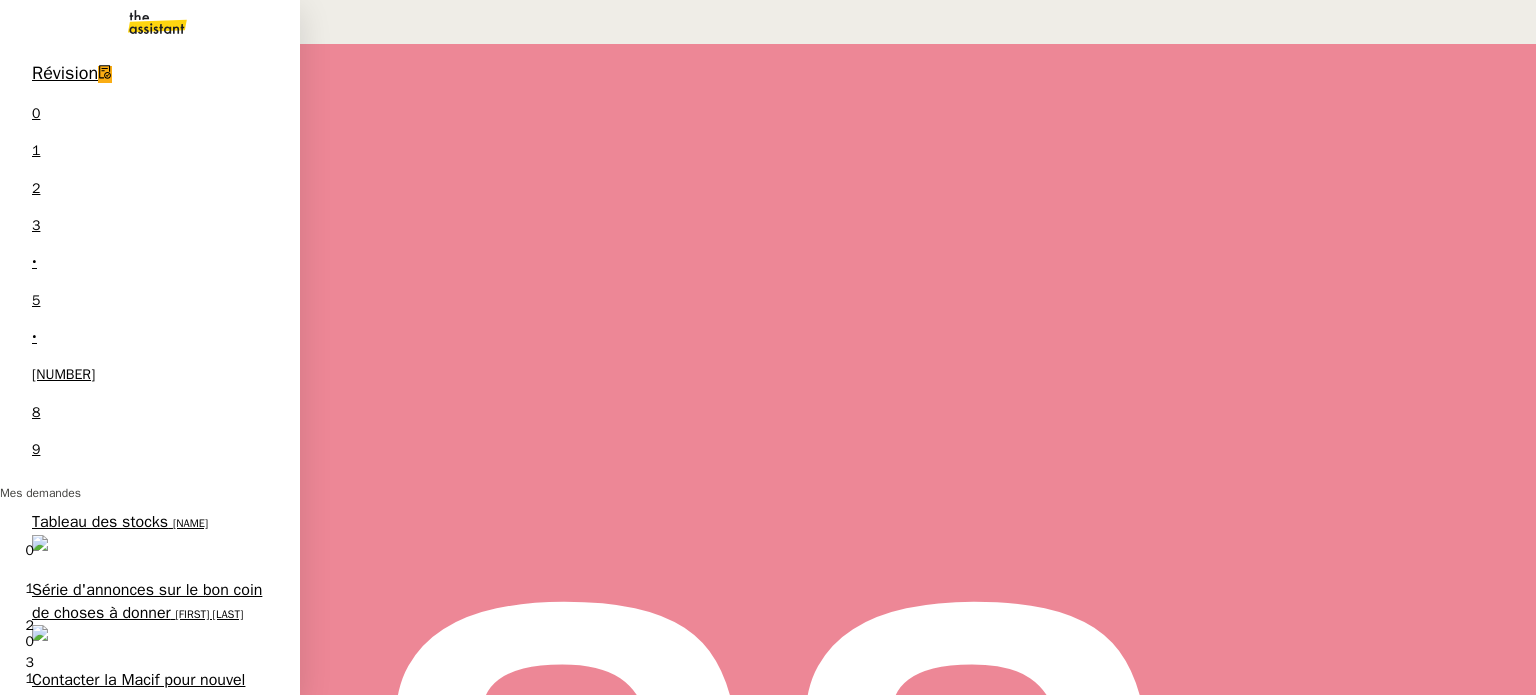 click on "fixer un RDV pour un contrôle technique de ma voiture pour la semaine du [DATE] (a partir du [DATE]) Axel [LAST]" at bounding box center [150, 1387] 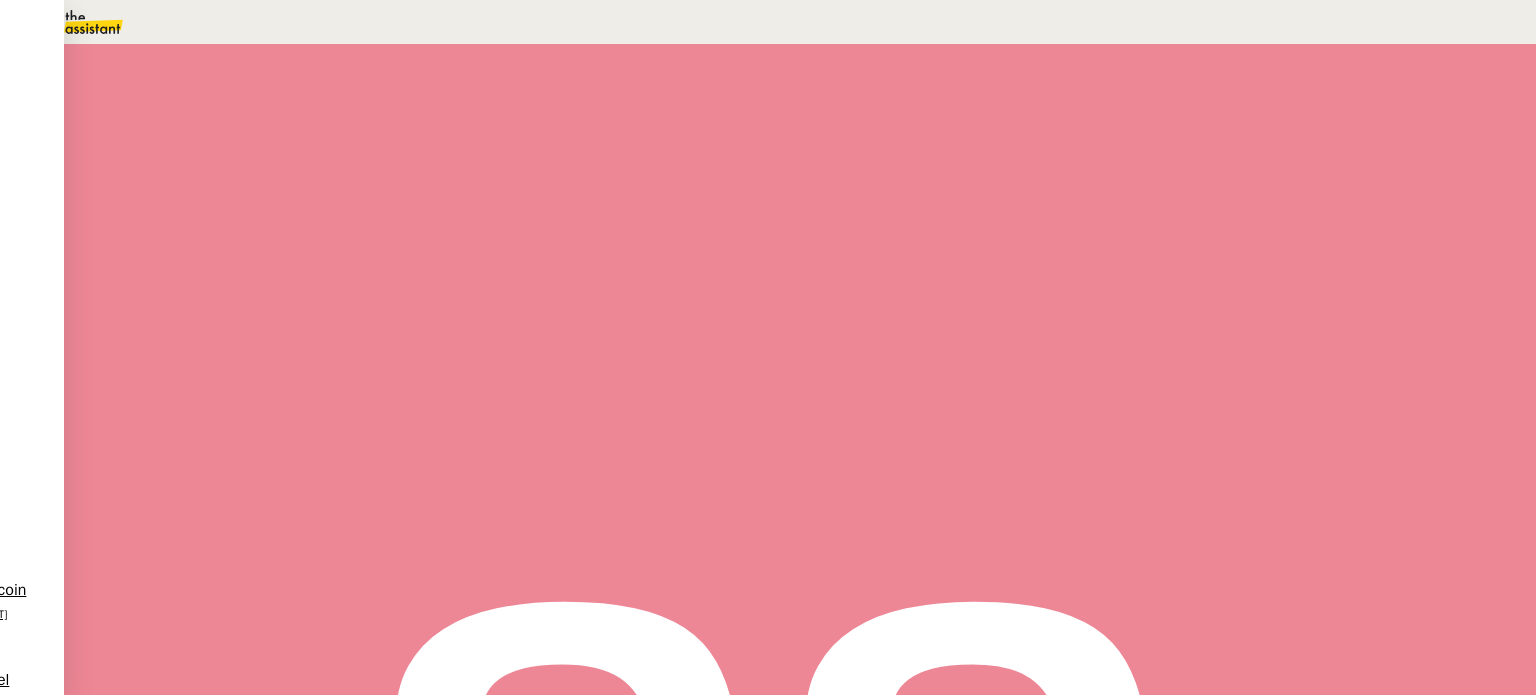 click on "fixer un RDV pour un contrôle technique de ma voiture pour la semaine du 15/07 (a partir du 17/07)" at bounding box center [459, 108] 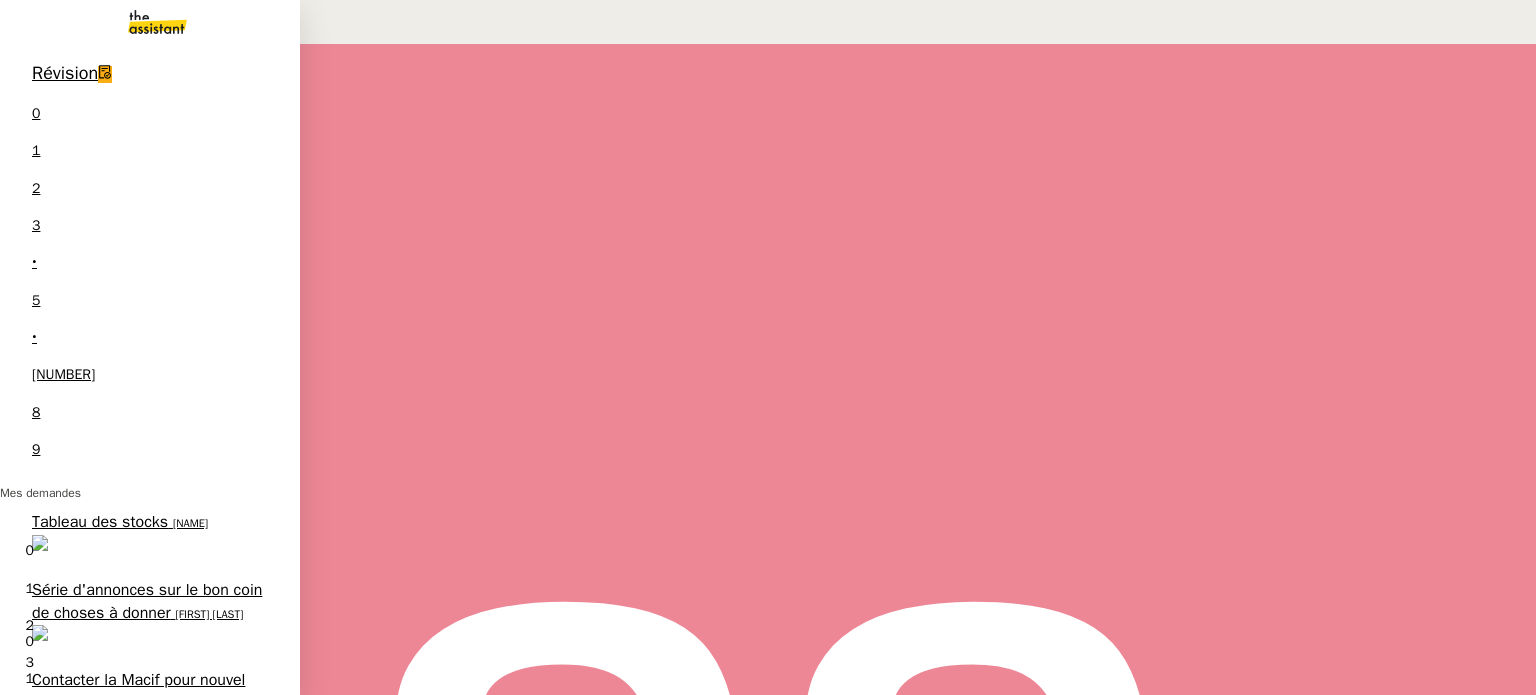 scroll, scrollTop: 0, scrollLeft: 0, axis: both 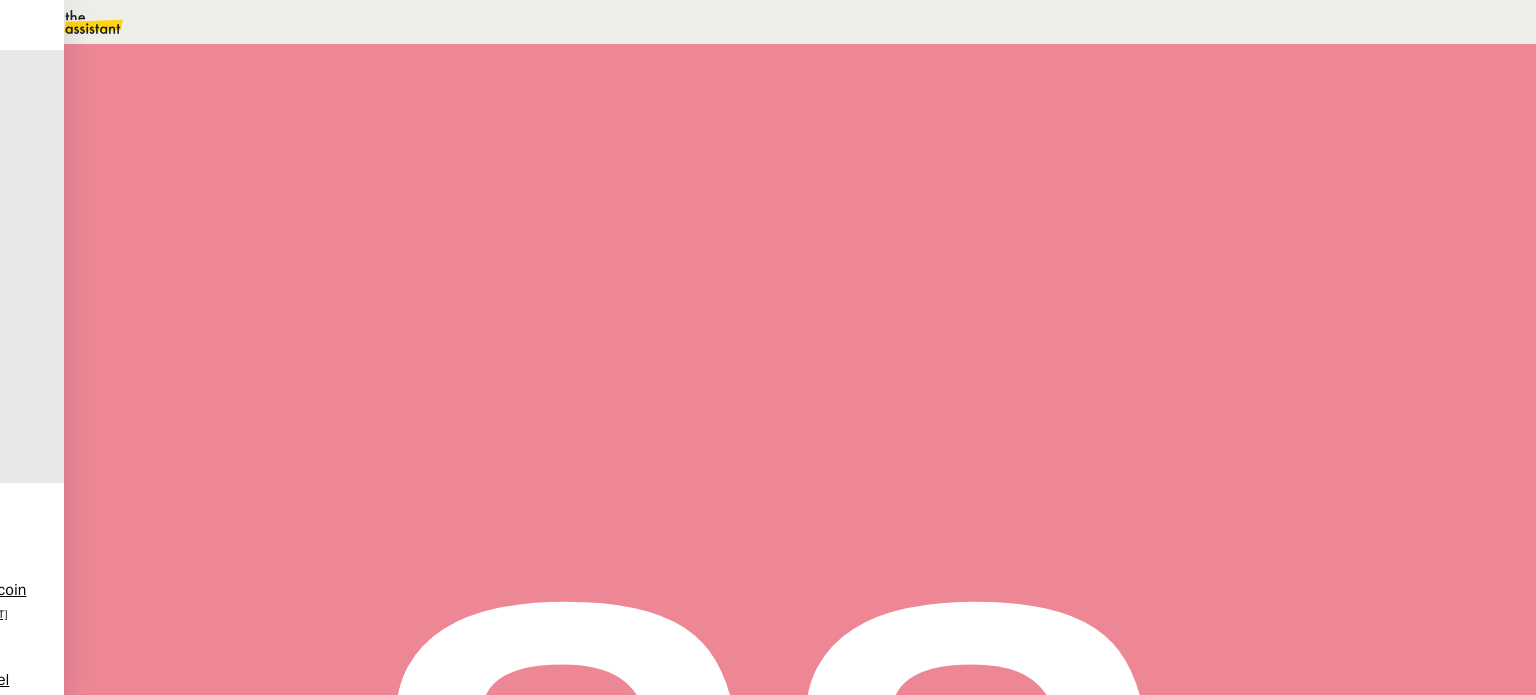 click on "[FIRST] [LAST]    client" at bounding box center (800, 171) 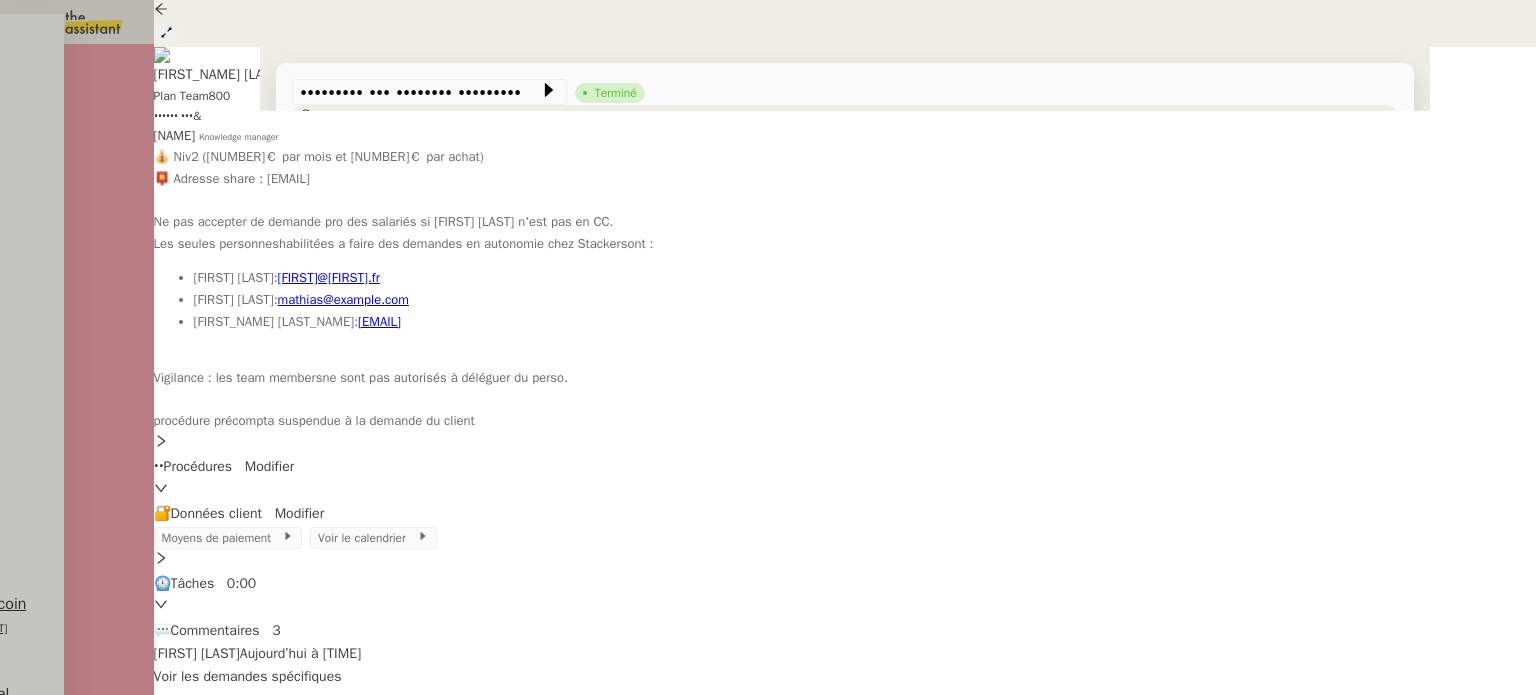 click on "Statut" at bounding box center (335, 117) 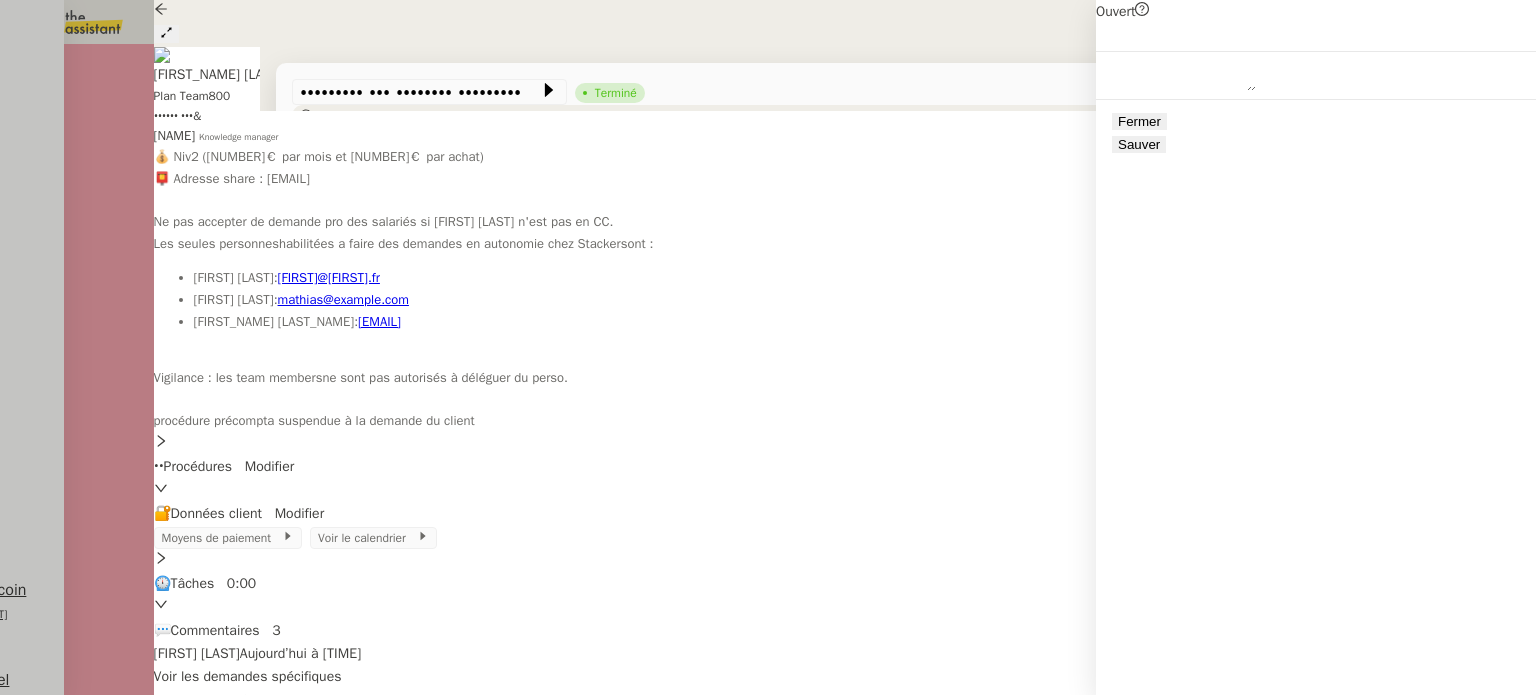 click on "Sauver" at bounding box center [1139, 144] 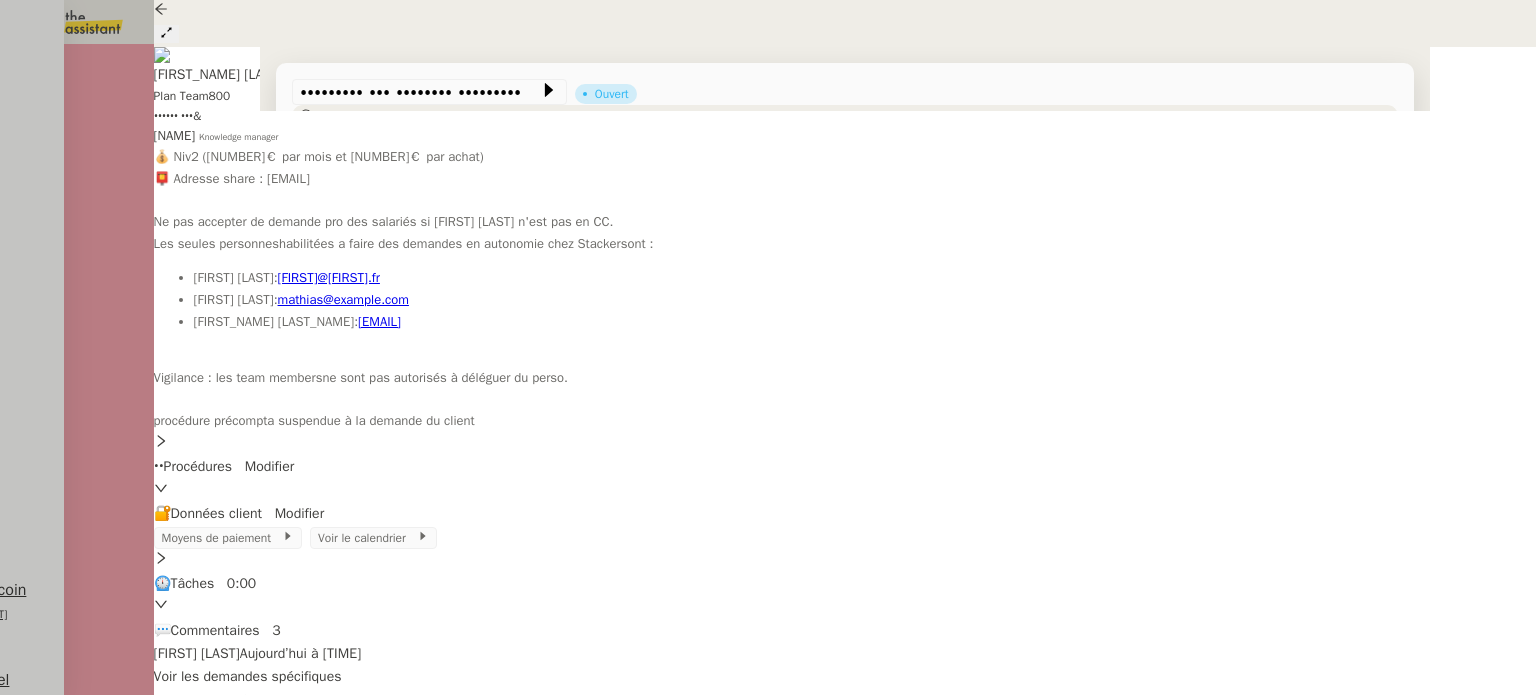 scroll, scrollTop: 1500, scrollLeft: 0, axis: vertical 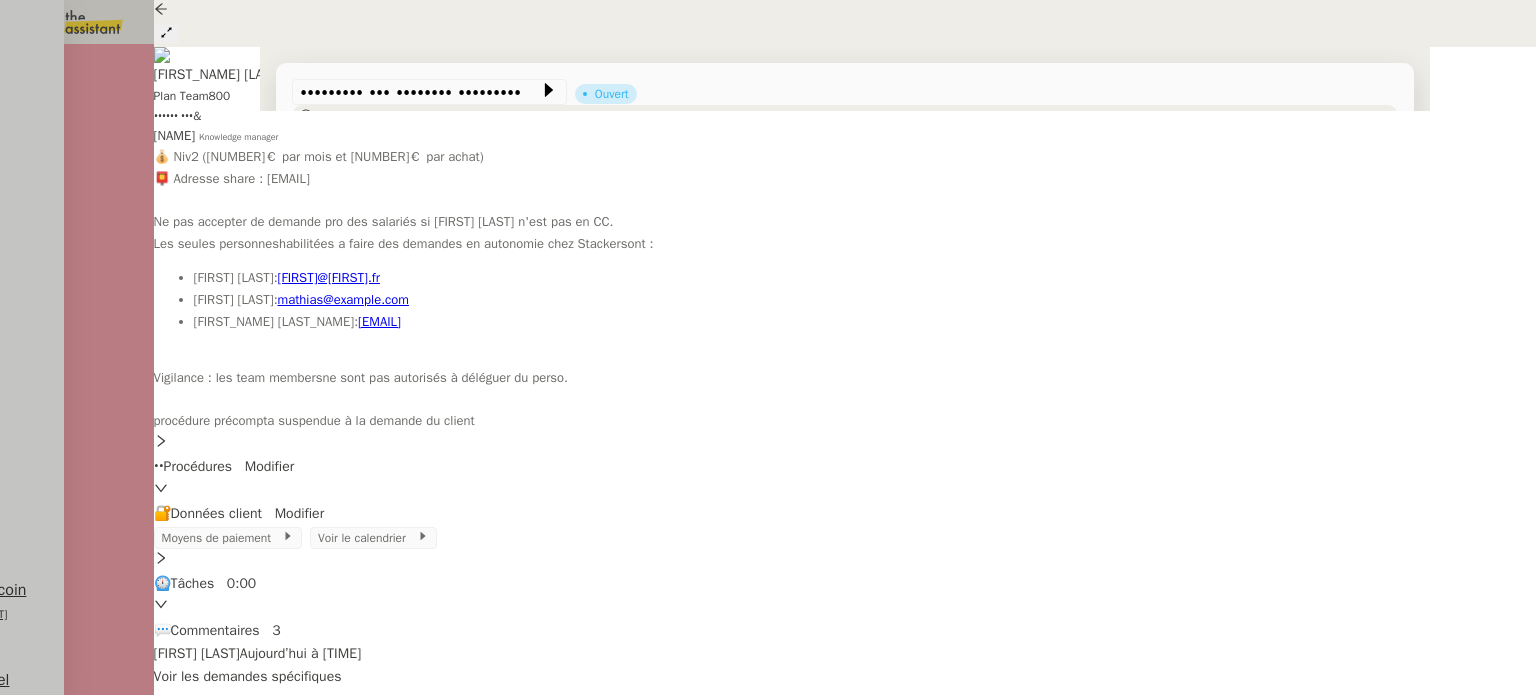 click on "—" at bounding box center [734, 1045] 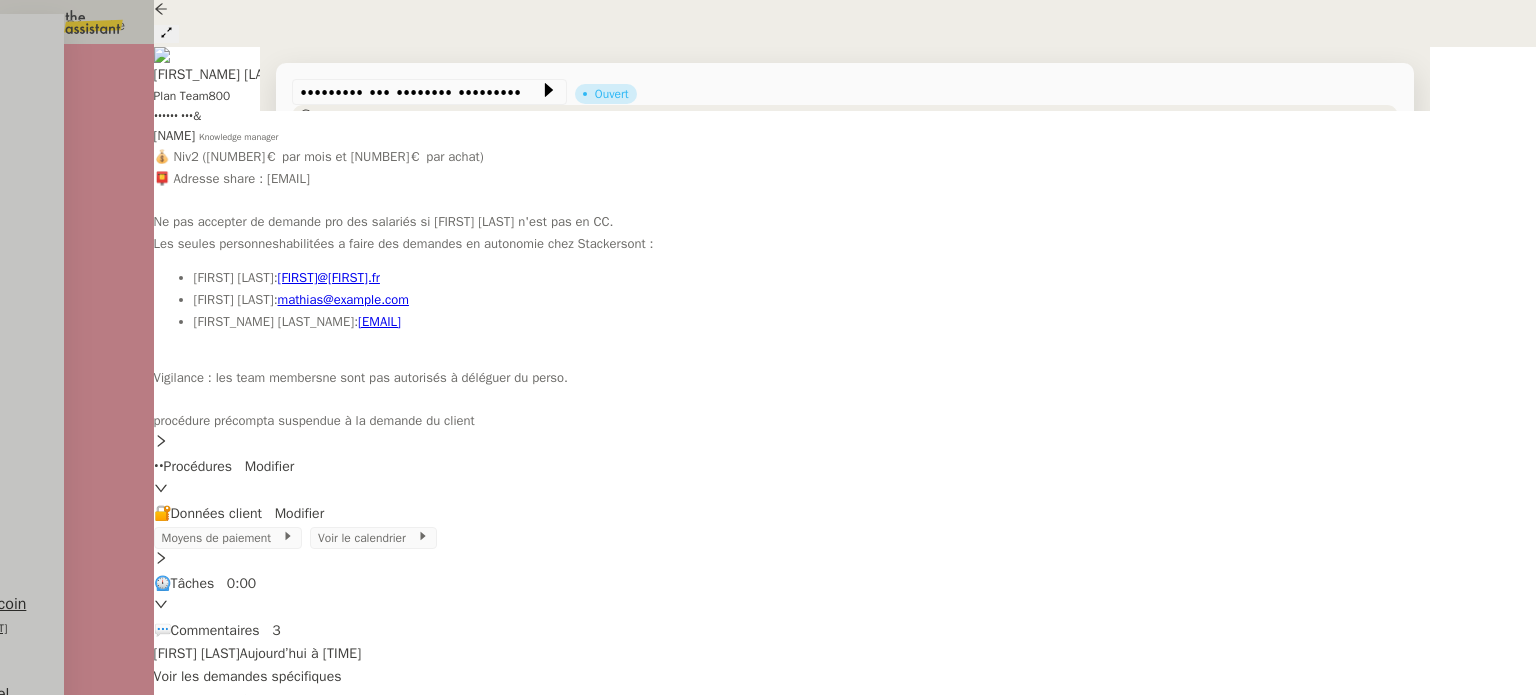 click on "Déplacer vers une demande existante" at bounding box center (96, 25) 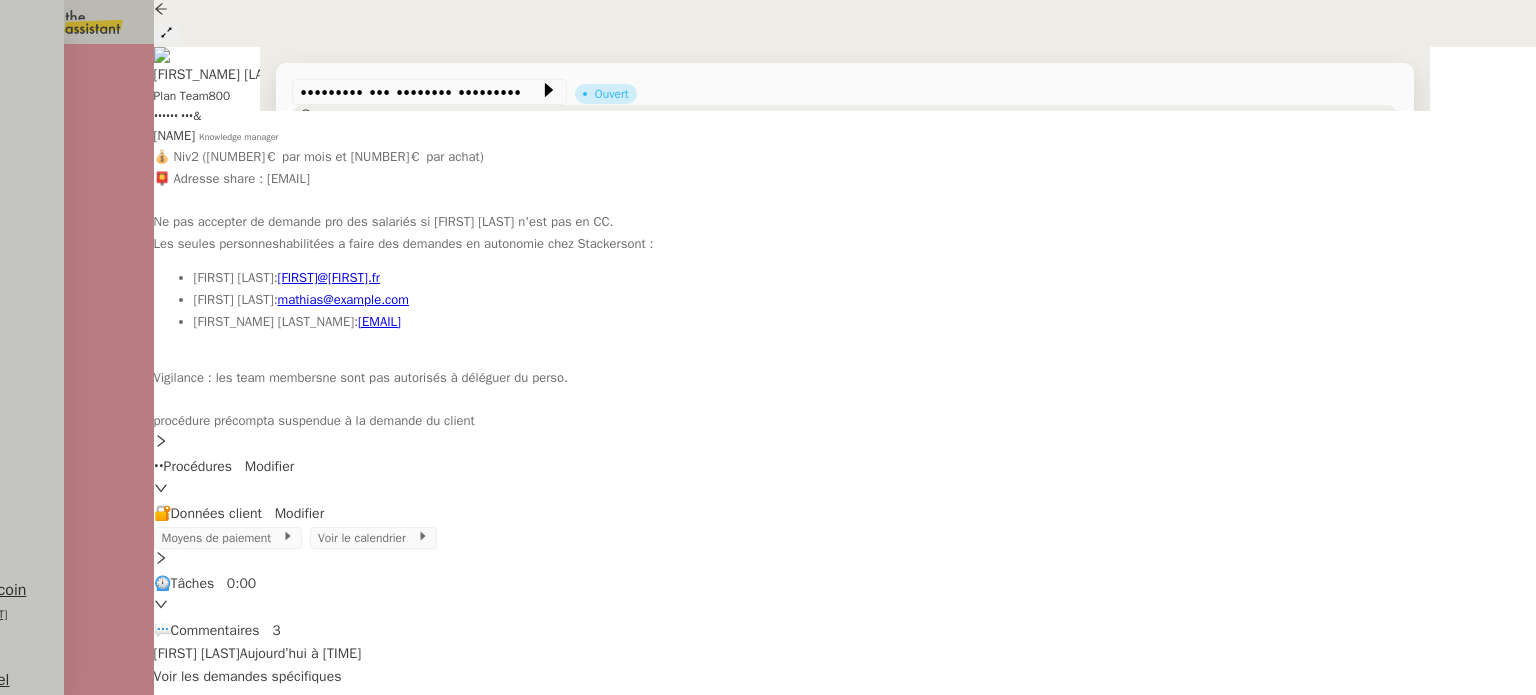 click on "[FIRST] [LAST]    client" at bounding box center (400, 619) 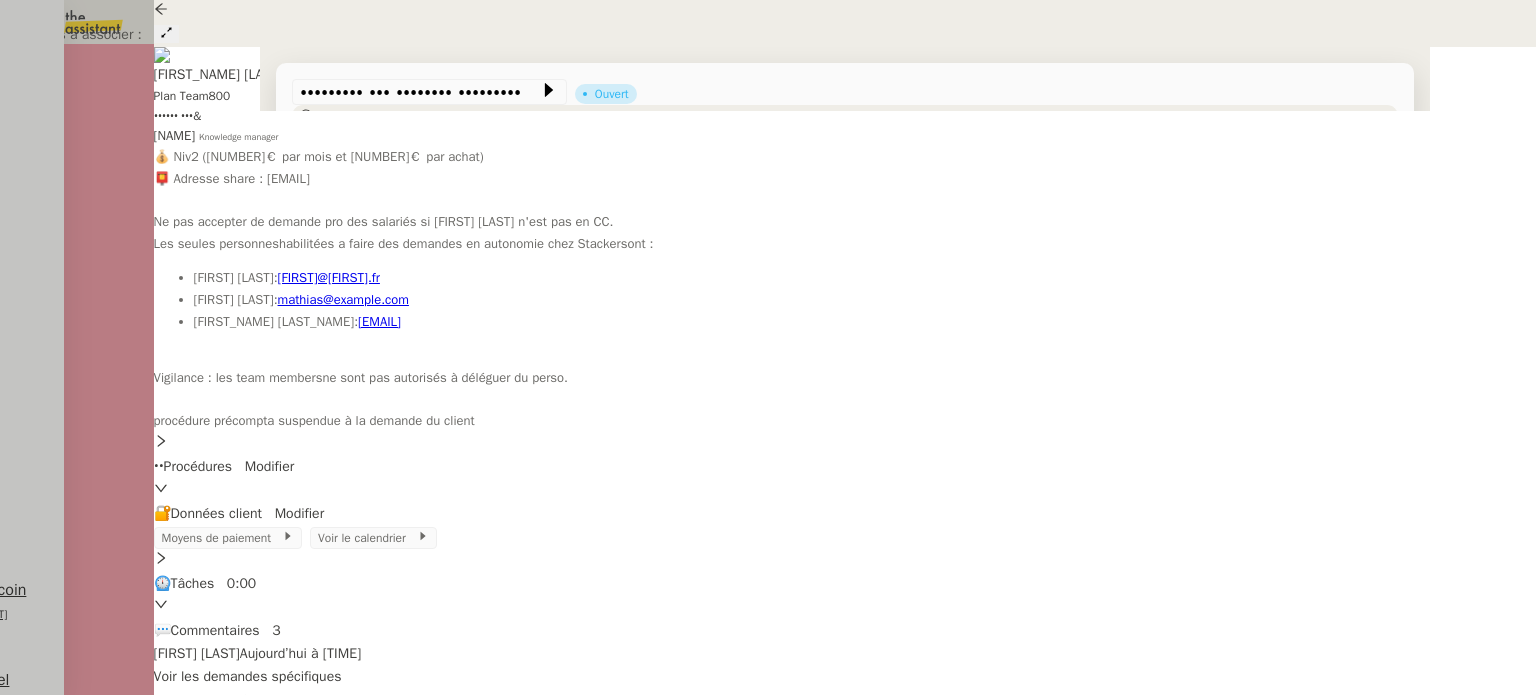 click on "Confirmer" at bounding box center [1484, 673] 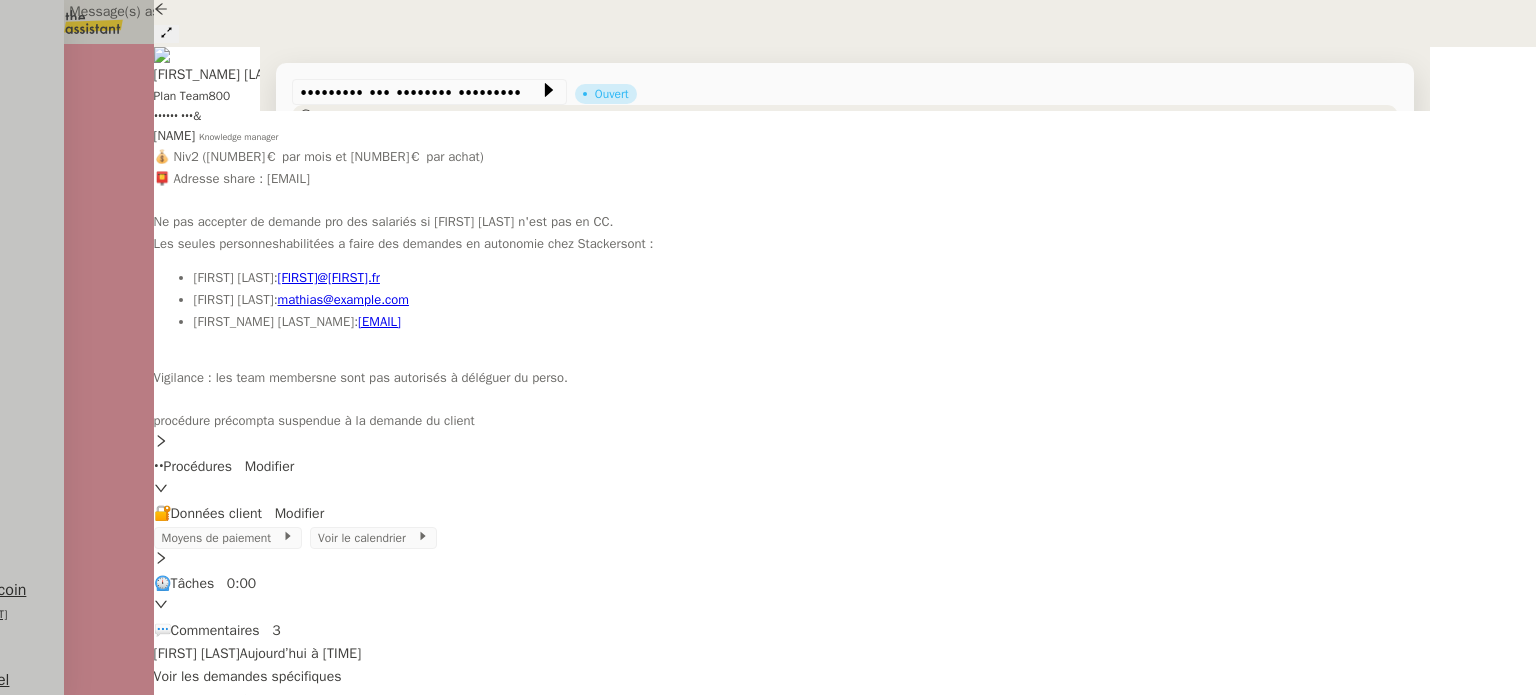 scroll, scrollTop: 1171, scrollLeft: 0, axis: vertical 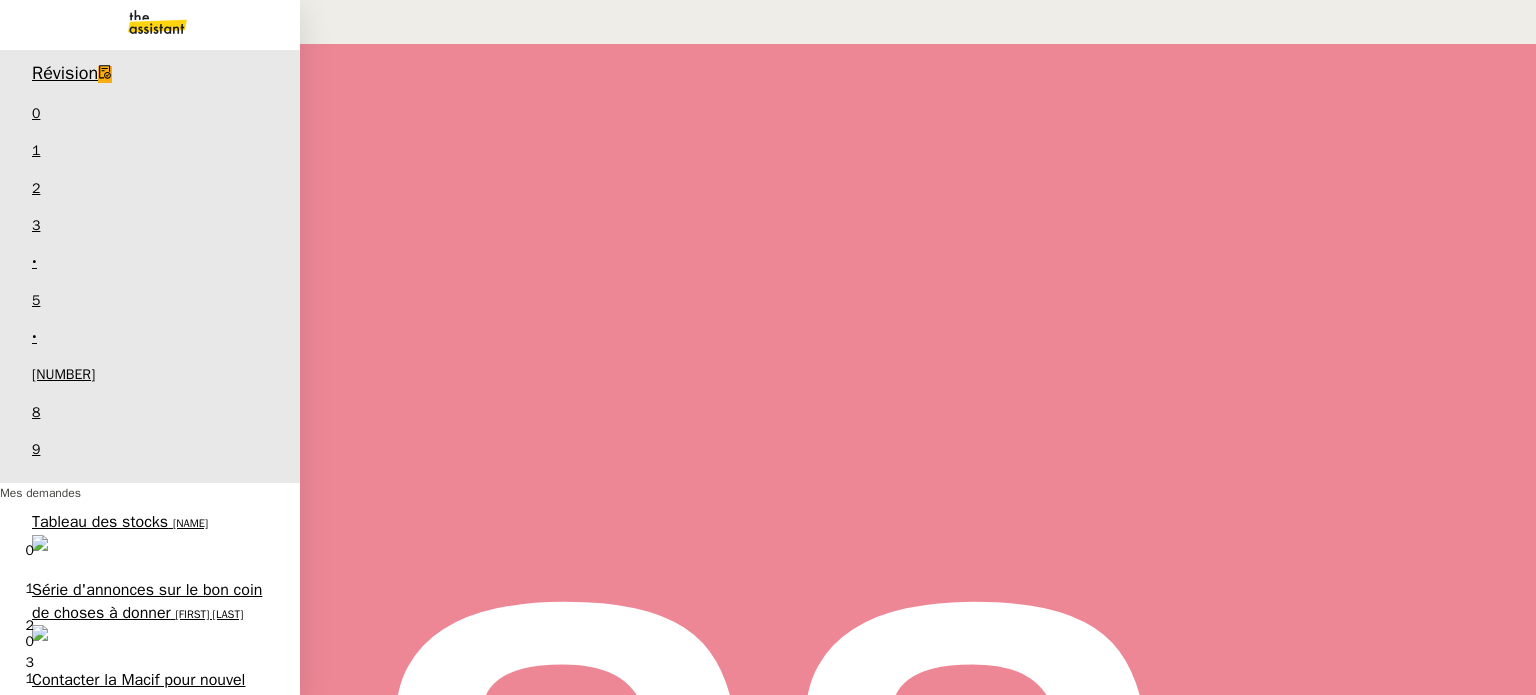 click on "Grifcostrategy <> Agile Capital Markets ([PERSON])" at bounding box center [138, 1235] 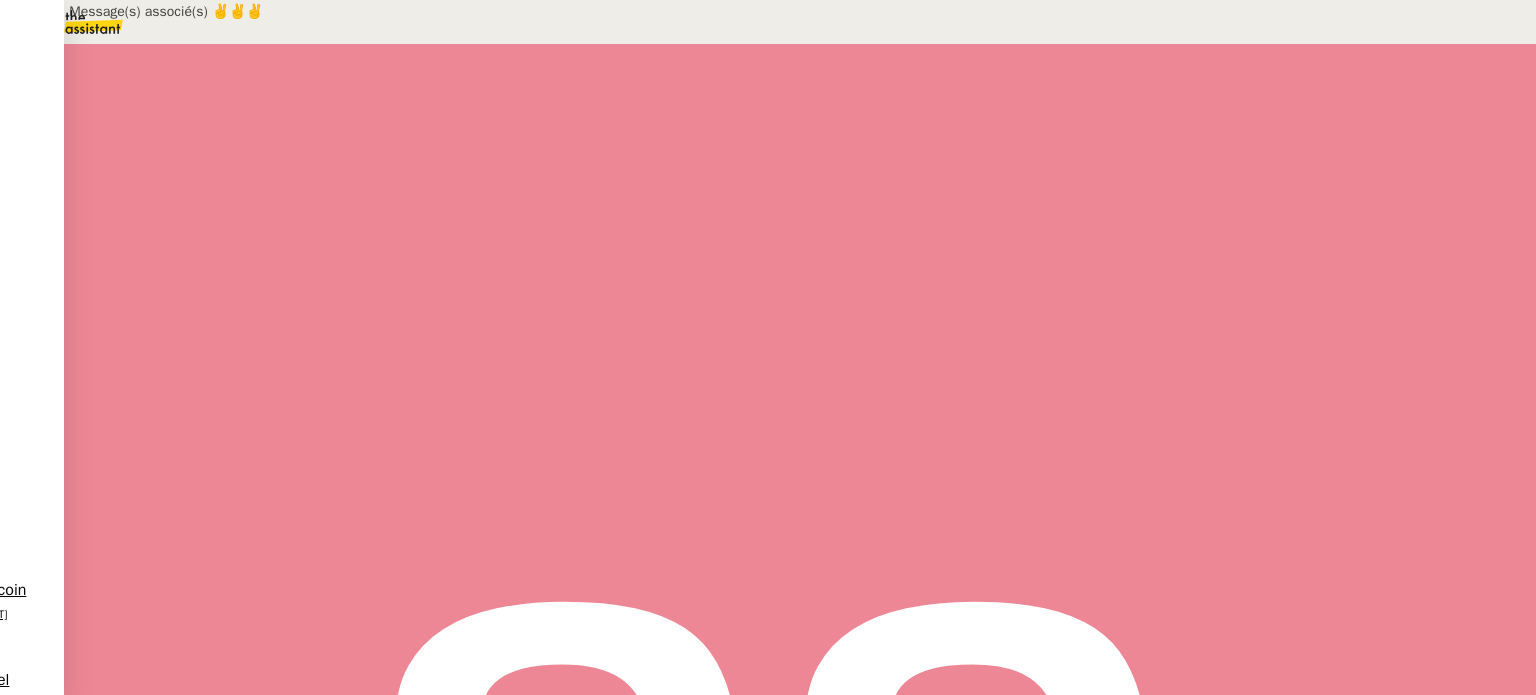 click at bounding box center (287, 336) 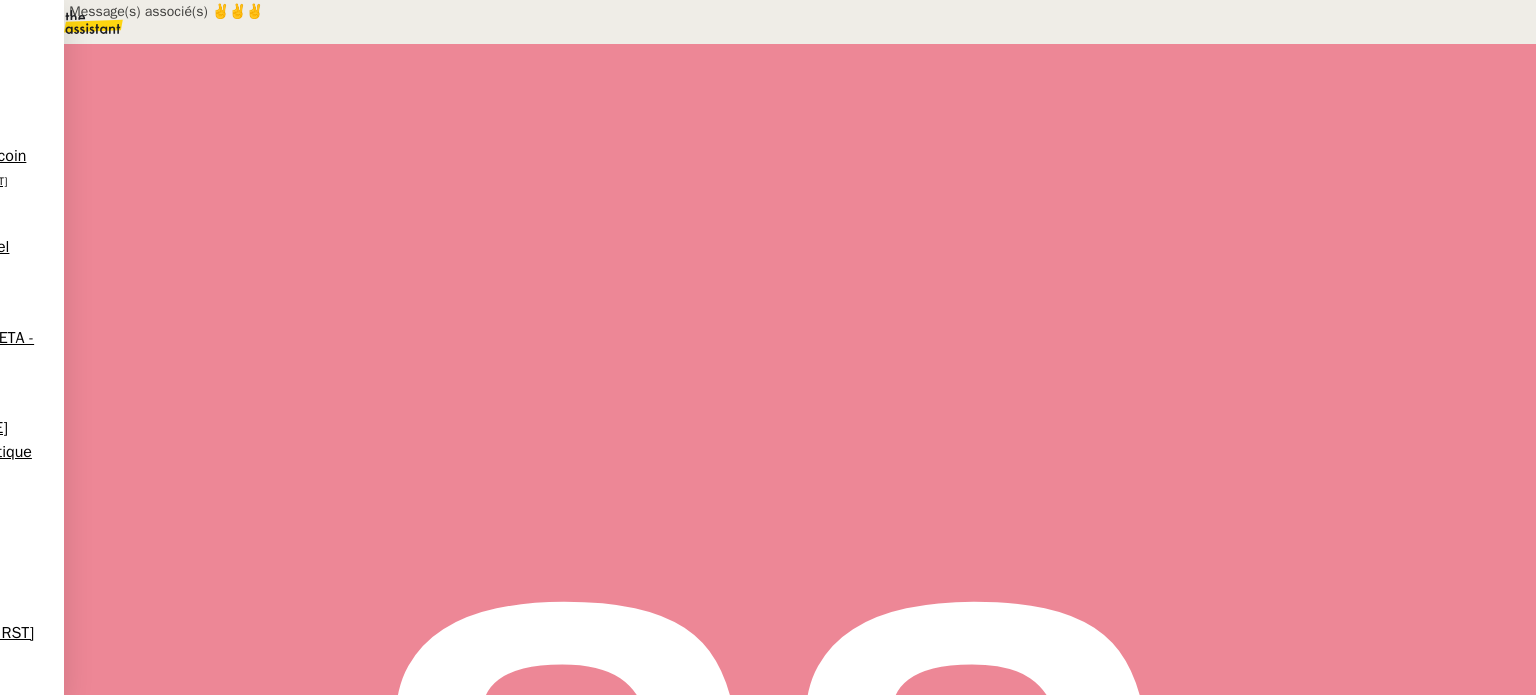 click at bounding box center [307, 338] 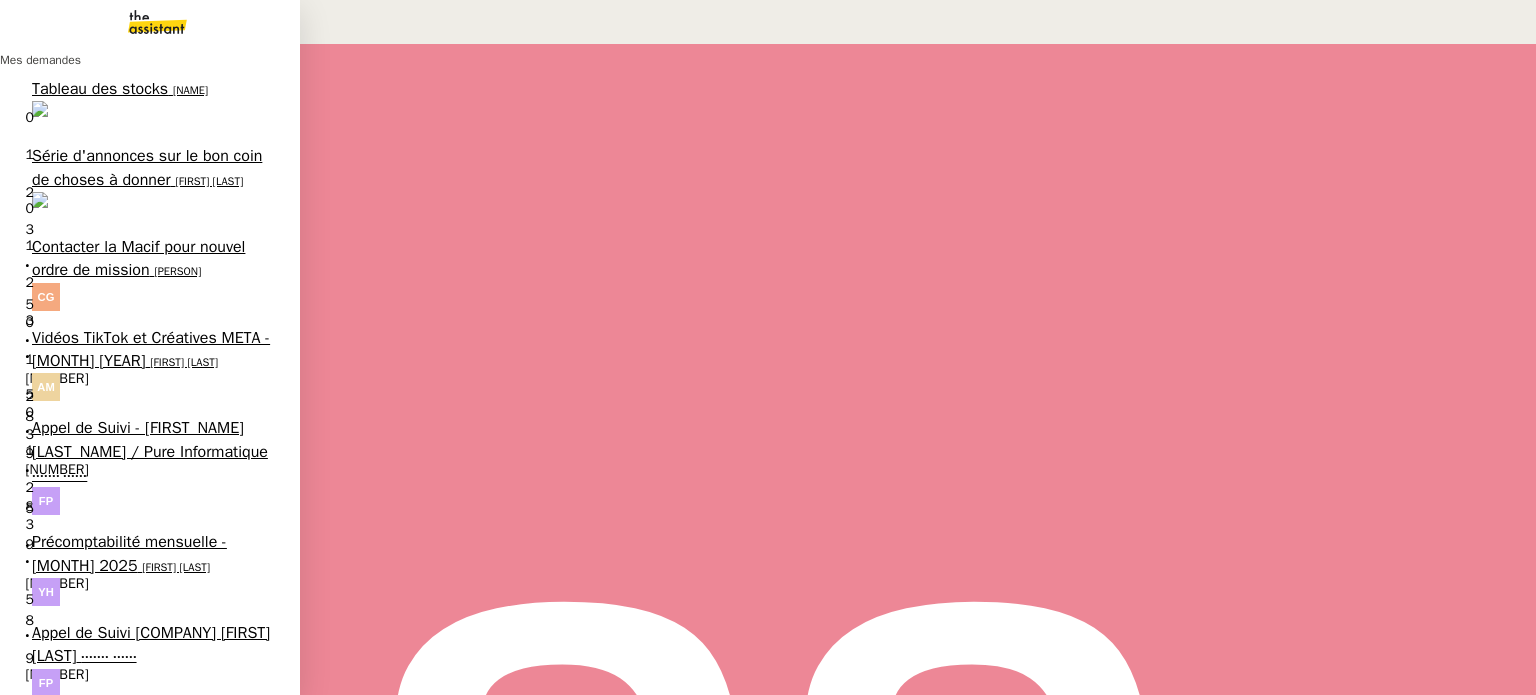 click on "[PERSON]" at bounding box center [111, 976] 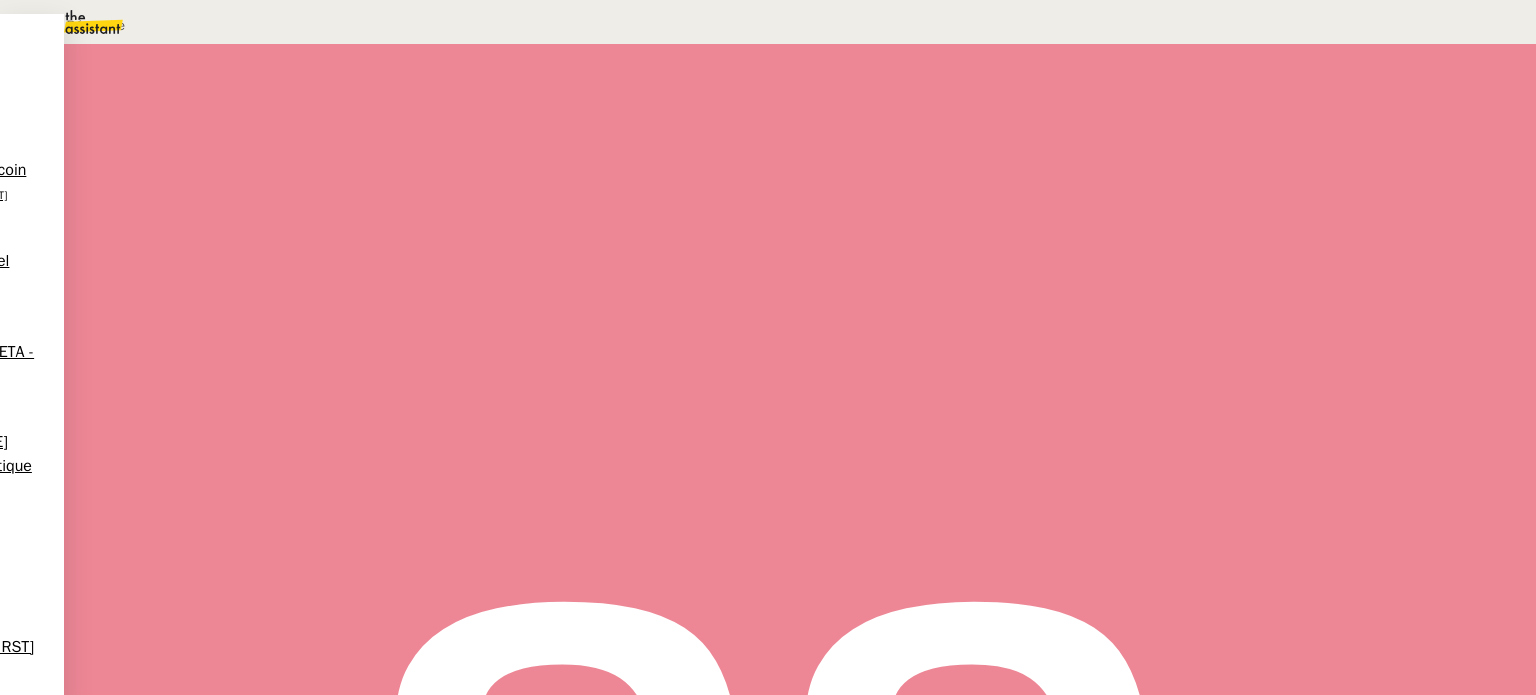 scroll, scrollTop: 168, scrollLeft: 0, axis: vertical 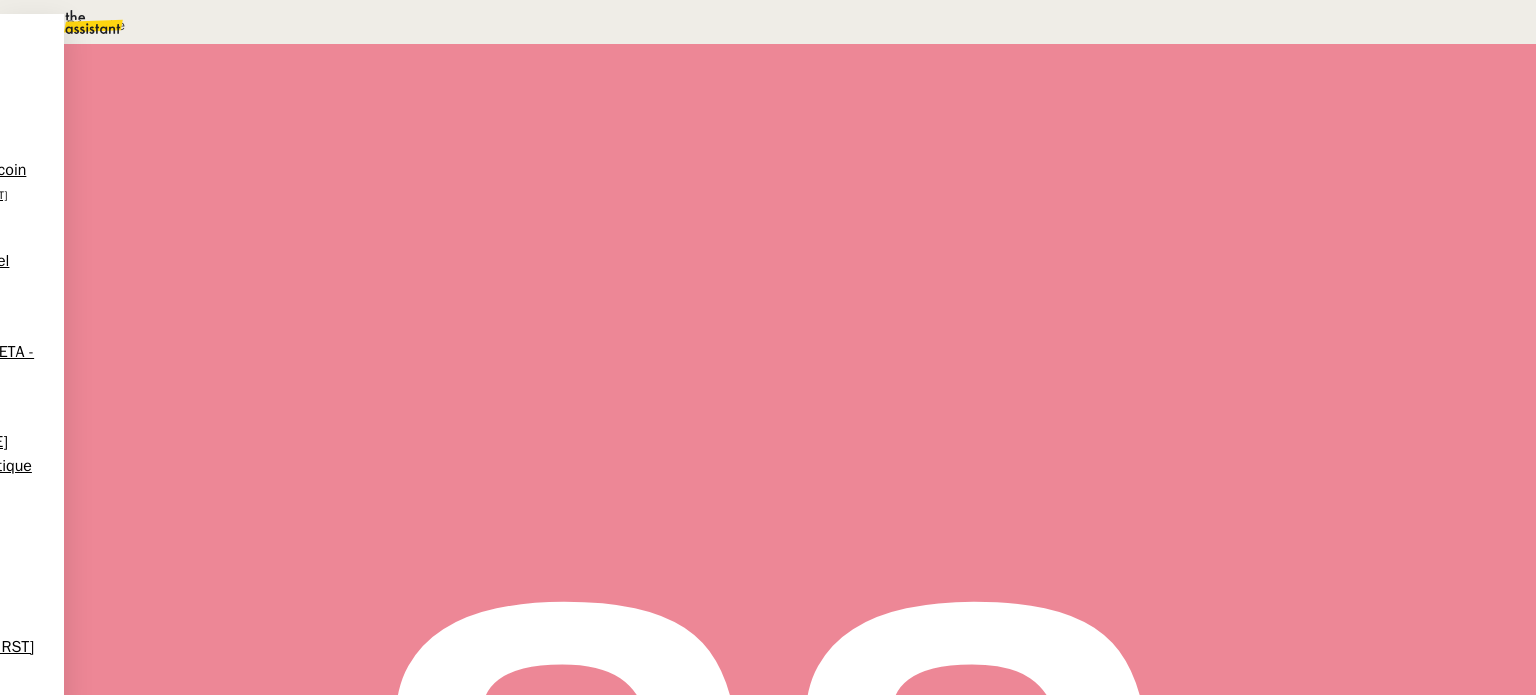 click on "Déplacer vers une demande existante" at bounding box center [96, 25] 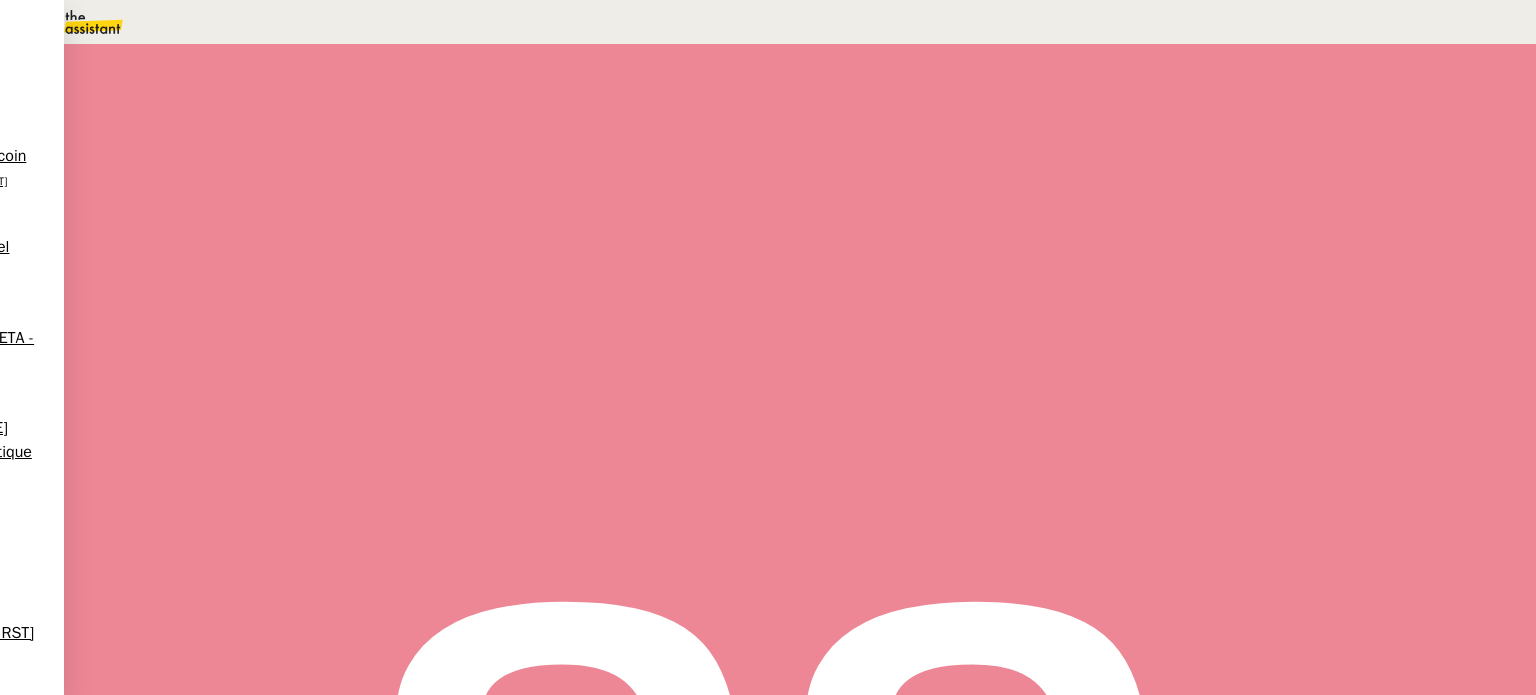 drag, startPoint x: 920, startPoint y: 175, endPoint x: 878, endPoint y: 226, distance: 66.068146 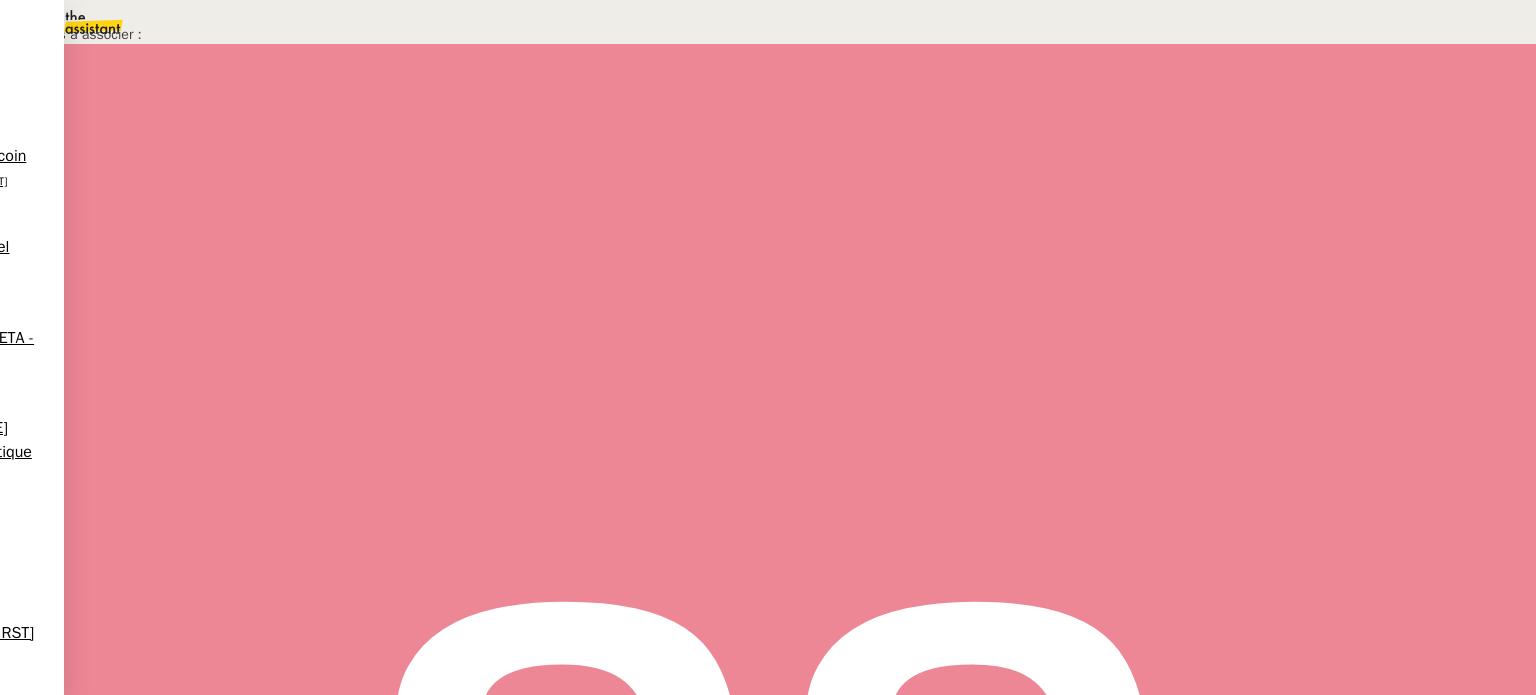 click on "Confirmer" at bounding box center [1484, 673] 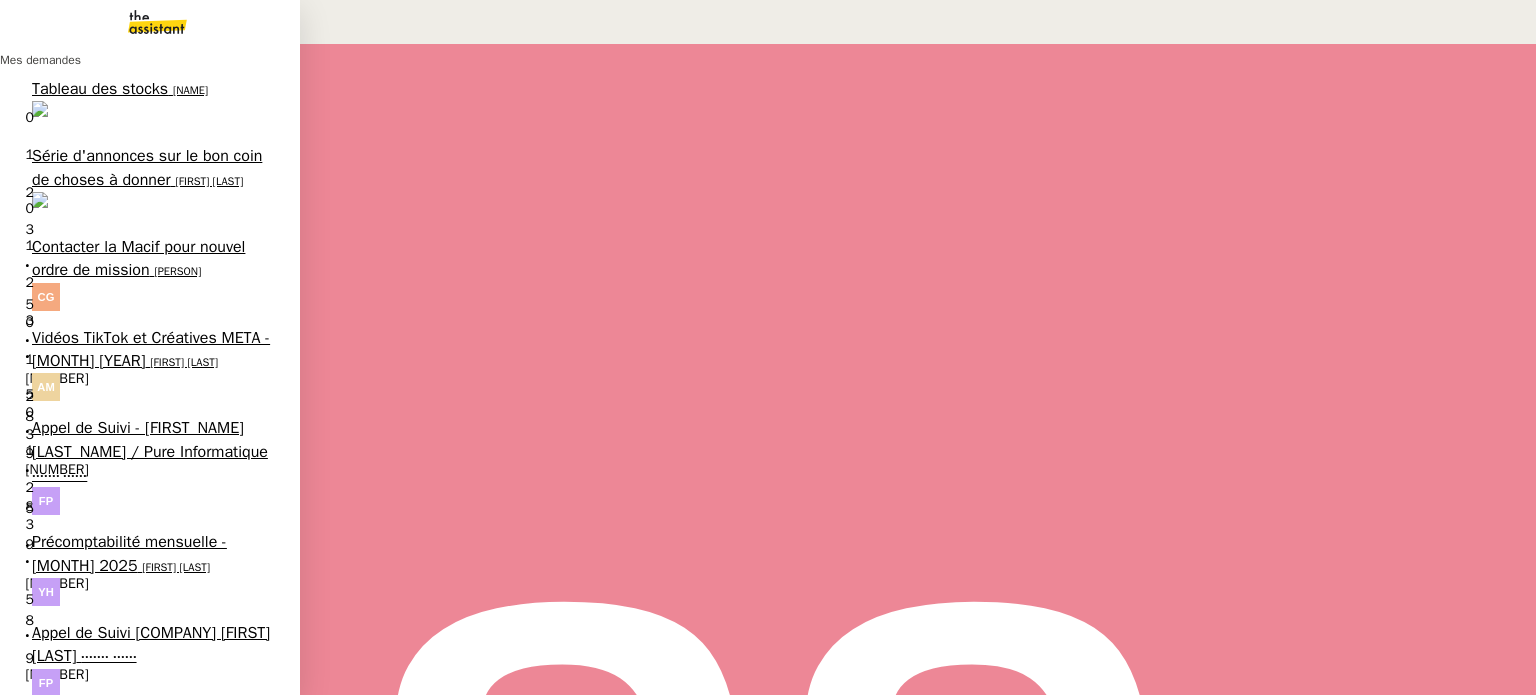 click on "Planifier RDV contrôle technique" at bounding box center (144, 905) 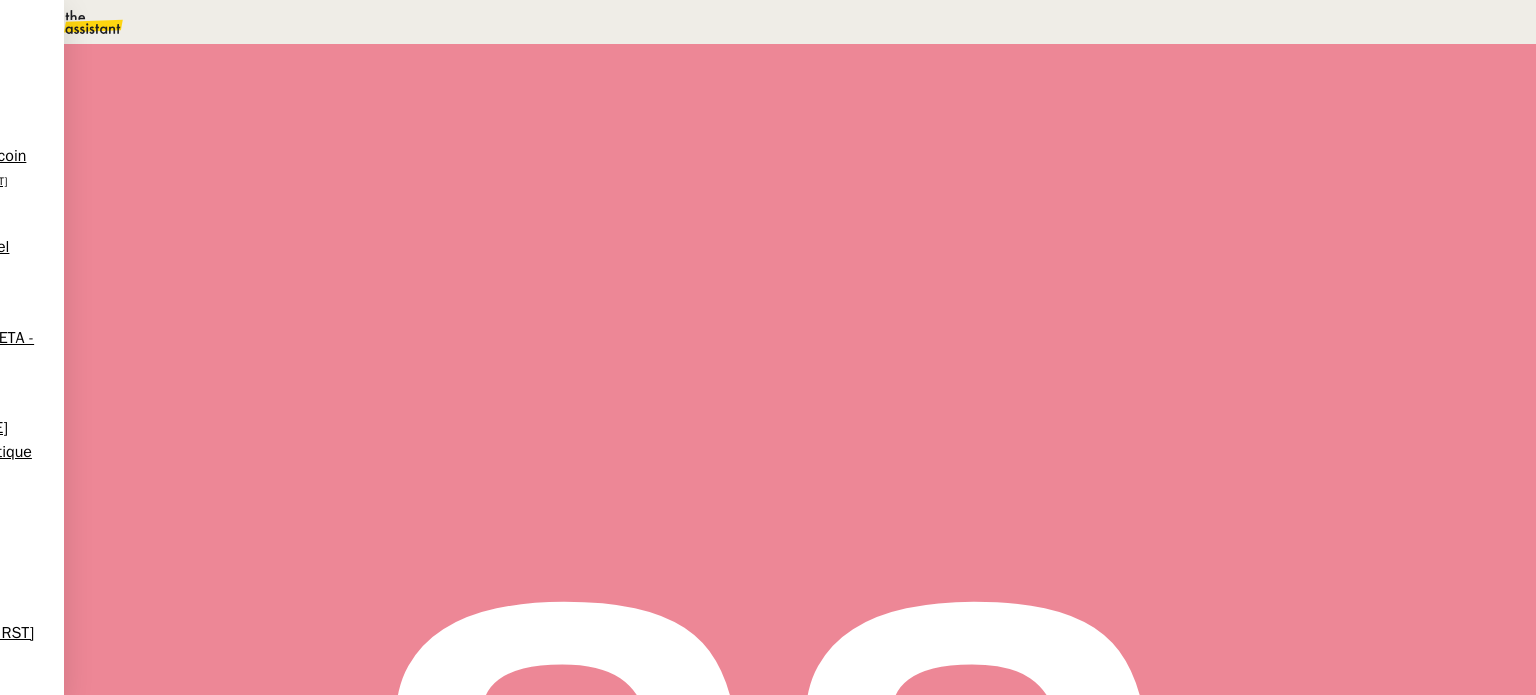 scroll, scrollTop: 300, scrollLeft: 0, axis: vertical 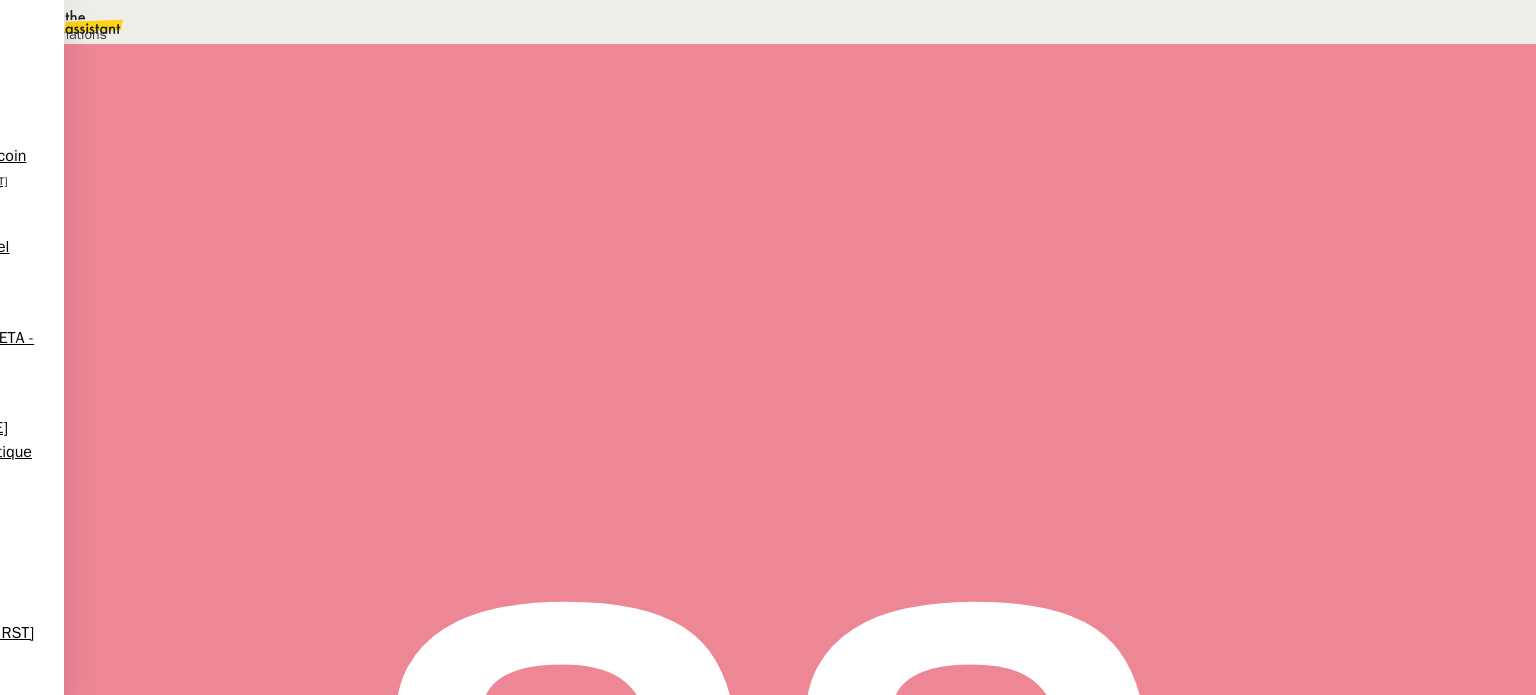 click on "Déverrouiller" at bounding box center [300, 98] 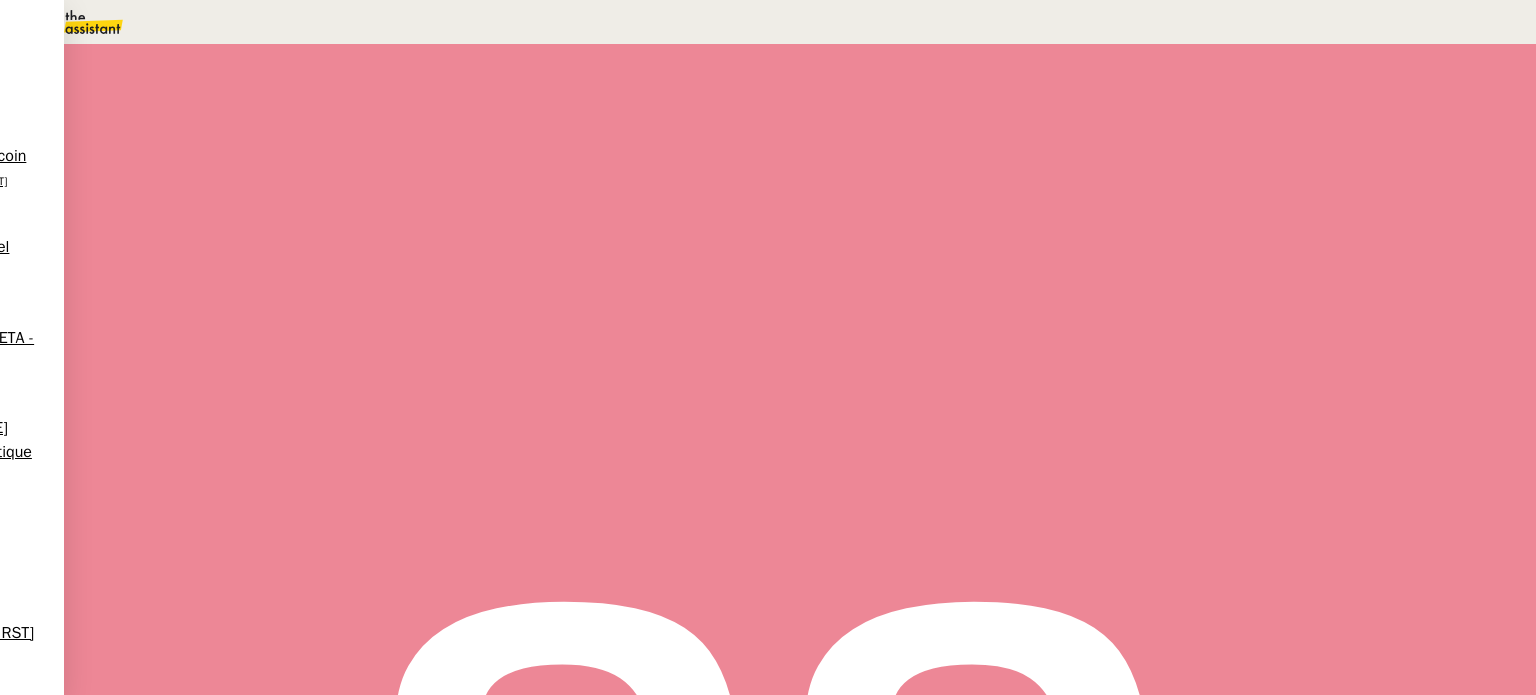 click on "Modifier" at bounding box center (209, 1161) 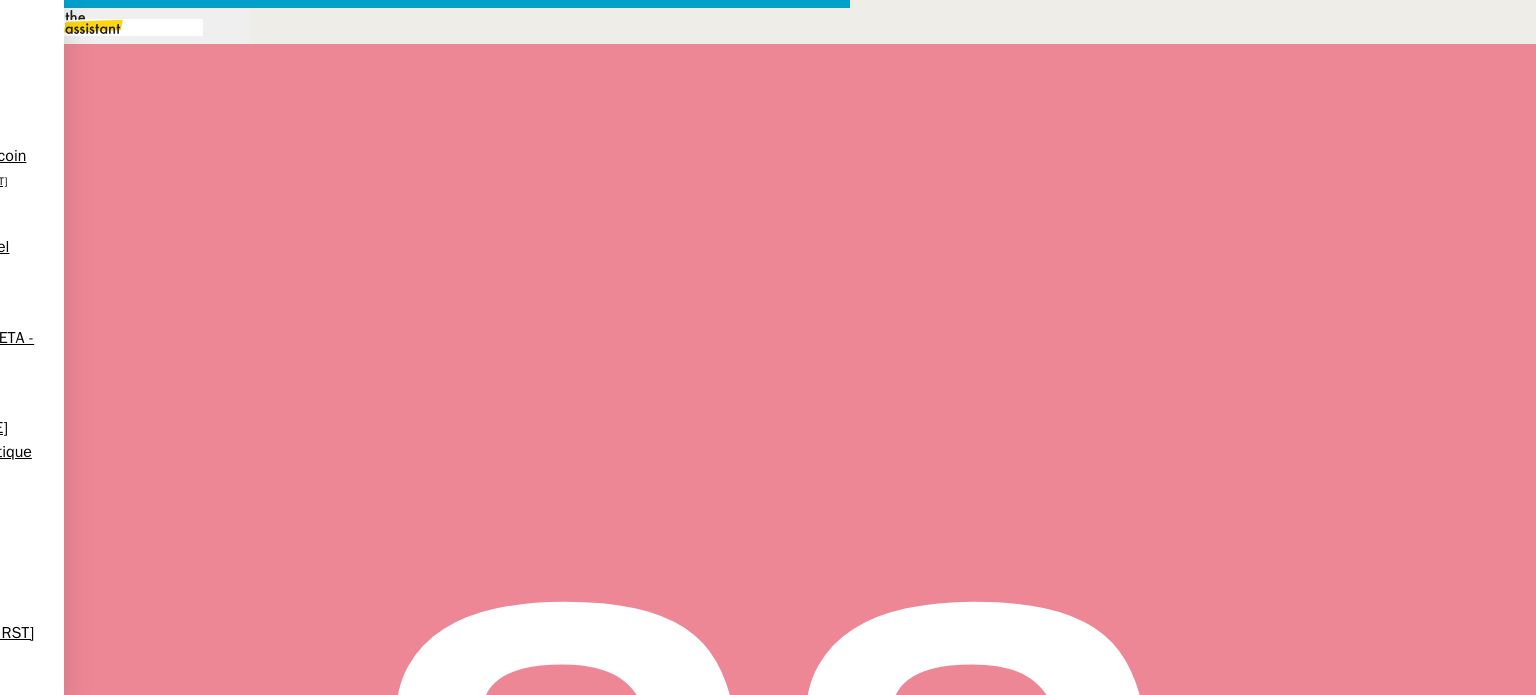 click at bounding box center (425, 837) 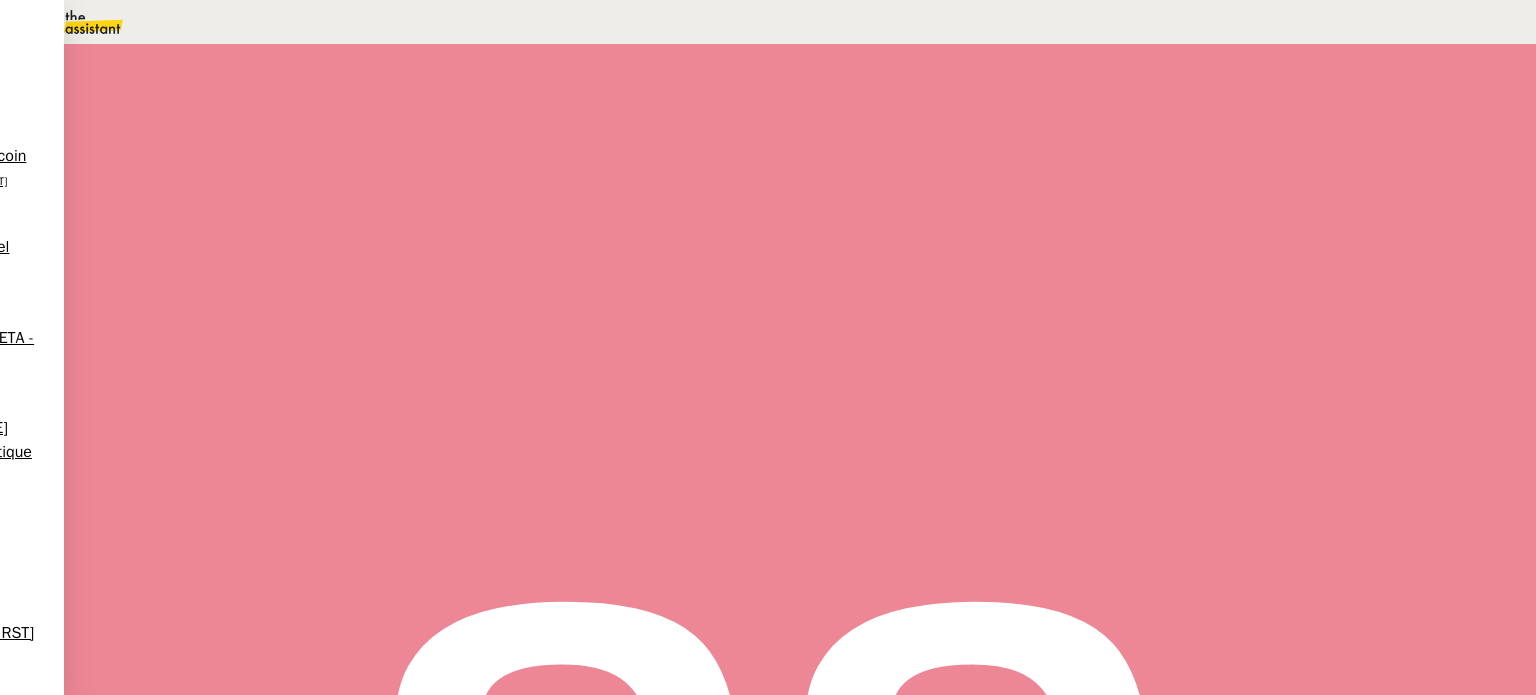 scroll, scrollTop: 200, scrollLeft: 0, axis: vertical 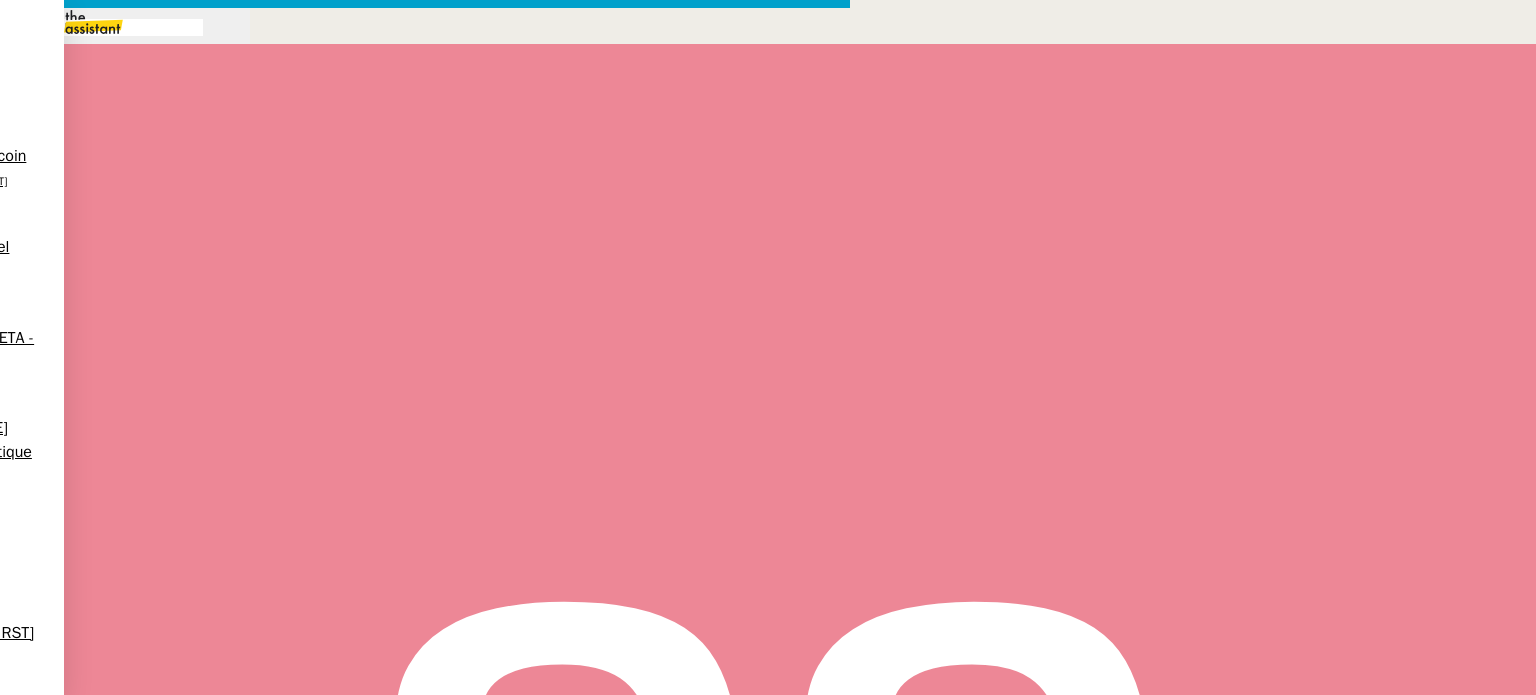 click on "S'agit-il d'un service entretien, service vidange ou y a t-il un quelconque problème à régler" at bounding box center (445, 1014) 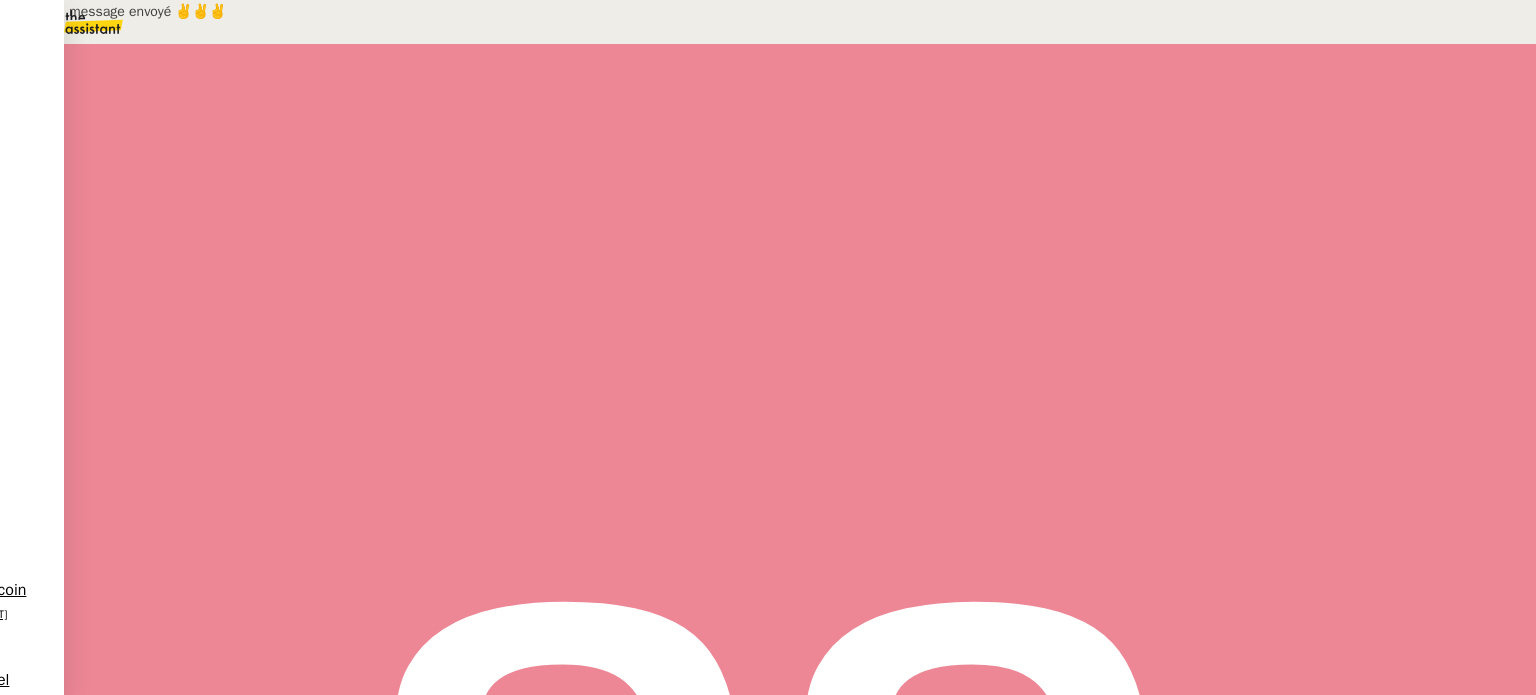 scroll, scrollTop: 0, scrollLeft: 0, axis: both 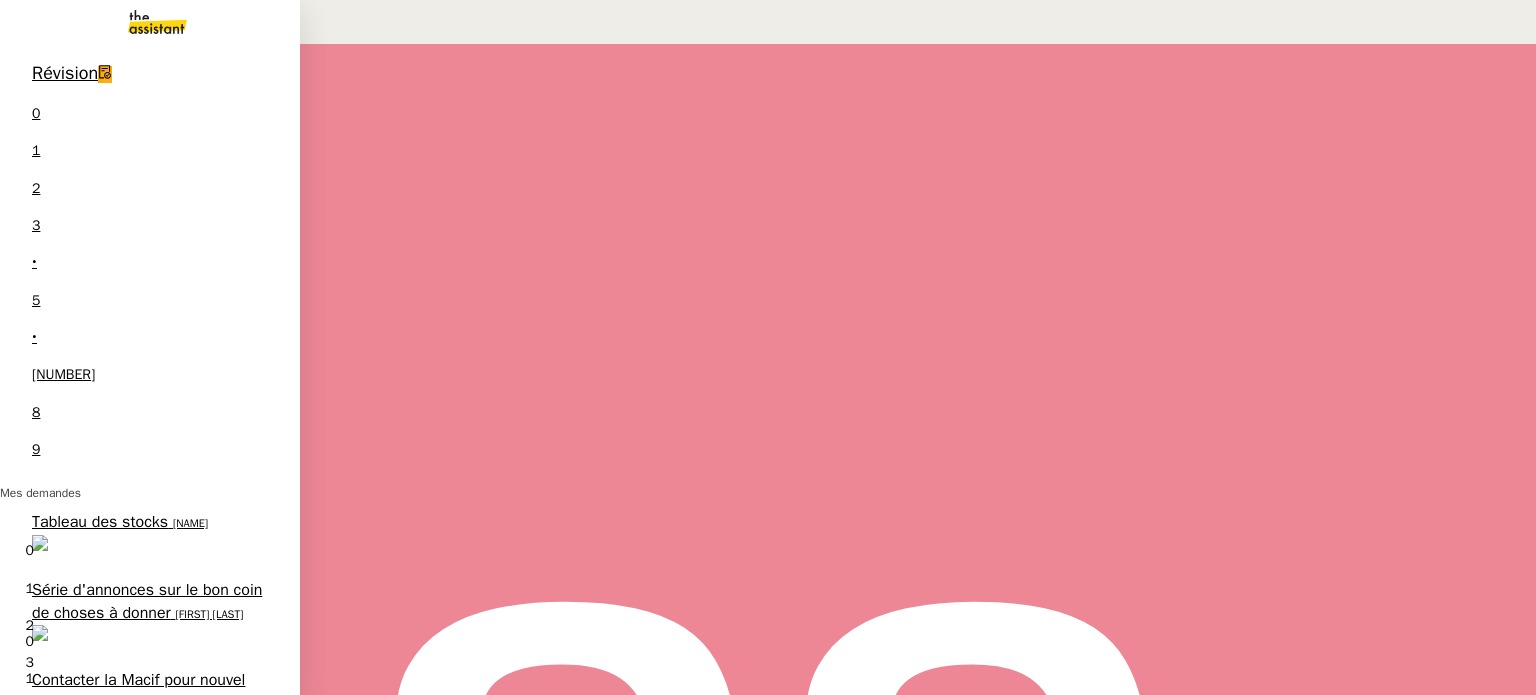 click on "Grifcostrategy <> Agile Capital Markets ([PERSON])" at bounding box center (138, 1235) 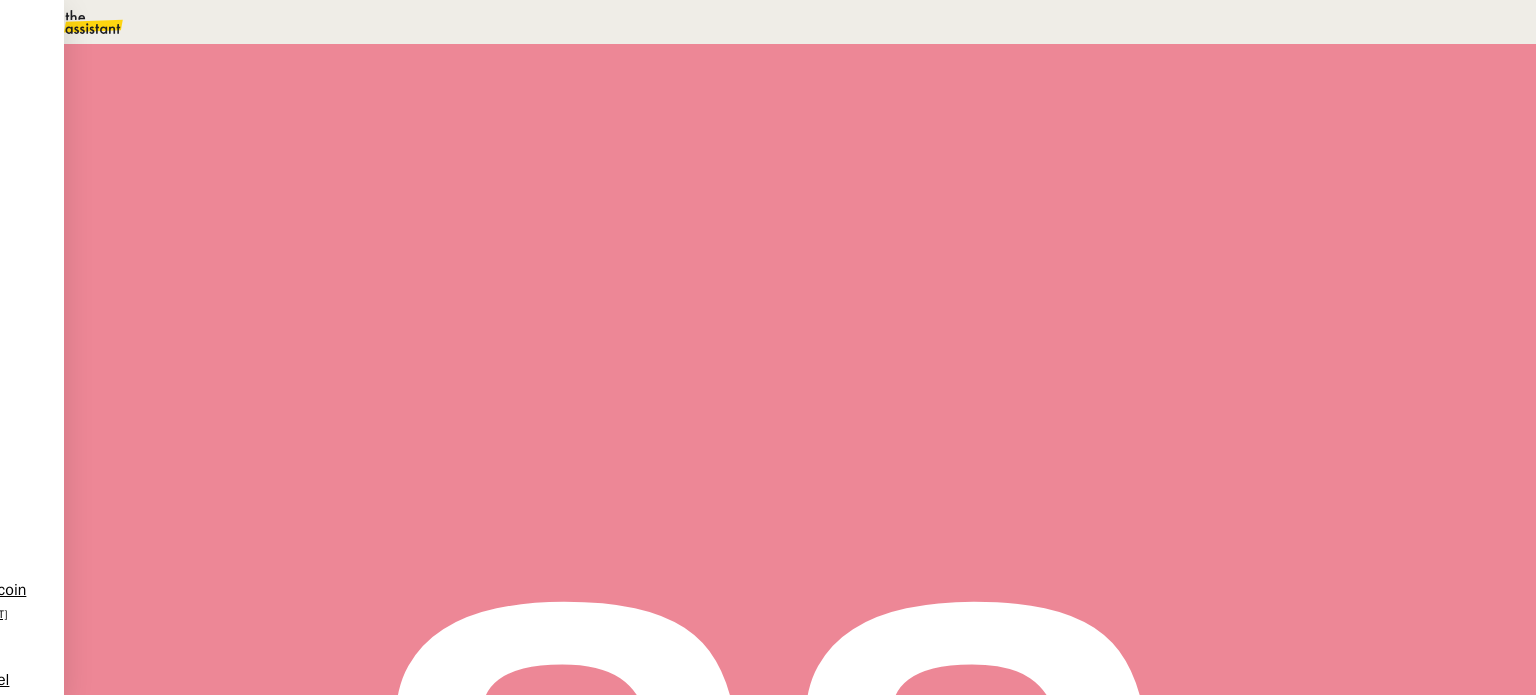 click on "Here are some currently available slots (CET) to schedule this meeting next week :" at bounding box center [689, 645] 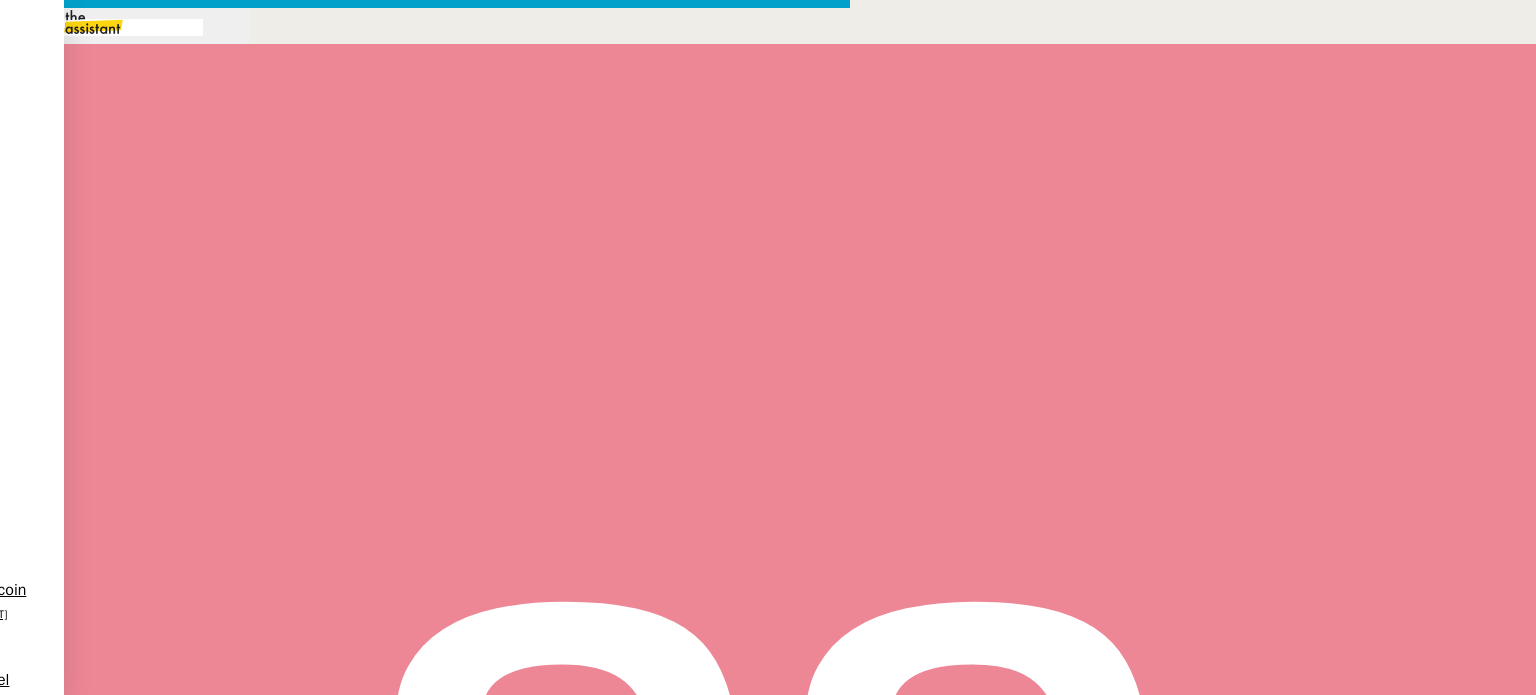 scroll, scrollTop: 0, scrollLeft: 42, axis: horizontal 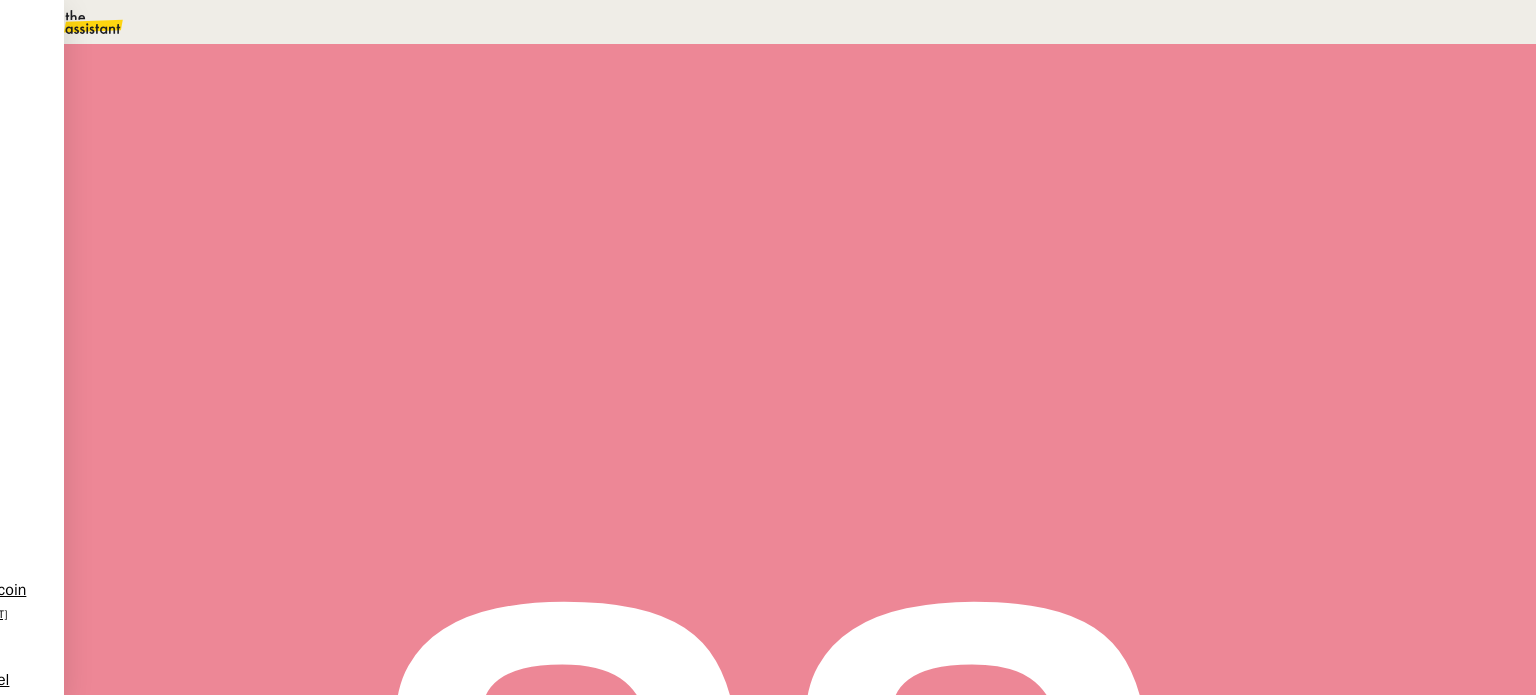 click at bounding box center (689, 452) 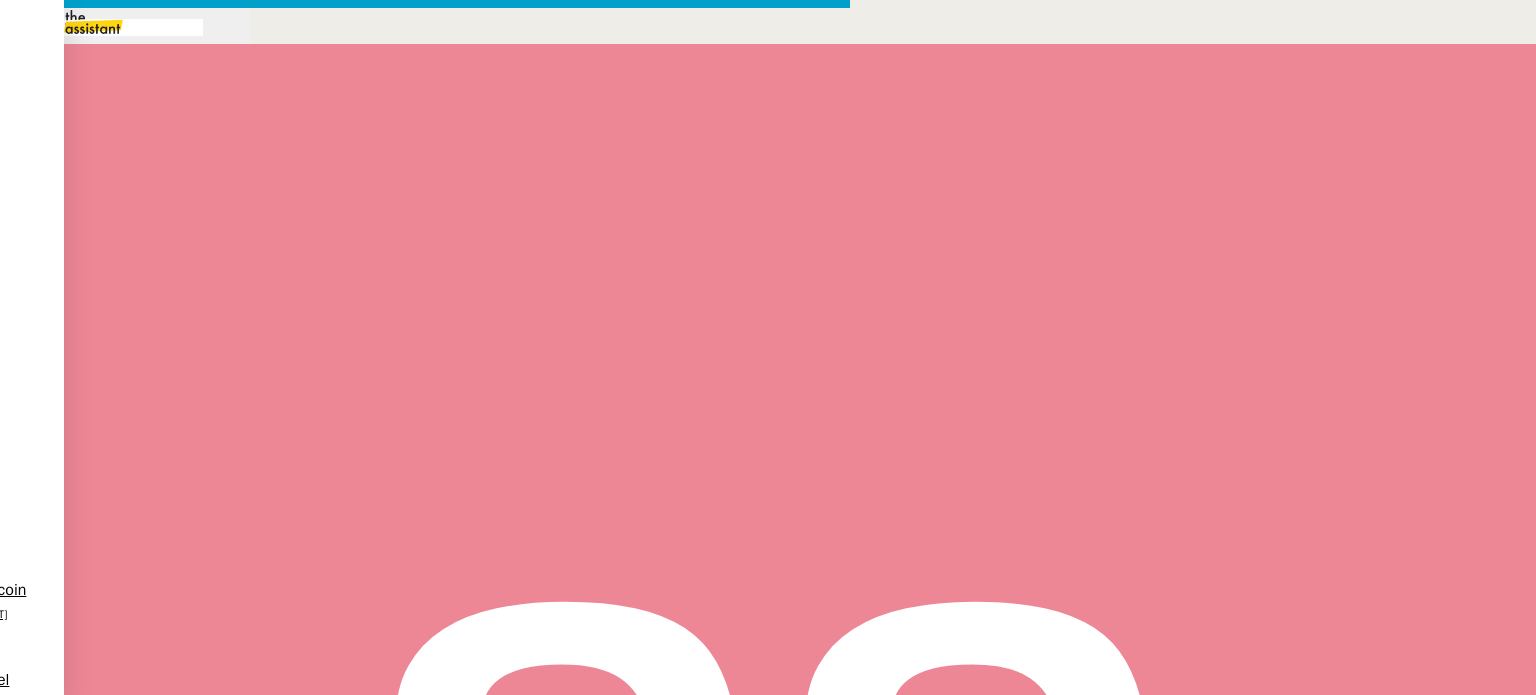 scroll, scrollTop: 0, scrollLeft: 42, axis: horizontal 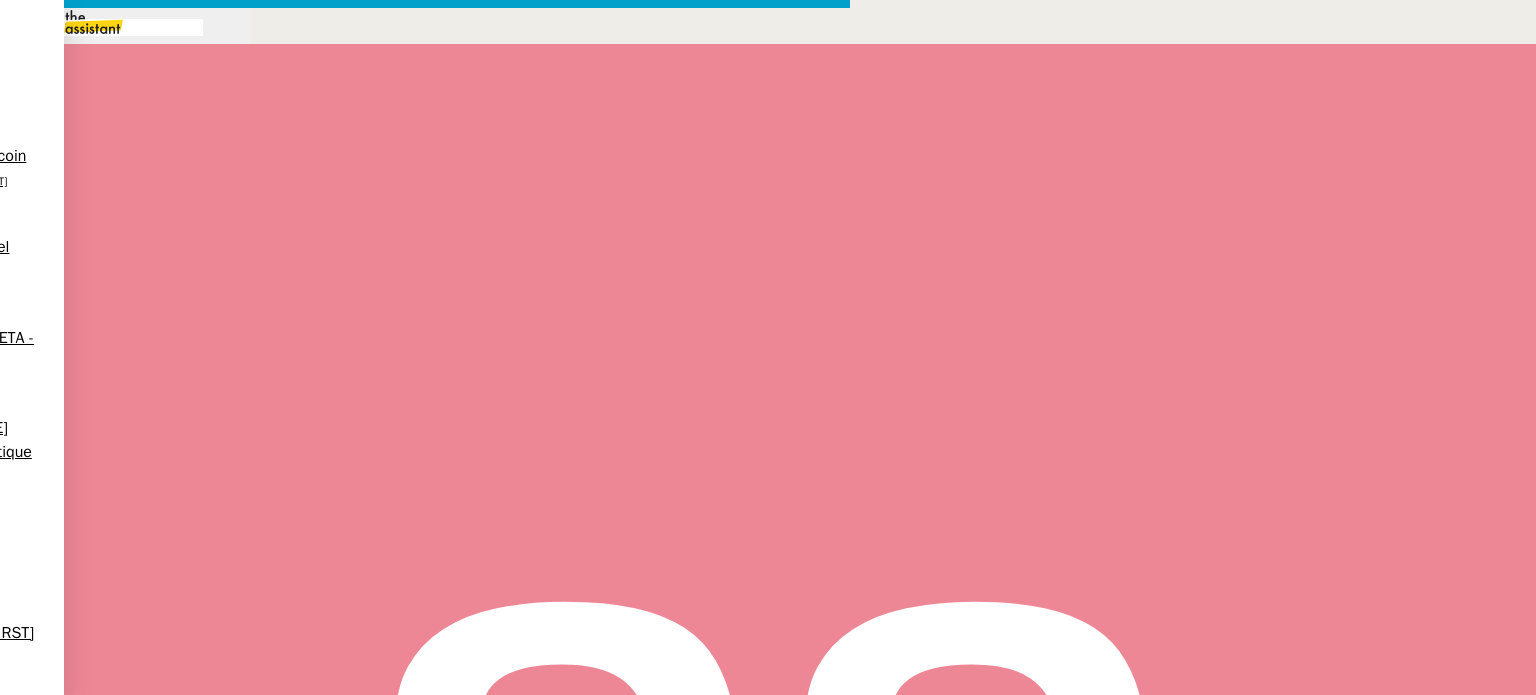 click on "Envoyer" at bounding box center [78, 1231] 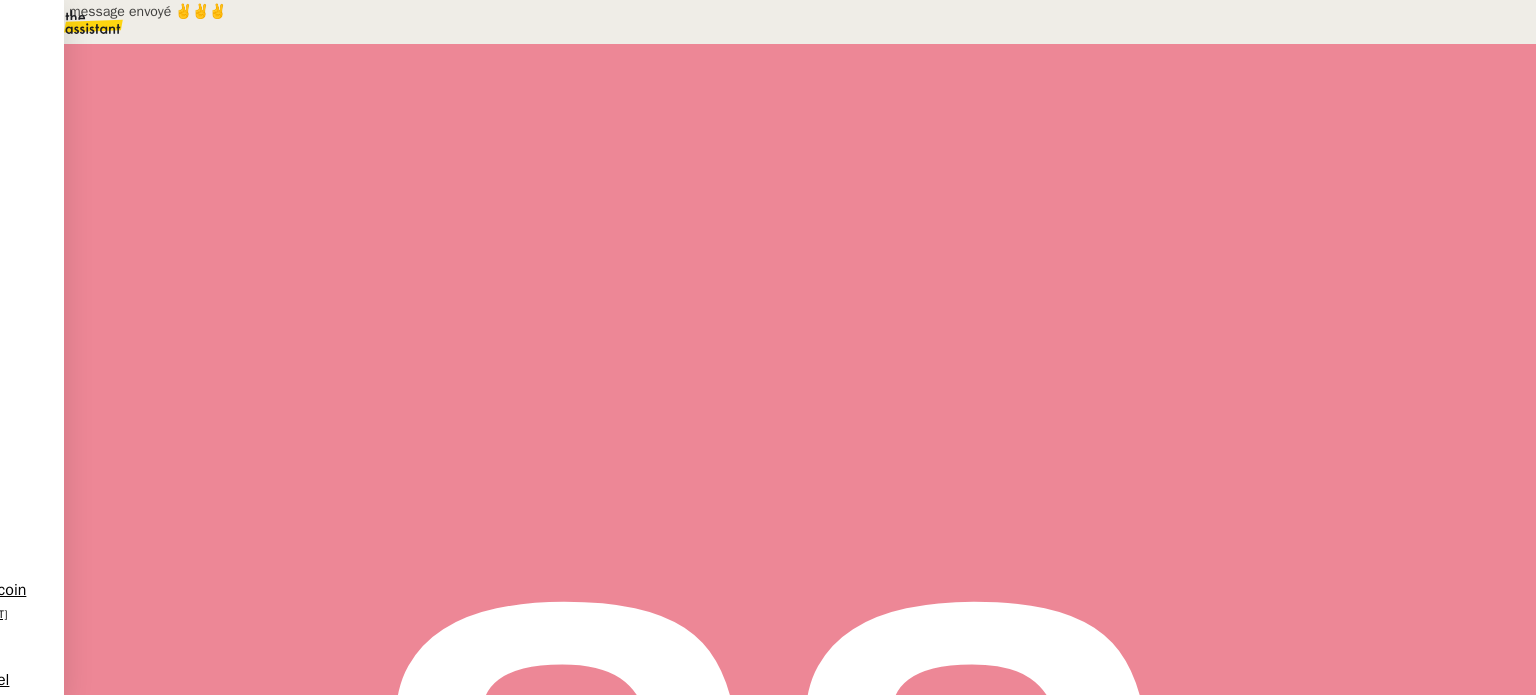 scroll, scrollTop: 216, scrollLeft: 0, axis: vertical 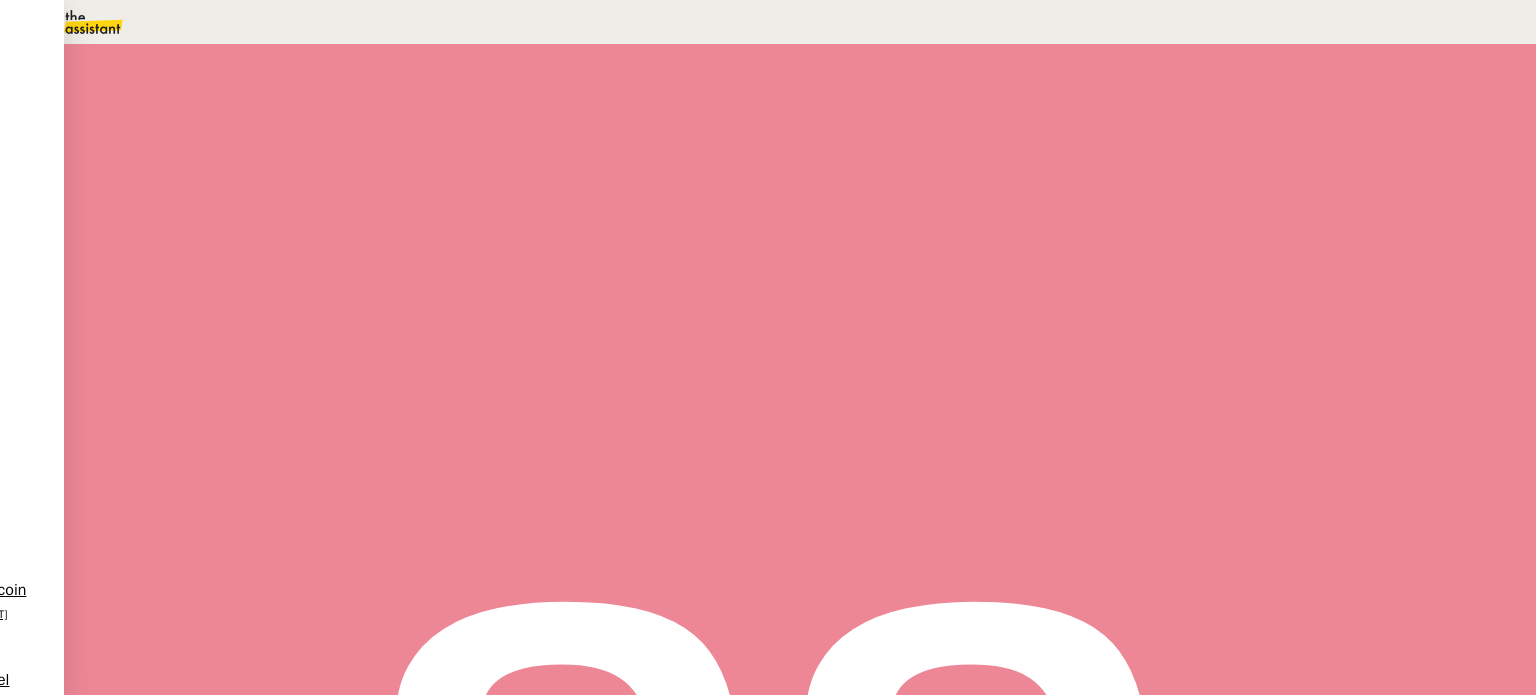 click on "4" at bounding box center [1201, 273] 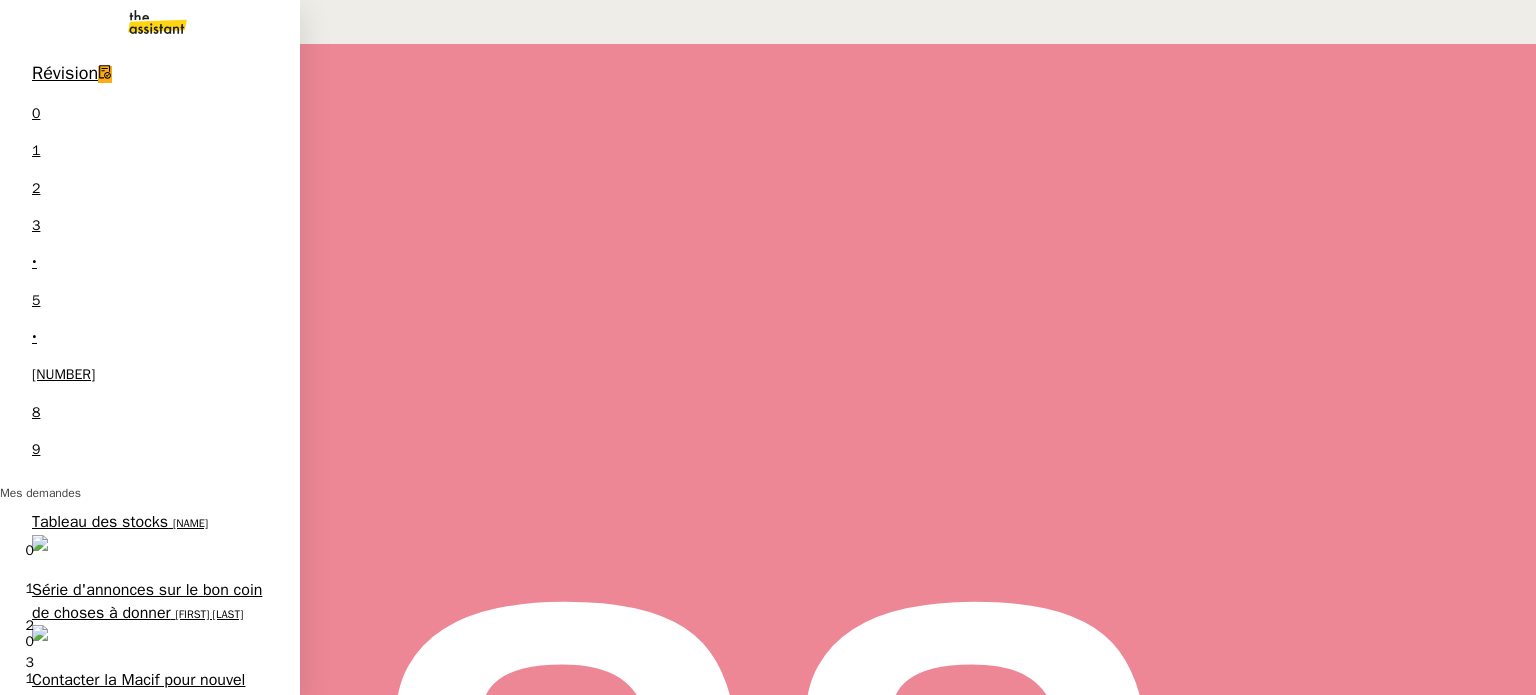 click on "[FIRST] [LAST]" at bounding box center [153, 1158] 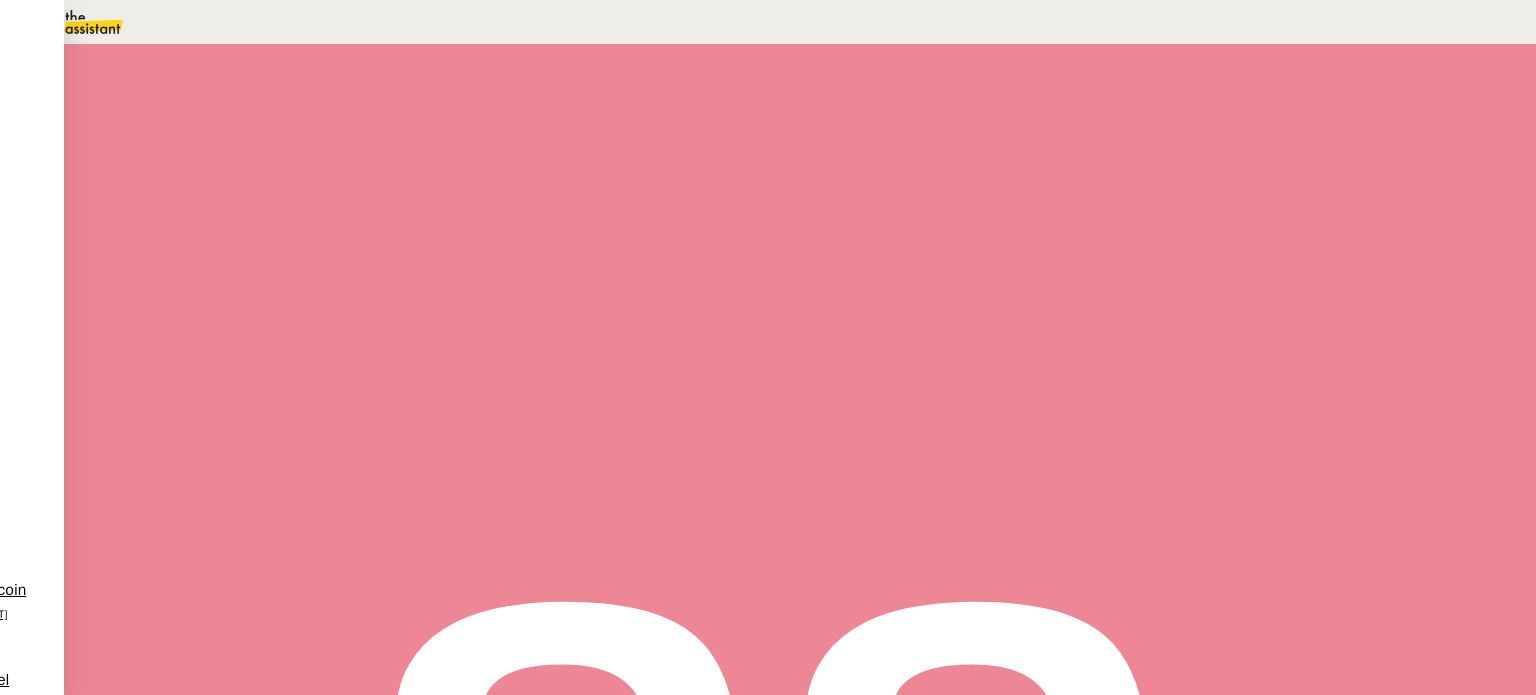 scroll, scrollTop: 300, scrollLeft: 0, axis: vertical 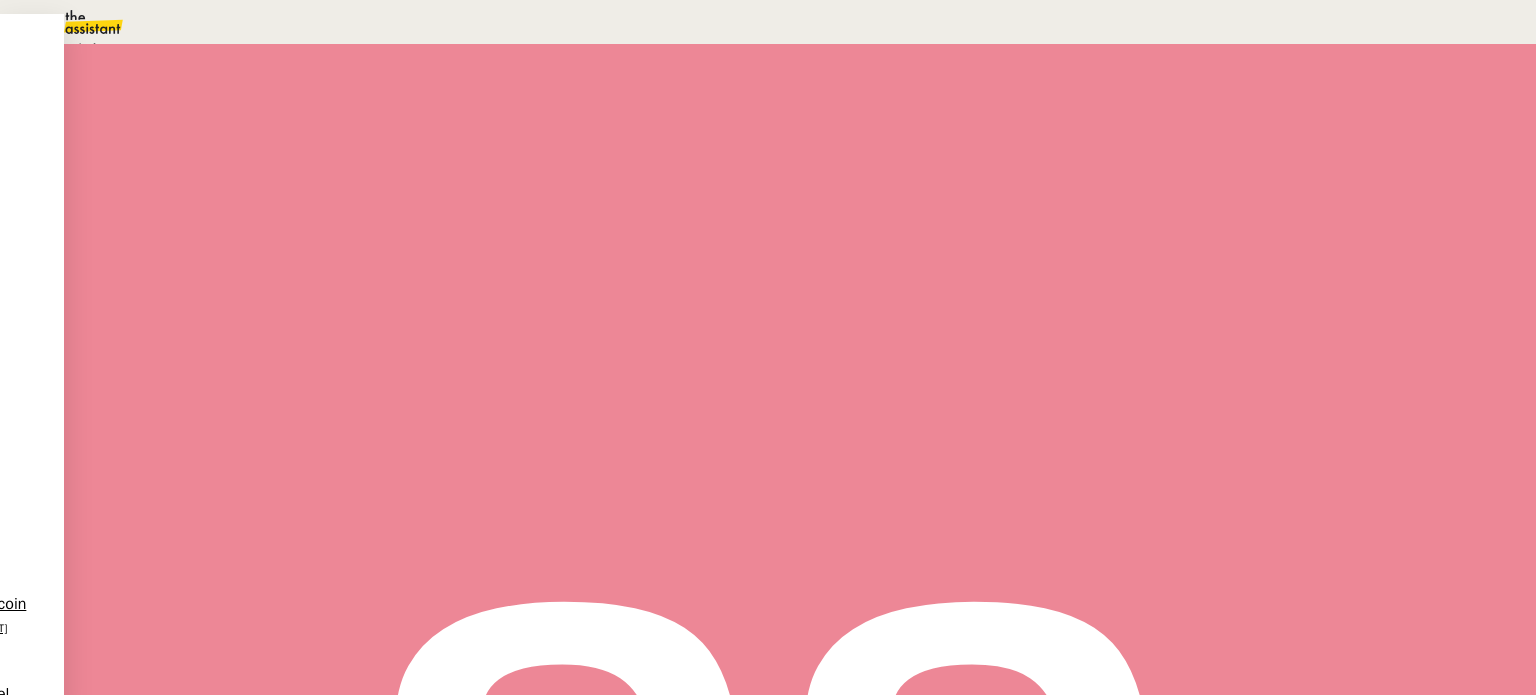 click at bounding box center (260, 111) 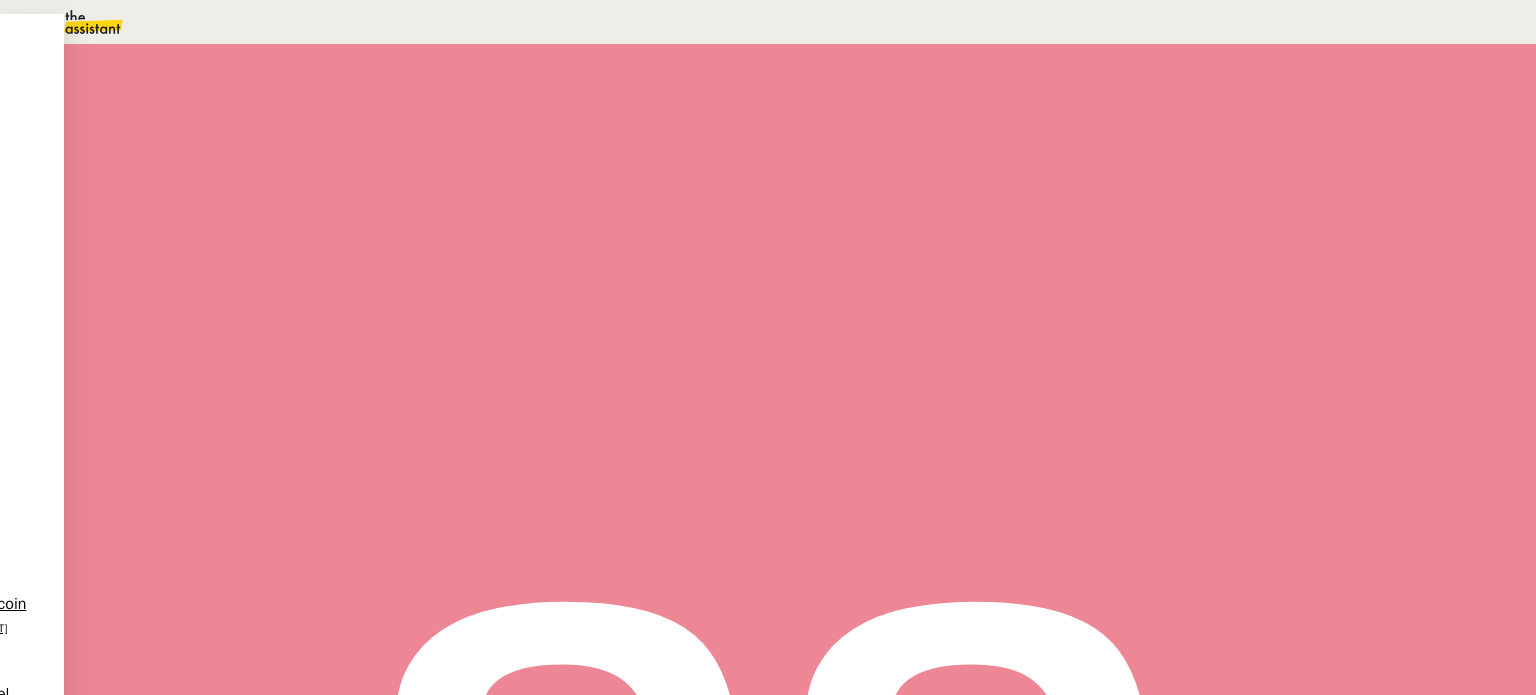 drag, startPoint x: 923, startPoint y: 161, endPoint x: 510, endPoint y: 187, distance: 413.8176 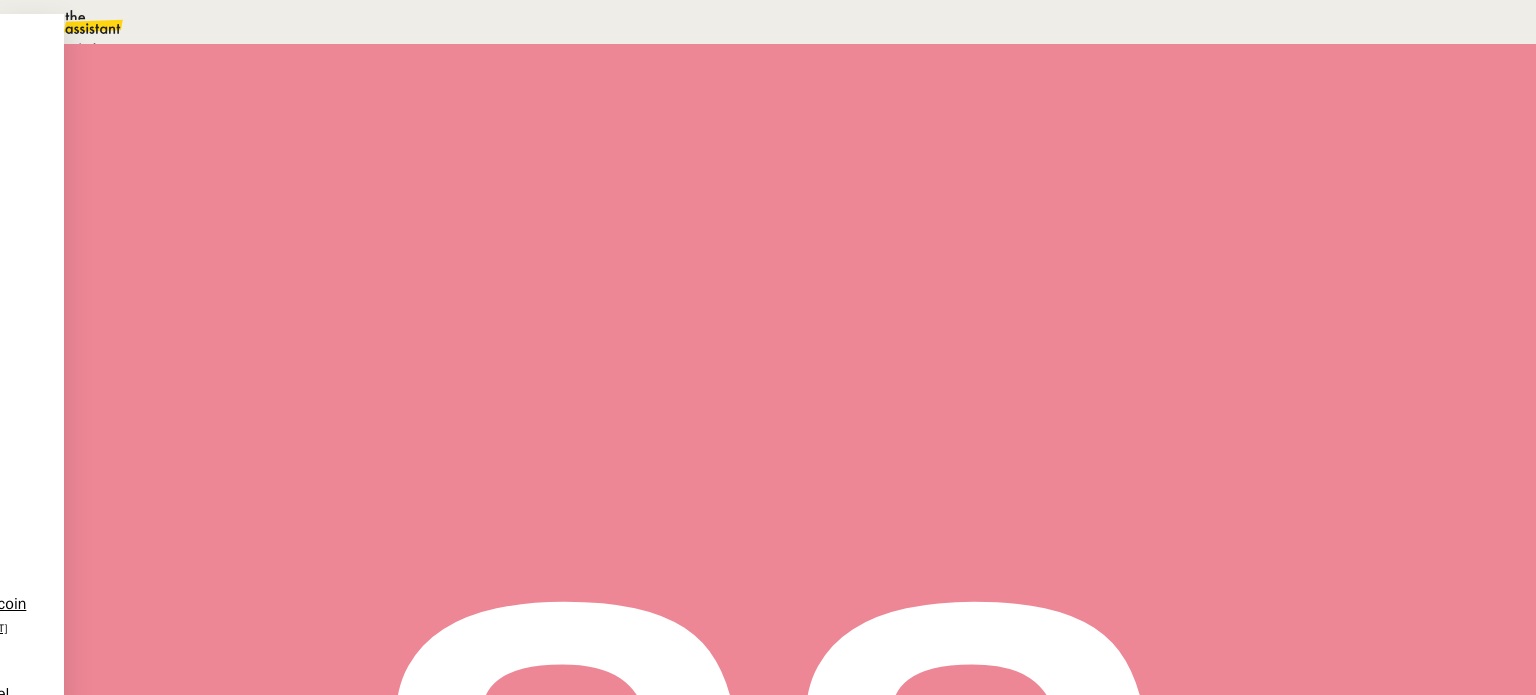 click on "En attente Action nécessaire il y a [NUMBER] heures false par Souraya S. il y a [NUMBER] heures" at bounding box center (800, 202) 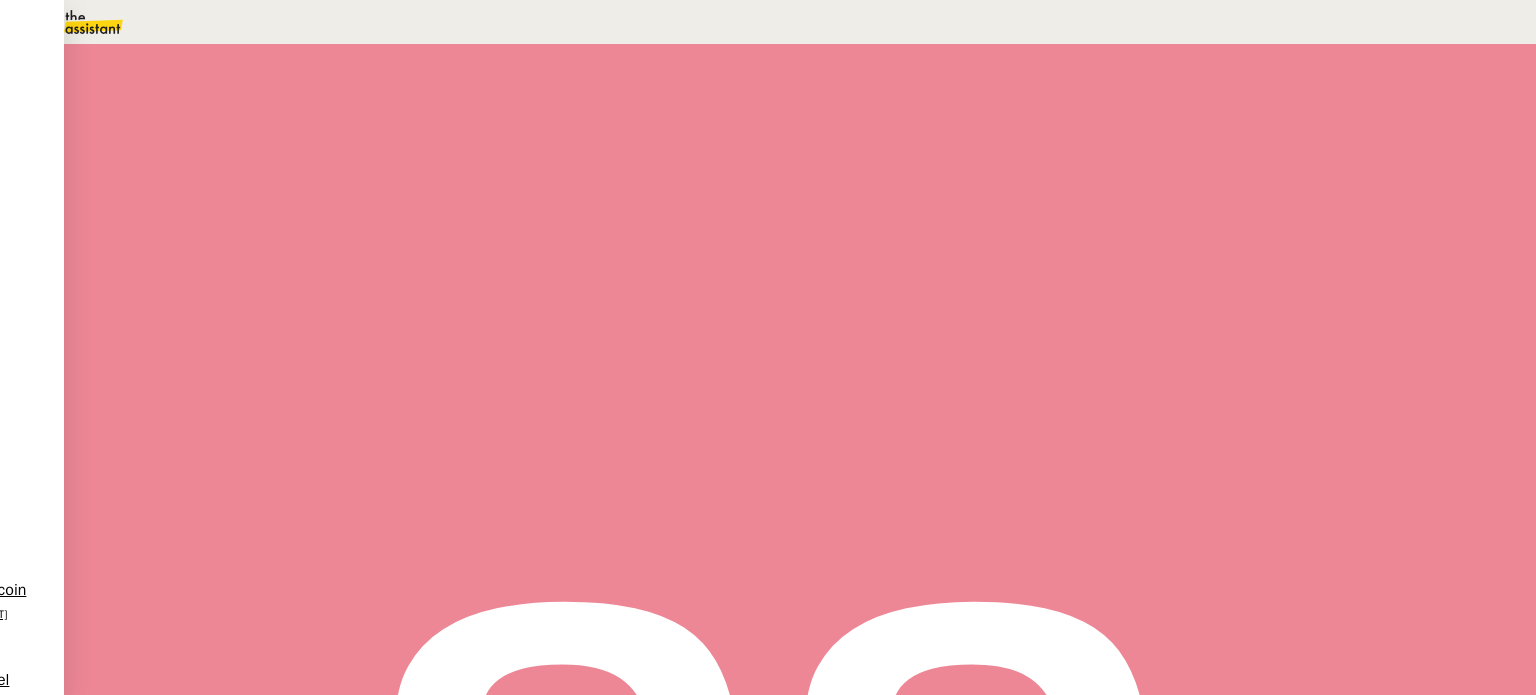 click on "Statut" at bounding box center (290, 114) 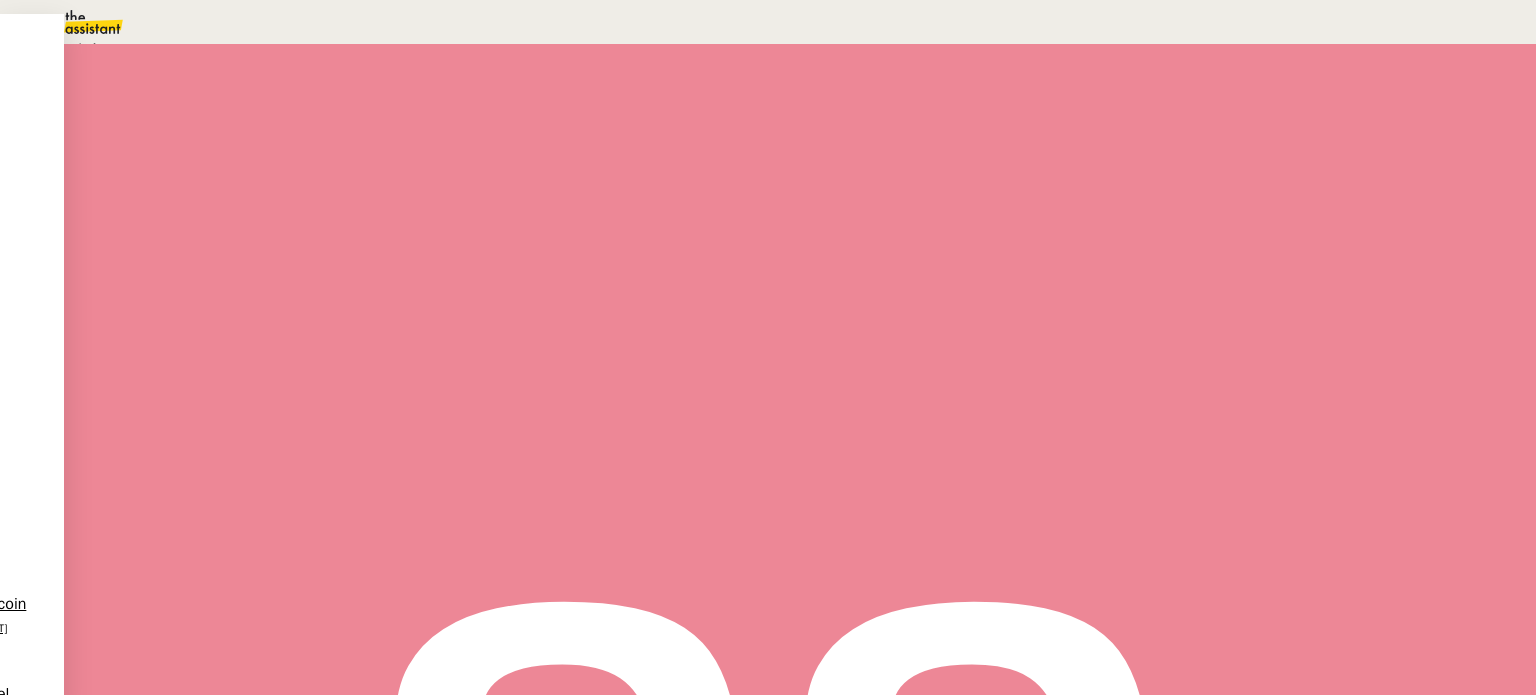 click on "En attente d'une réponse d'un client, d'un contact ou d'un tiers." at bounding box center [213, 49] 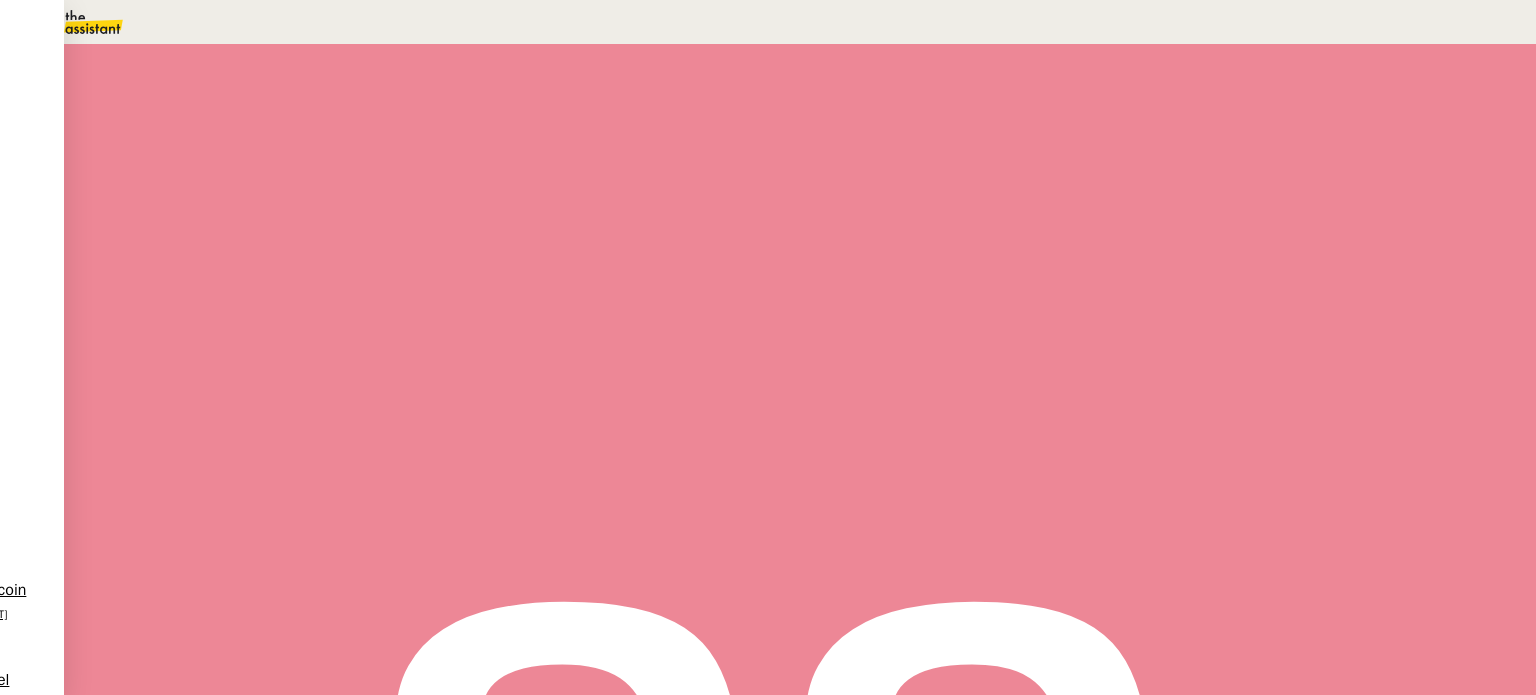 click on "4" at bounding box center (1141, 273) 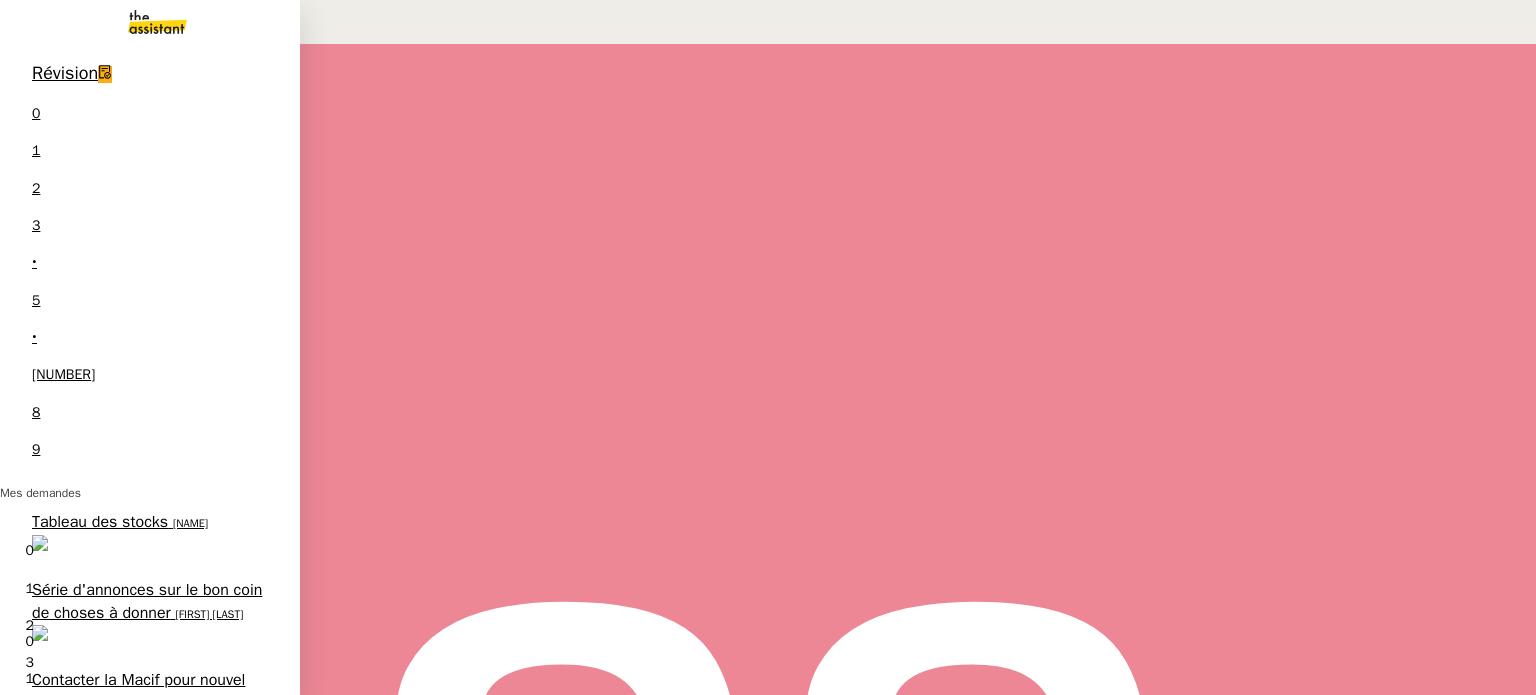 click on "Appel de Suivi BCI [FIRST] [LAST]" at bounding box center (147, 1066) 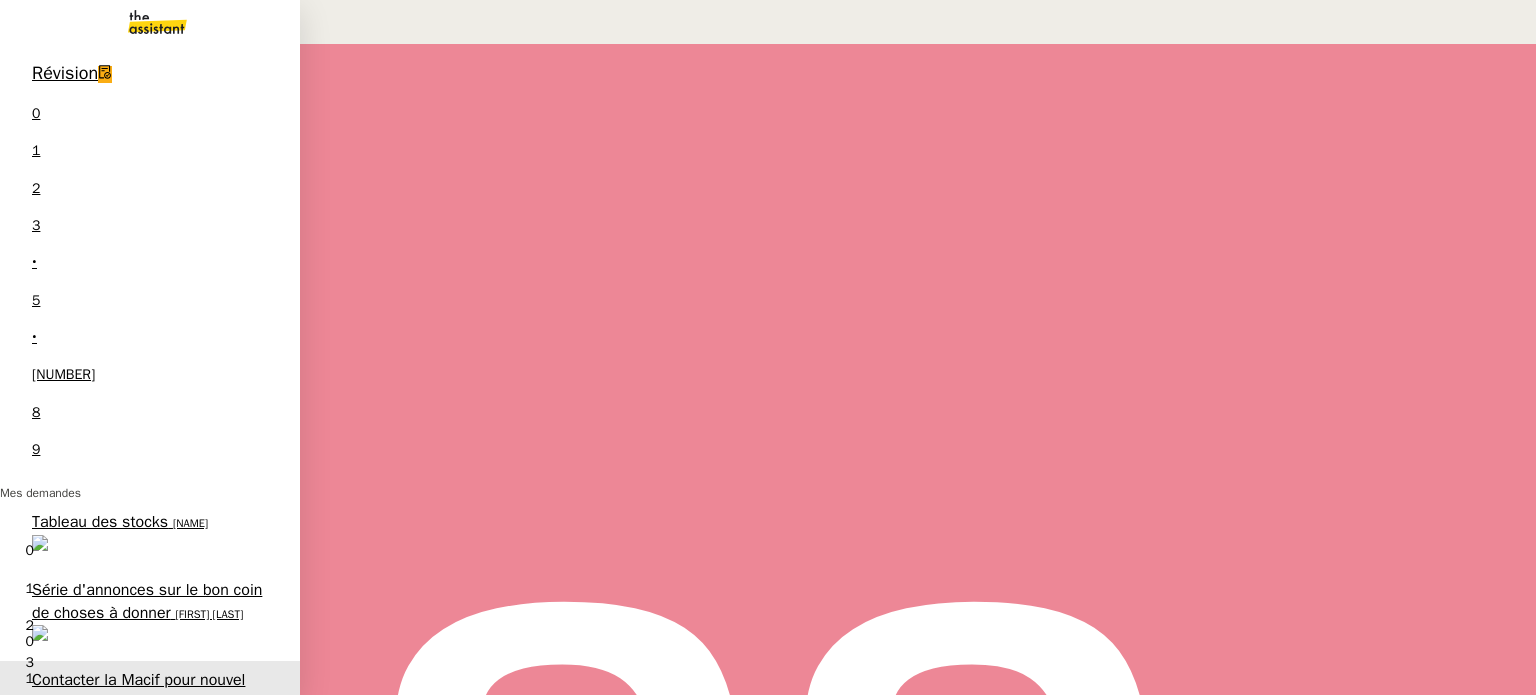 click on "Vidéos TikTok et Créatives META - [MONTH] [YEAR]   [PERSON] [LASTNAME]     0   1   2   3   4   5   6   7   8   9" at bounding box center (150, 797) 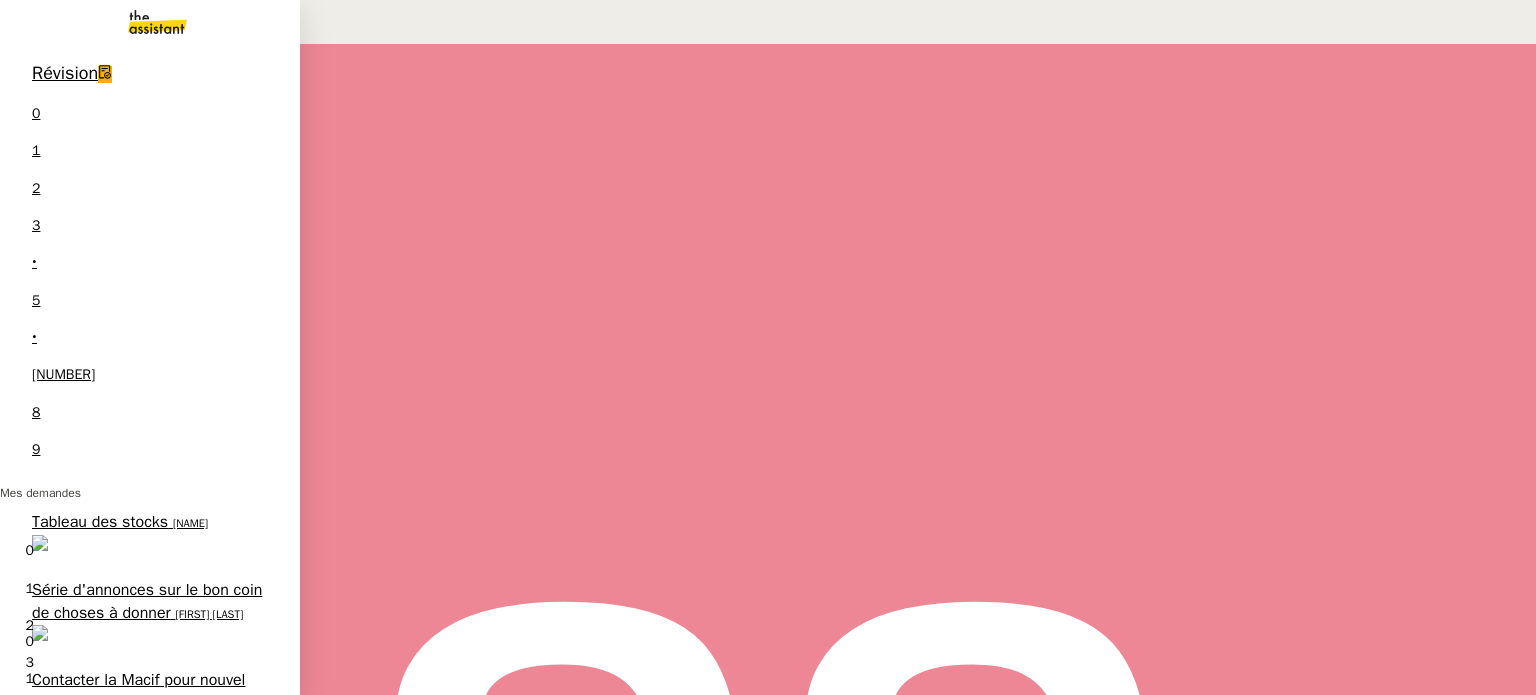 click on "[FIRST] [LAST] [LAST]" at bounding box center [146, 988] 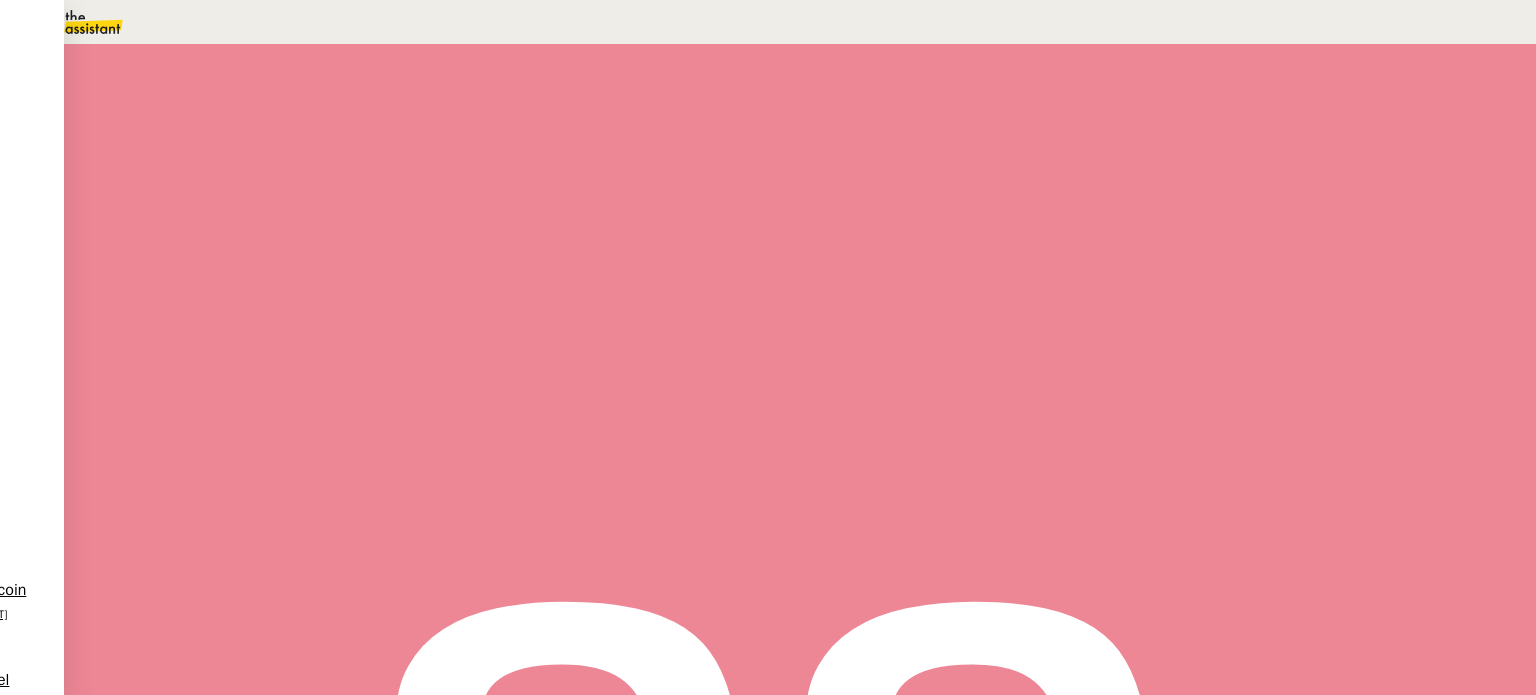 scroll, scrollTop: 0, scrollLeft: 0, axis: both 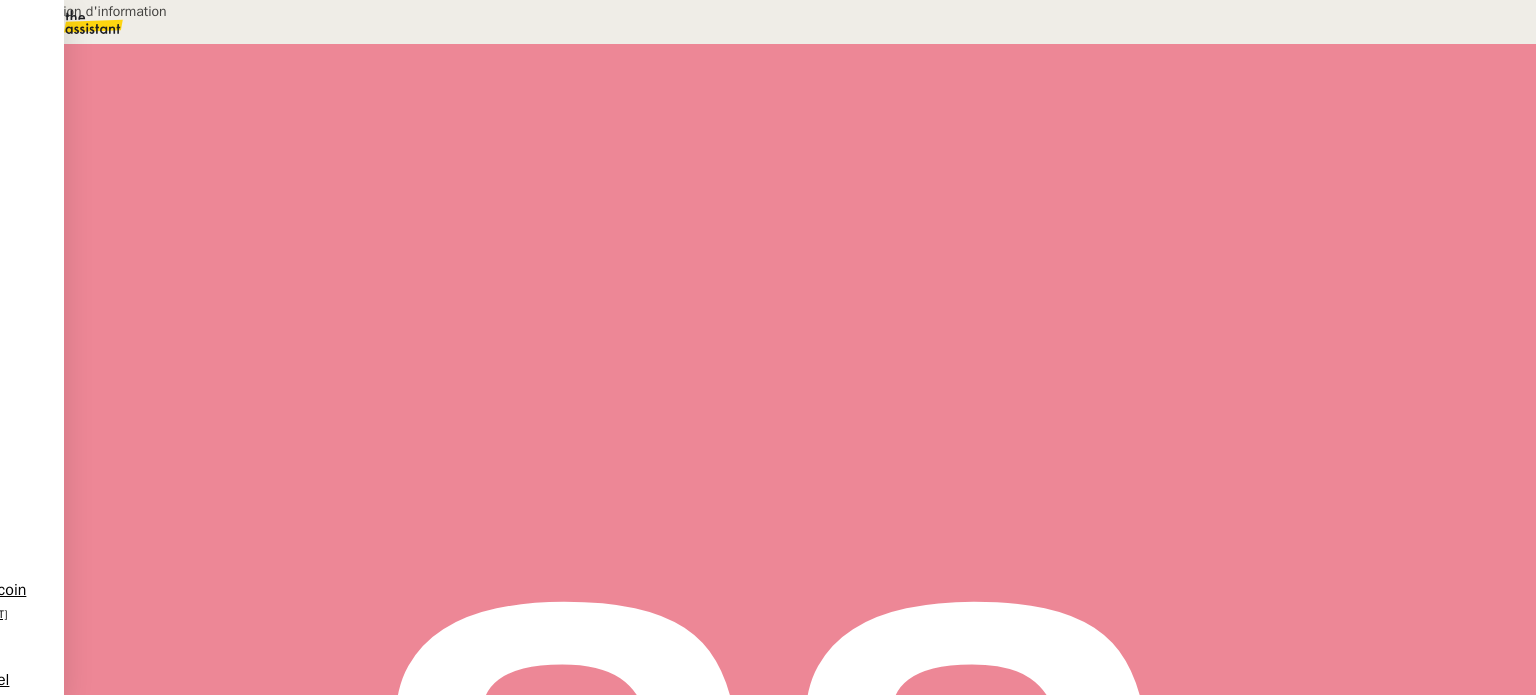 click on "Transmission d'information" at bounding box center (204, 11) 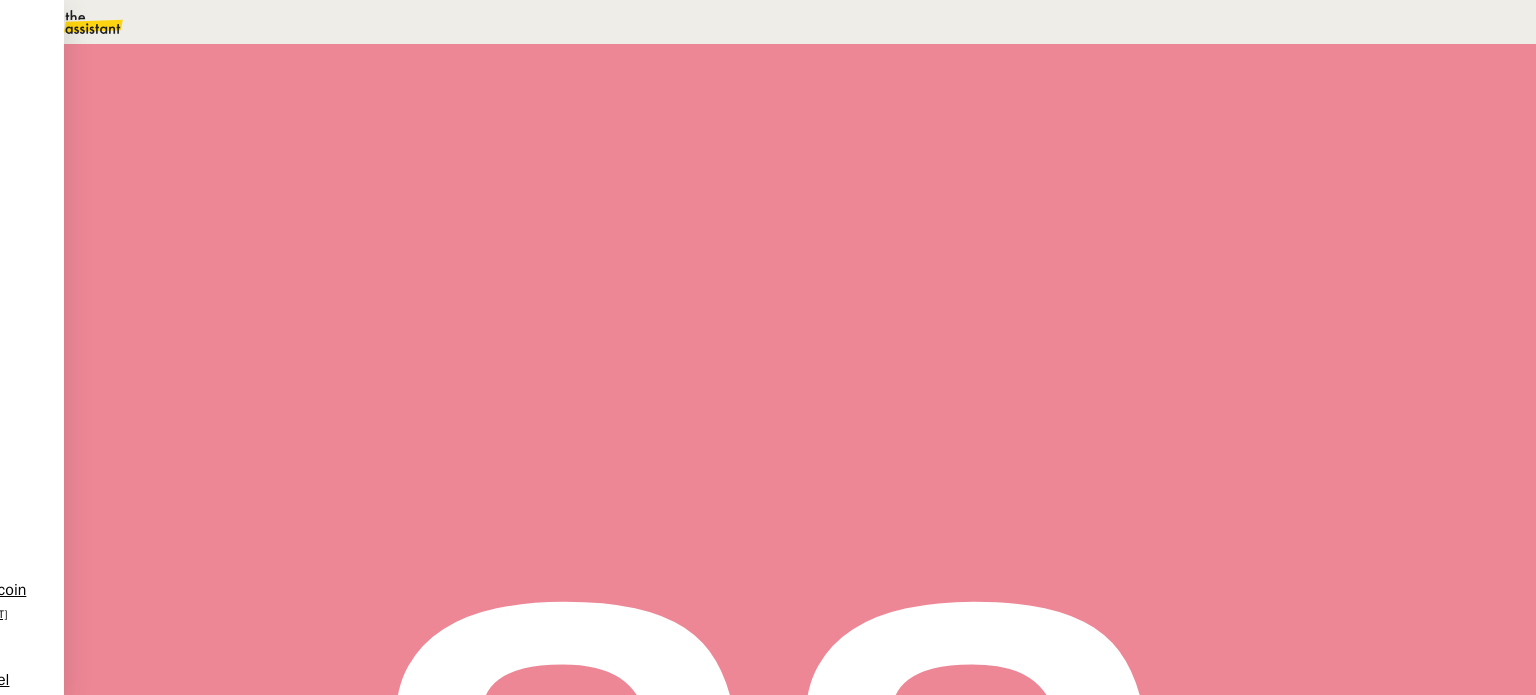 type on "Transmission d'information" 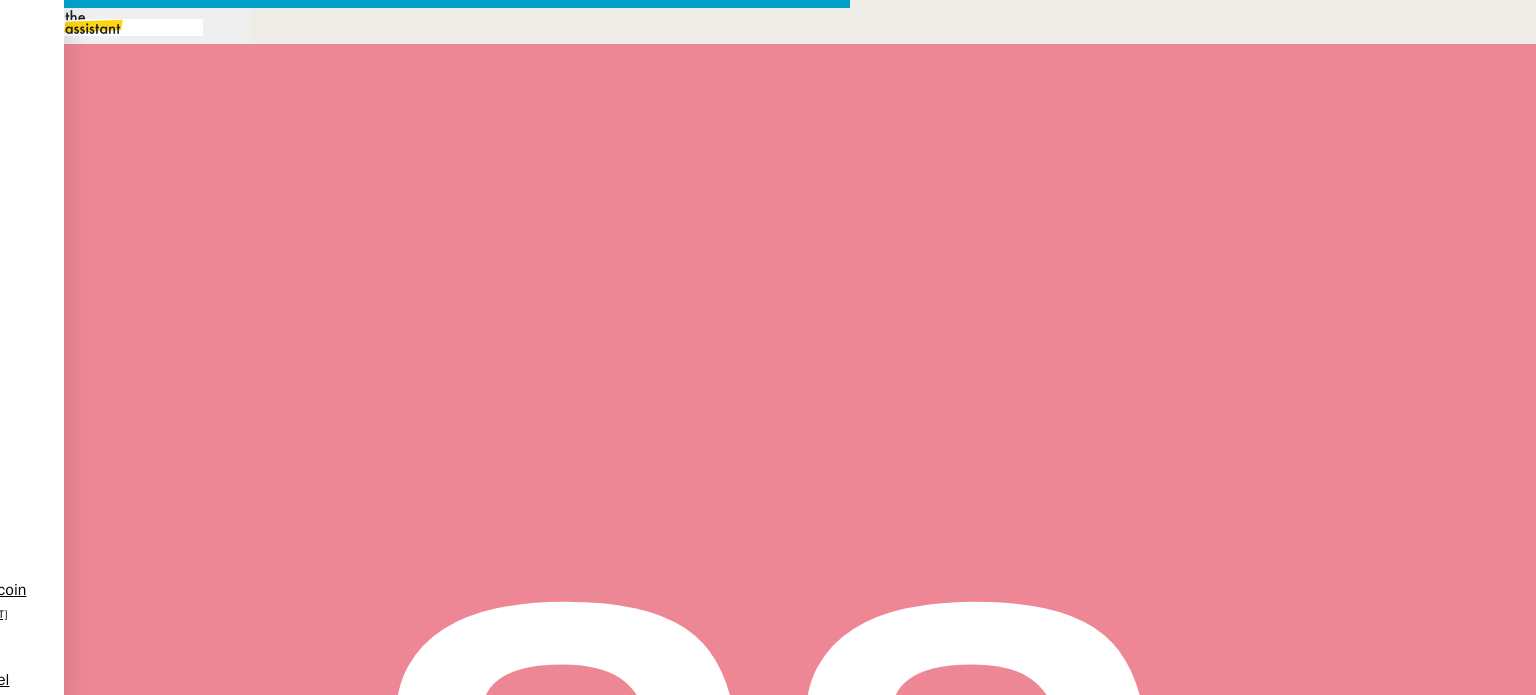 scroll, scrollTop: 1053, scrollLeft: 0, axis: vertical 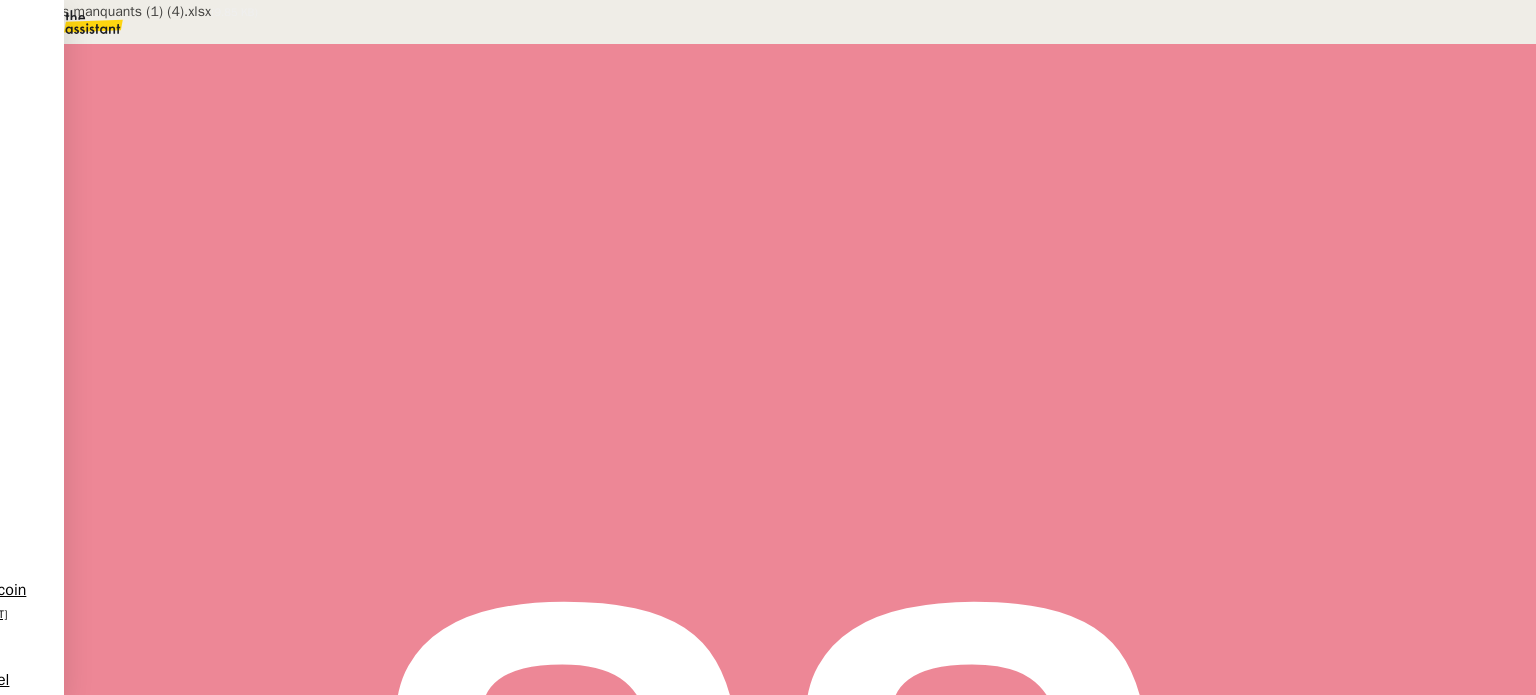 click on "Justificatifs manquants (1) (4).xlsx" at bounding box center (689, 811) 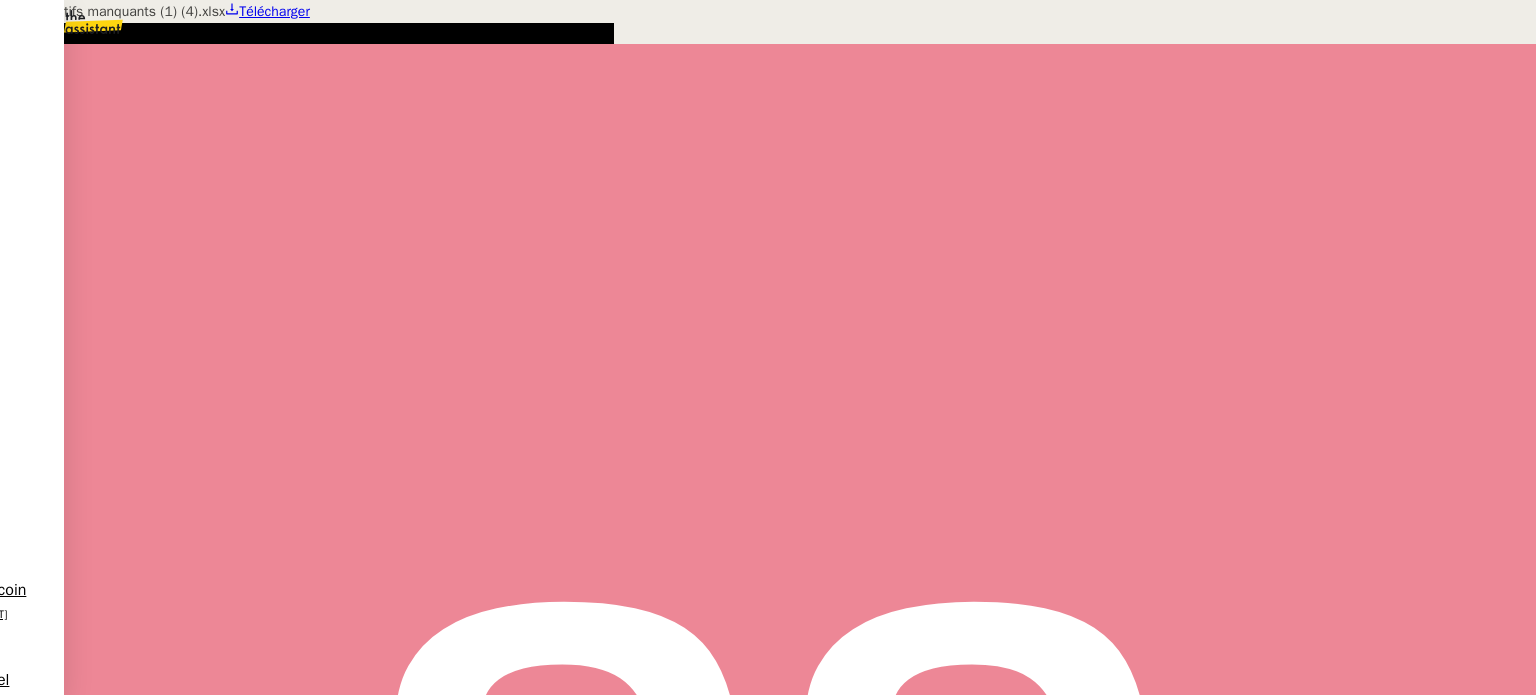 click on "Télécharger" at bounding box center (274, 11) 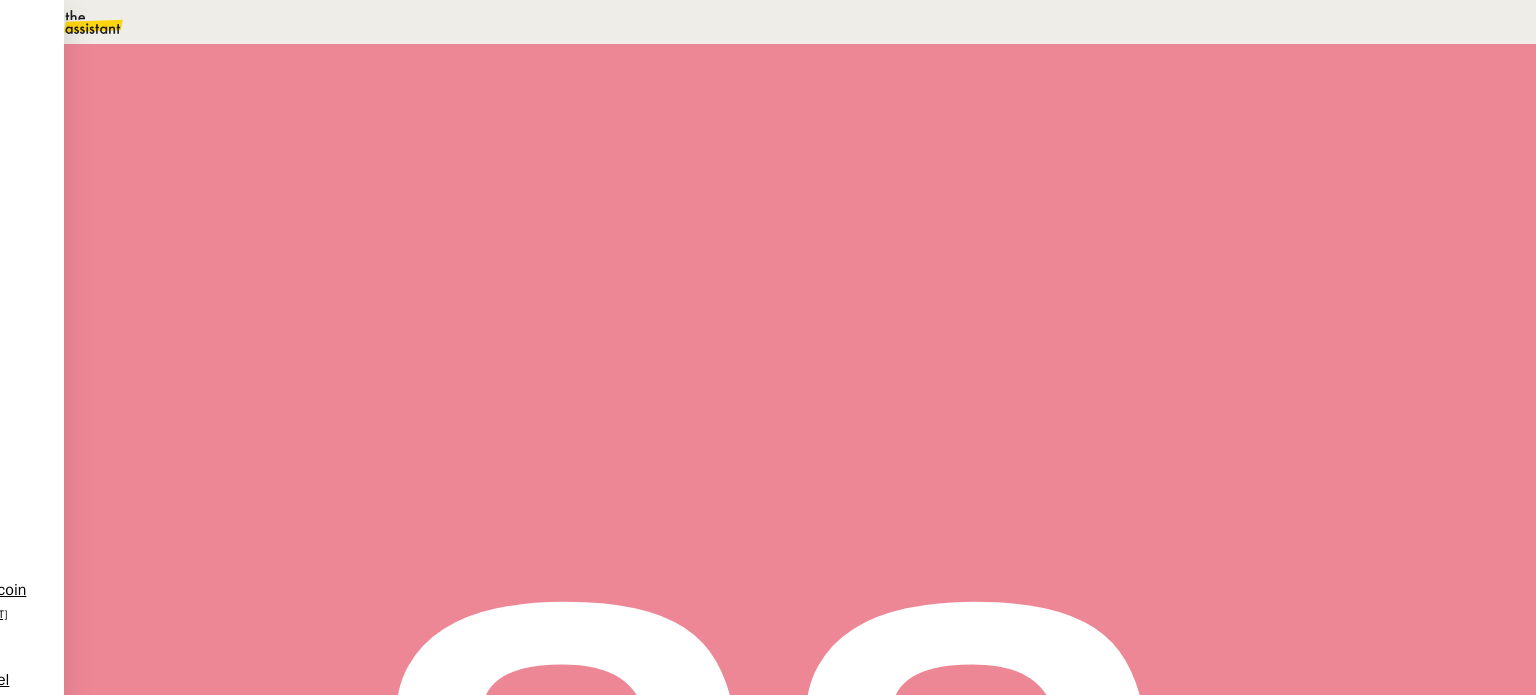 scroll, scrollTop: 172, scrollLeft: 0, axis: vertical 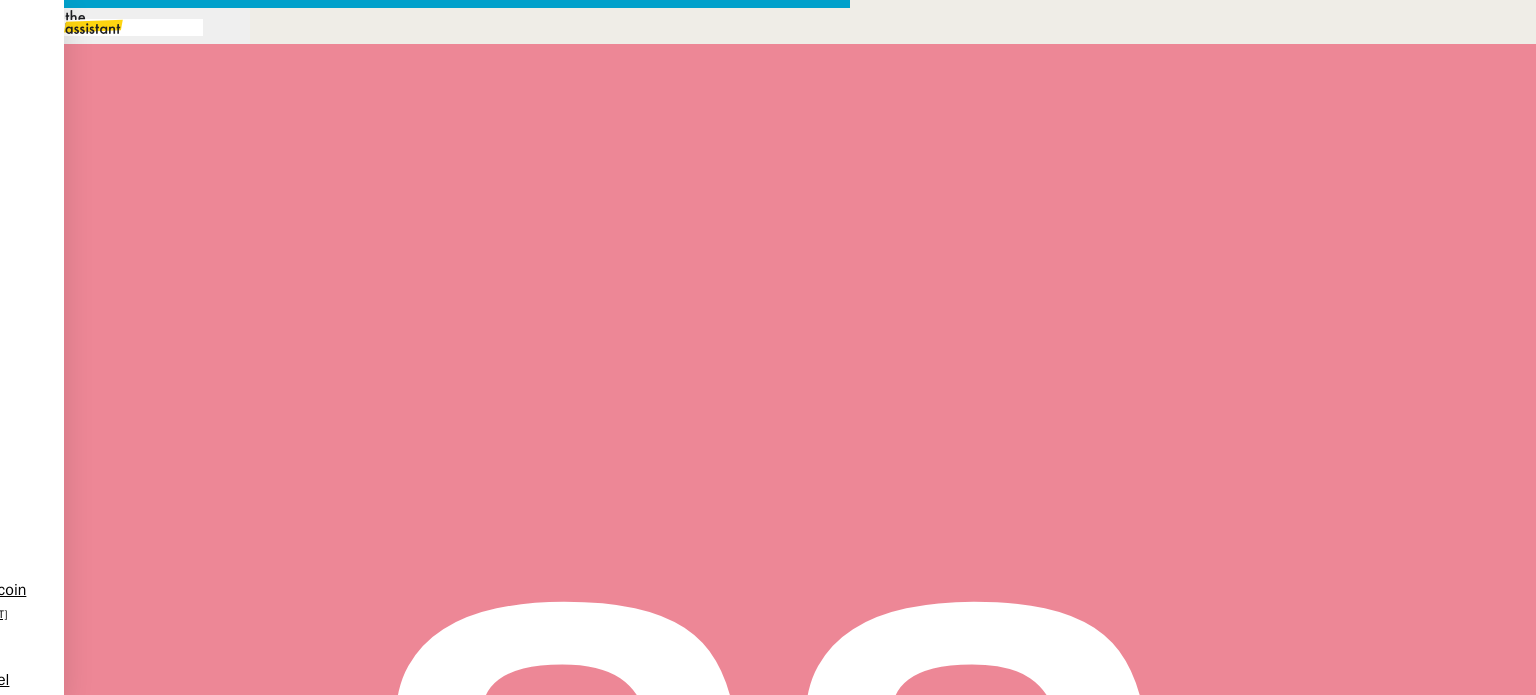 click on "Ajouter des fichiers" at bounding box center (184, 1184) 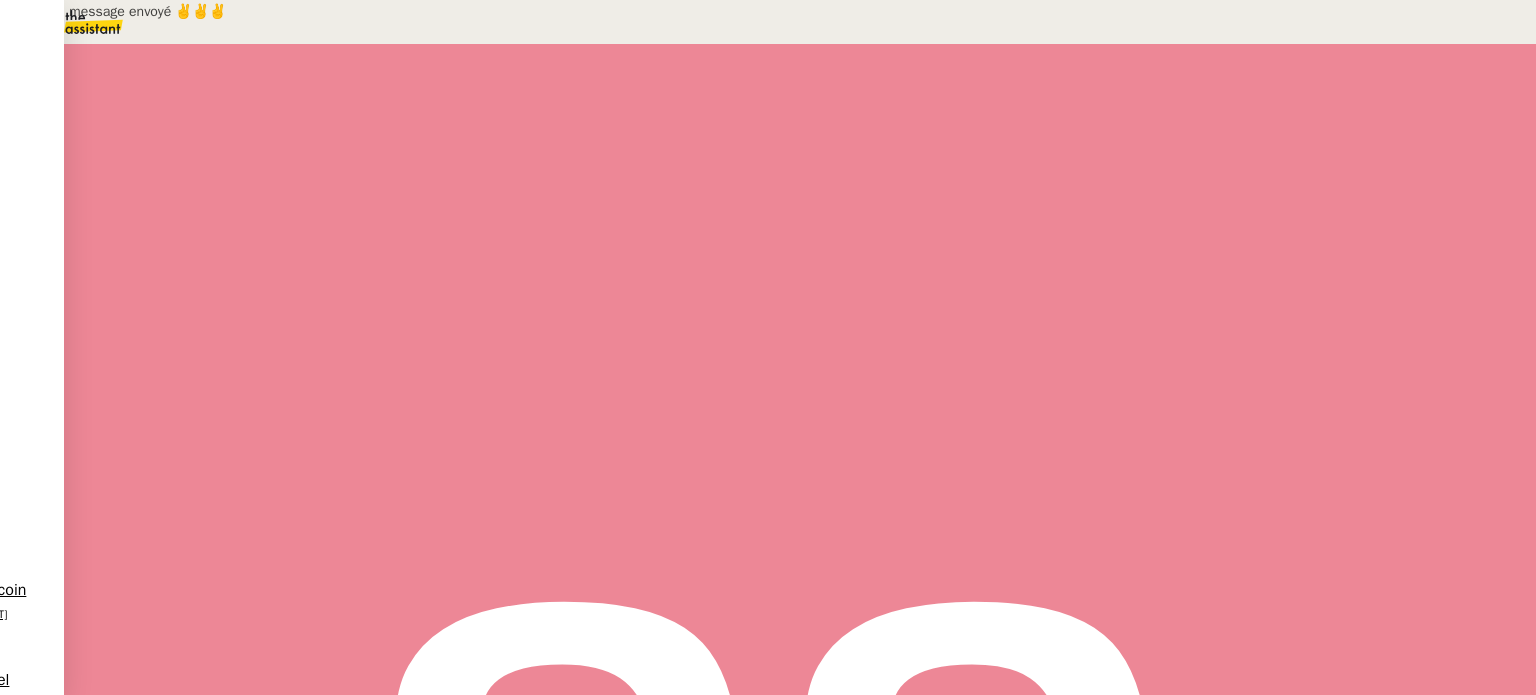 scroll, scrollTop: 0, scrollLeft: 0, axis: both 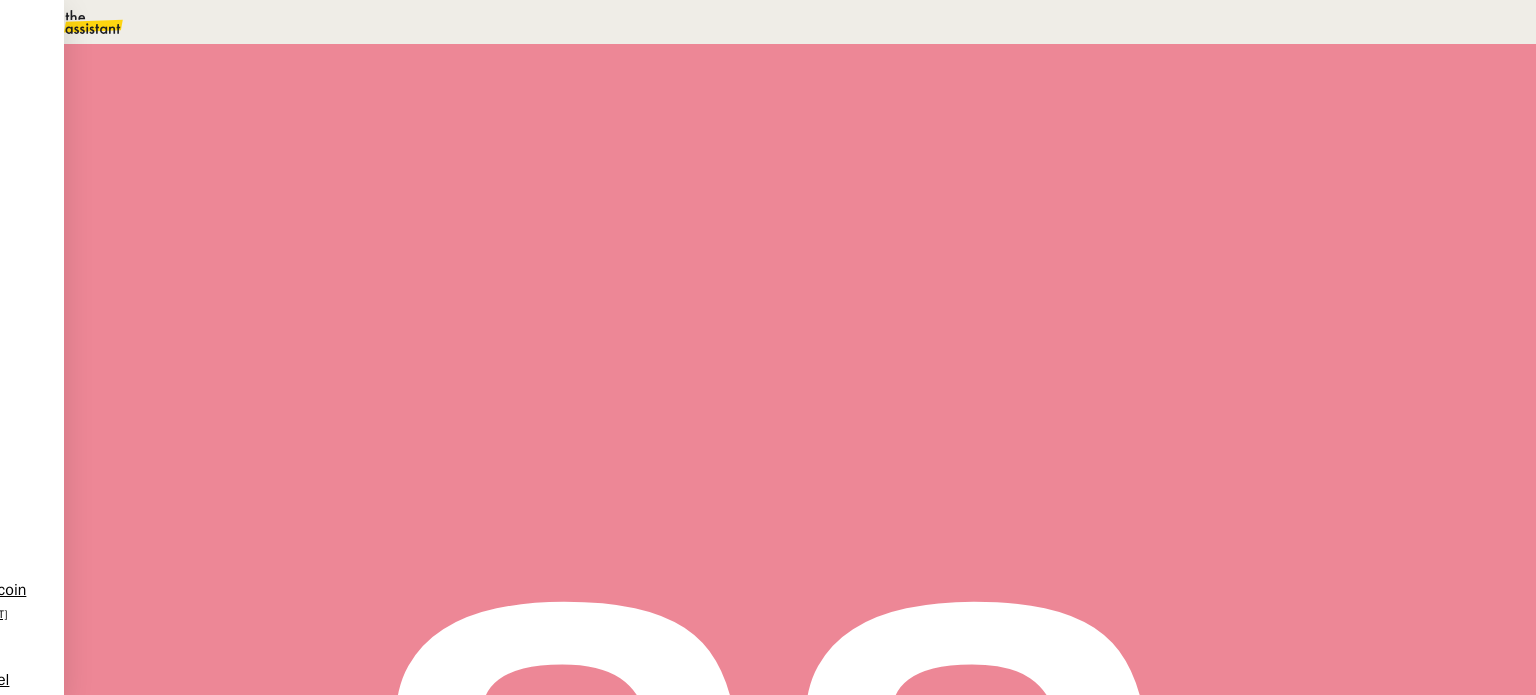 click on "En attente" at bounding box center [72, 72] 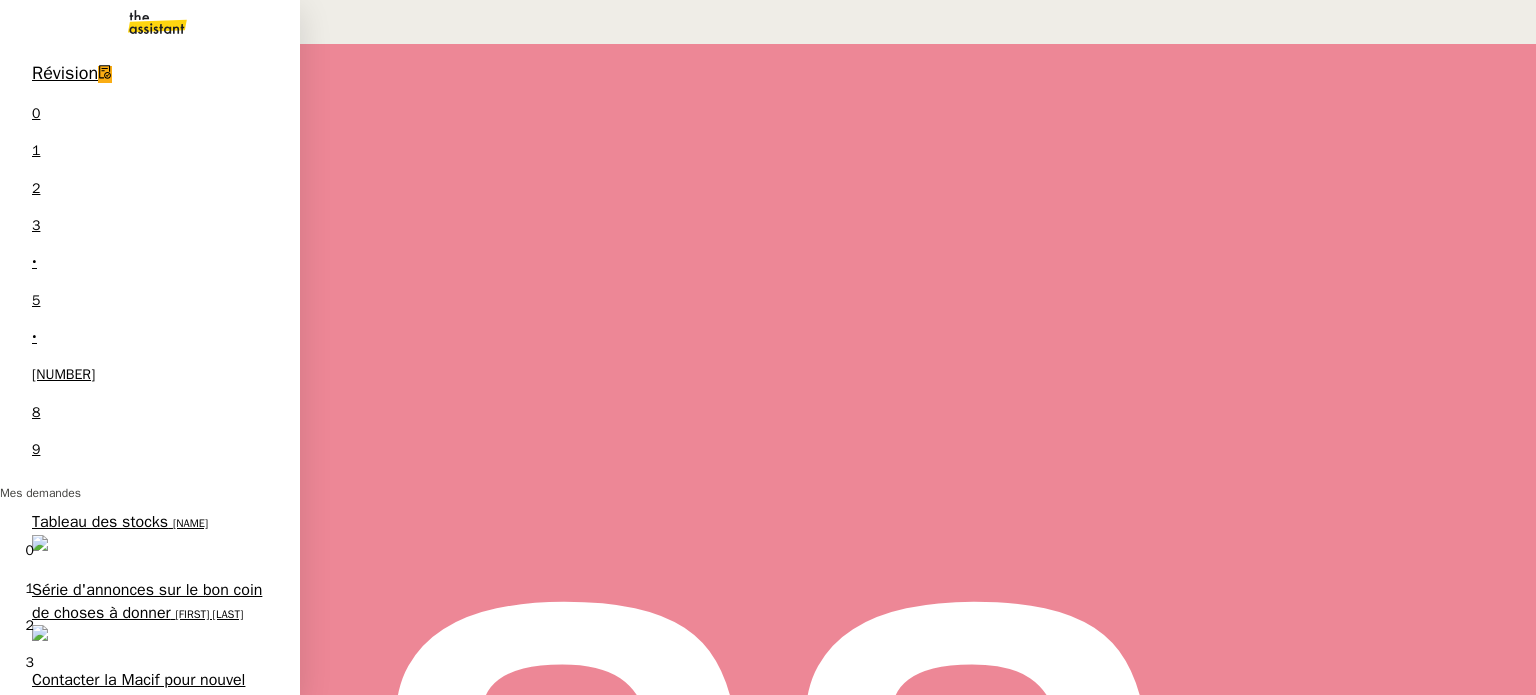 click on "Appel de Suivi - [FIRST] [LAST] / Pure Informatique" at bounding box center (144, 873) 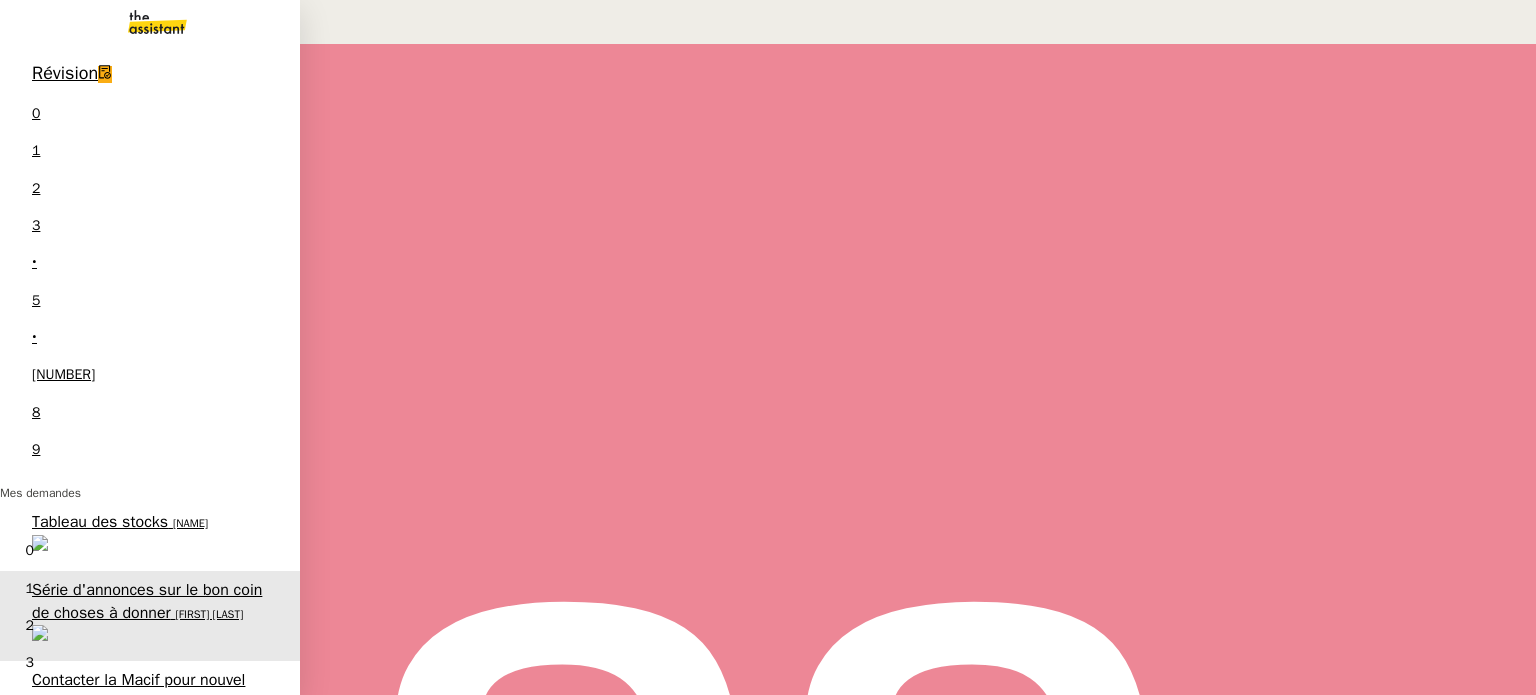 click on "Appel de Suivi [BRAND] [PERSON]    [PERSON]" at bounding box center (150, 978) 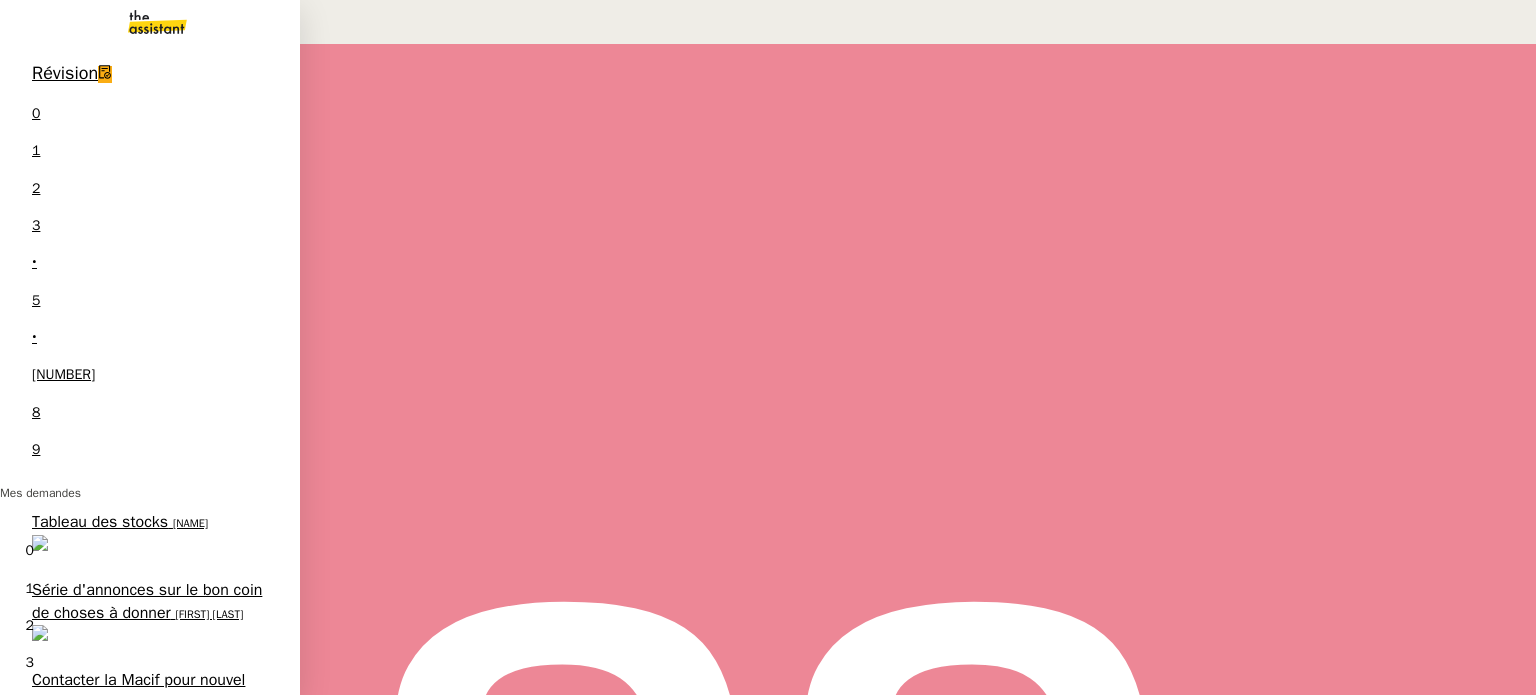 click on "Planifier RDV contrôle technique" at bounding box center (144, 1043) 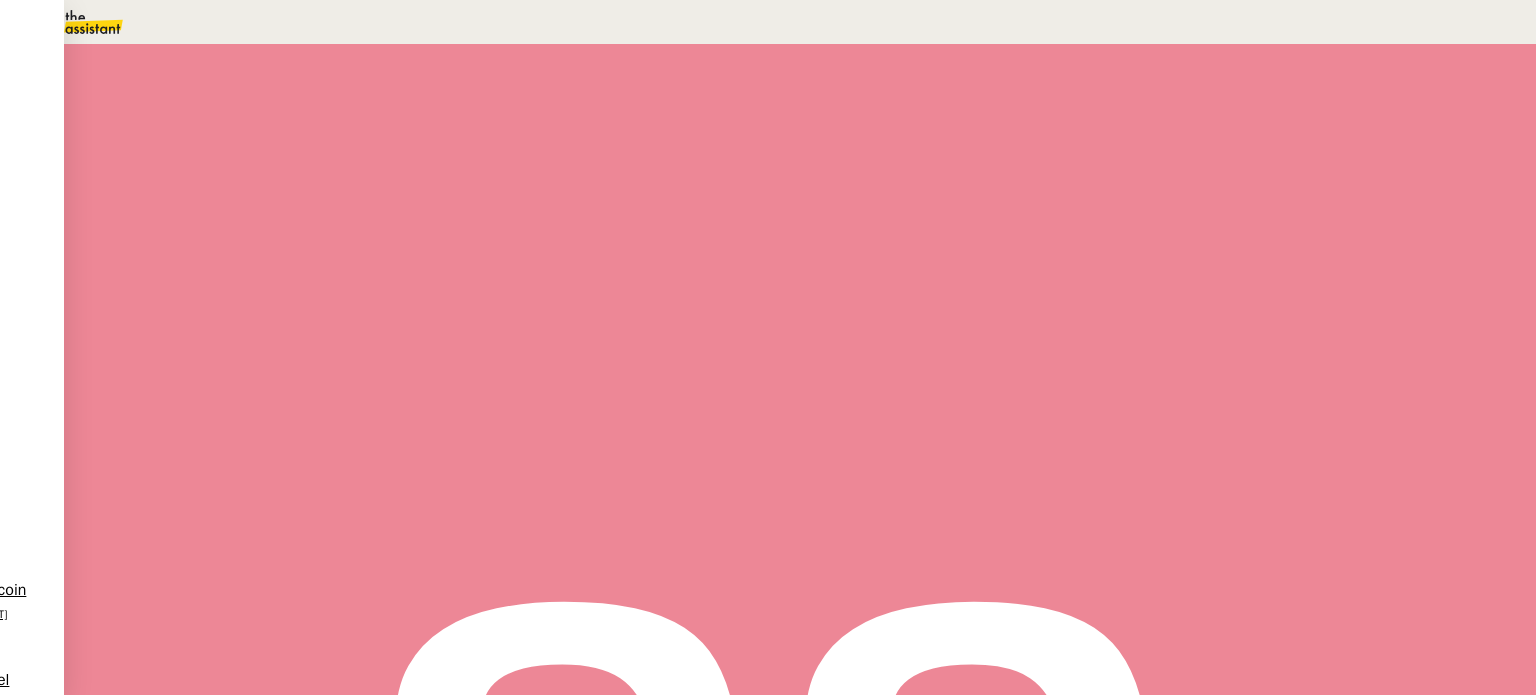 scroll, scrollTop: 64, scrollLeft: 0, axis: vertical 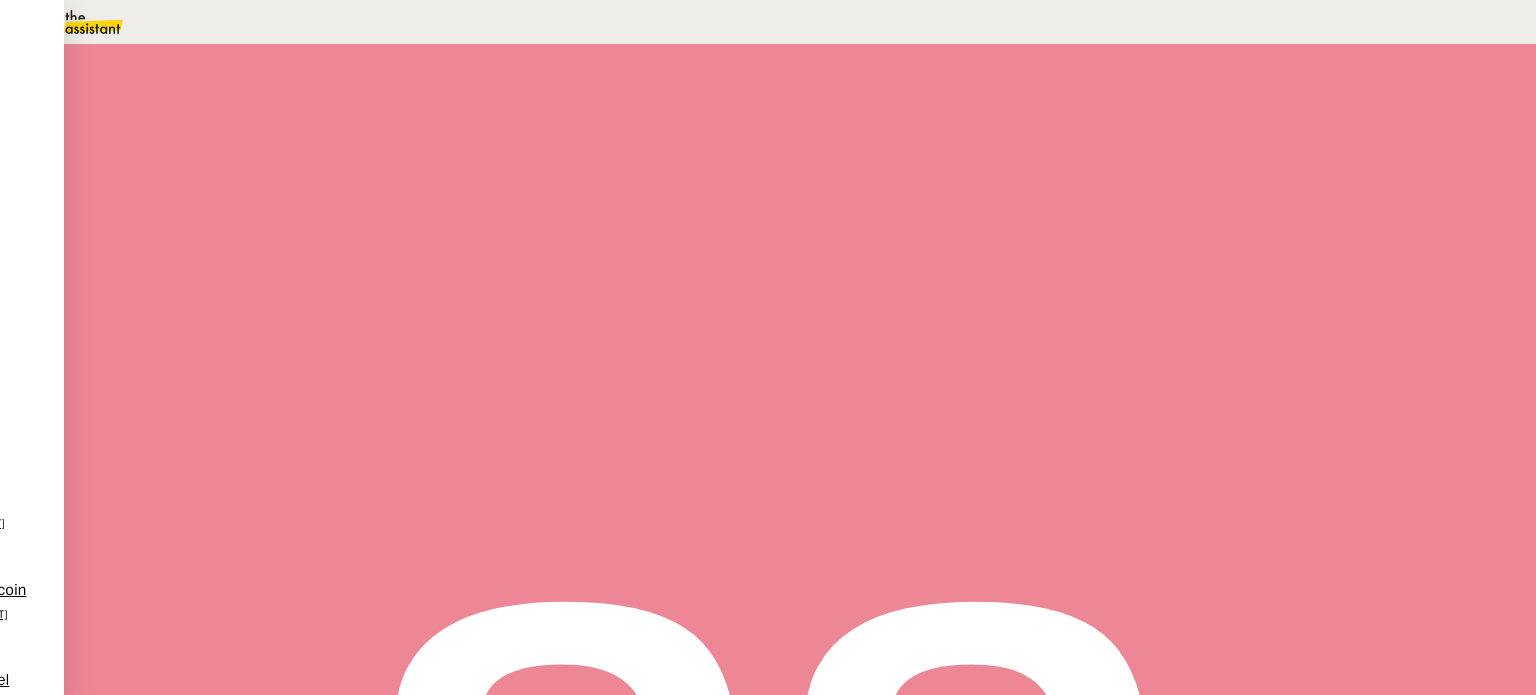 click on "•••" at bounding box center [269, 422] 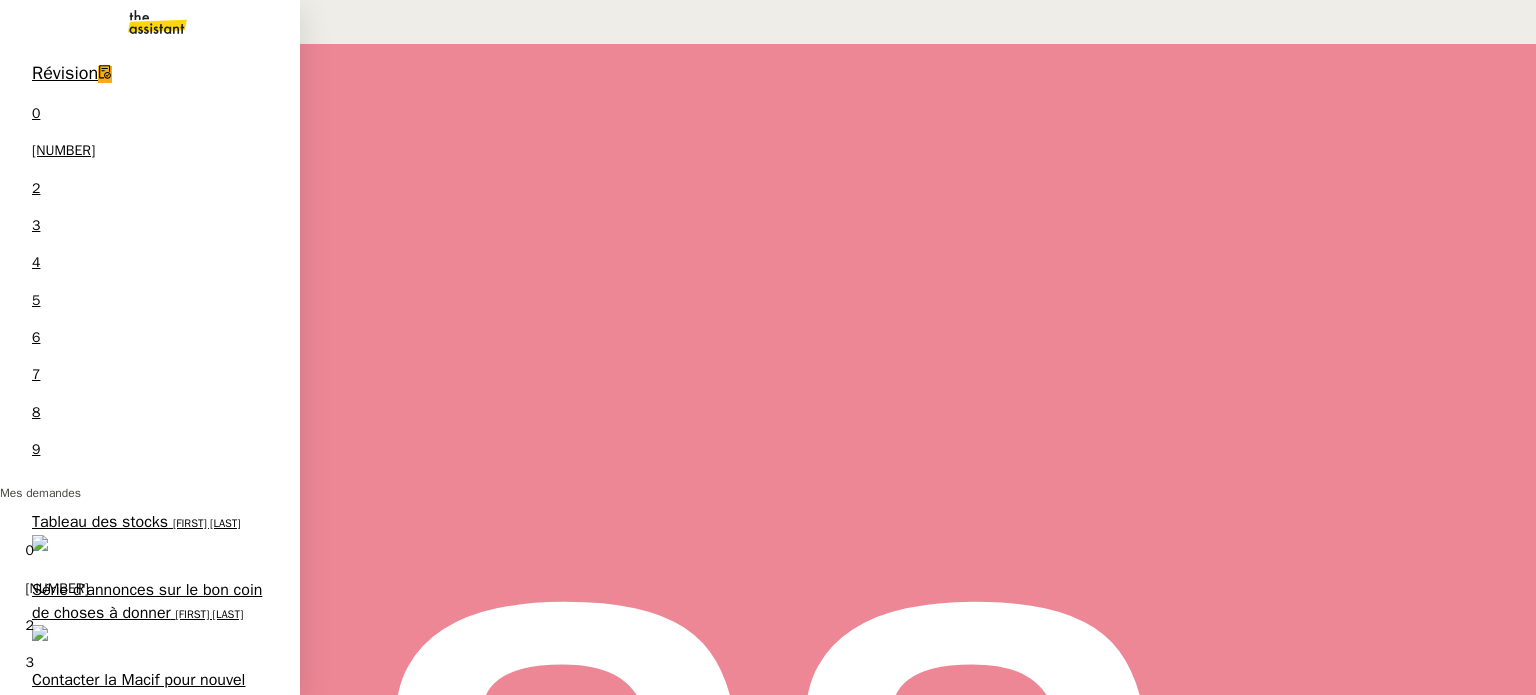 click on "Contacter la Macif pour nouvel ordre de mission" at bounding box center (138, 715) 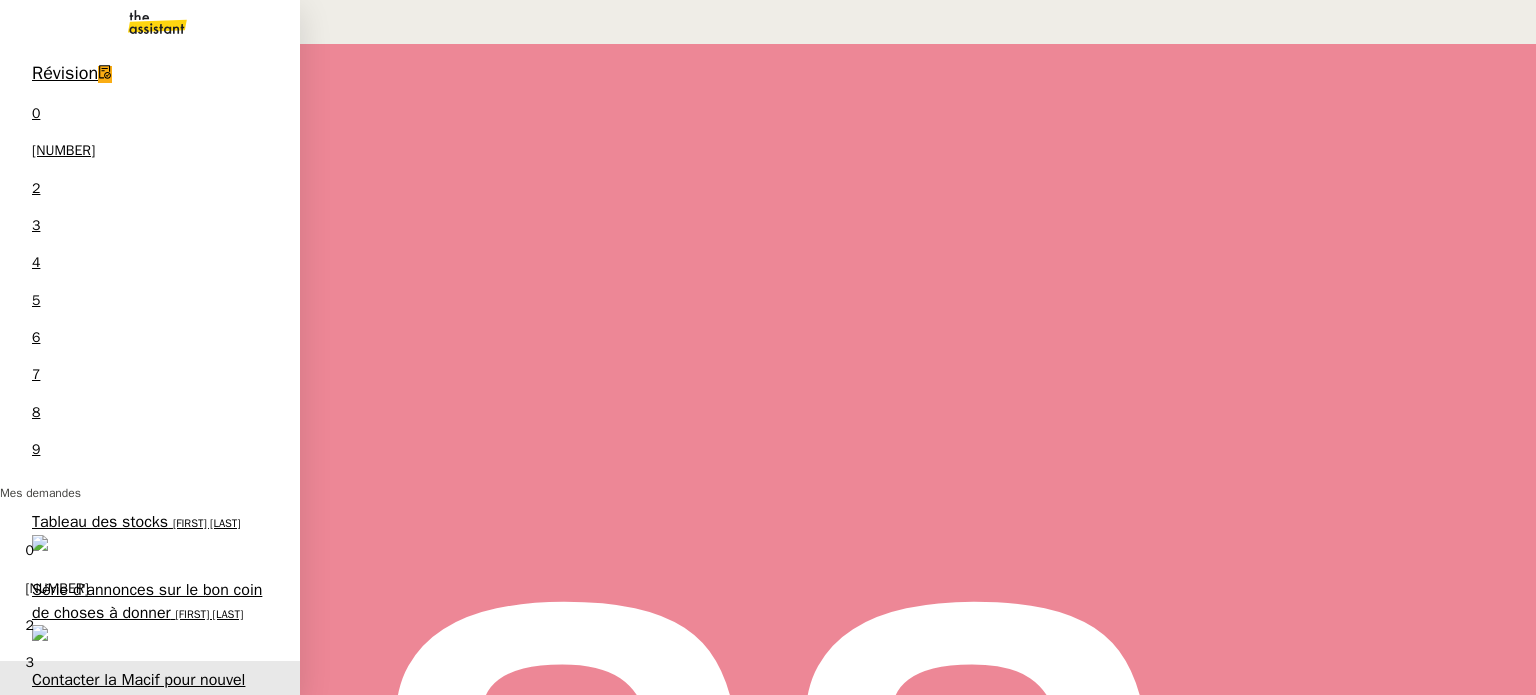 click on "Série d'annonces sur le bon coin de choses à donner" at bounding box center (147, 624) 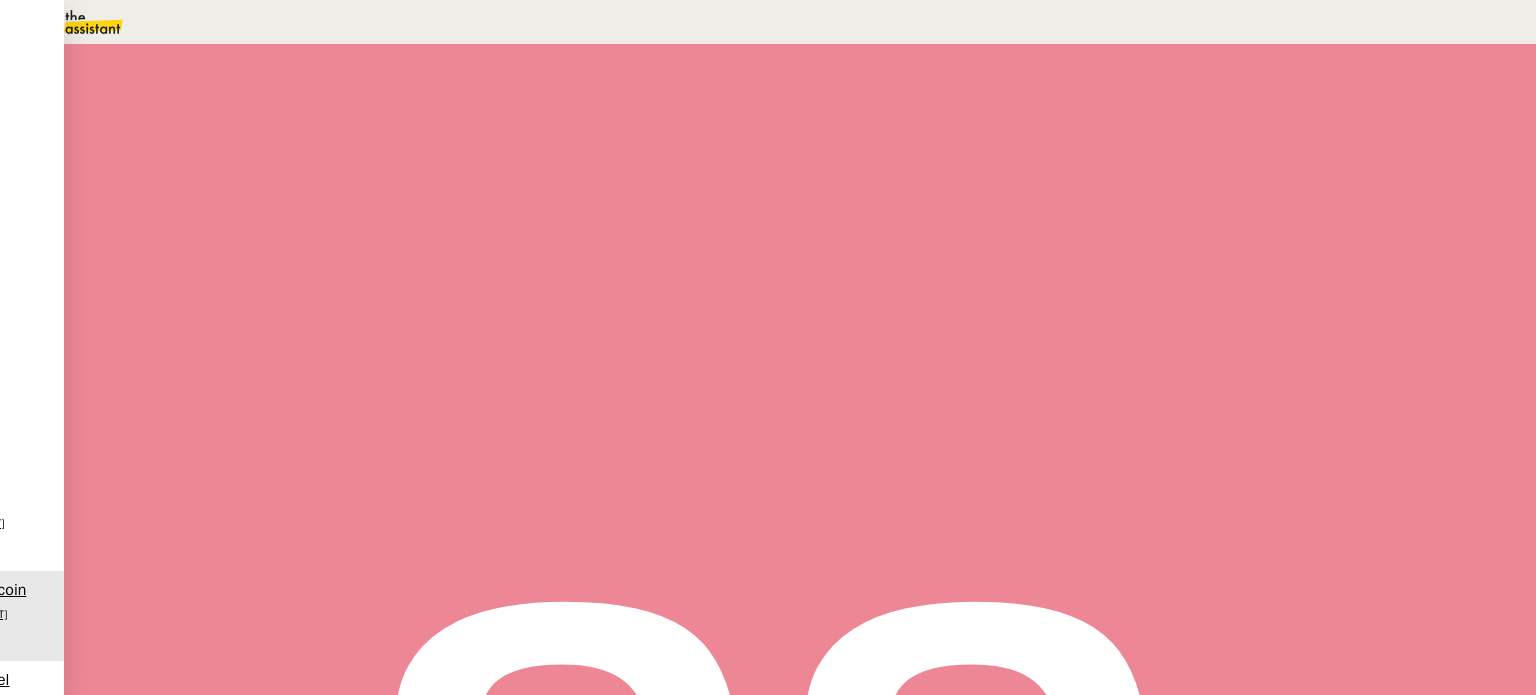 scroll, scrollTop: 400, scrollLeft: 0, axis: vertical 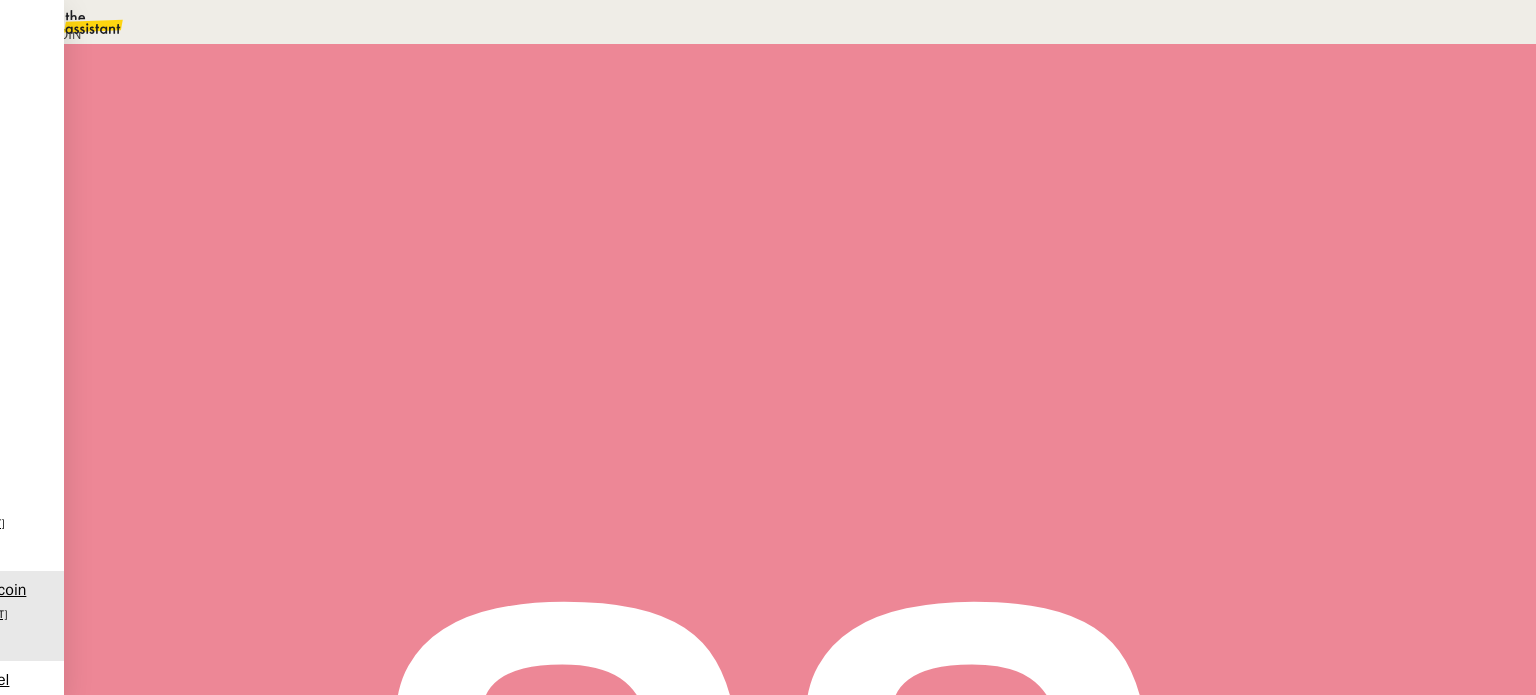 click on "Déverrouiller" at bounding box center (50, 97) 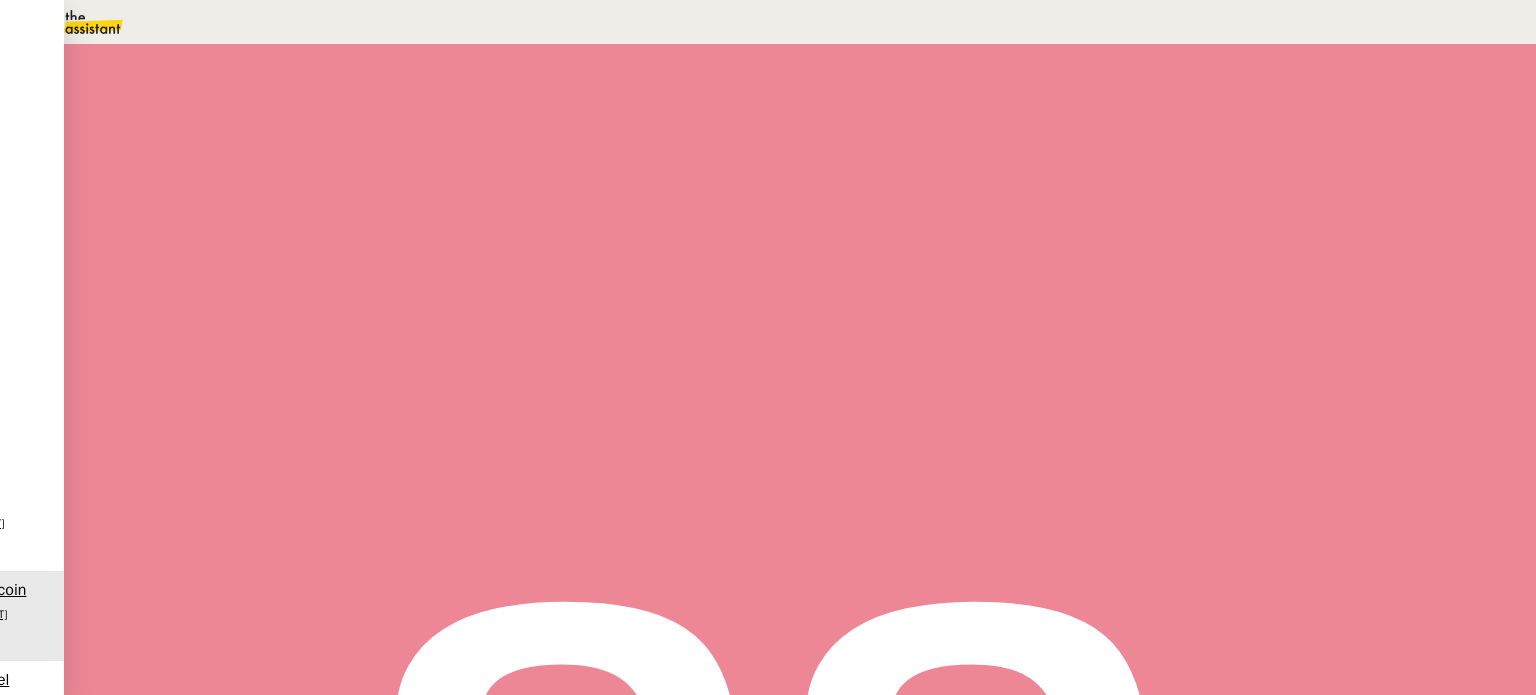scroll, scrollTop: 700, scrollLeft: 0, axis: vertical 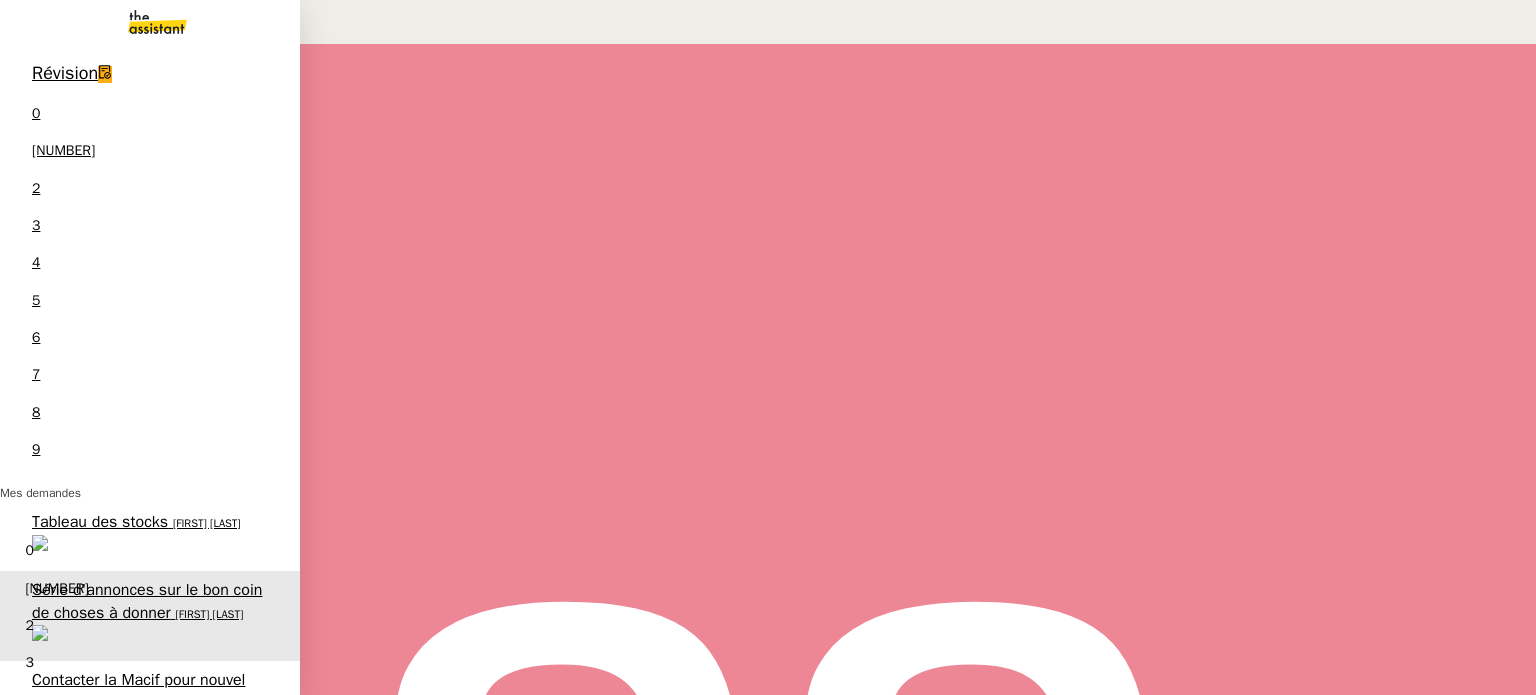 click on "Planifier RDV contrôle technique" at bounding box center [144, 1090] 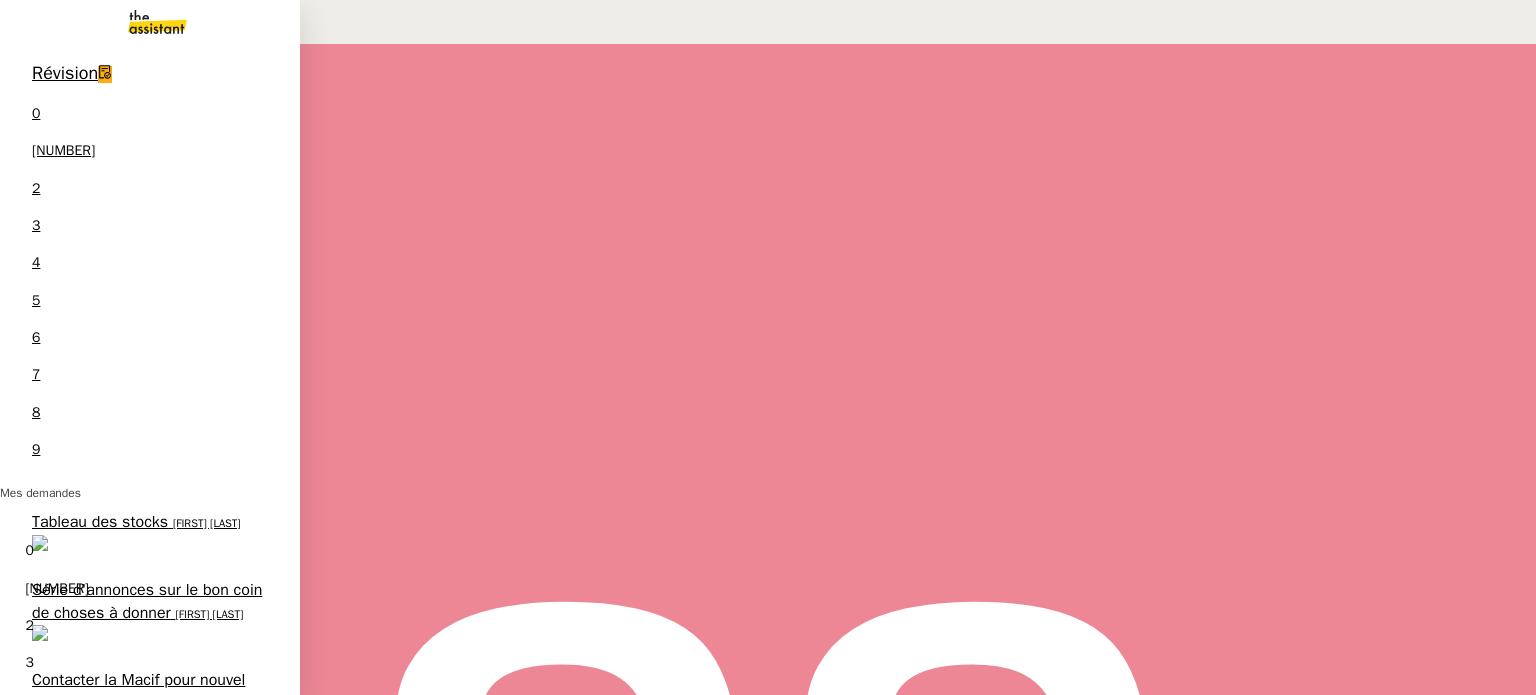 scroll, scrollTop: 268, scrollLeft: 0, axis: vertical 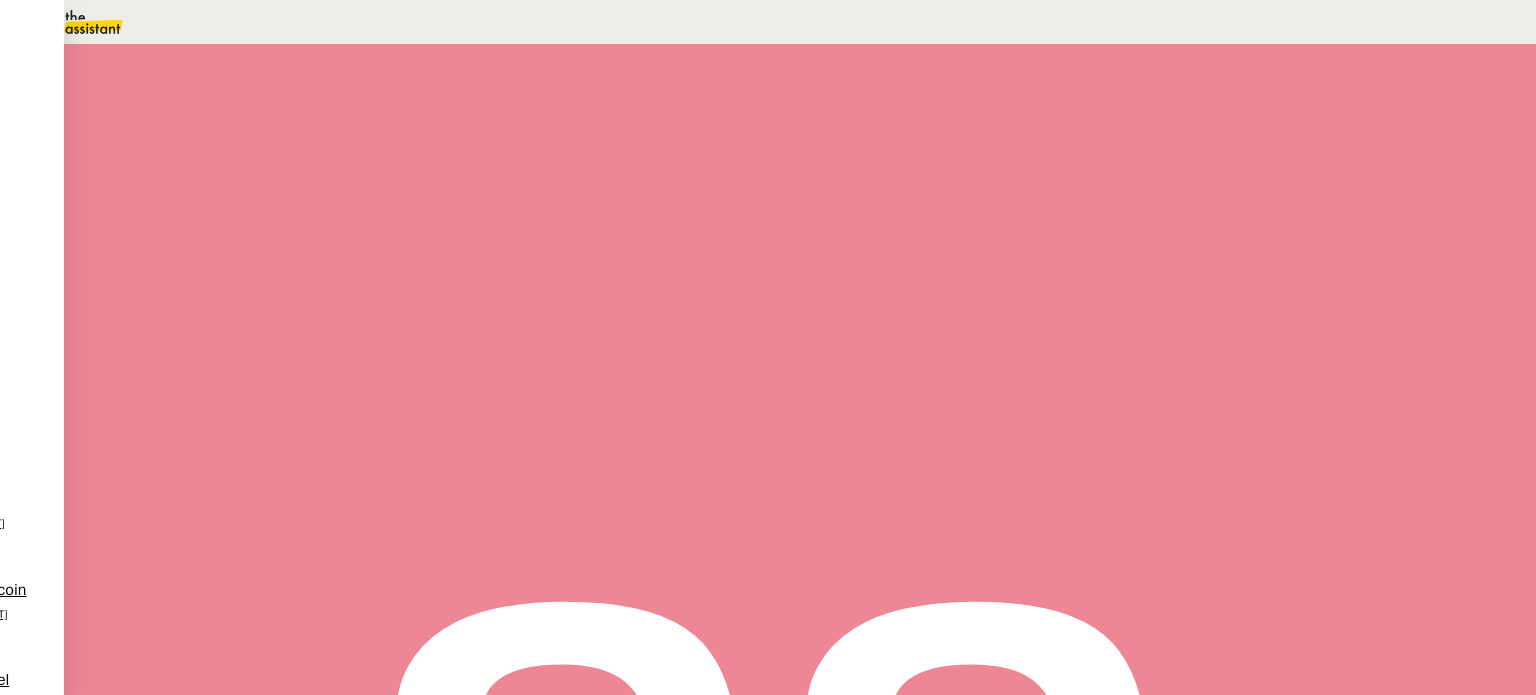 click on "•••" at bounding box center (269, 647) 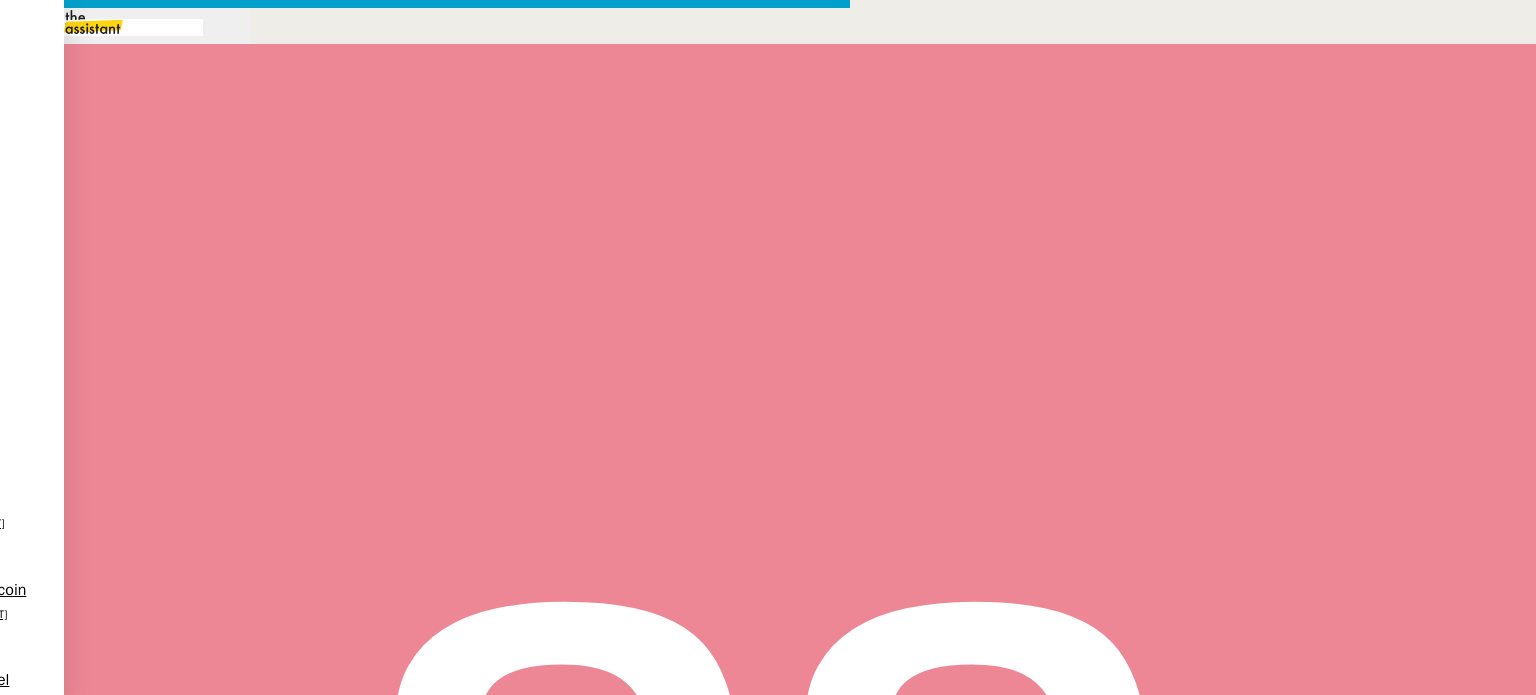 click at bounding box center [425, 837] 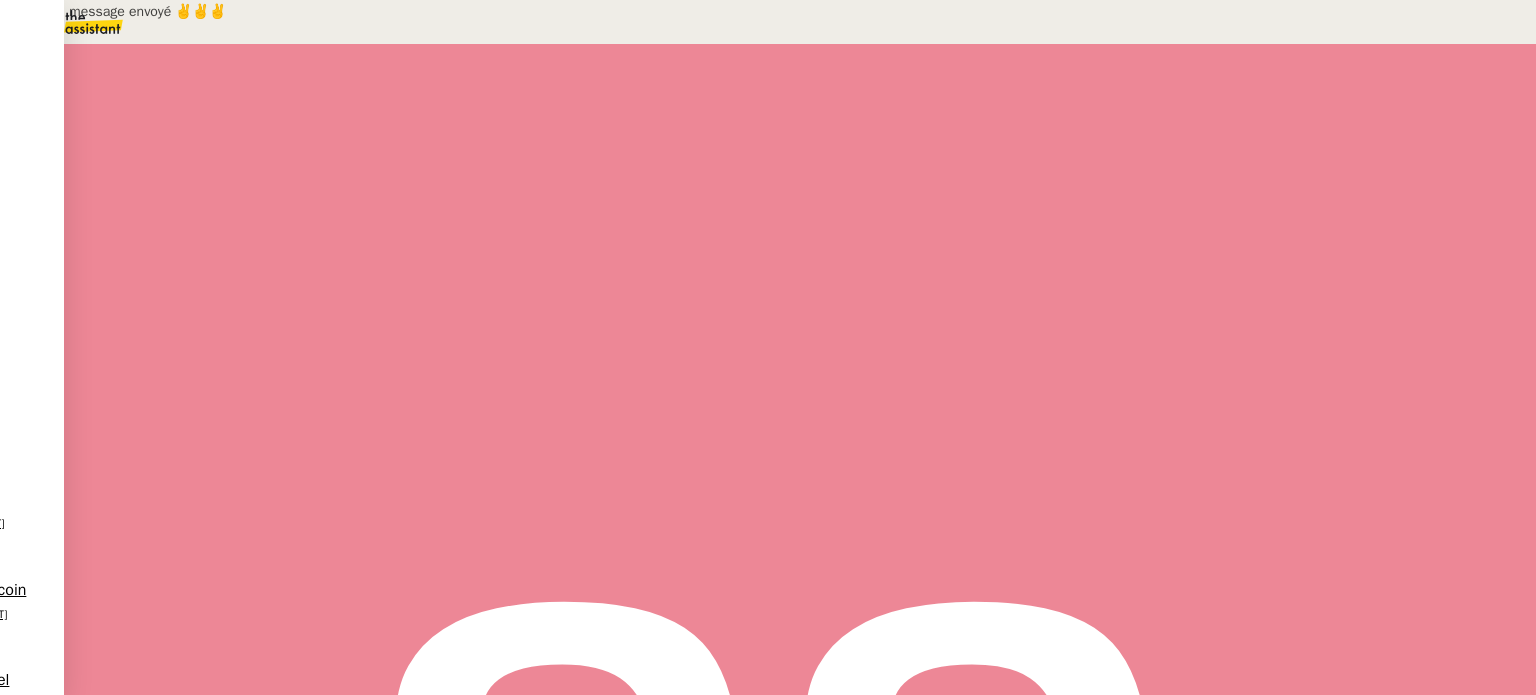 scroll, scrollTop: 0, scrollLeft: 0, axis: both 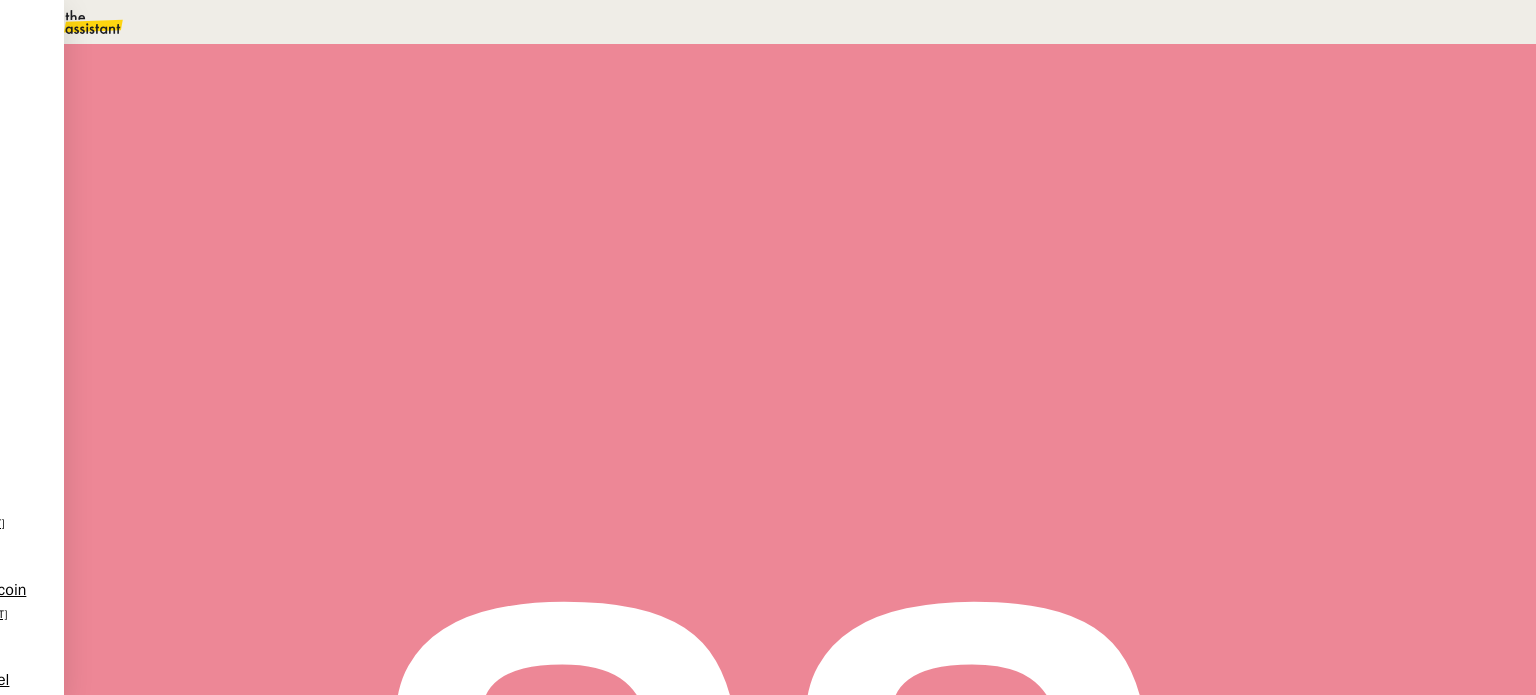 click on "7" at bounding box center [1121, 299] 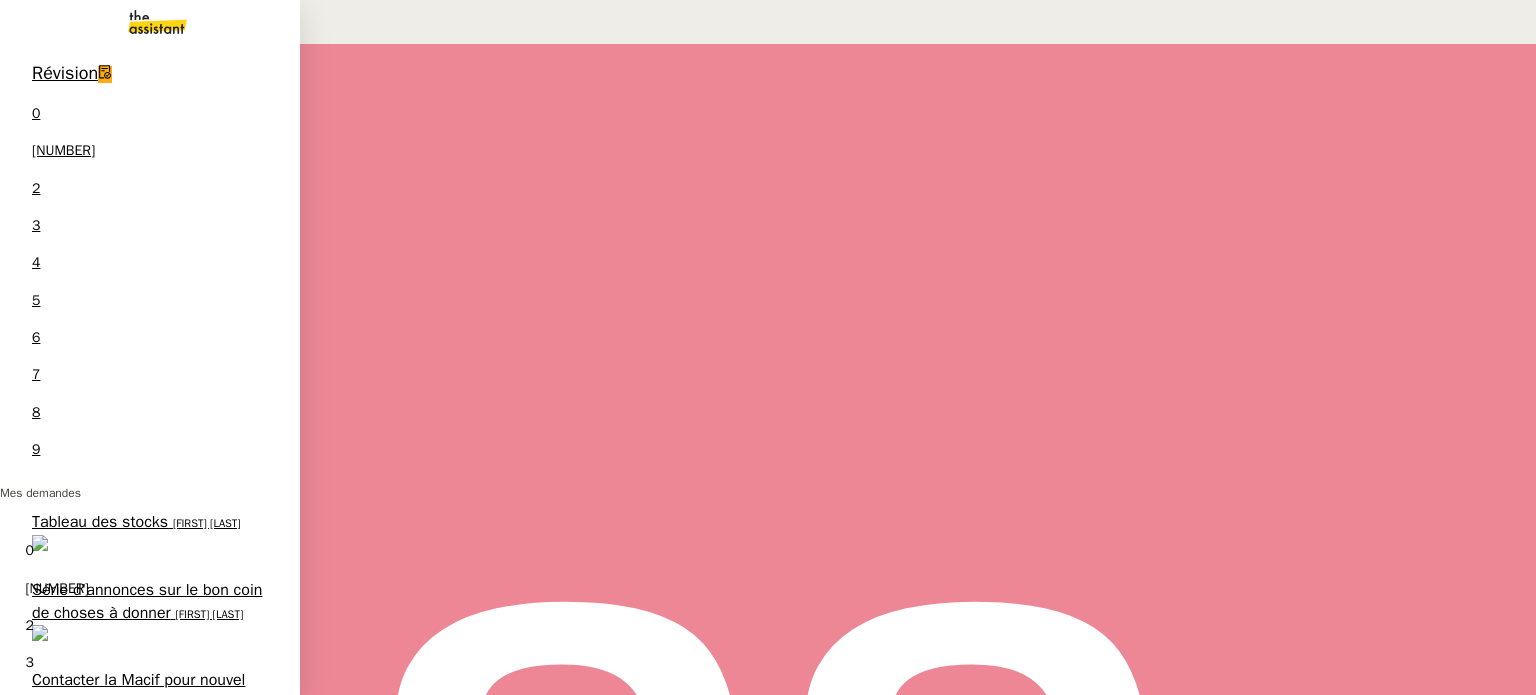 click on "Tableau des stocks" at bounding box center [100, 522] 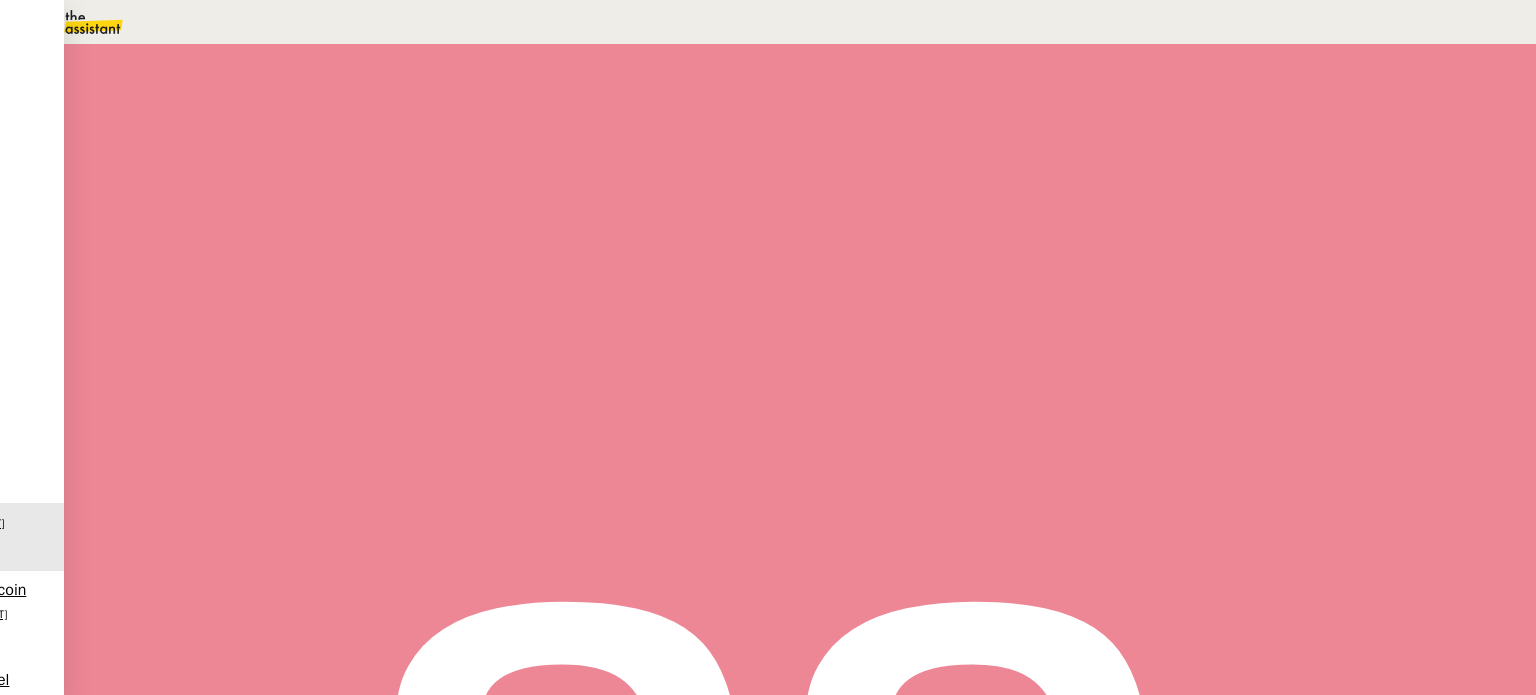 scroll, scrollTop: 100, scrollLeft: 0, axis: vertical 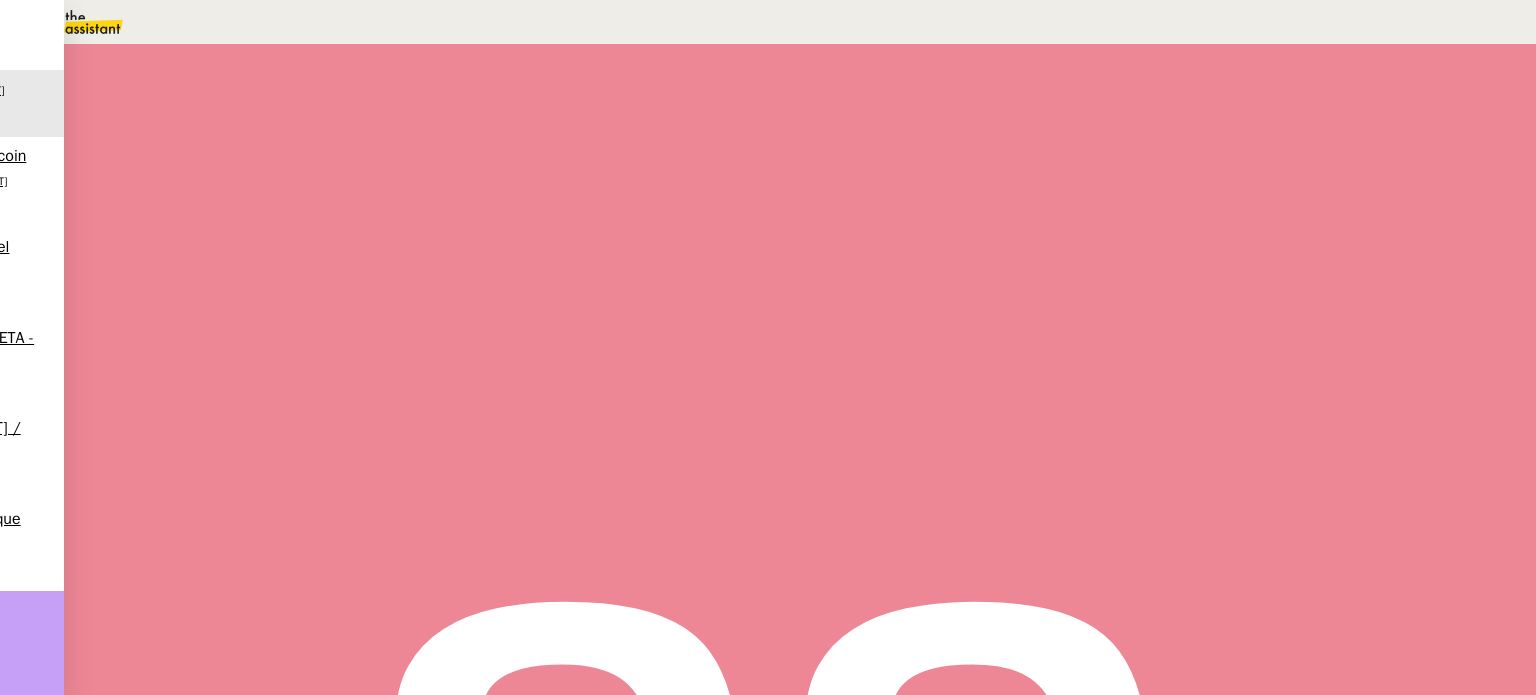 click on "Tâche" at bounding box center [819, 239] 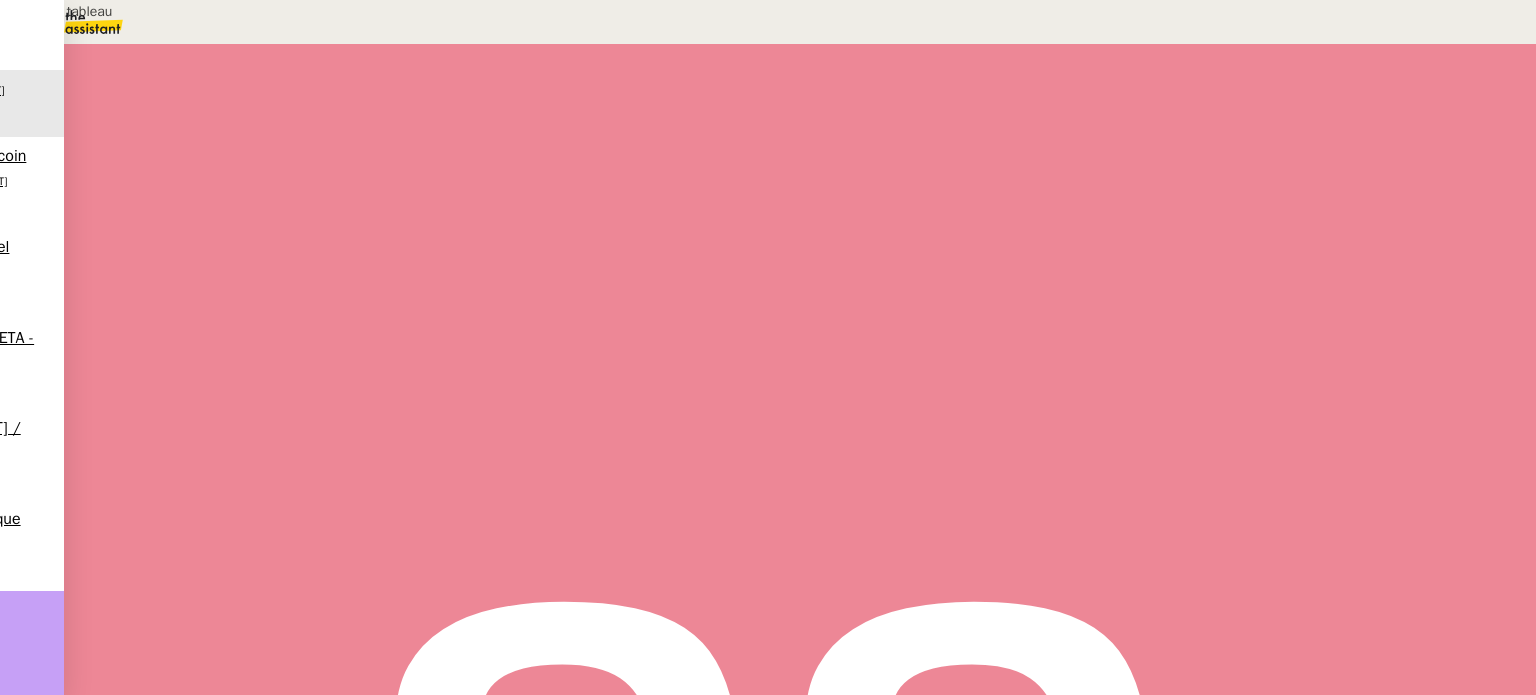 click on "Compléter tableau" at bounding box center [204, 11] 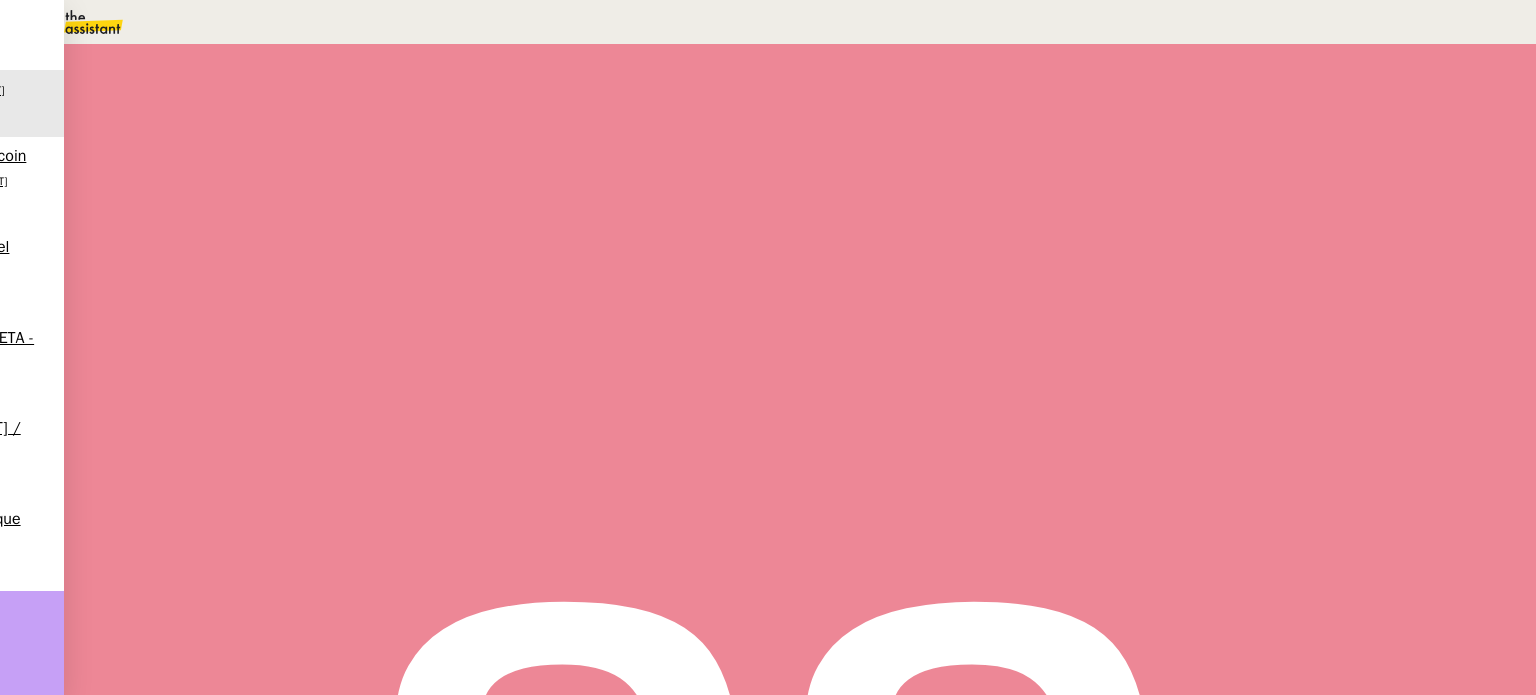 drag, startPoint x: 1251, startPoint y: 135, endPoint x: 1092, endPoint y: 141, distance: 159.11317 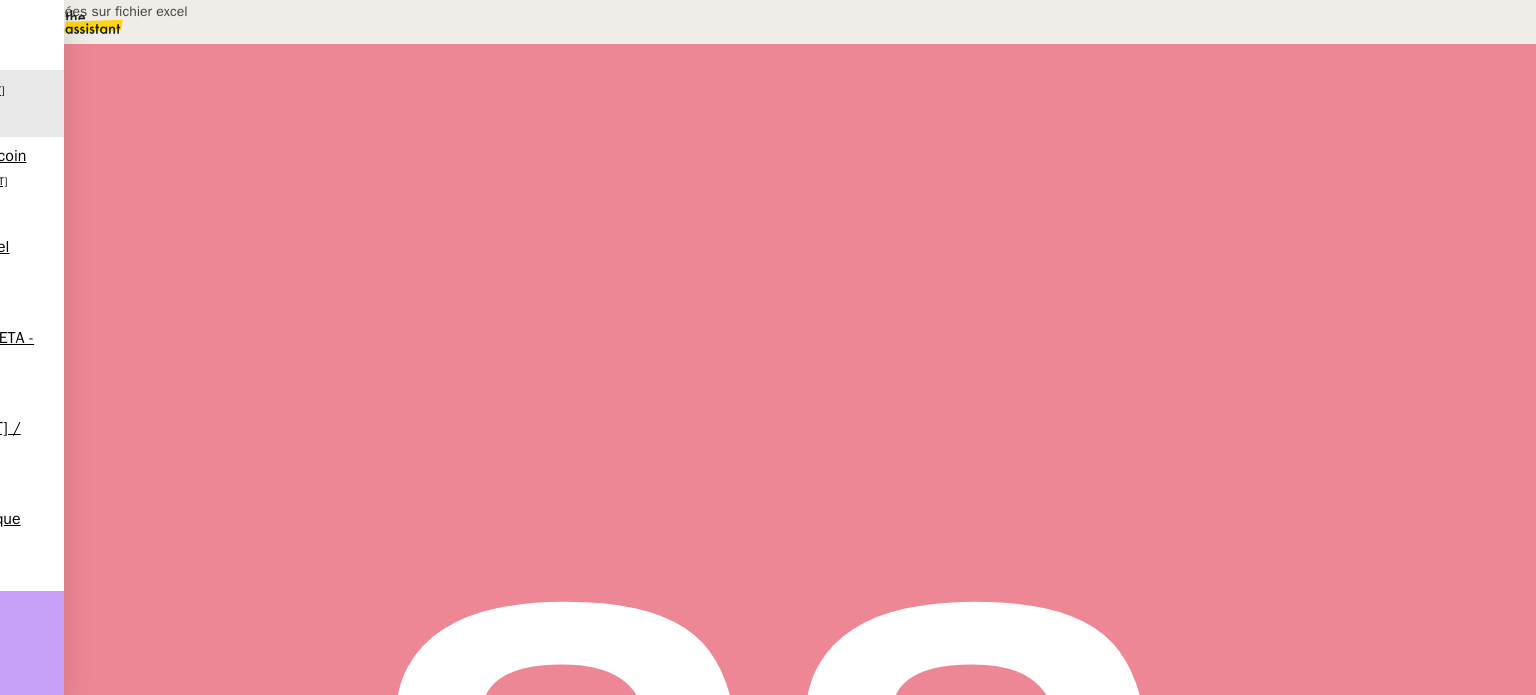click on "Ajout données sur fichier excel" at bounding box center [204, 11] 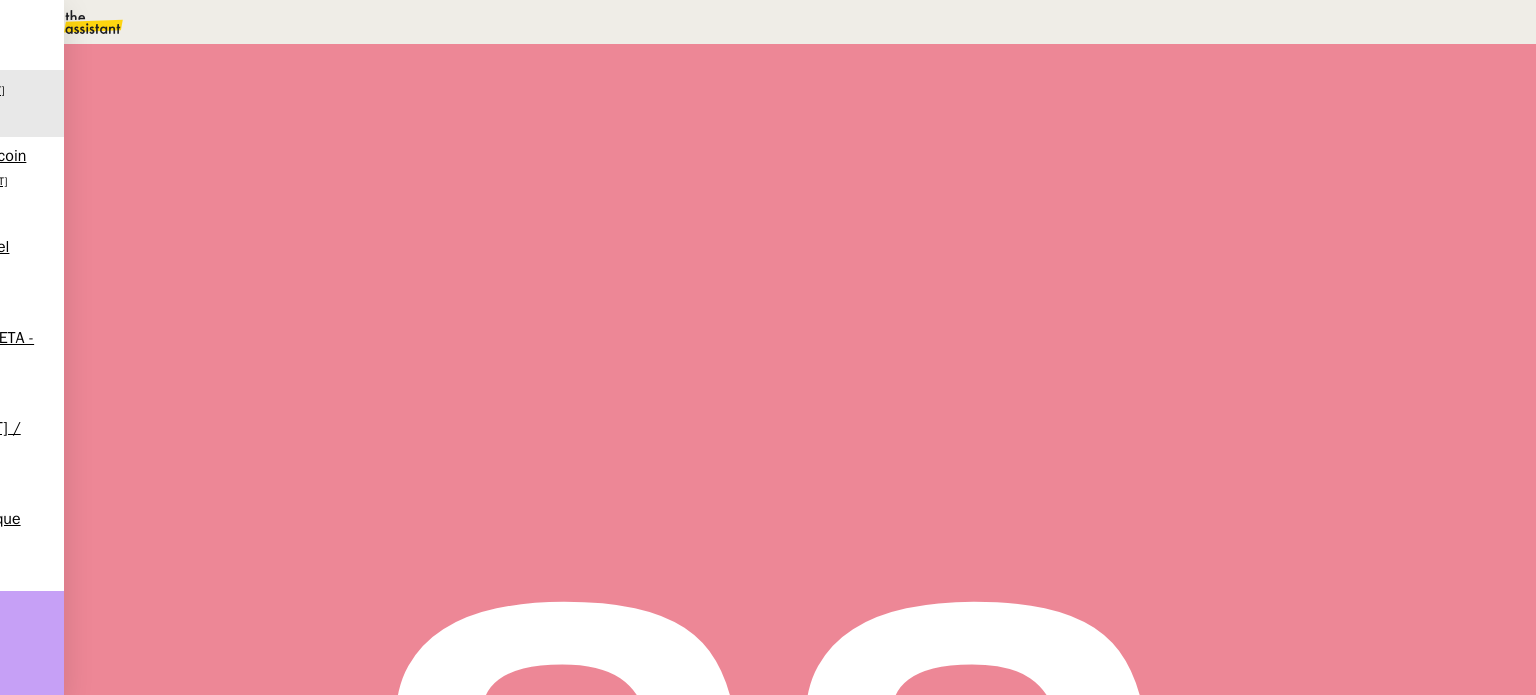 type on "Ajout données sur fichier excel" 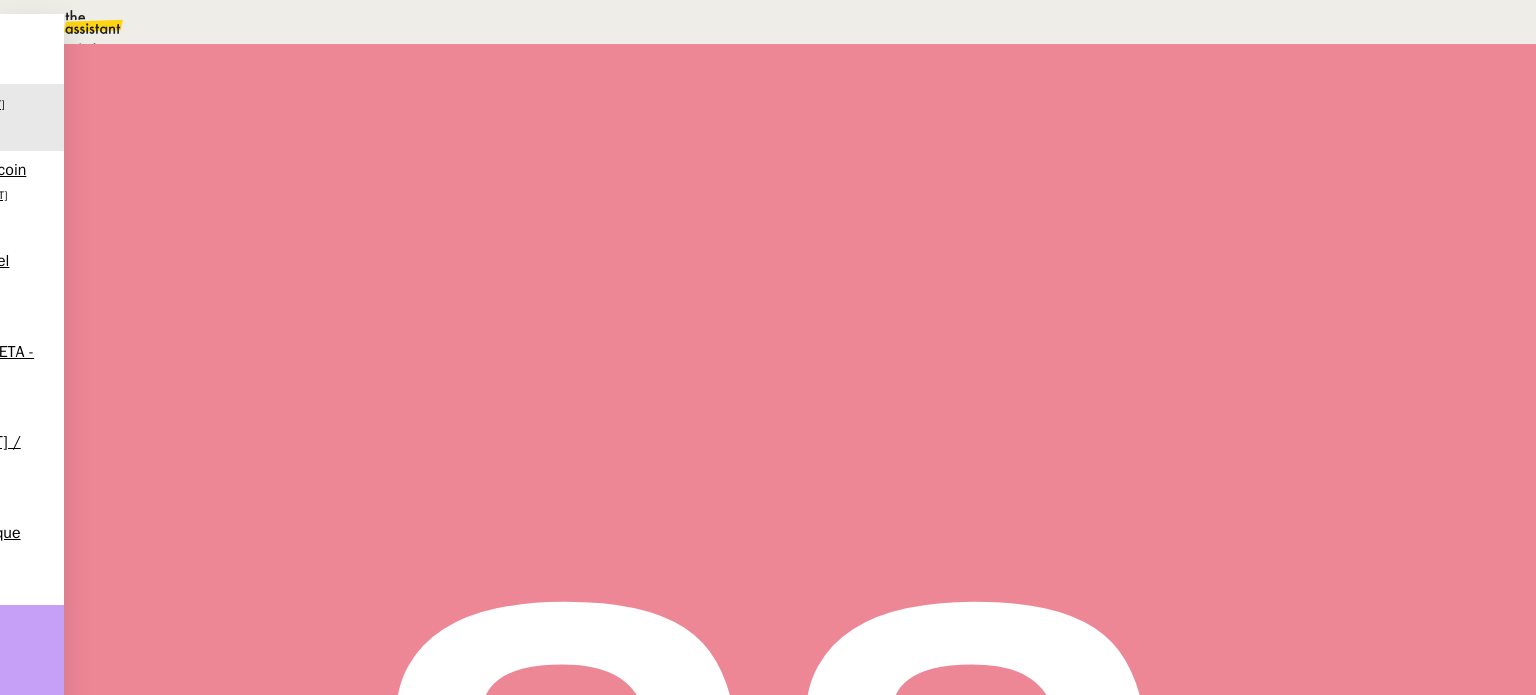 click on "Aucune procédure ne permet de répondre à la demande." at bounding box center [213, 49] 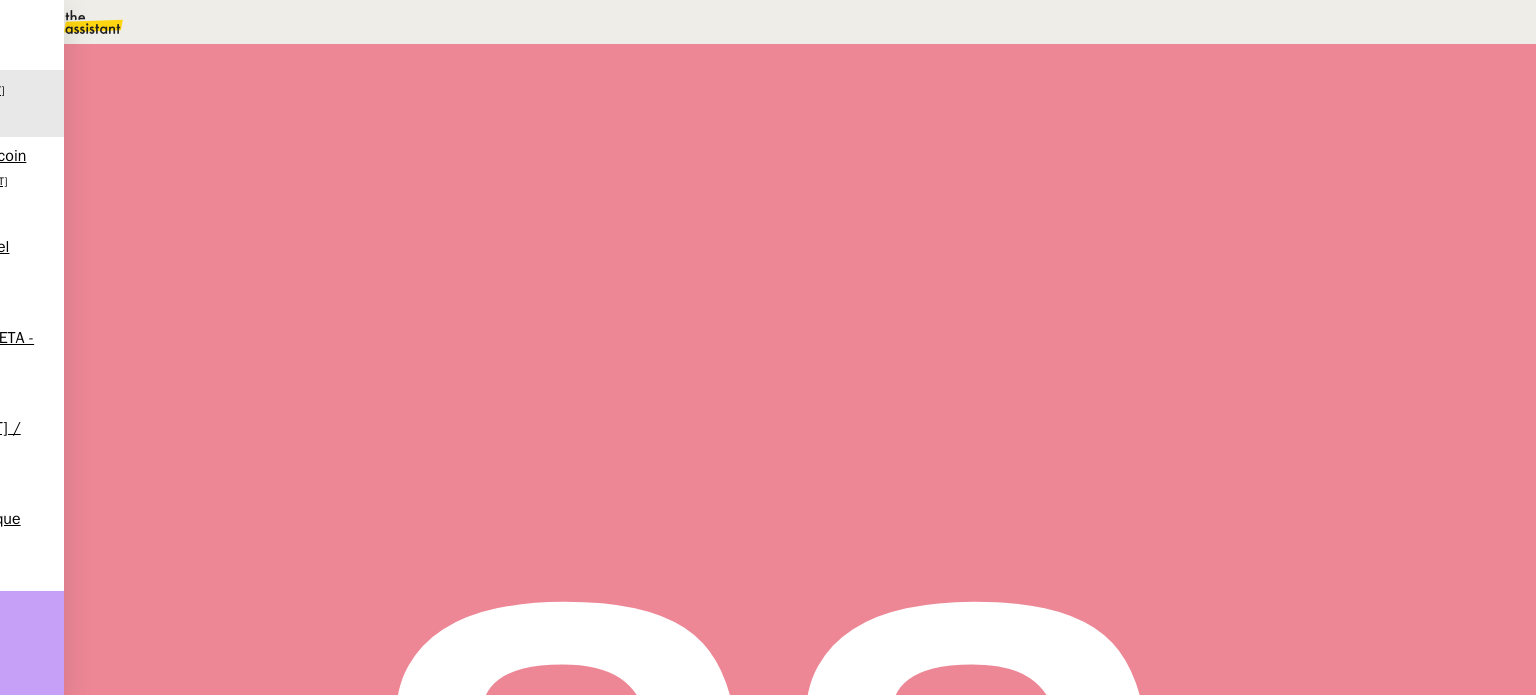 click at bounding box center (1184, 133) 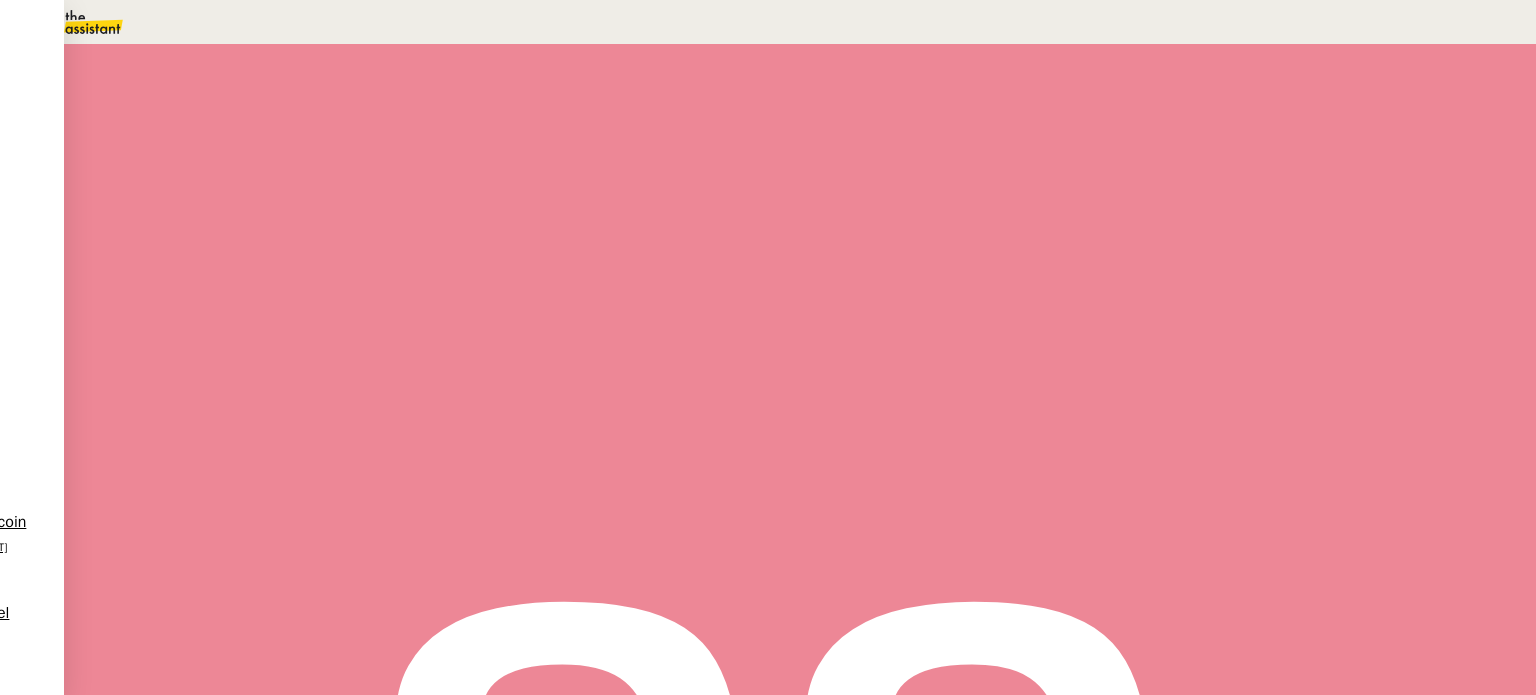 click on "Commentaire" at bounding box center [956, 239] 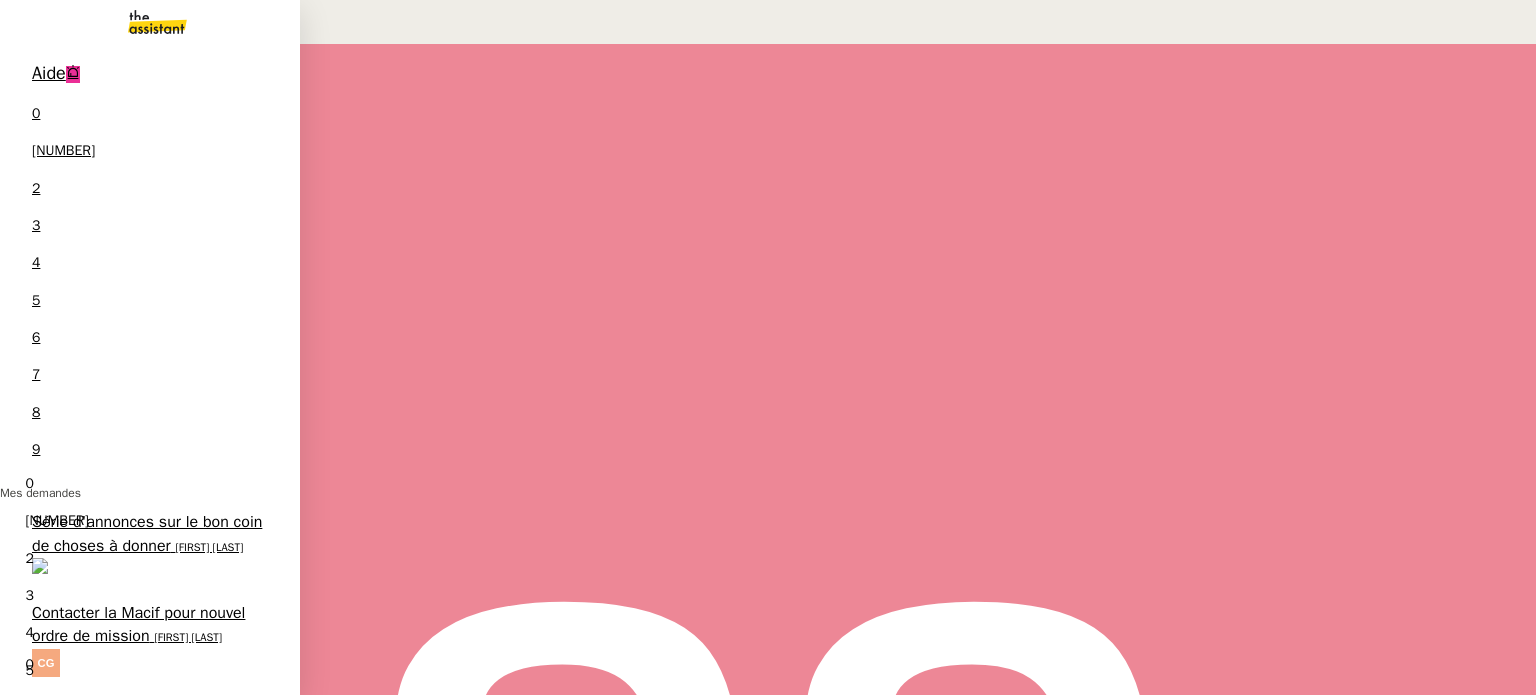 click on "Planifier RDV contrôle technique" at bounding box center (144, 908) 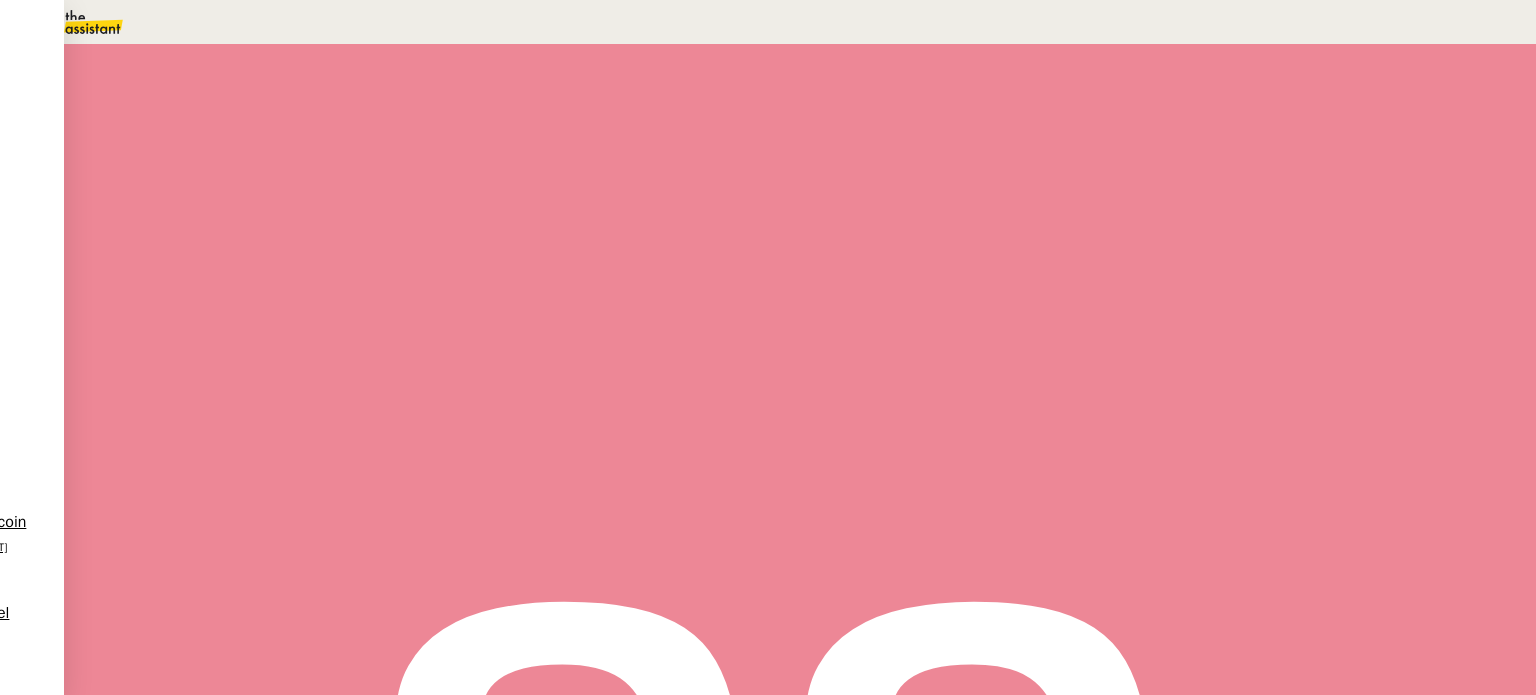 scroll, scrollTop: 100, scrollLeft: 0, axis: vertical 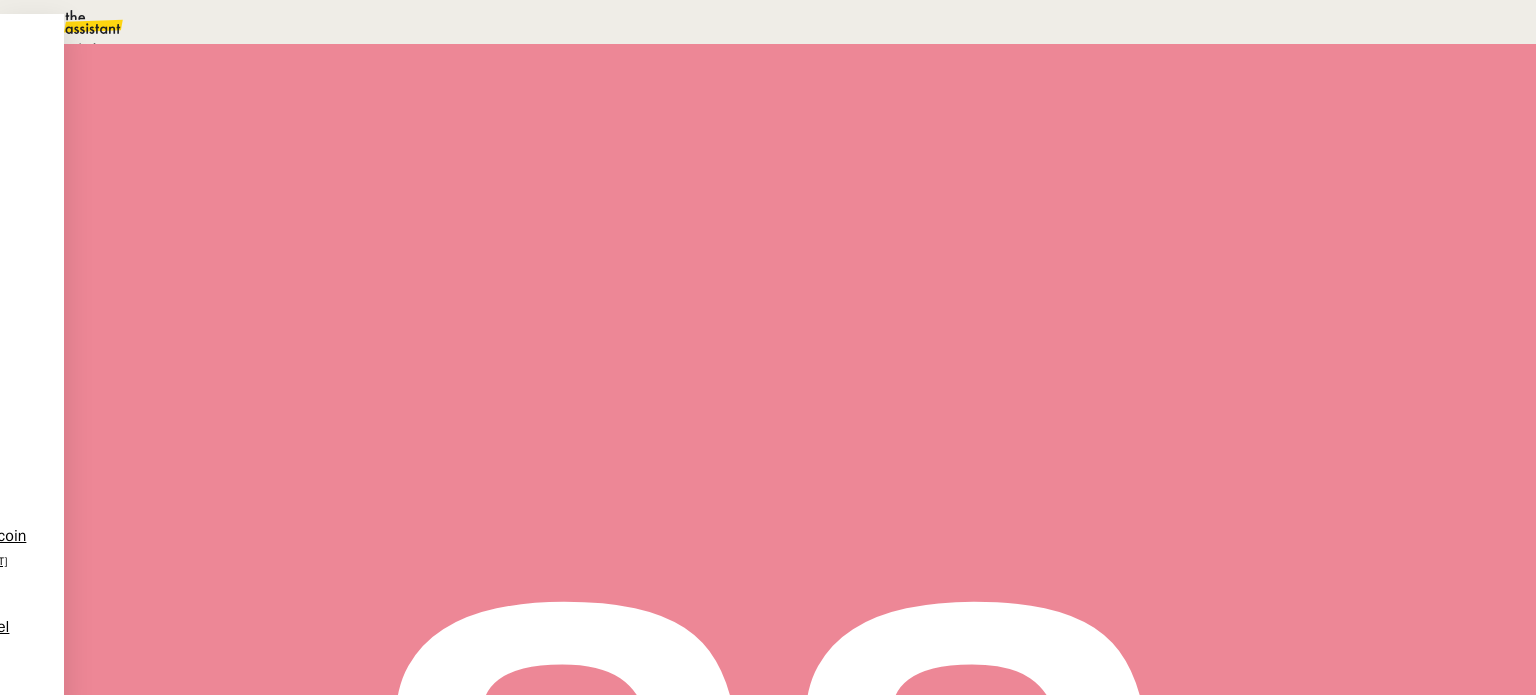 click on "Statut" at bounding box center [290, 114] 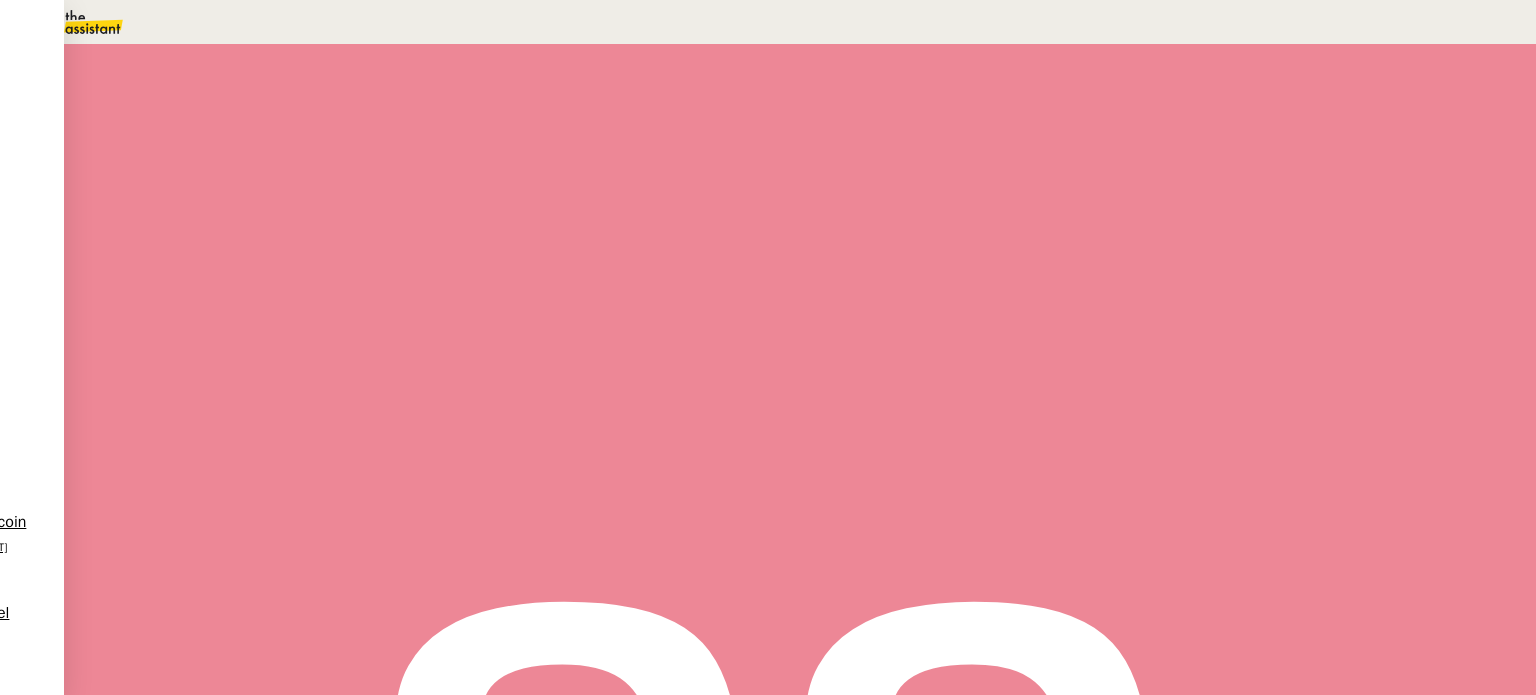 click on "4" at bounding box center (1163, 273) 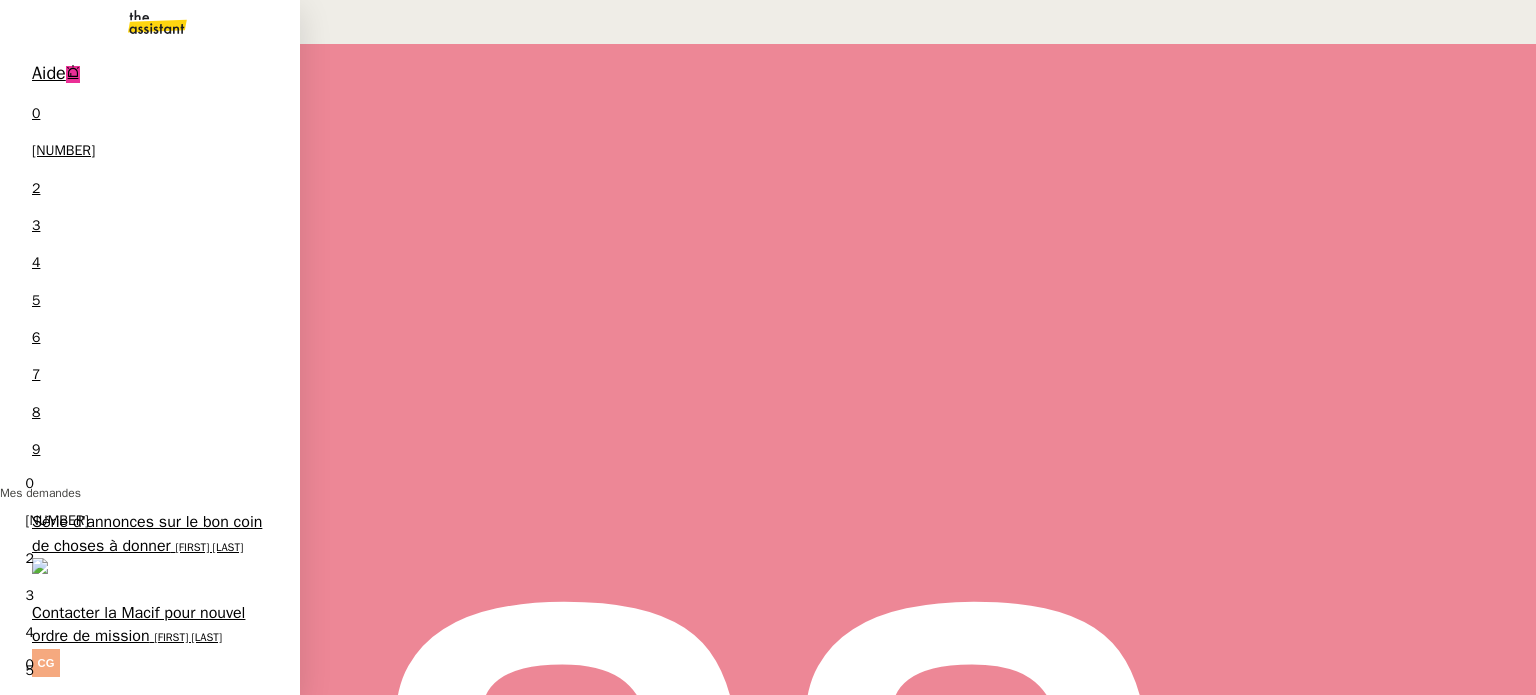 click on "• •••••••• •• •••••" at bounding box center (226, 1520) 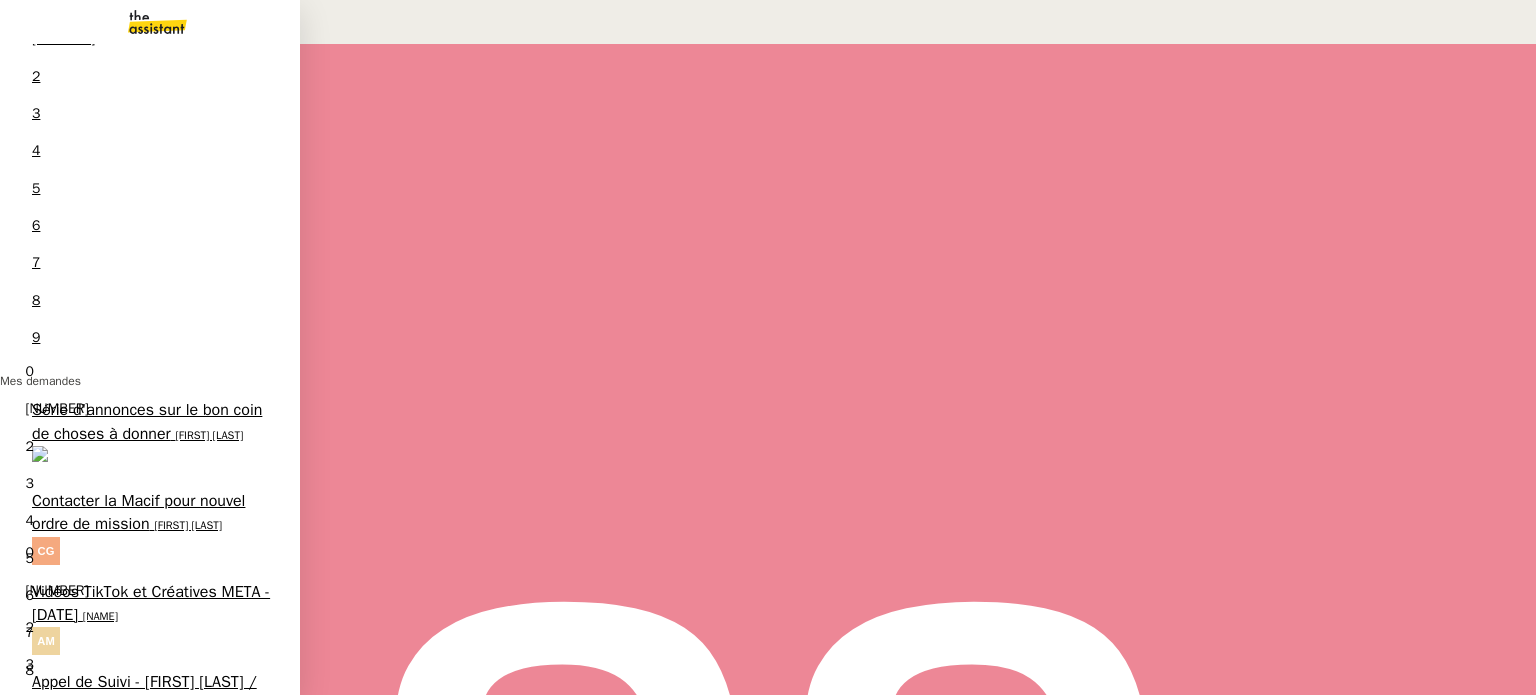 scroll, scrollTop: 112, scrollLeft: 0, axis: vertical 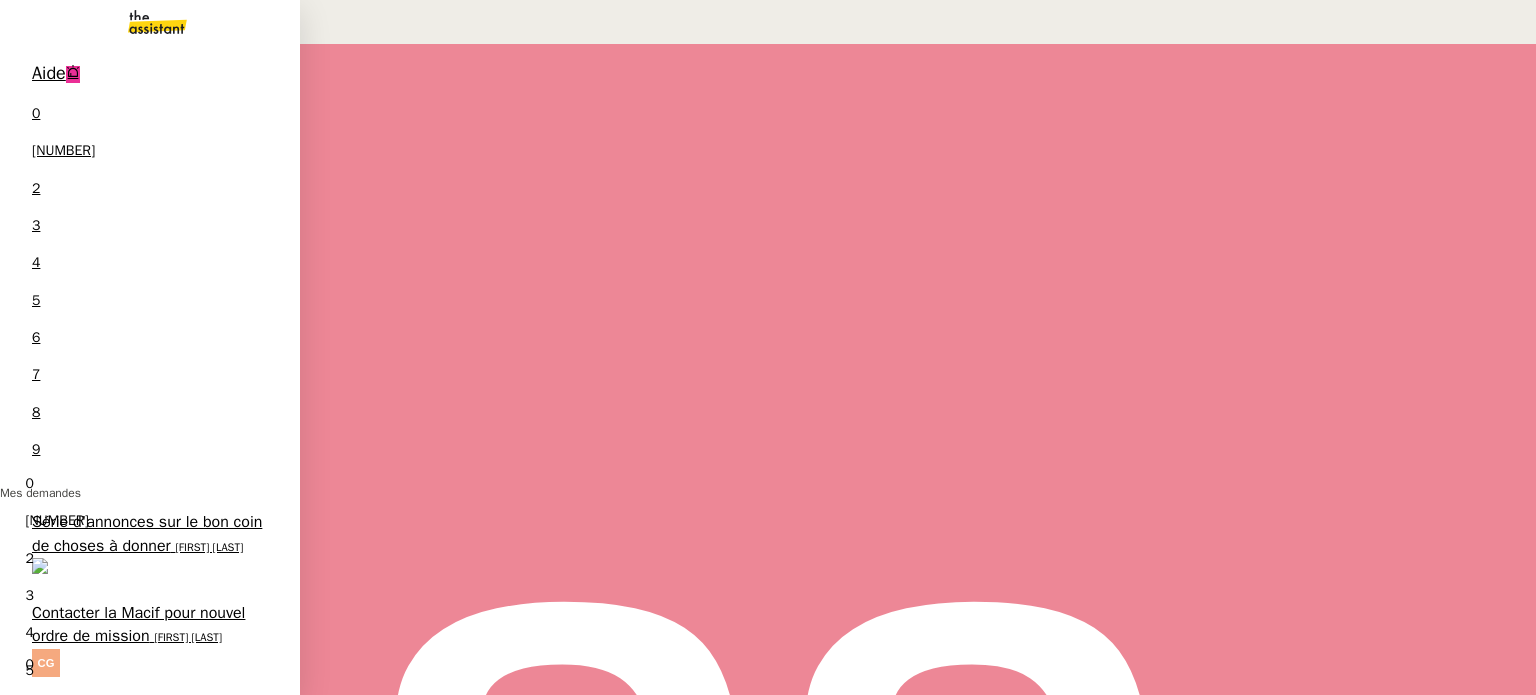 click on "Aide  0   1   2   3   4   5   6   7   8   9" at bounding box center (150, 266) 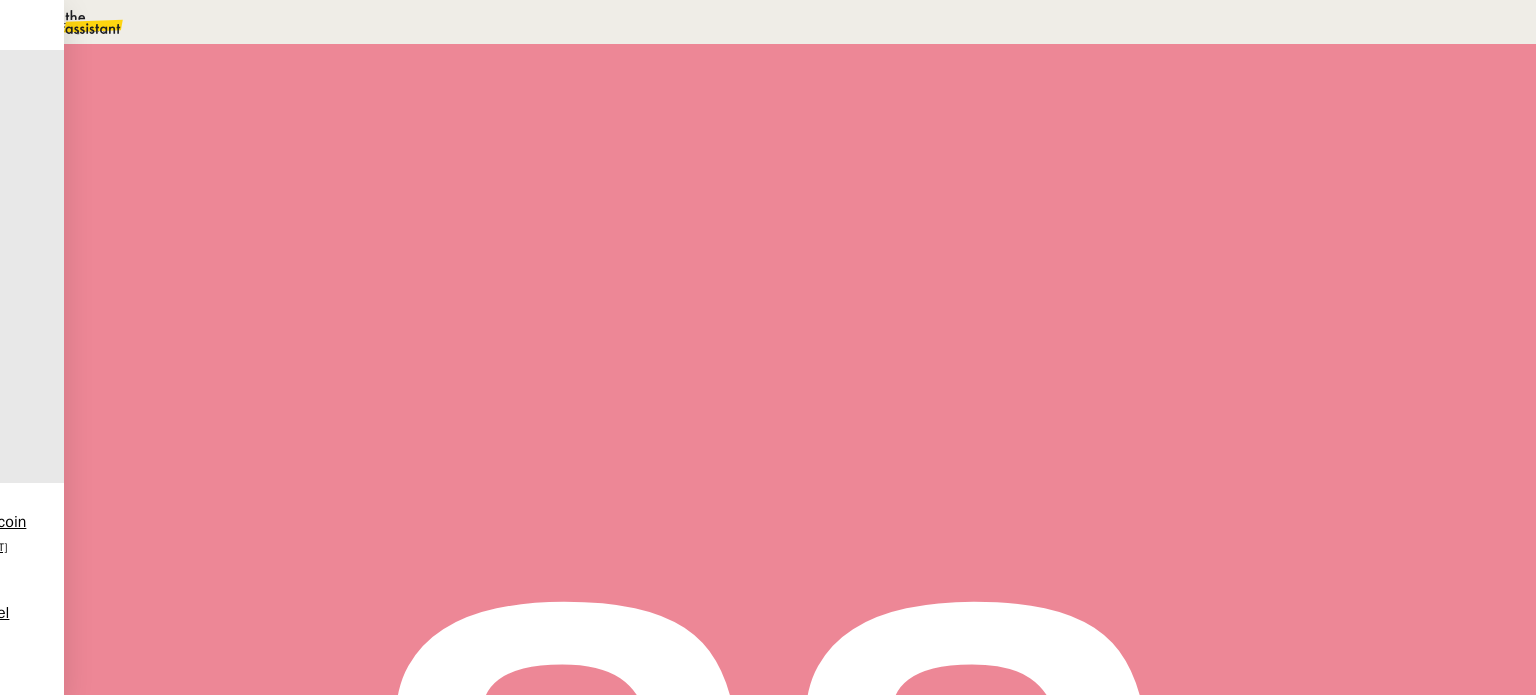 click on "Guillaume Farina    client" at bounding box center [800, 141] 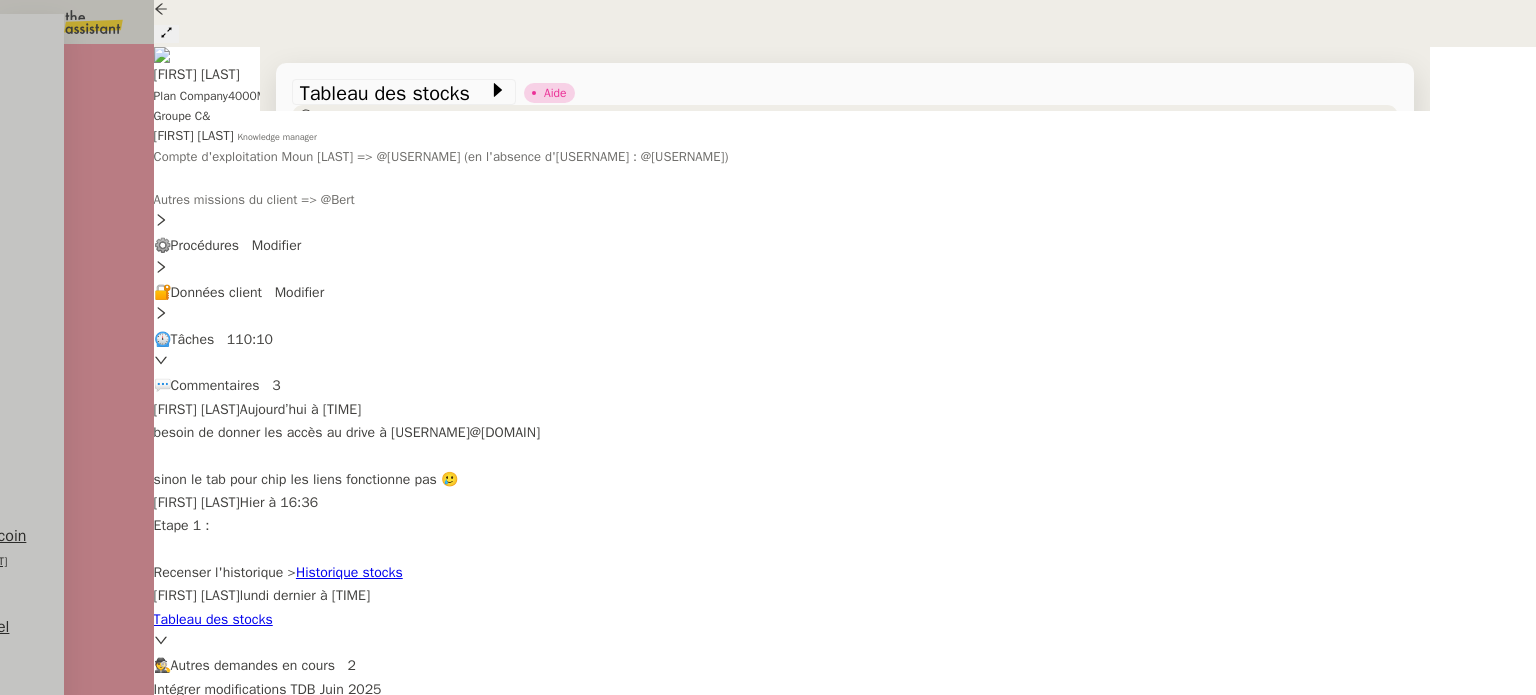 click on "Statut" at bounding box center [335, 117] 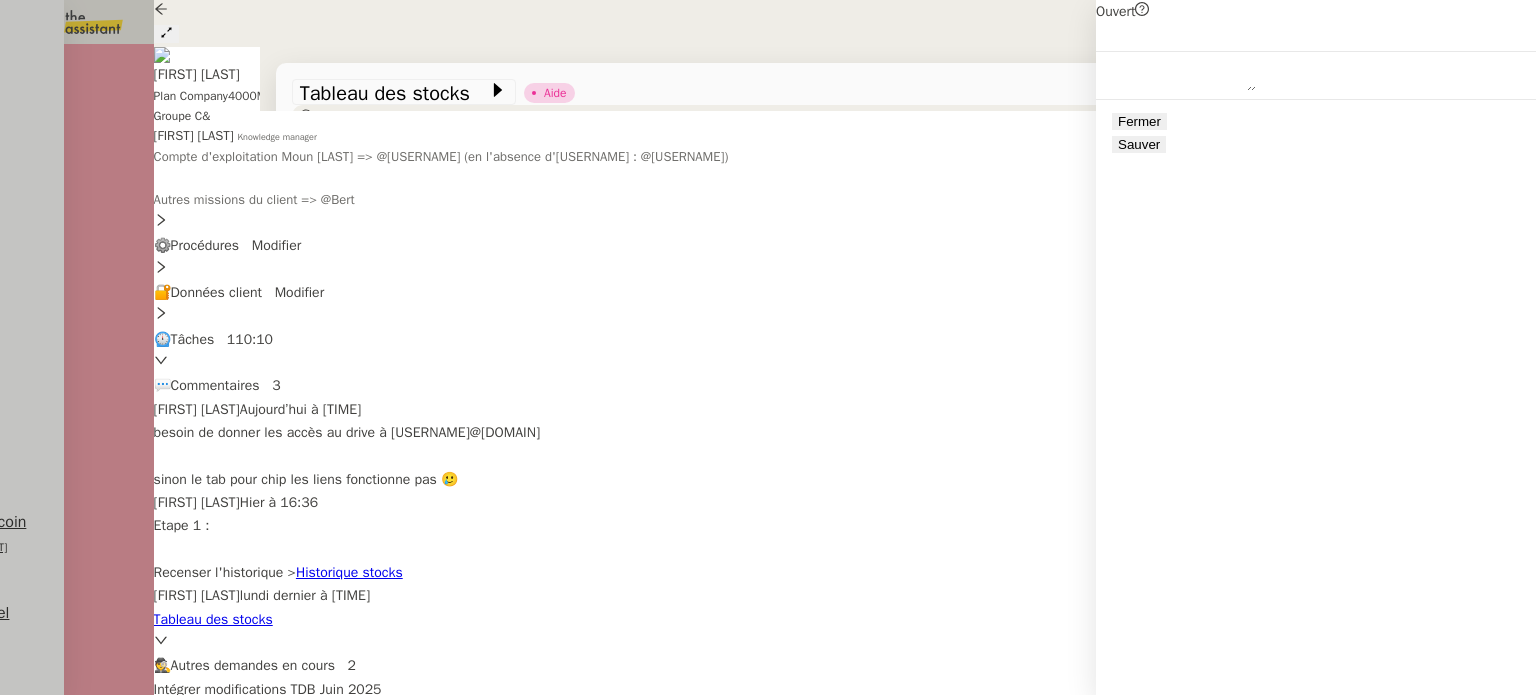 click on "Sauver" at bounding box center (1139, 144) 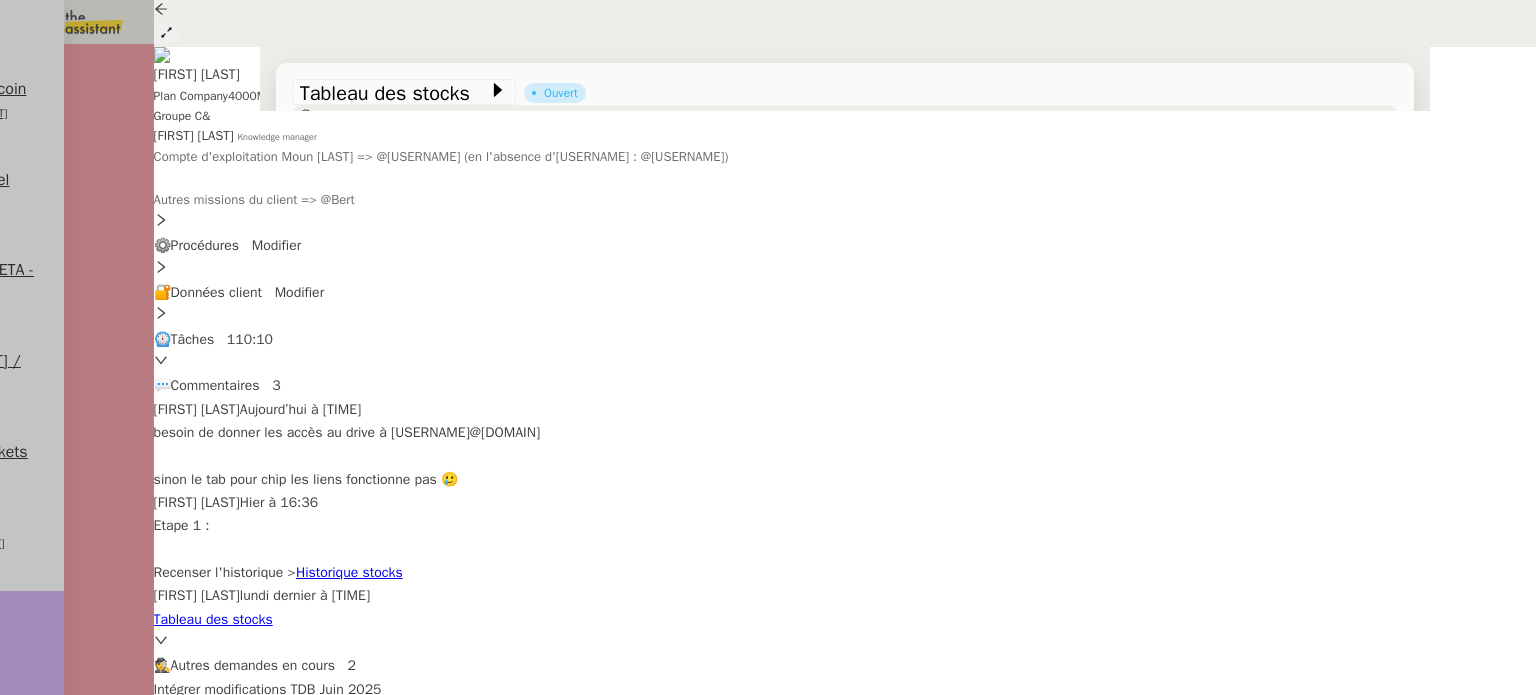 click at bounding box center [768, 347] 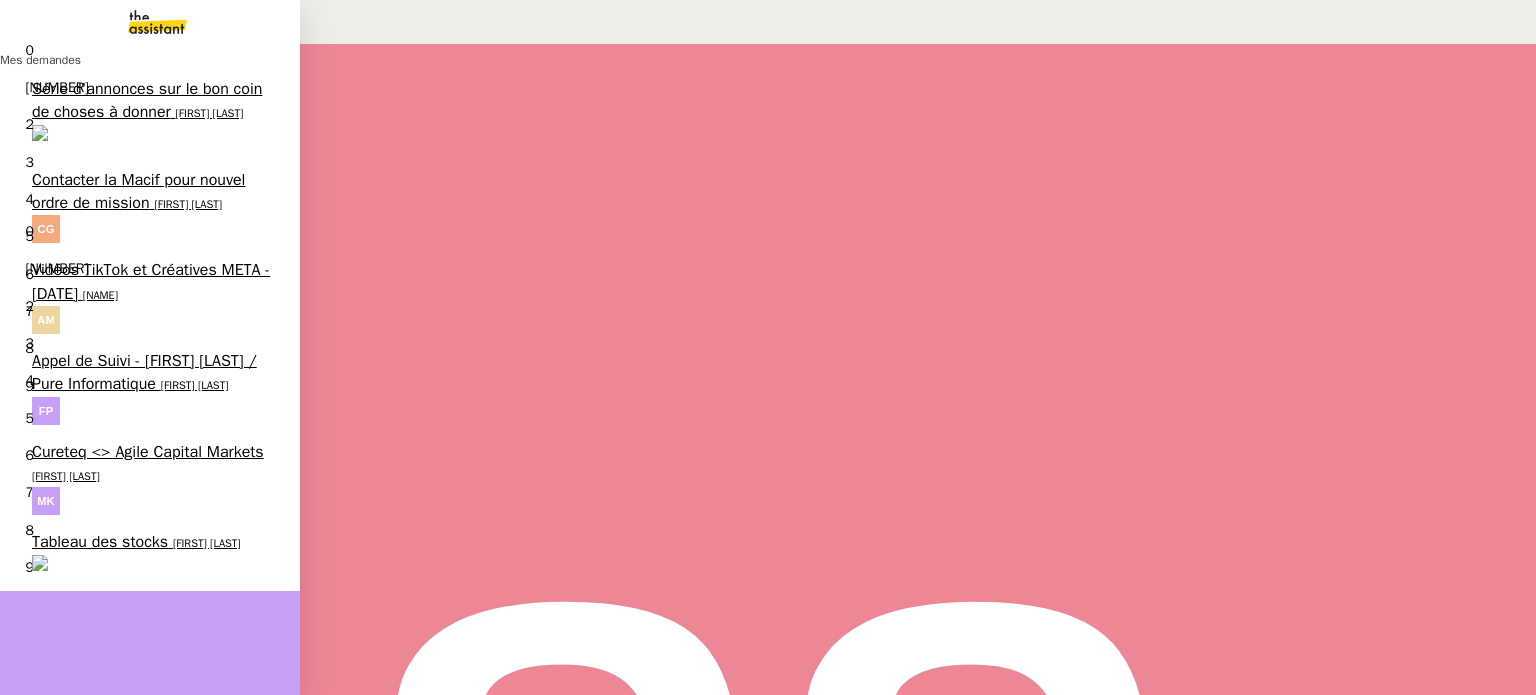 click on "Tableau des stocks" at bounding box center [100, 566] 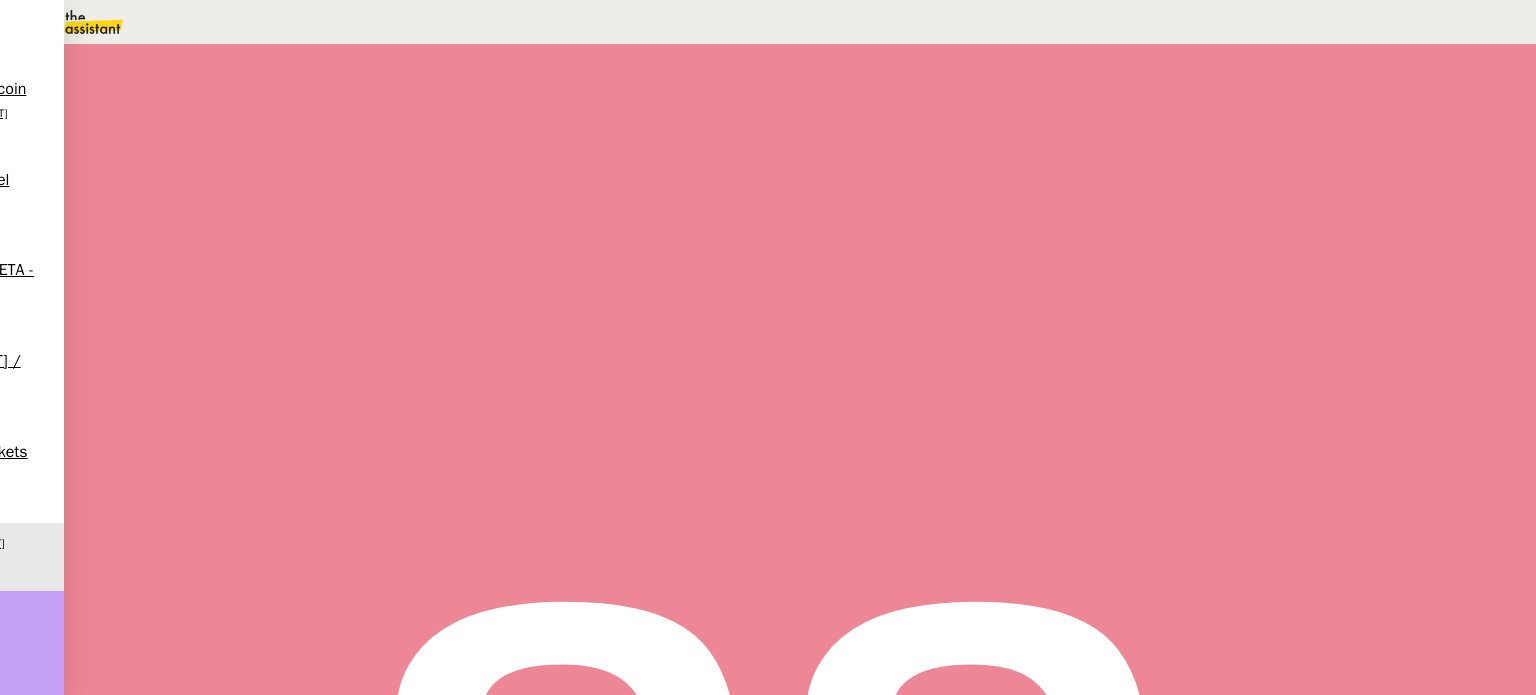 scroll, scrollTop: 300, scrollLeft: 0, axis: vertical 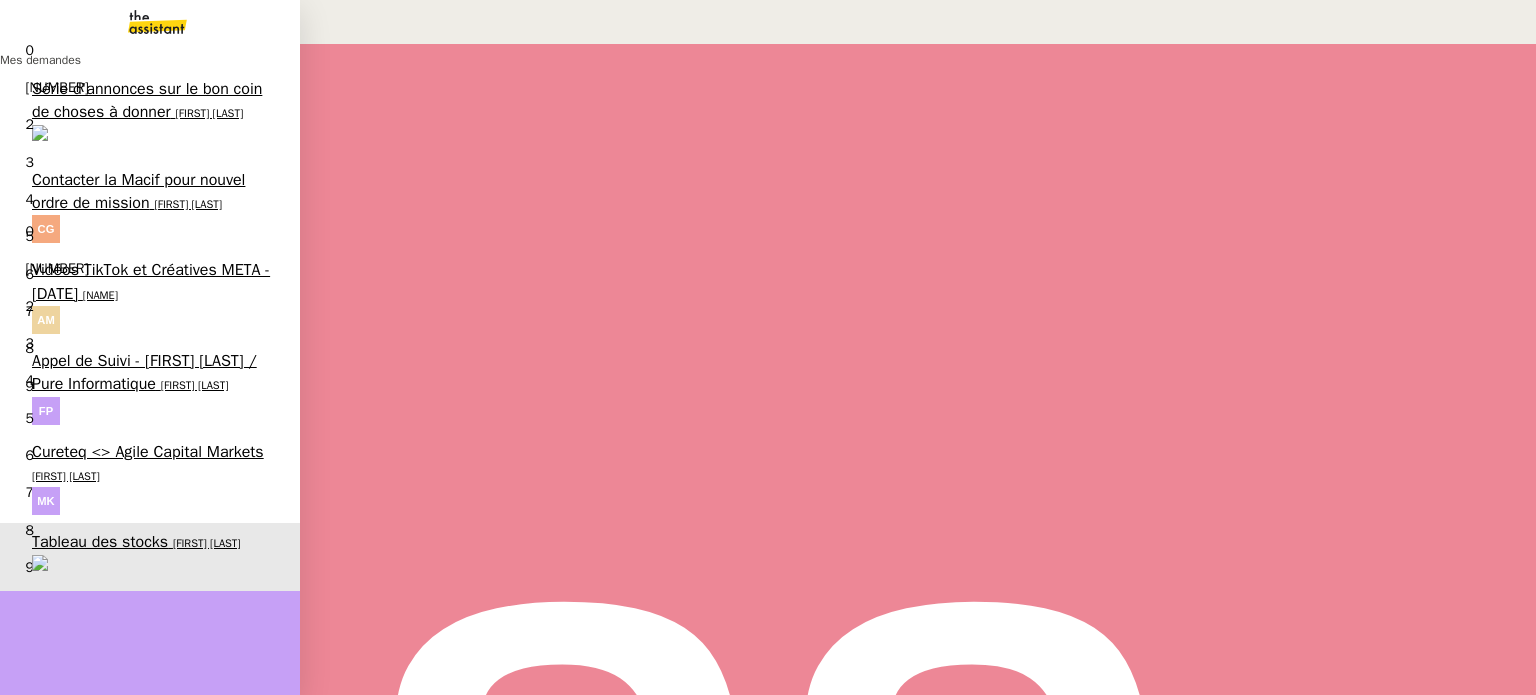 click on "Cureteq <> Agile Capital Markets" at bounding box center (130, 486) 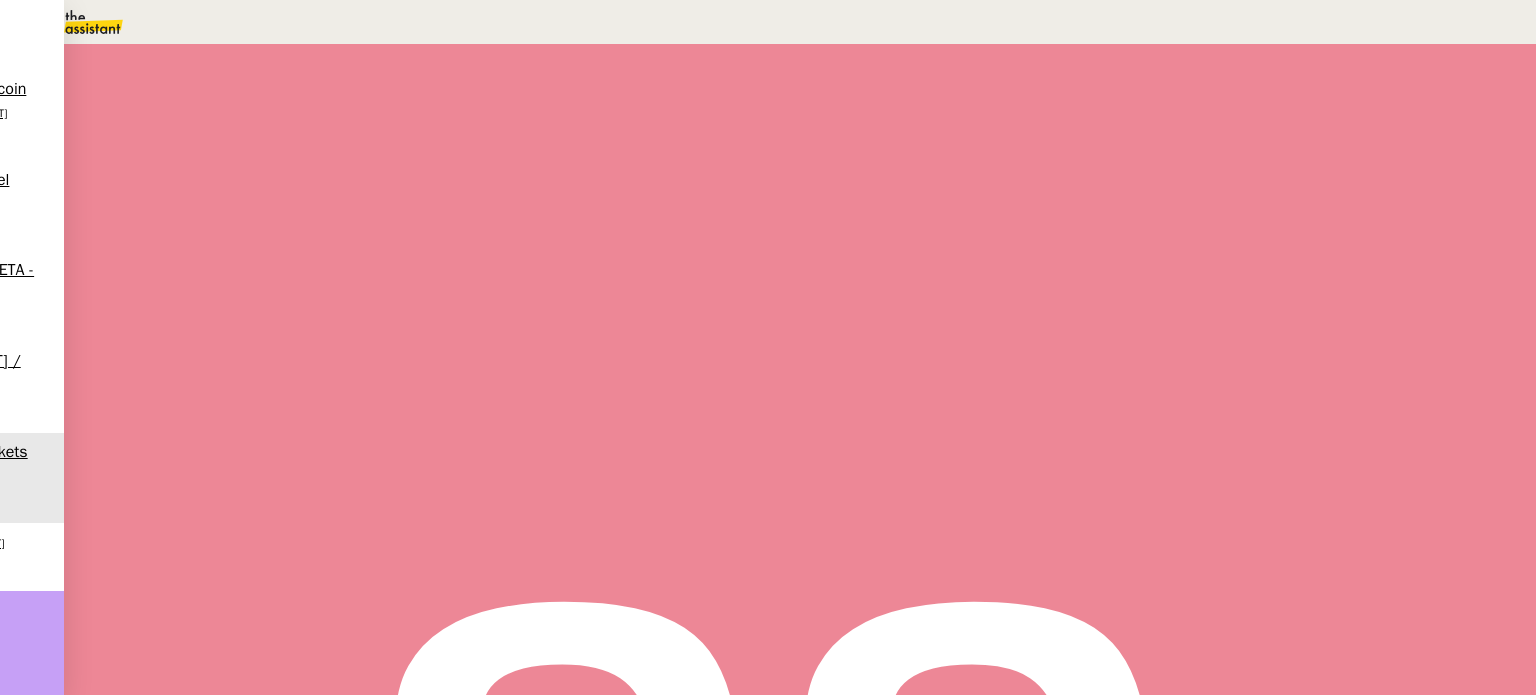 scroll, scrollTop: 5764, scrollLeft: 0, axis: vertical 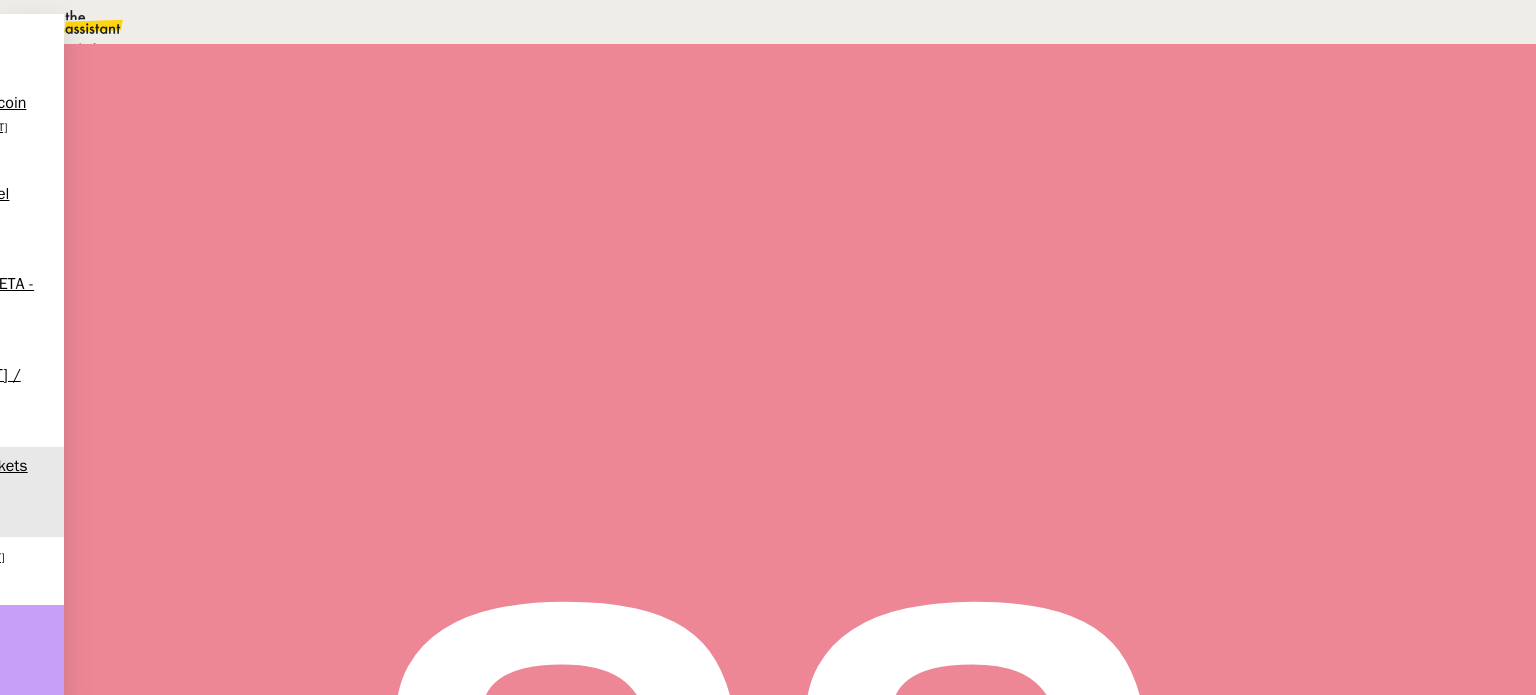 click on "Terminé" at bounding box center [72, 48] 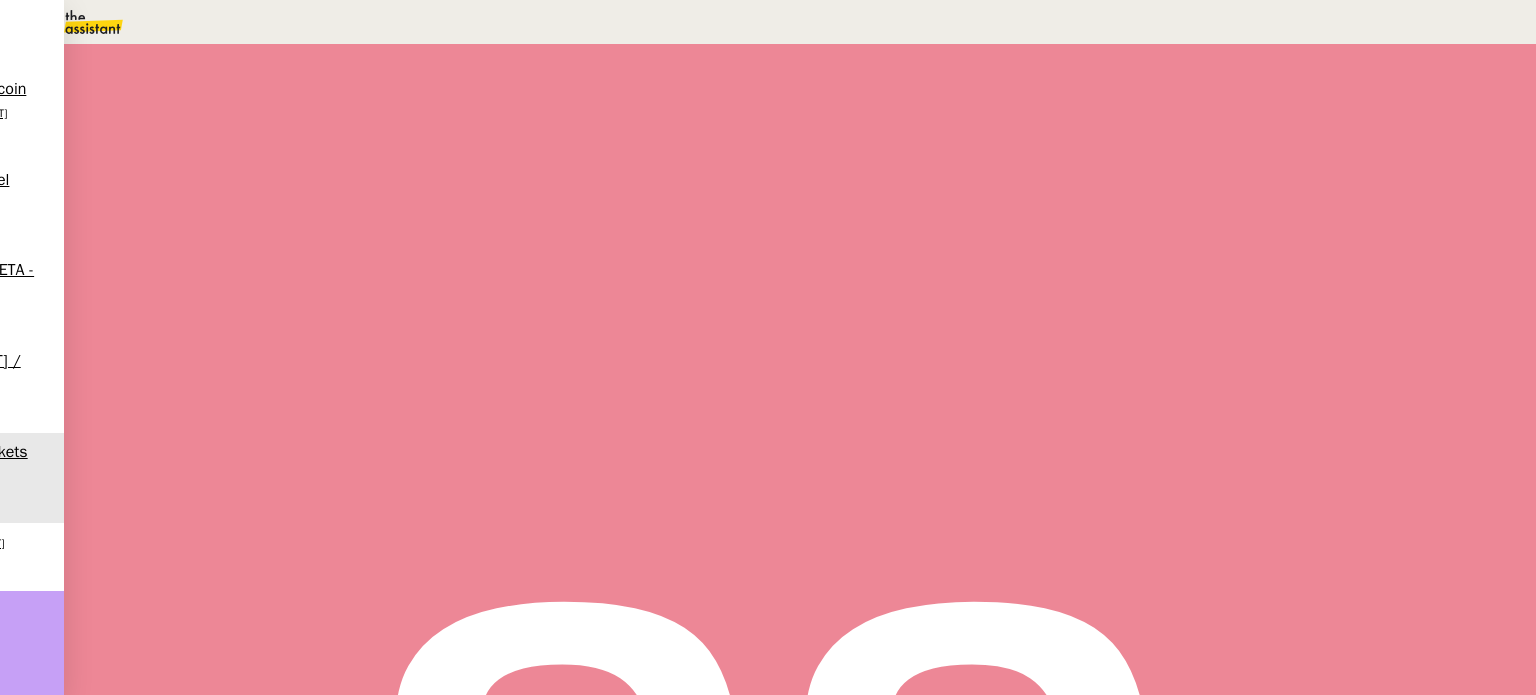 click on "Sauver" at bounding box center [1139, 188] 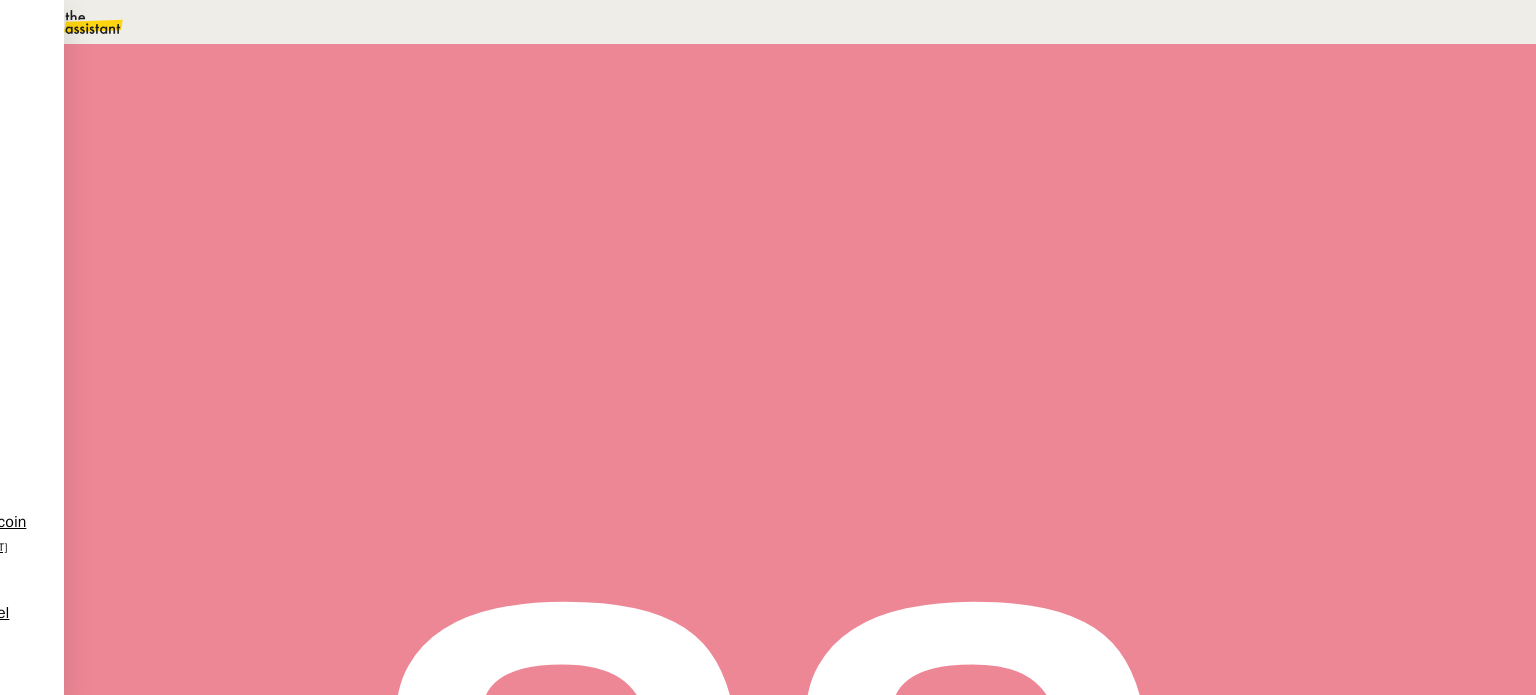 scroll, scrollTop: 0, scrollLeft: 0, axis: both 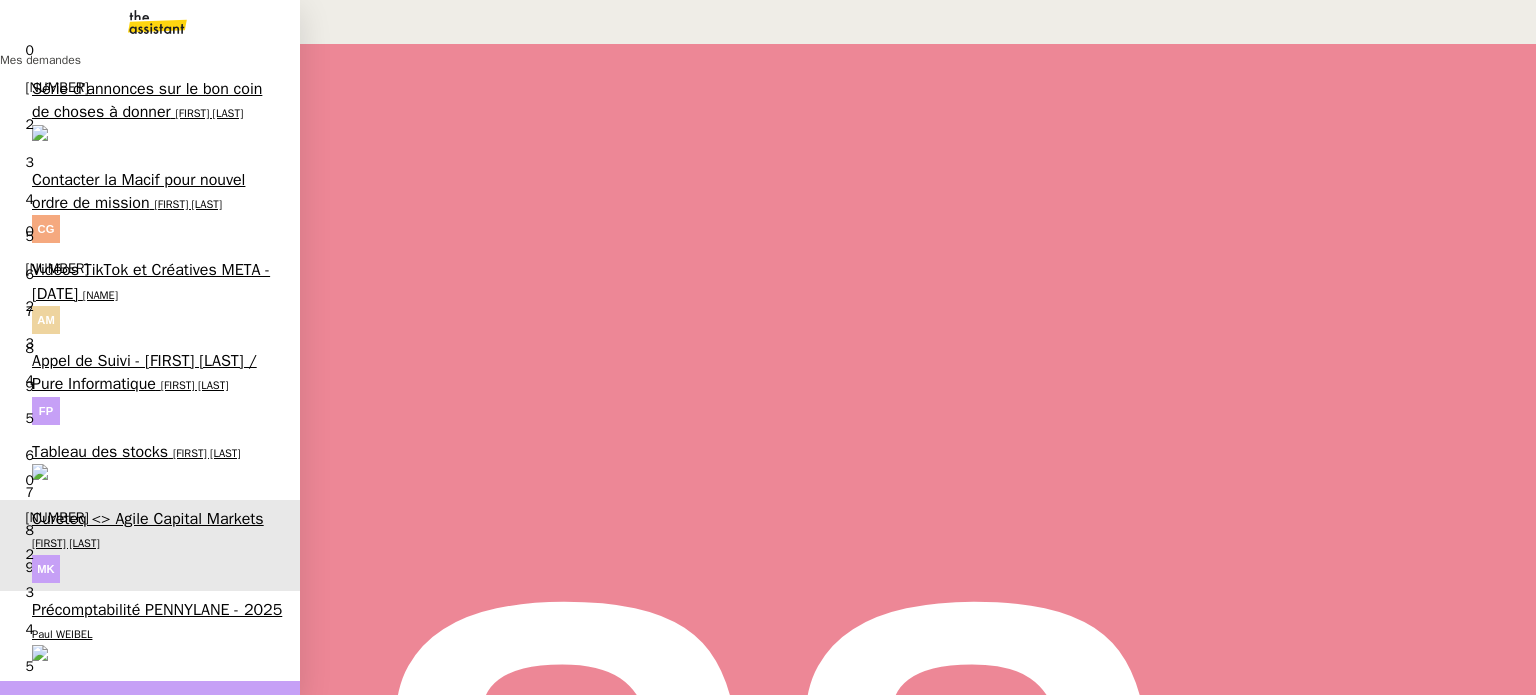 click on "Précomptabilité PENNYLANE - 2025" at bounding box center [135, 667] 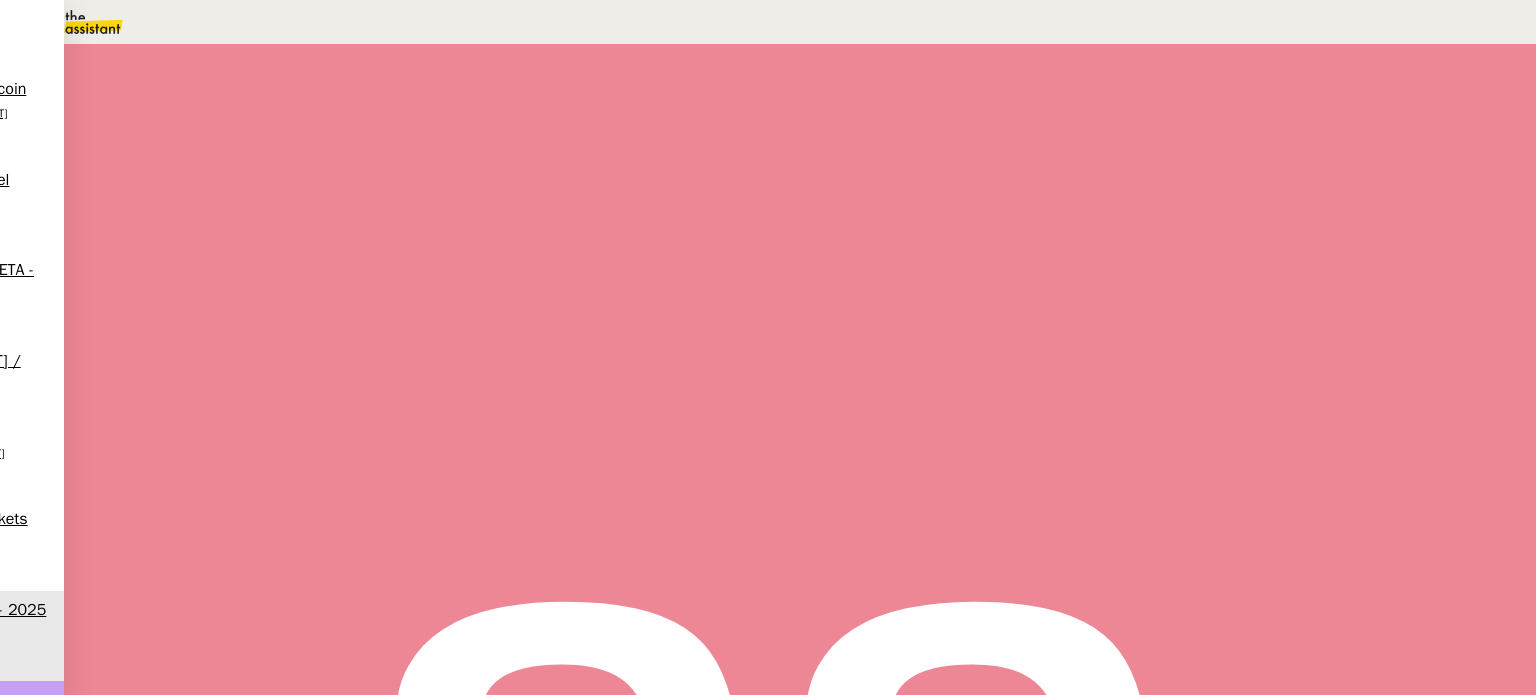 scroll, scrollTop: 300, scrollLeft: 0, axis: vertical 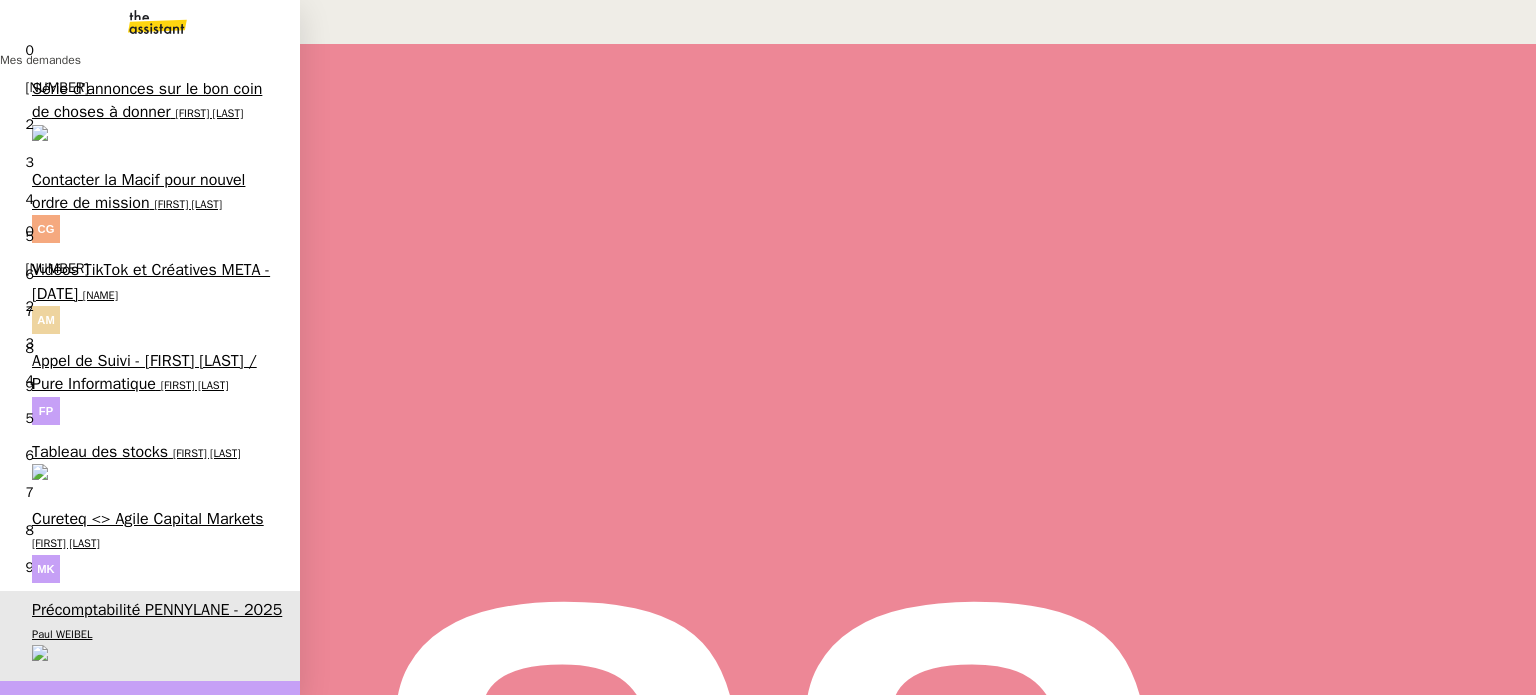 click on "Cureteq <> Agile Capital Markets" at bounding box center (130, 577) 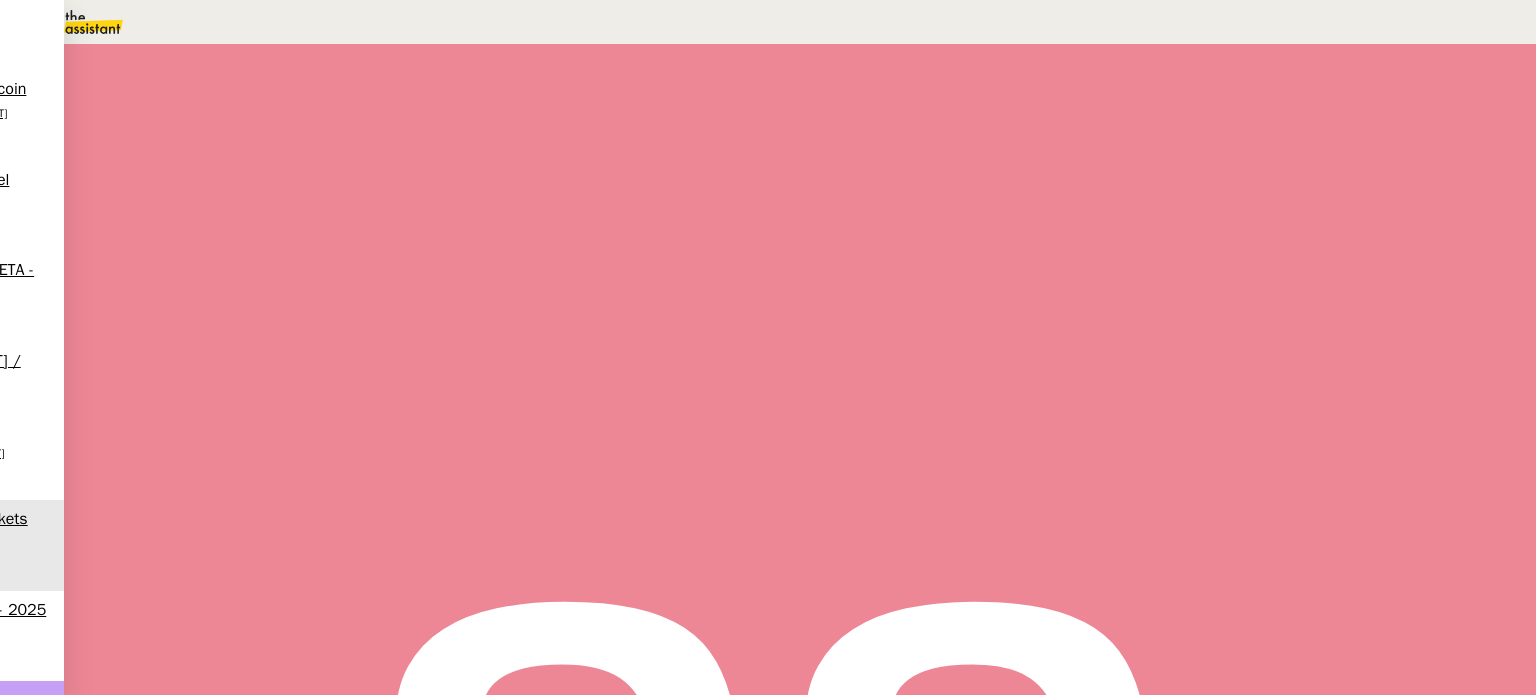 click on "Statut" at bounding box center [800, 113] 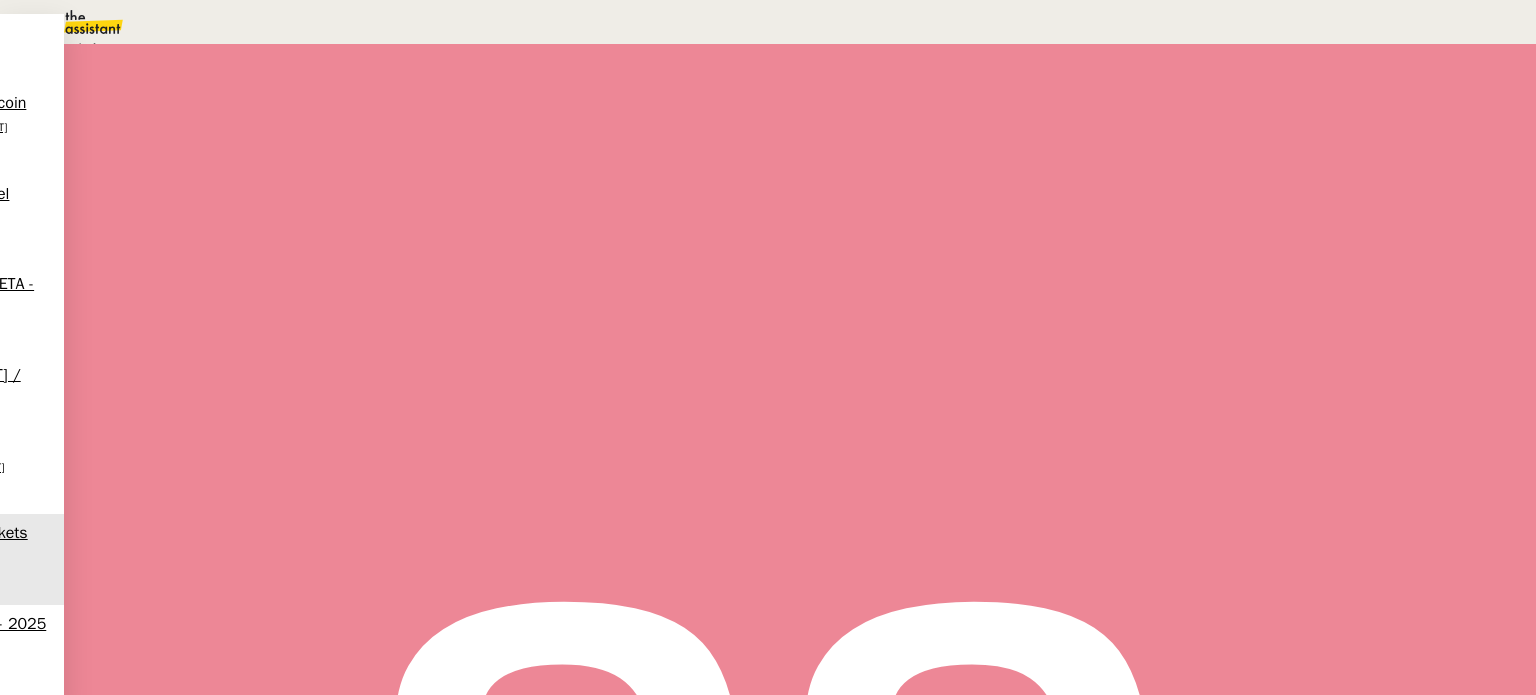 click on "Terminé" at bounding box center [72, 48] 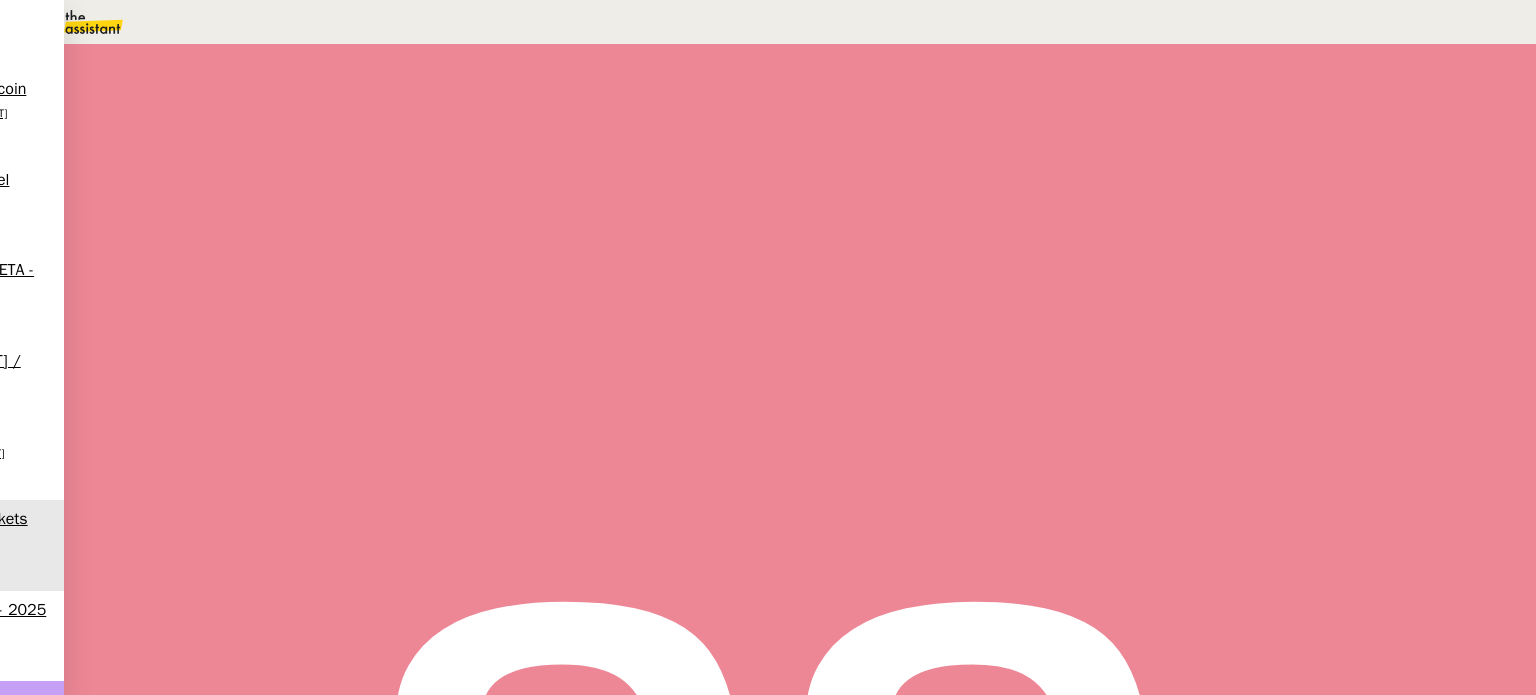 click on "Sauver" at bounding box center [1139, 188] 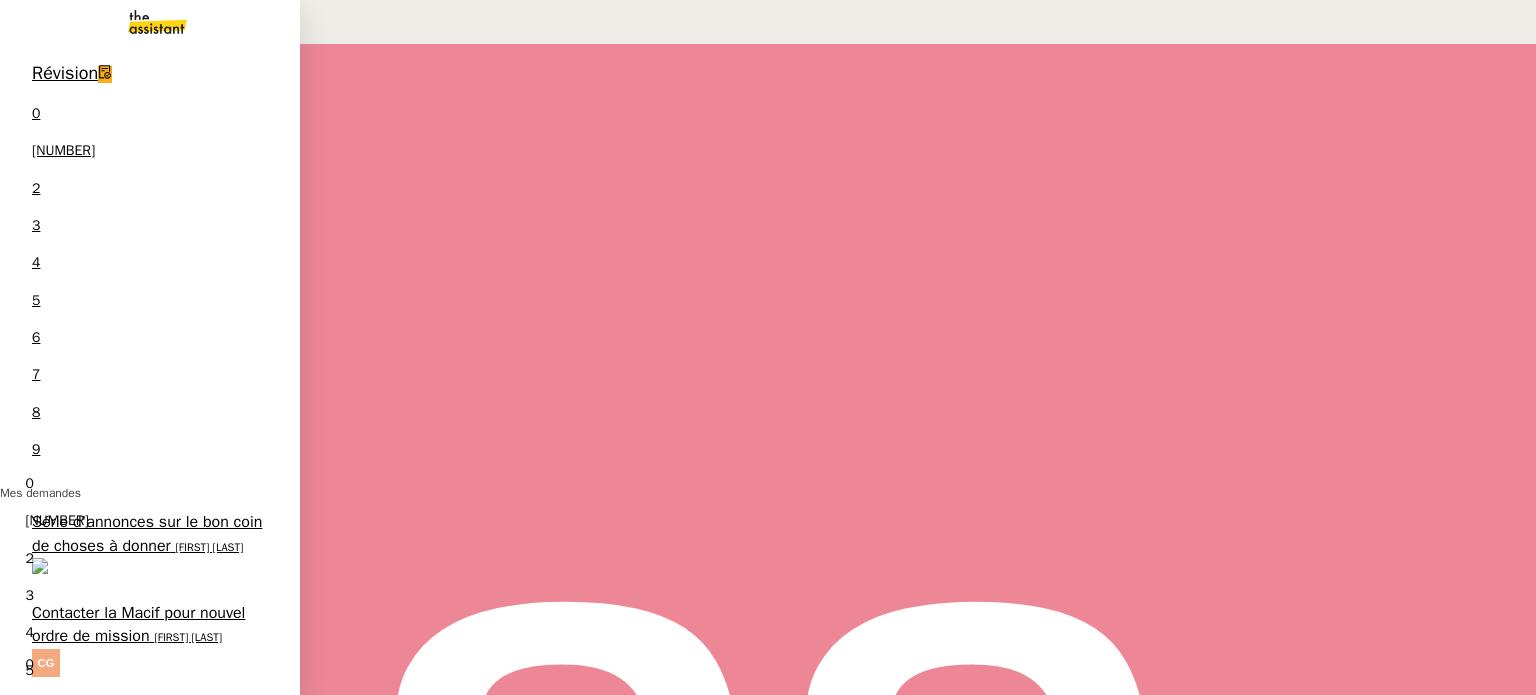 click on "Précomptabilité PENNYLANE - 2025" at bounding box center [135, 1010] 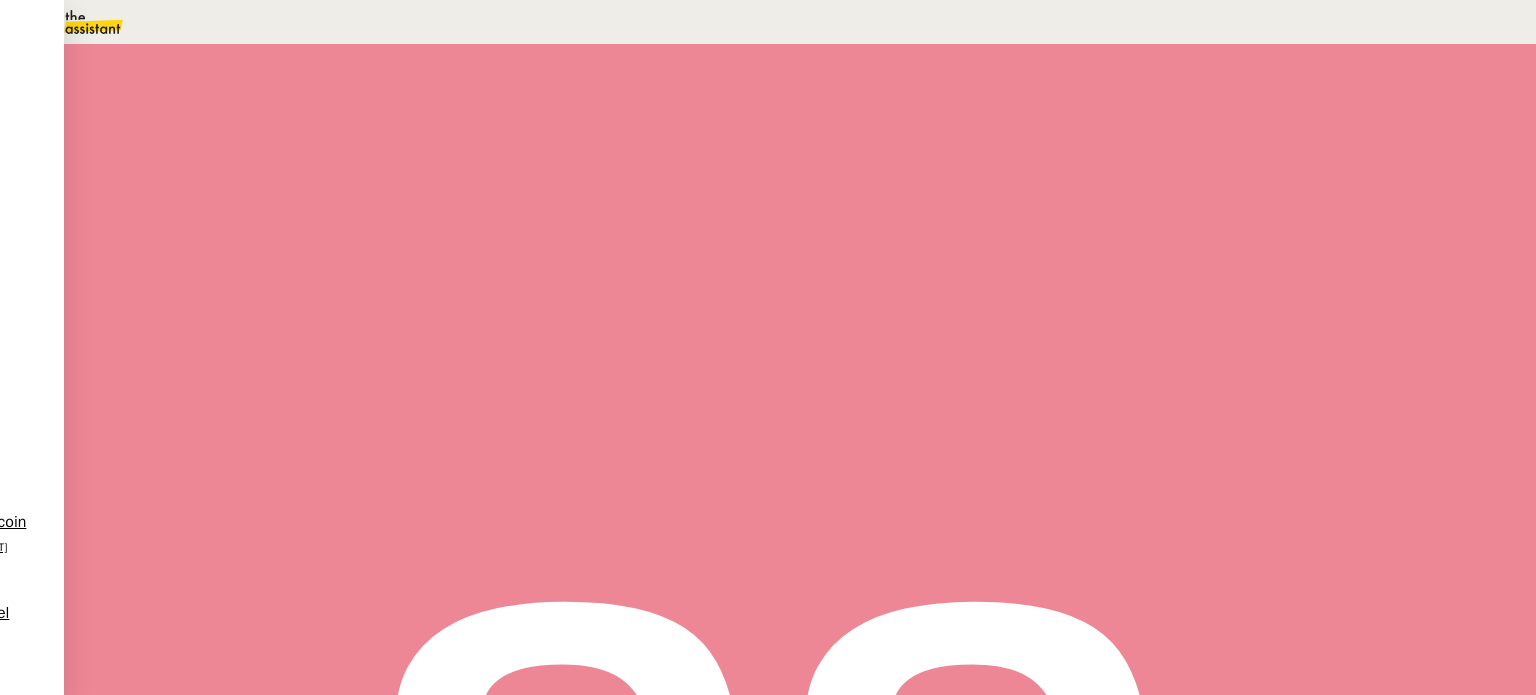 click on "Répondre" at bounding box center [291, 567] 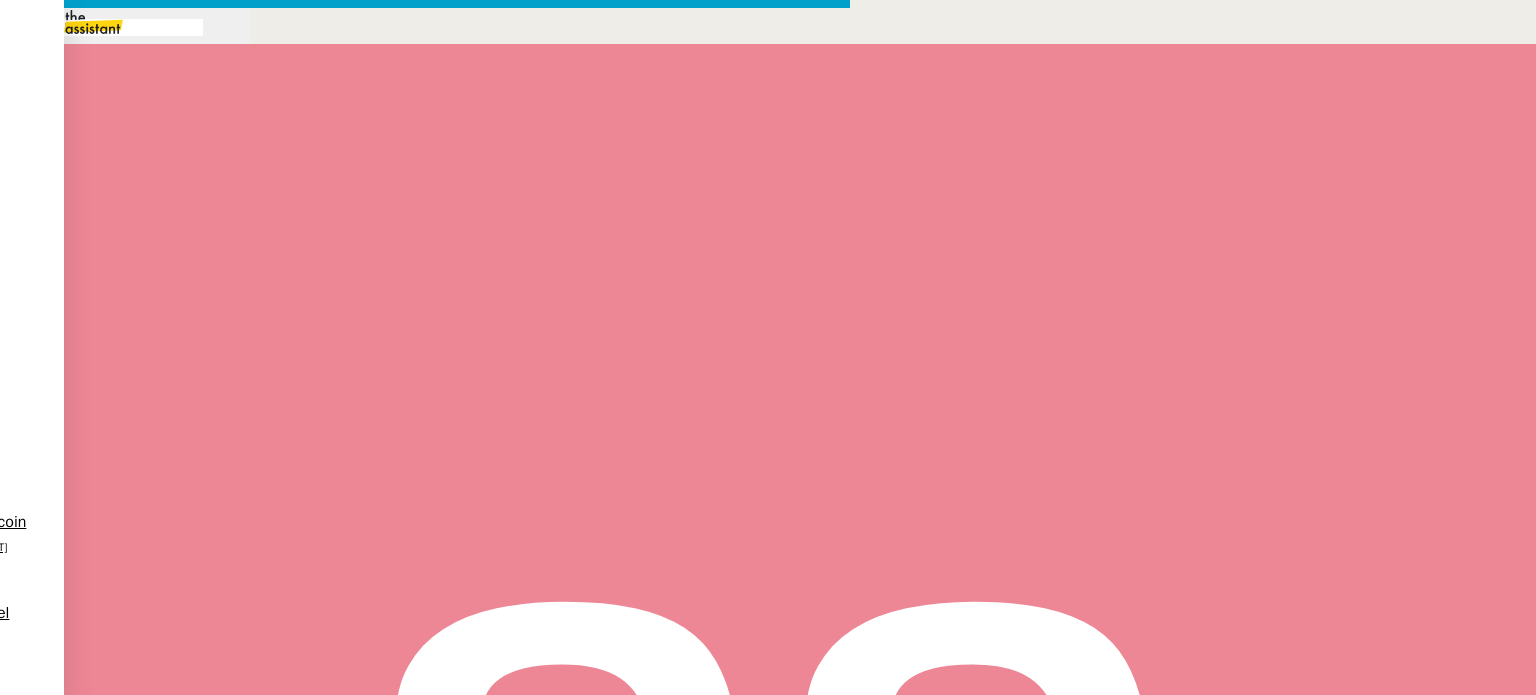 click at bounding box center (425, 837) 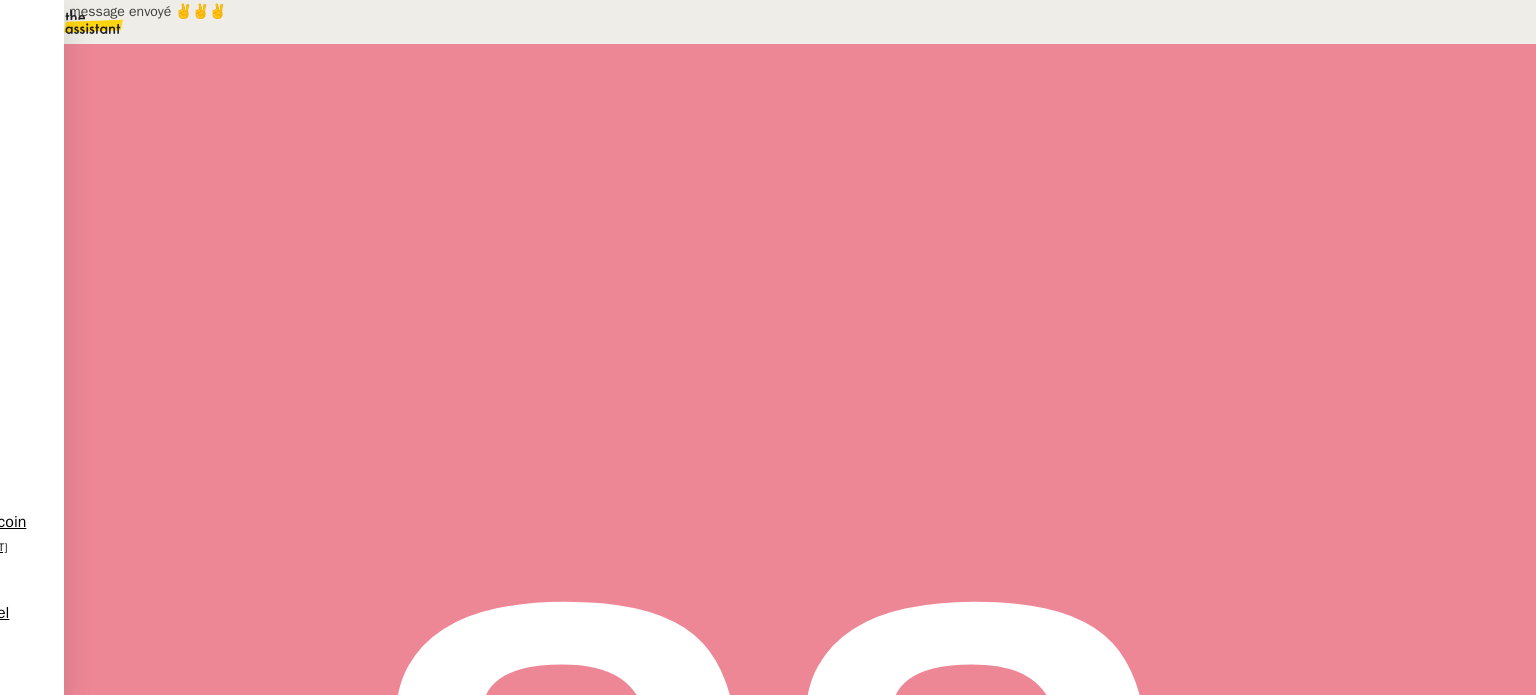 scroll, scrollTop: 516, scrollLeft: 0, axis: vertical 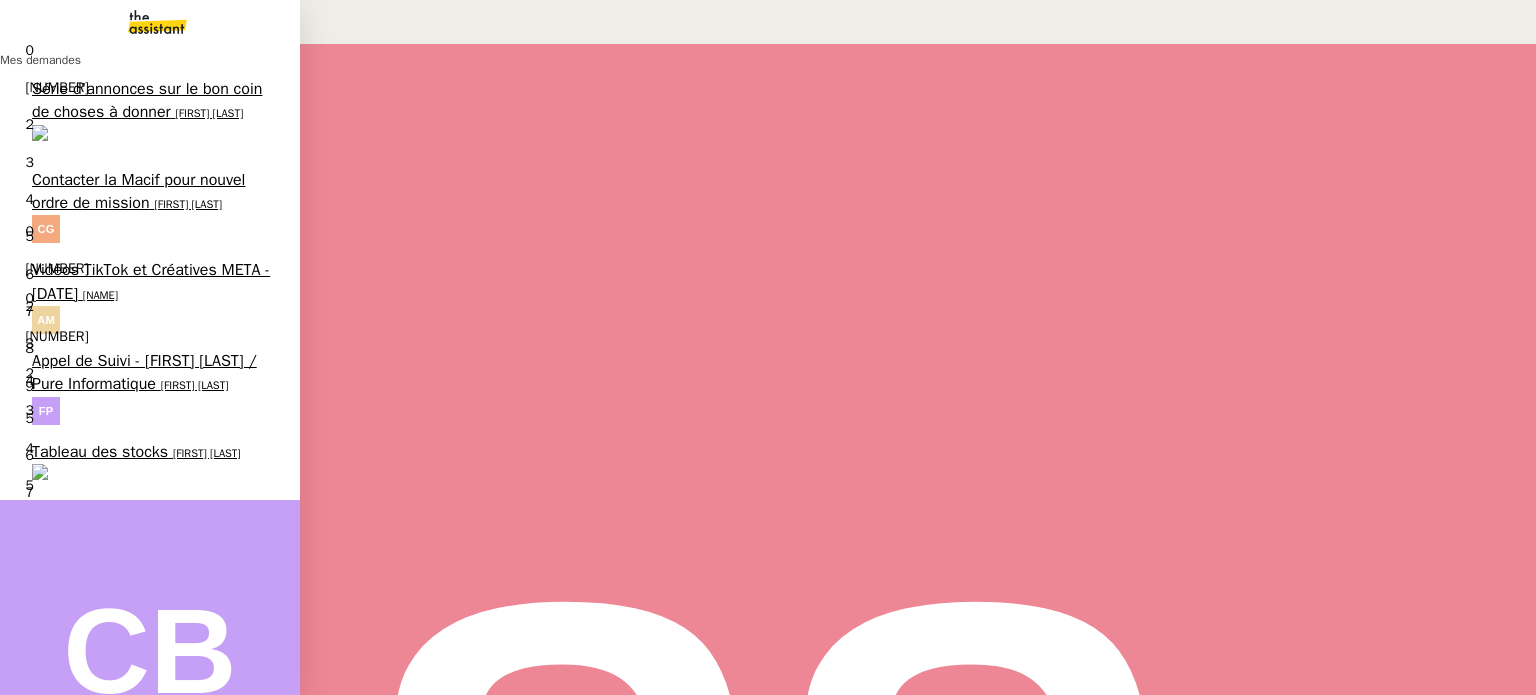 click on "Tableau des stocks" at bounding box center (100, 475) 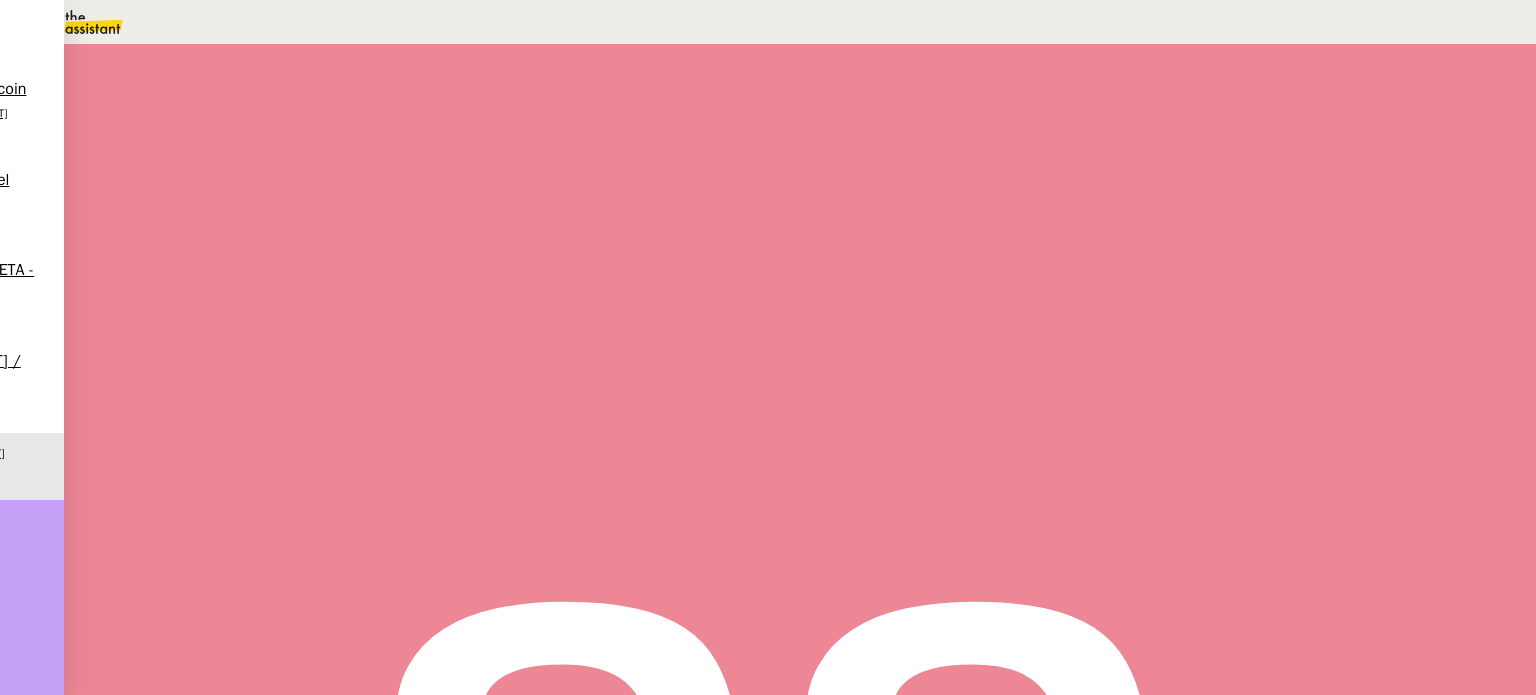 scroll, scrollTop: 1280, scrollLeft: 0, axis: vertical 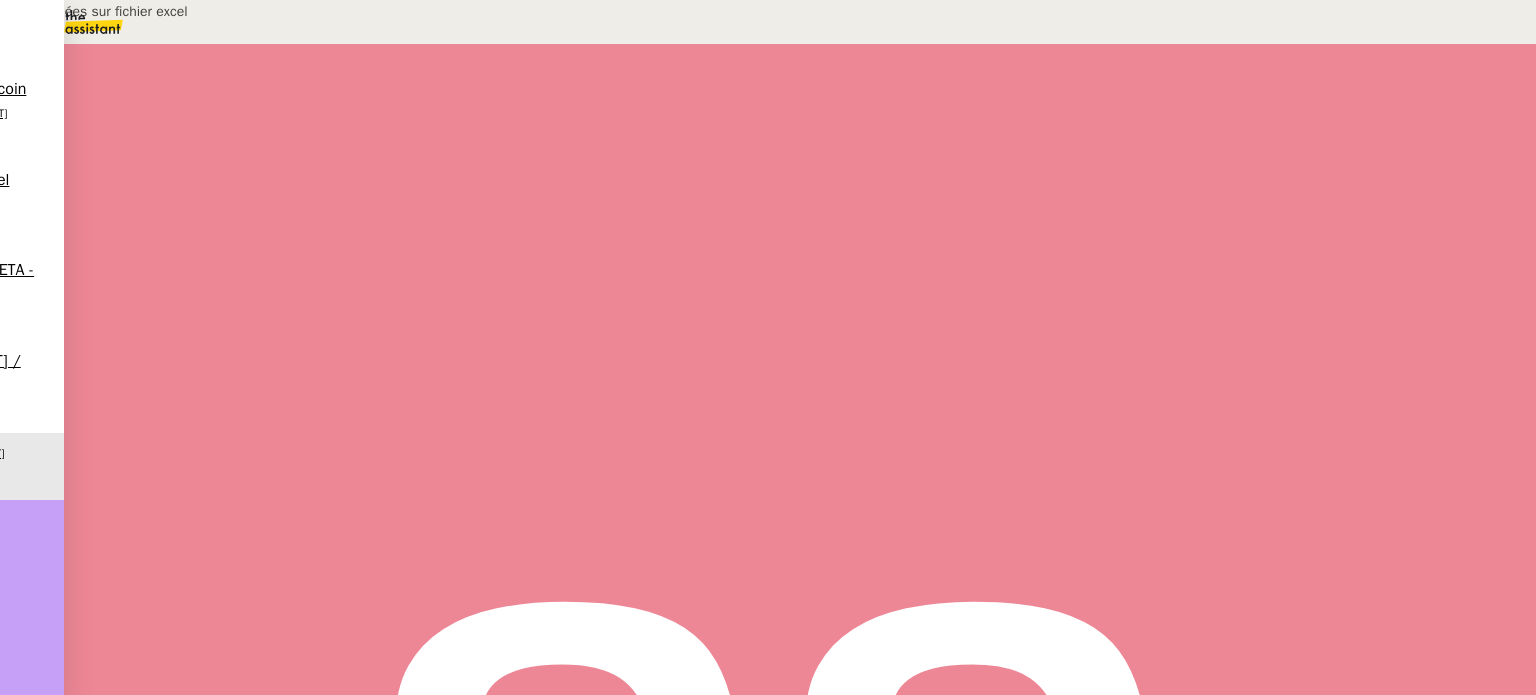 drag, startPoint x: 1195, startPoint y: 135, endPoint x: 1143, endPoint y: 141, distance: 52.34501 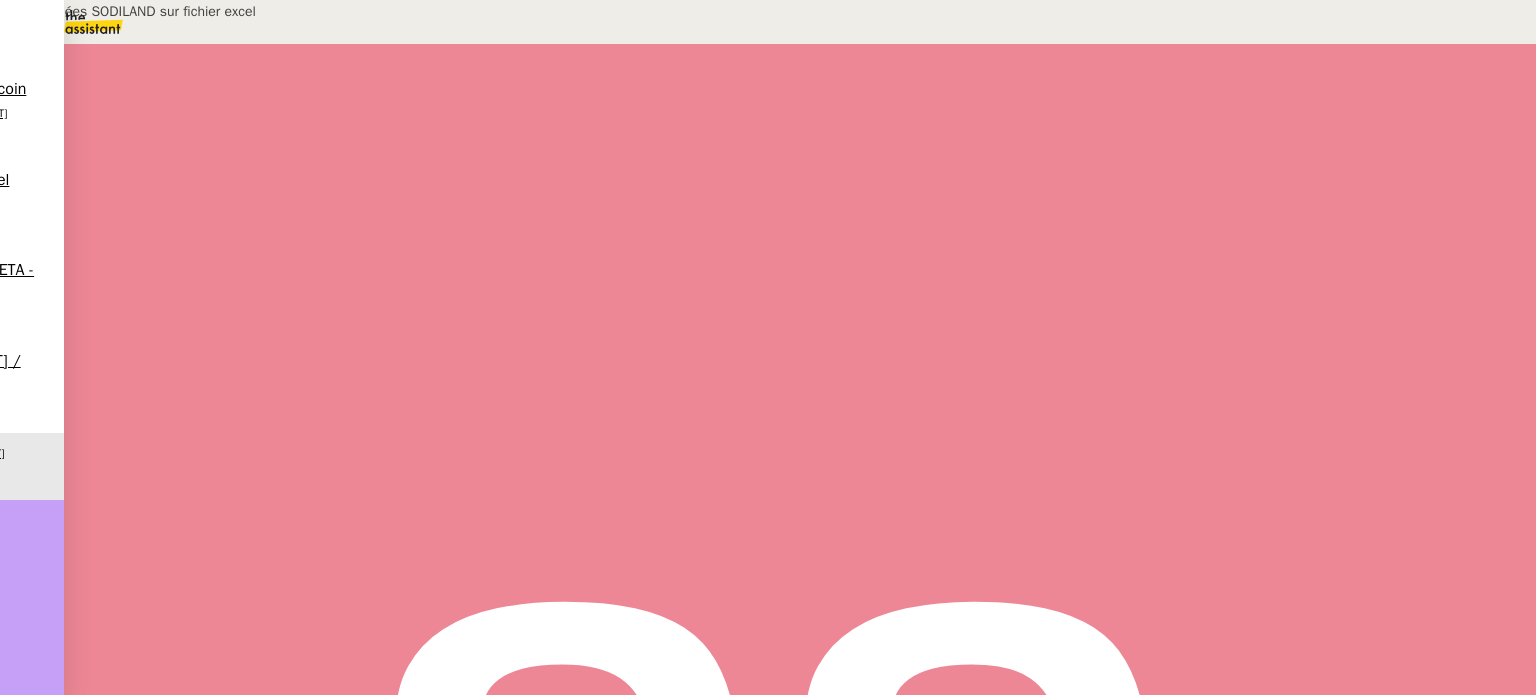 type on "Ajout données SODILAND sur fichier excel" 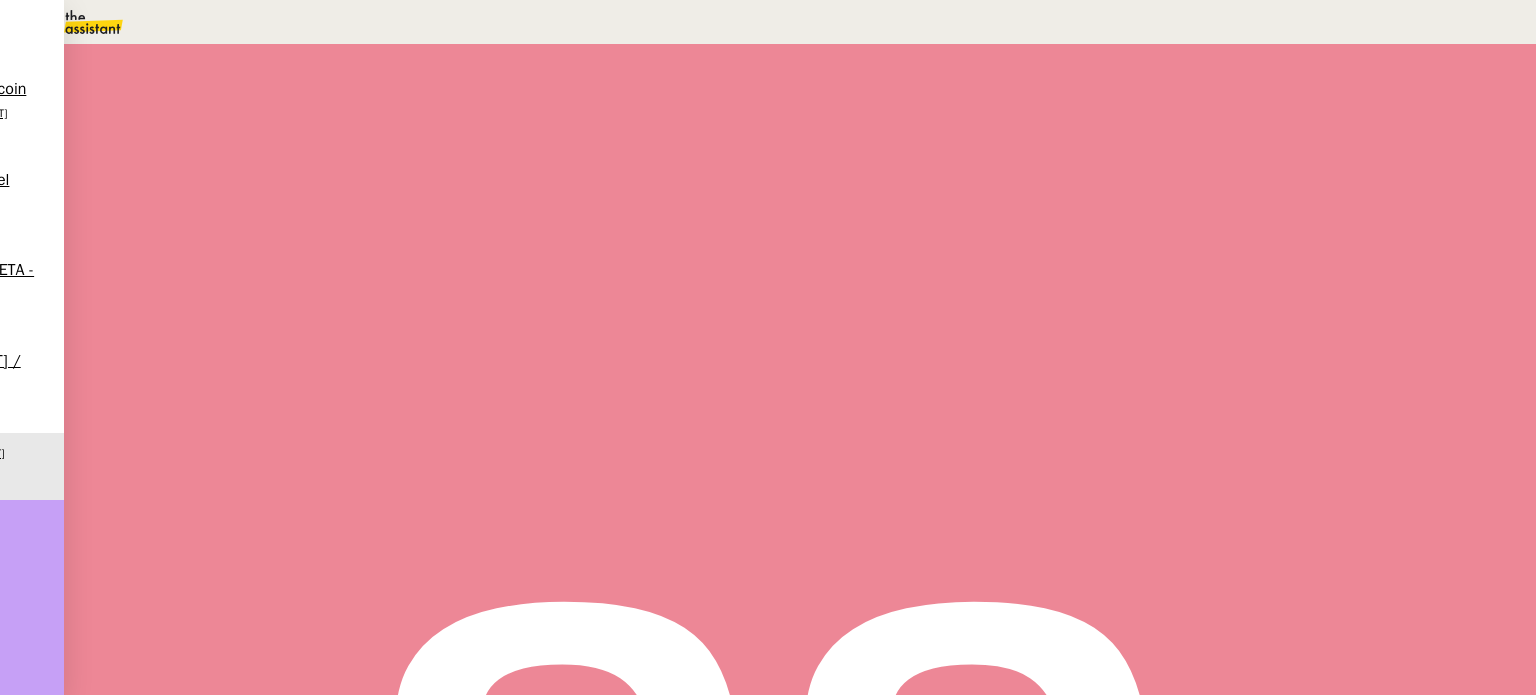 scroll, scrollTop: 1200, scrollLeft: 0, axis: vertical 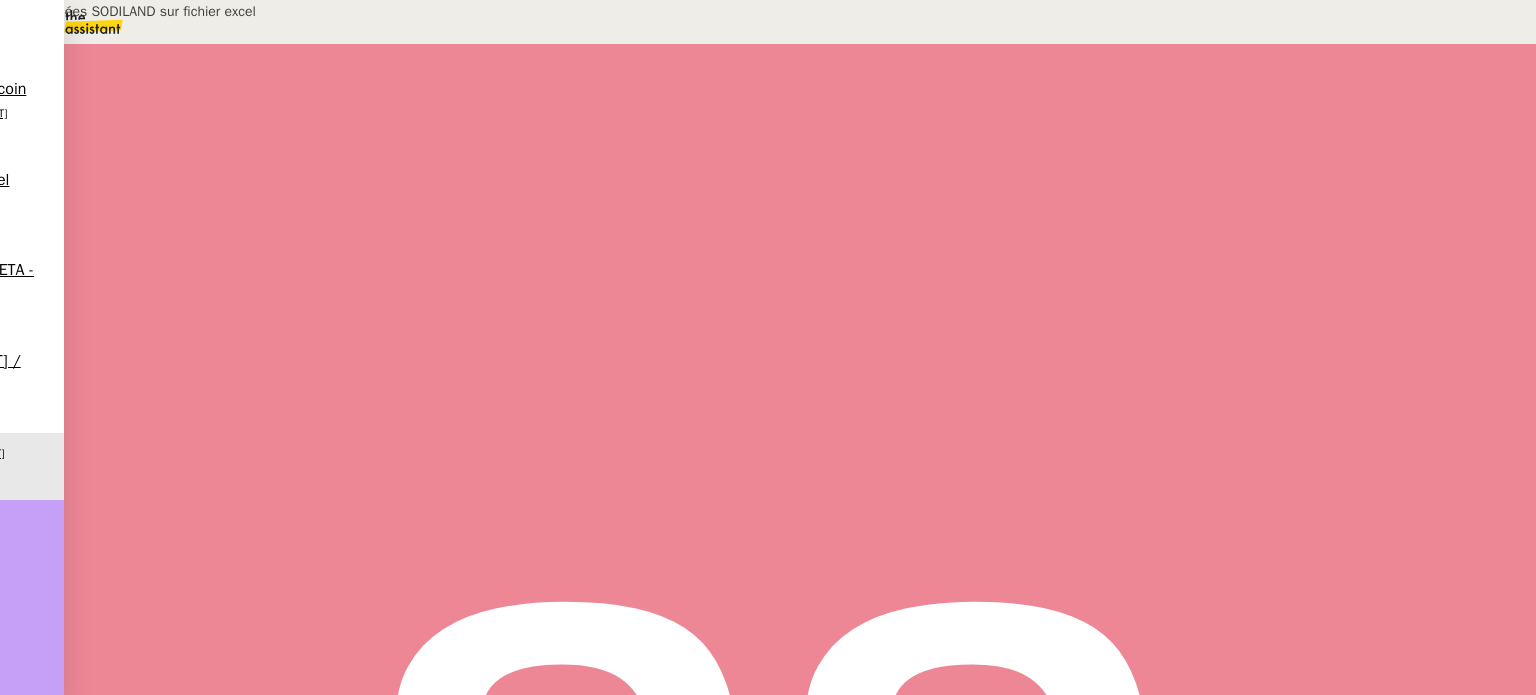 click on "Ajout données SODILAND sur fichier excel" at bounding box center [1198, 130] 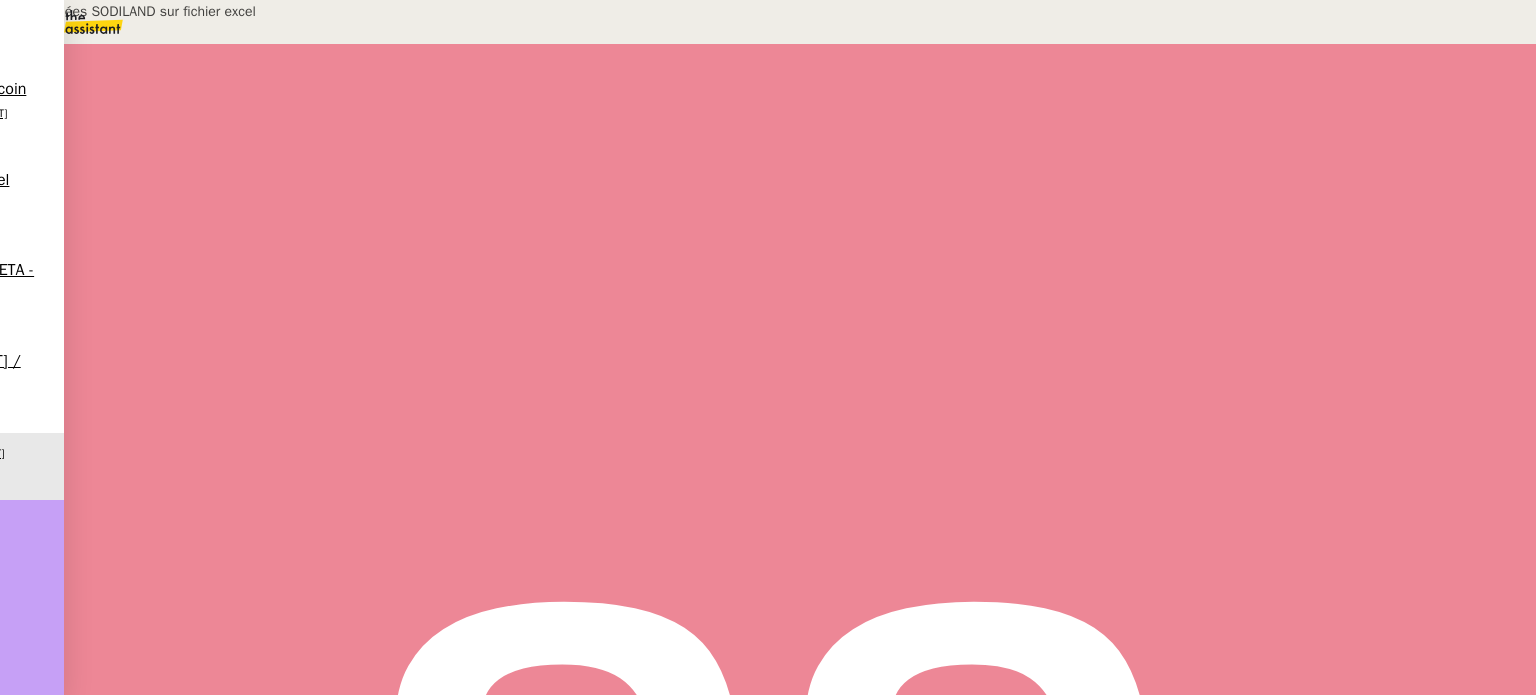 click on "Ajout données SODILAND sur fichier excel" at bounding box center (1198, 130) 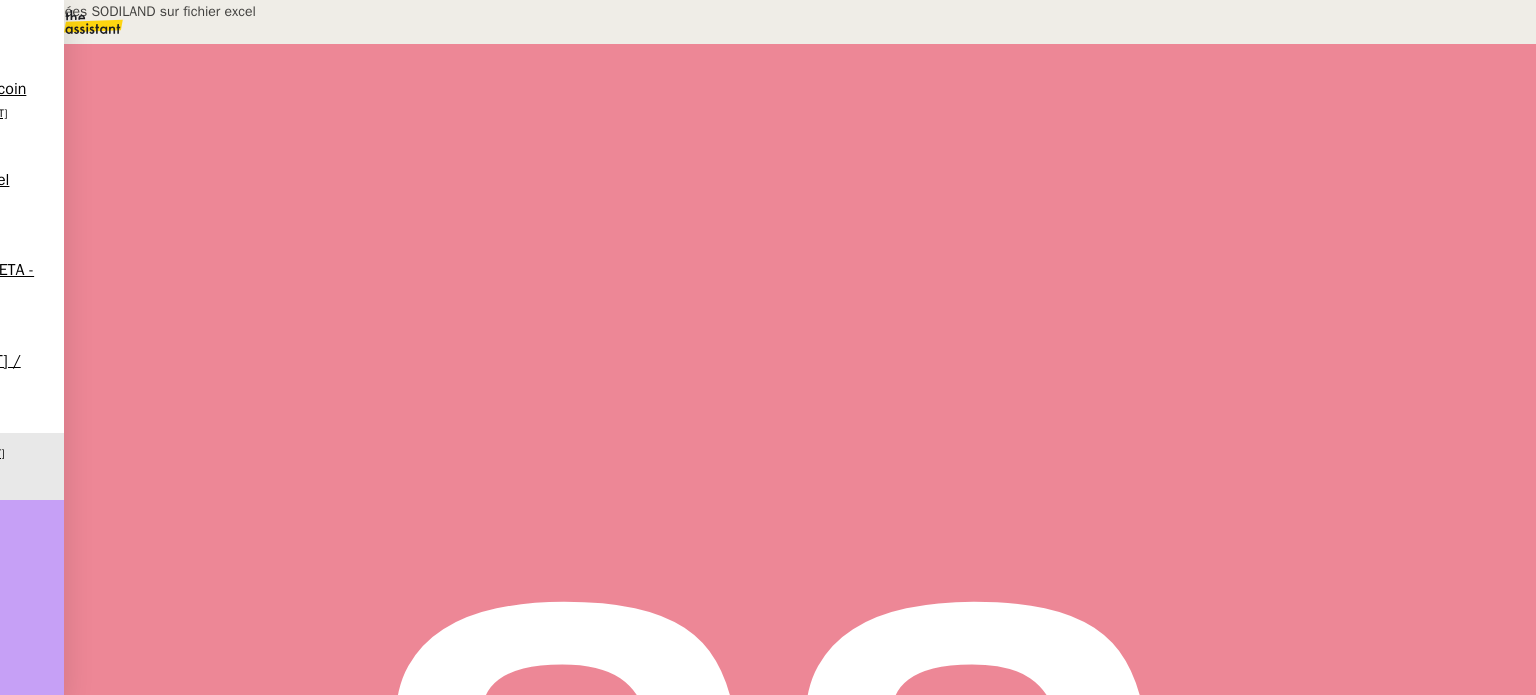 click on "Ajout données SODILAND sur fichier excel" at bounding box center (1198, 130) 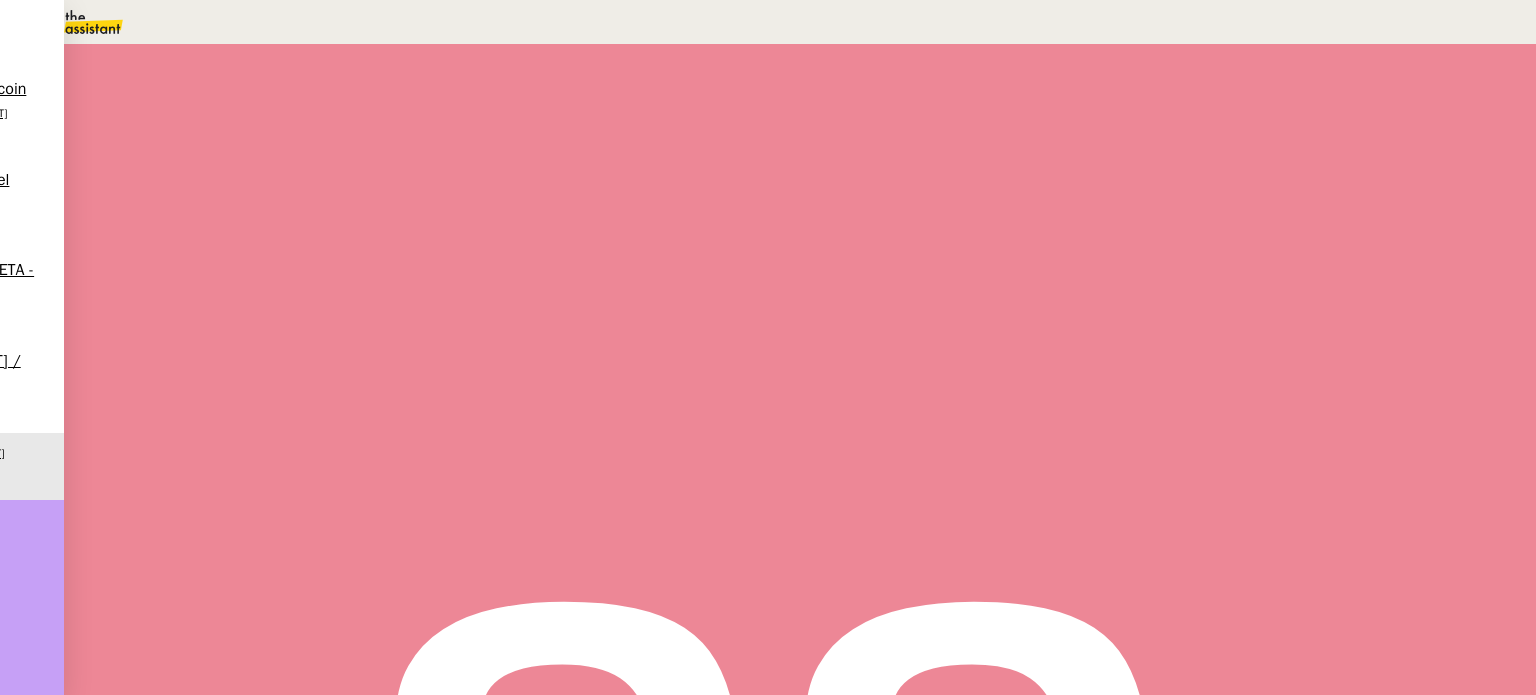 scroll, scrollTop: 0, scrollLeft: 0, axis: both 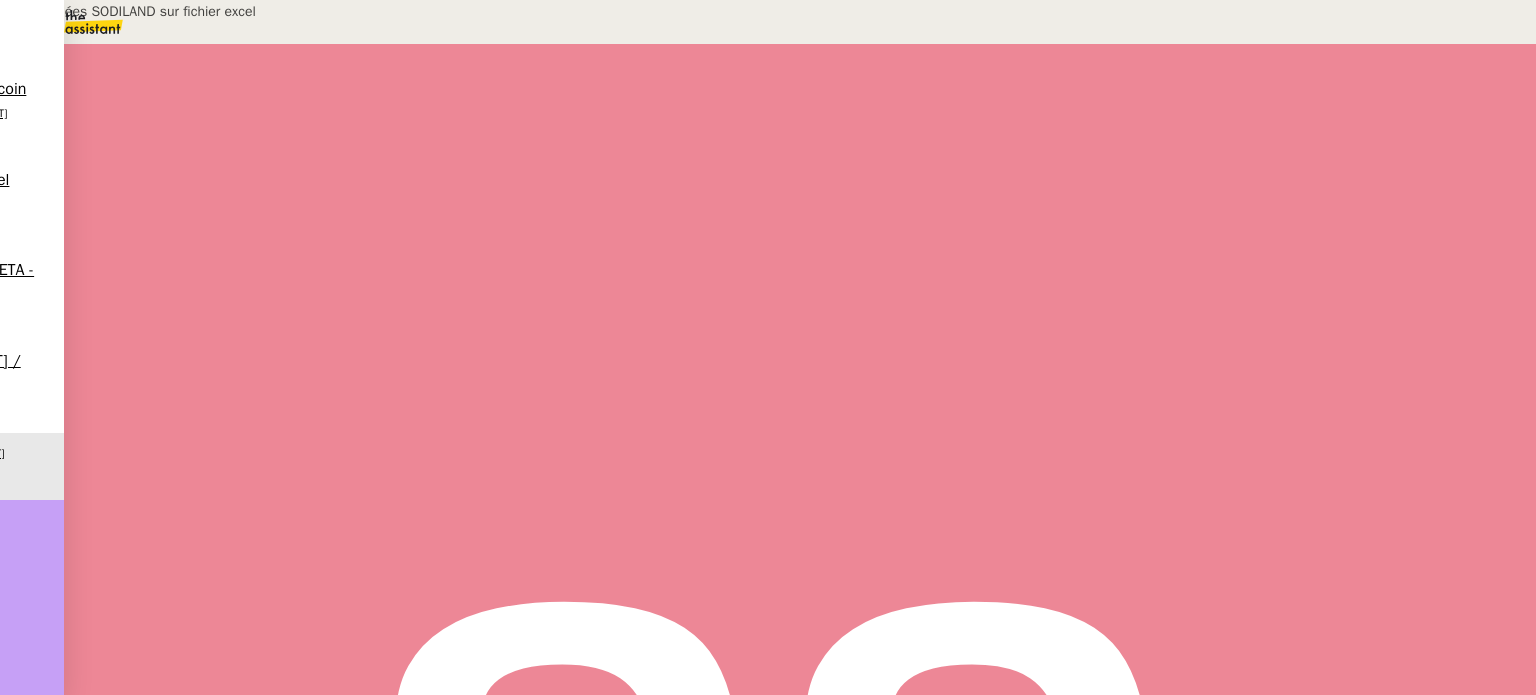 drag, startPoint x: 1199, startPoint y: 131, endPoint x: 1261, endPoint y: 139, distance: 62.514 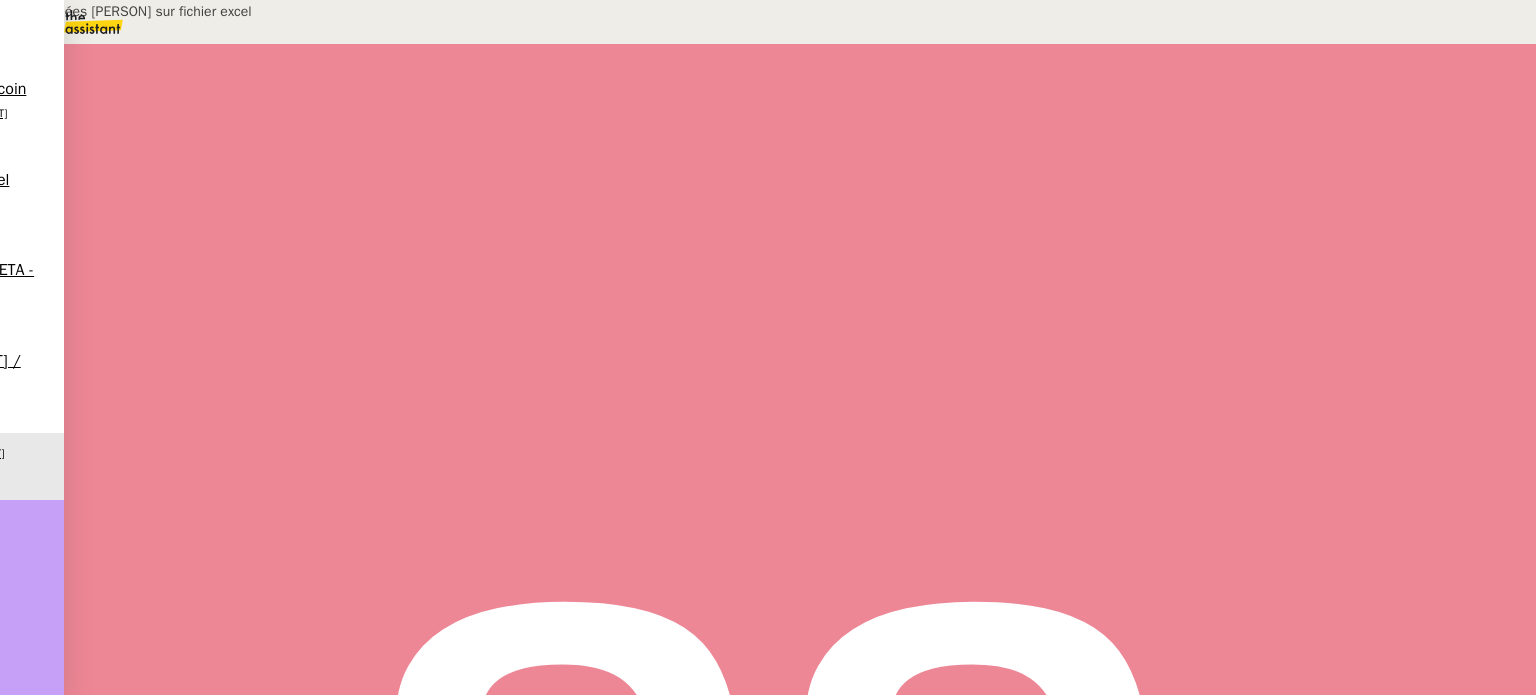 type on "Ajout données Skyler sur fichier excel" 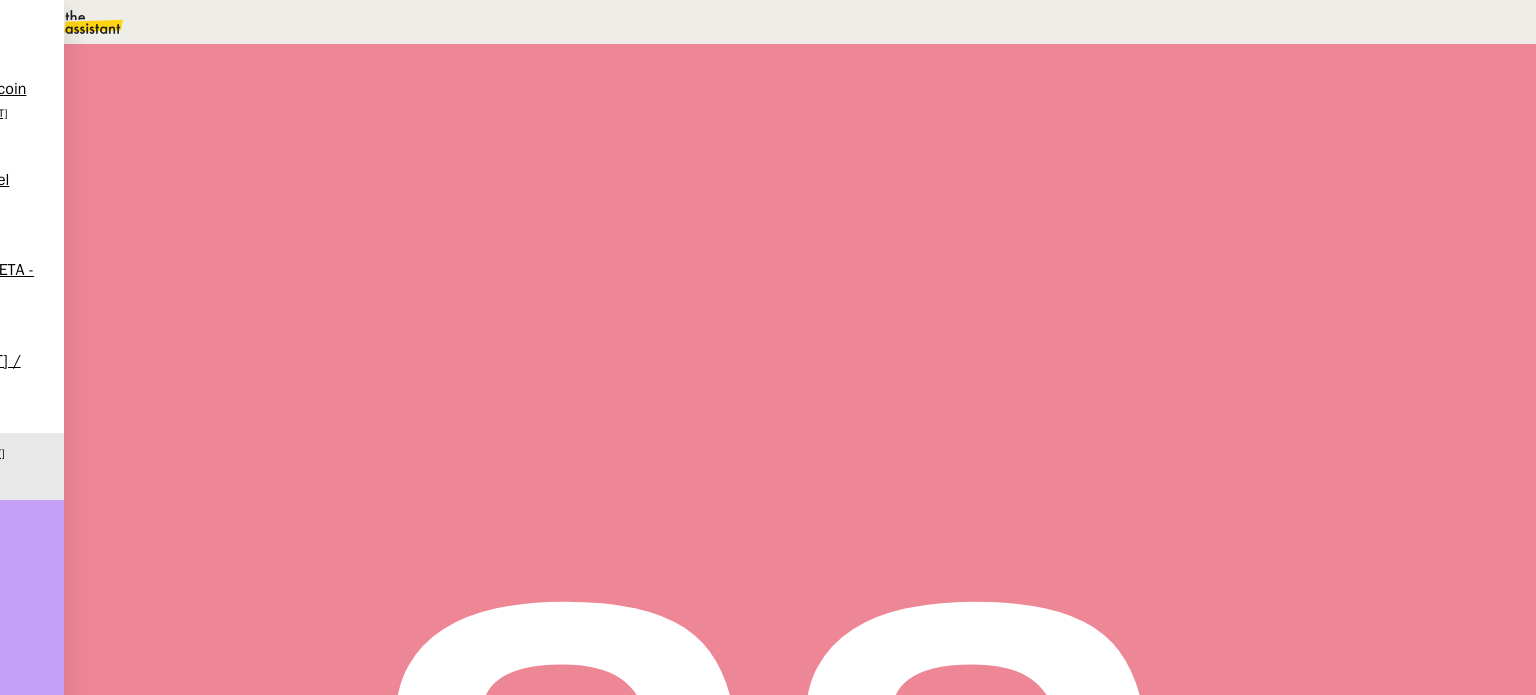 click at bounding box center [287, 340] 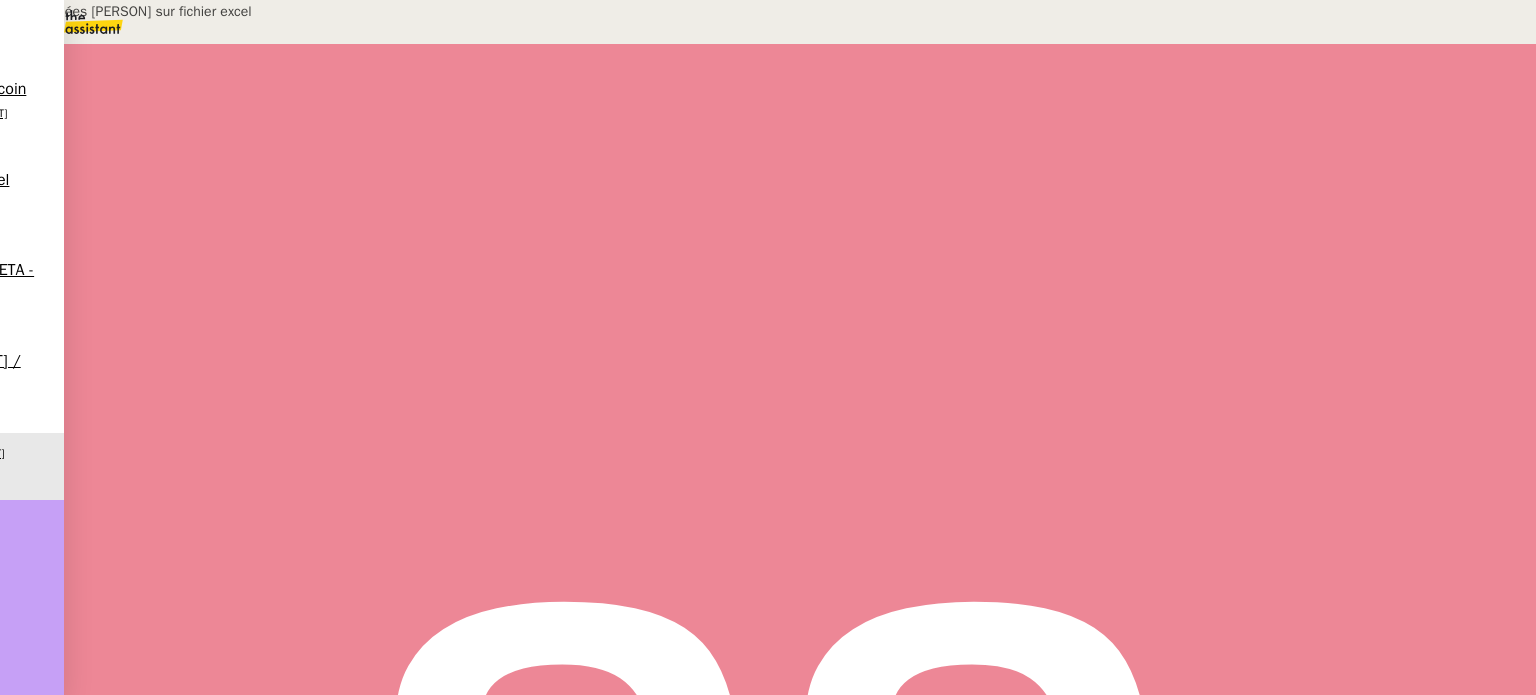 click on "Ajout données Skyler sur fichier excel" at bounding box center (1198, 130) 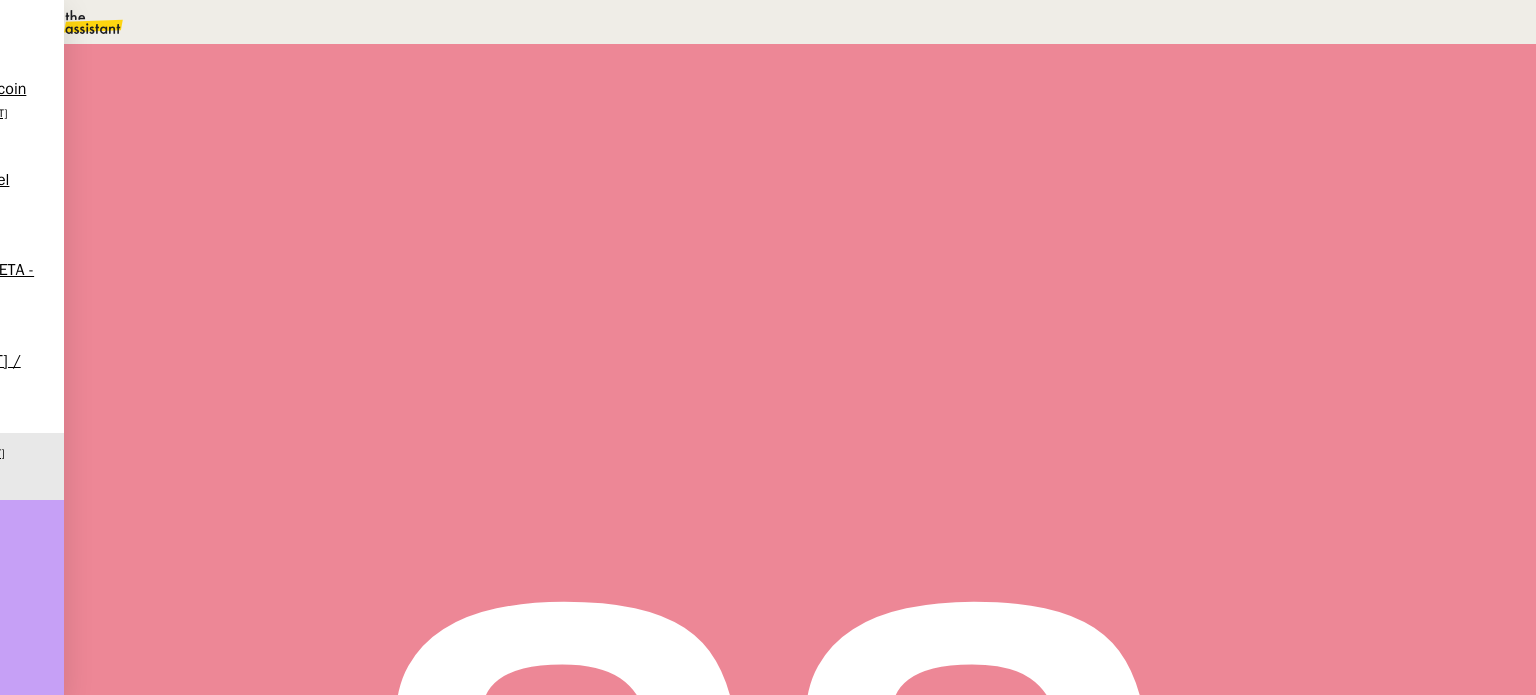click at bounding box center [1198, 130] 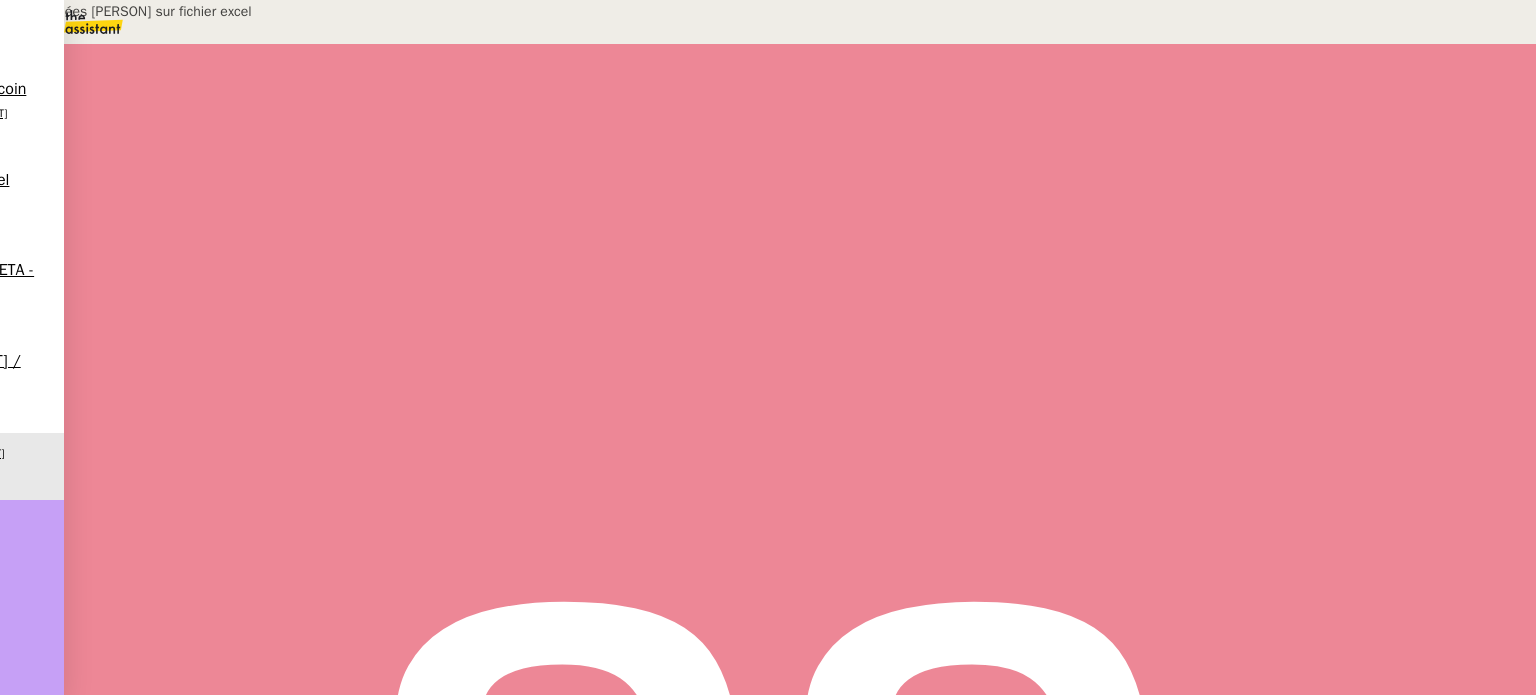 drag, startPoint x: 1208, startPoint y: 137, endPoint x: 1232, endPoint y: 143, distance: 24.738634 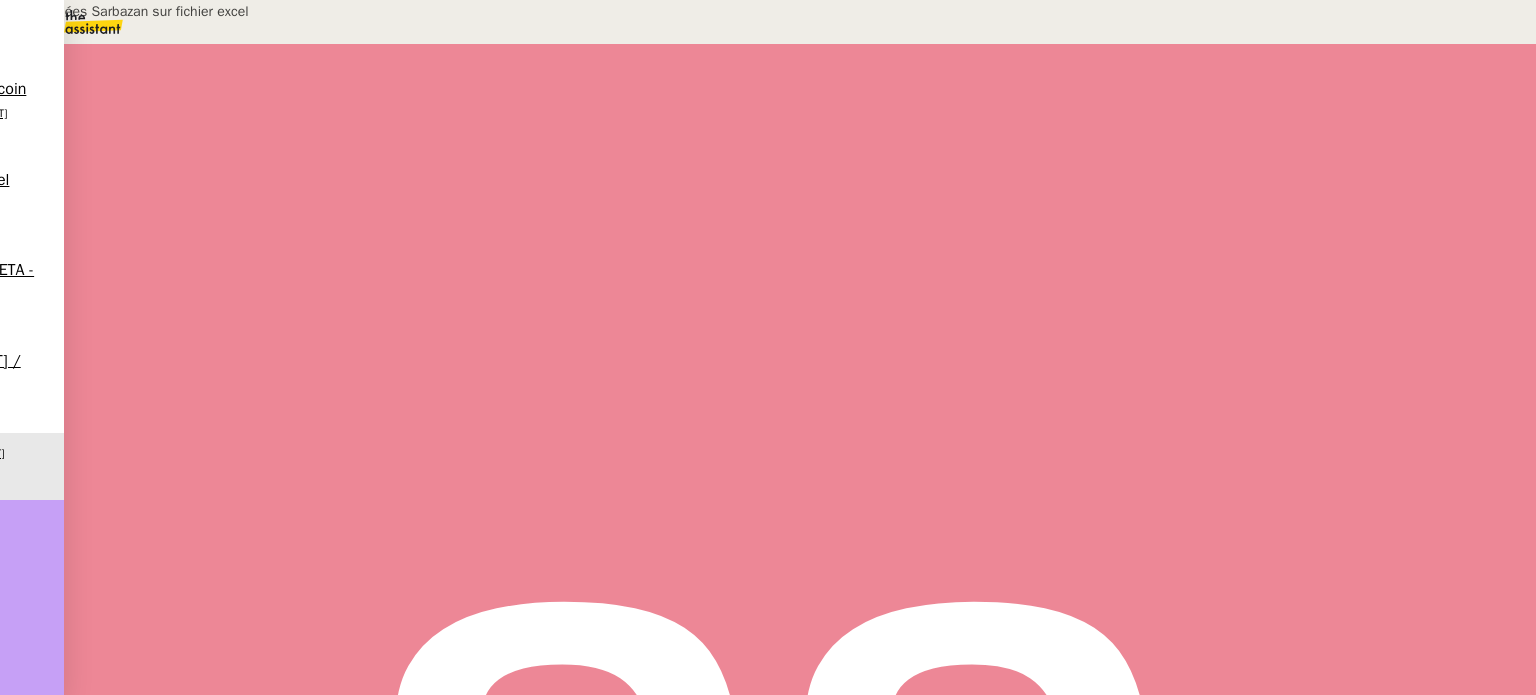 type on "Ajout données Sarbazan sur fichier excel" 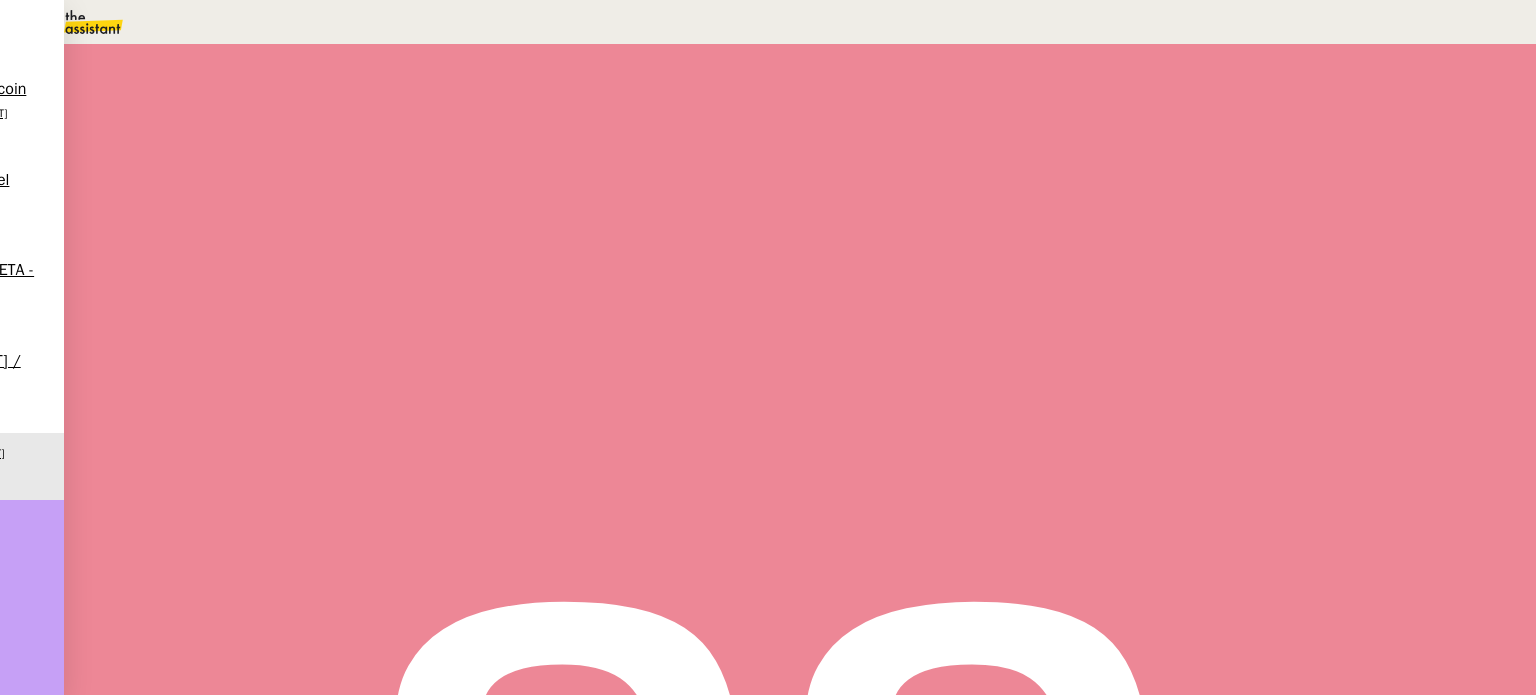 click at bounding box center [267, 340] 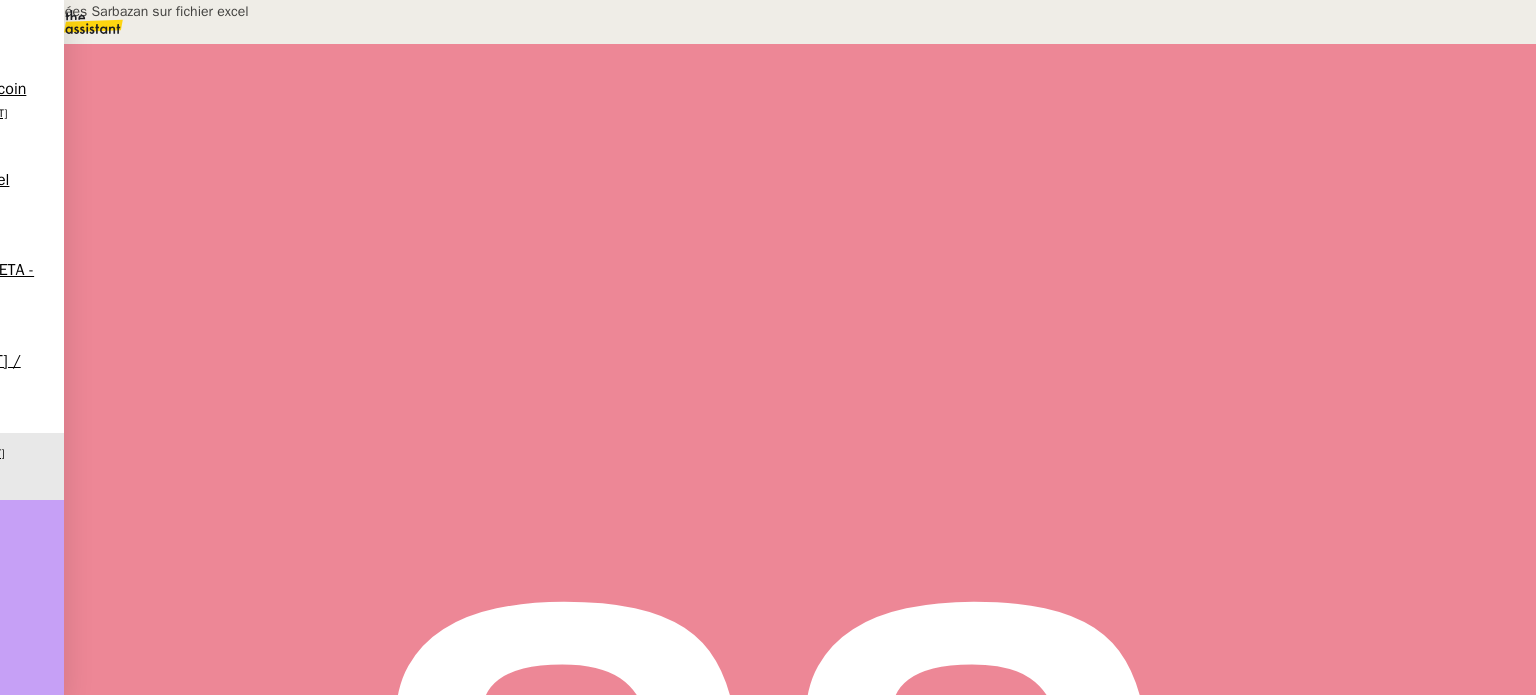 click on "Ajout données Sarbazan sur fichier excel" at bounding box center (1198, 130) 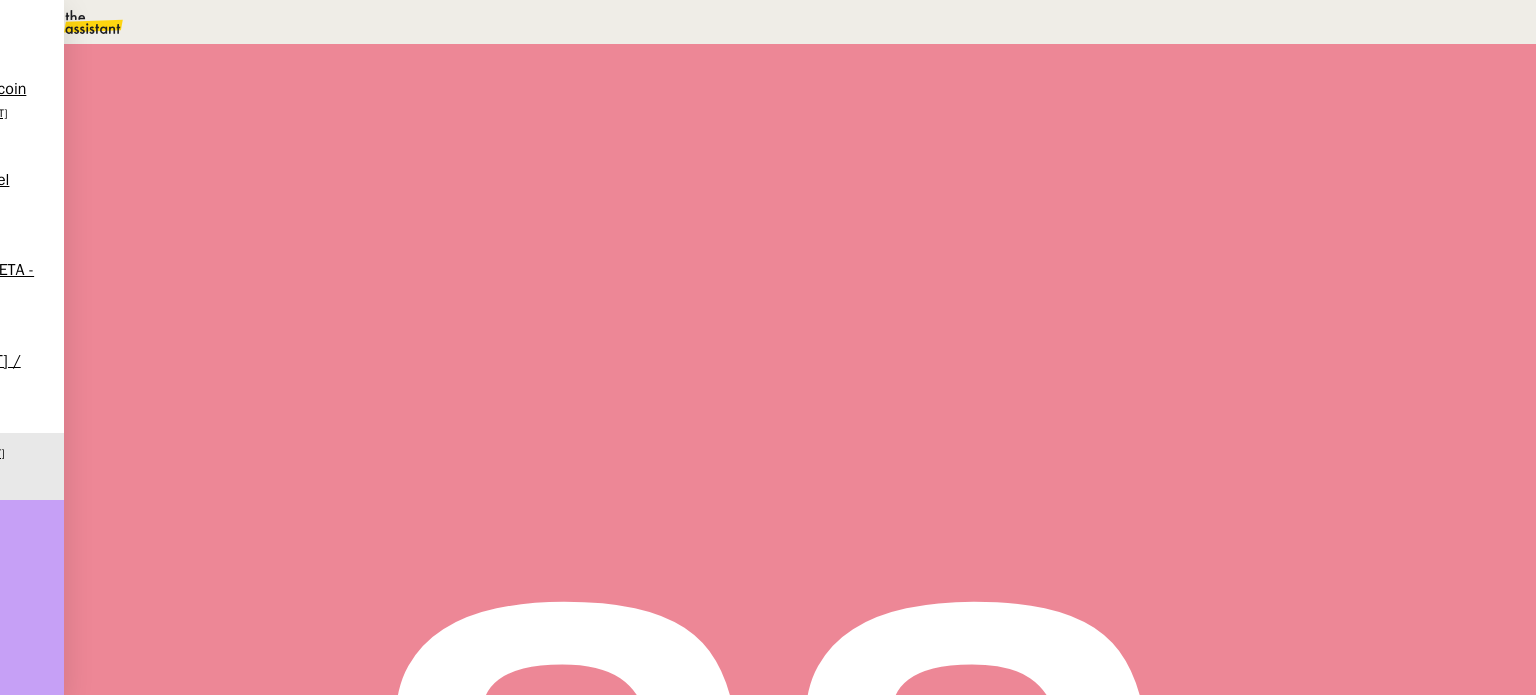 click at bounding box center (1198, 130) 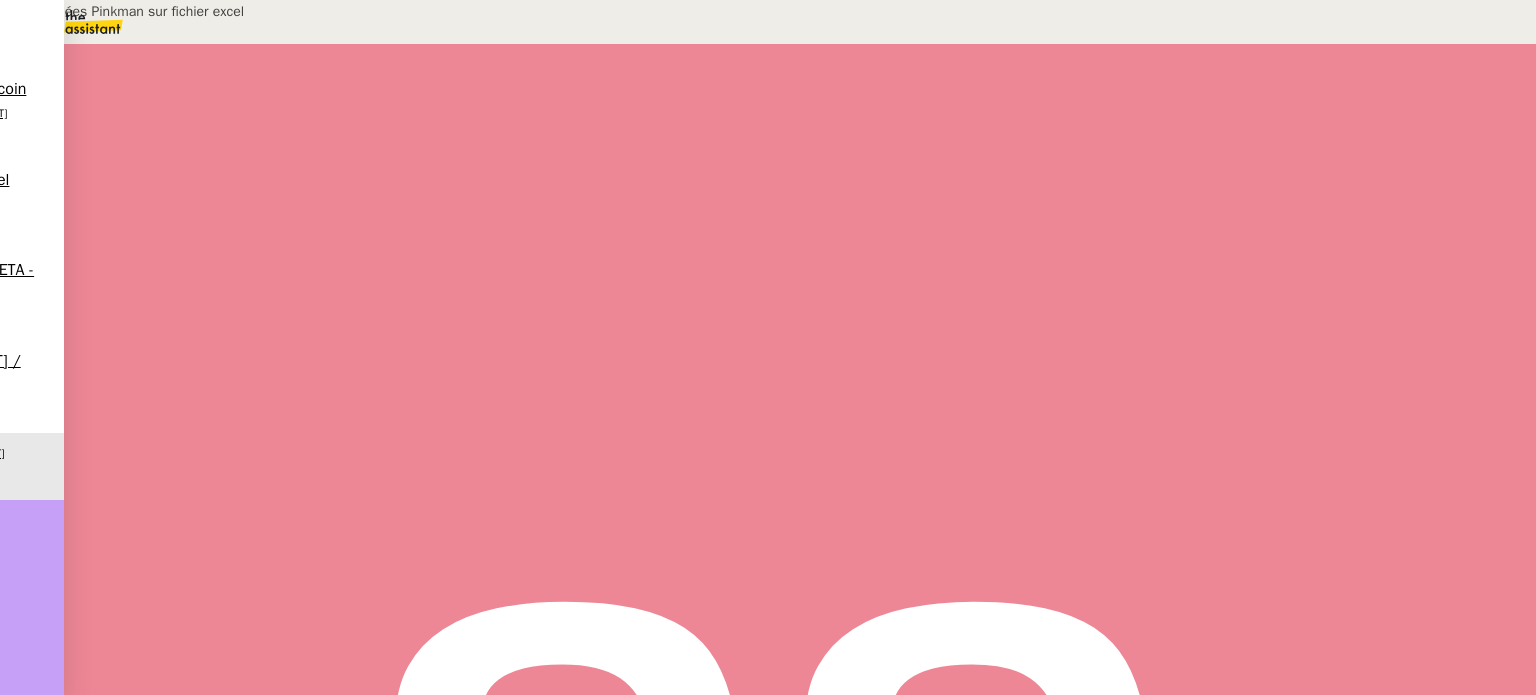 type on "Ajout données Pinkman sur fichier excel" 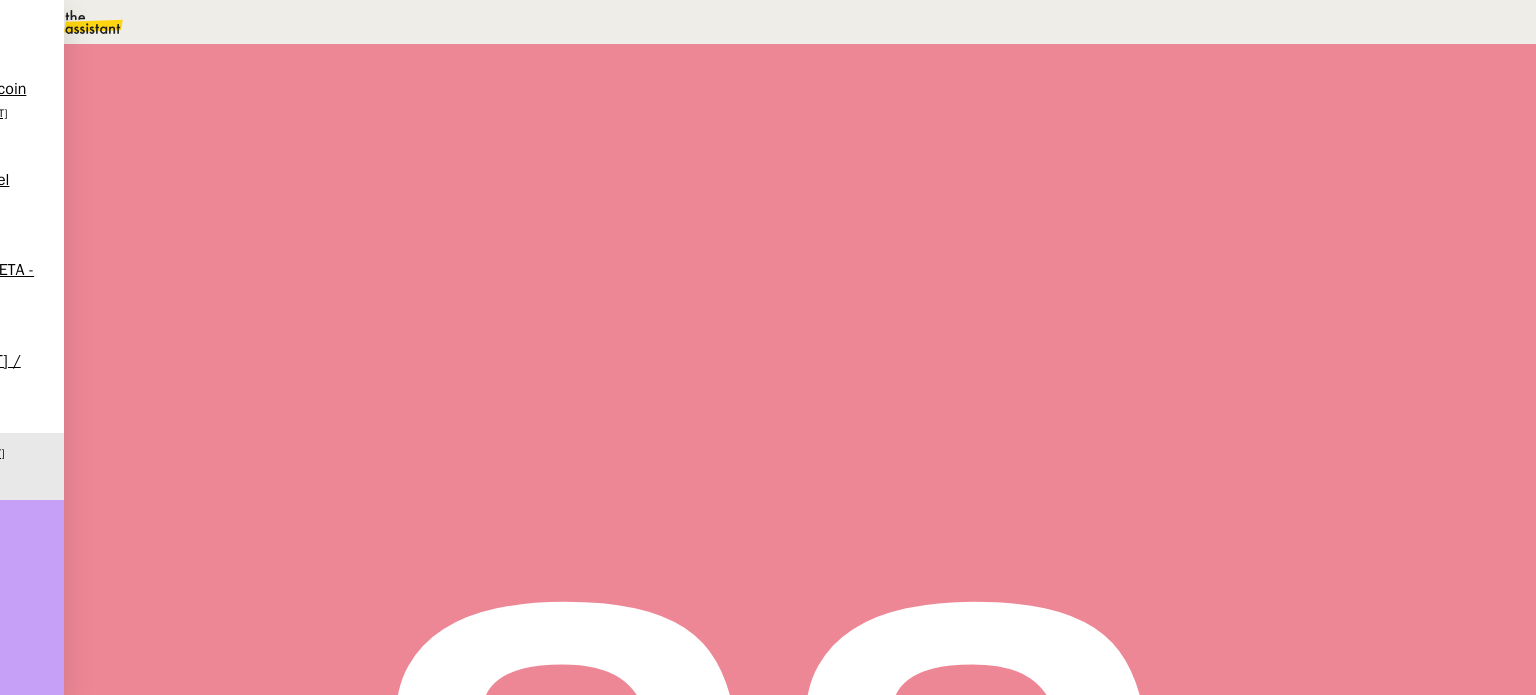 click at bounding box center (267, 336) 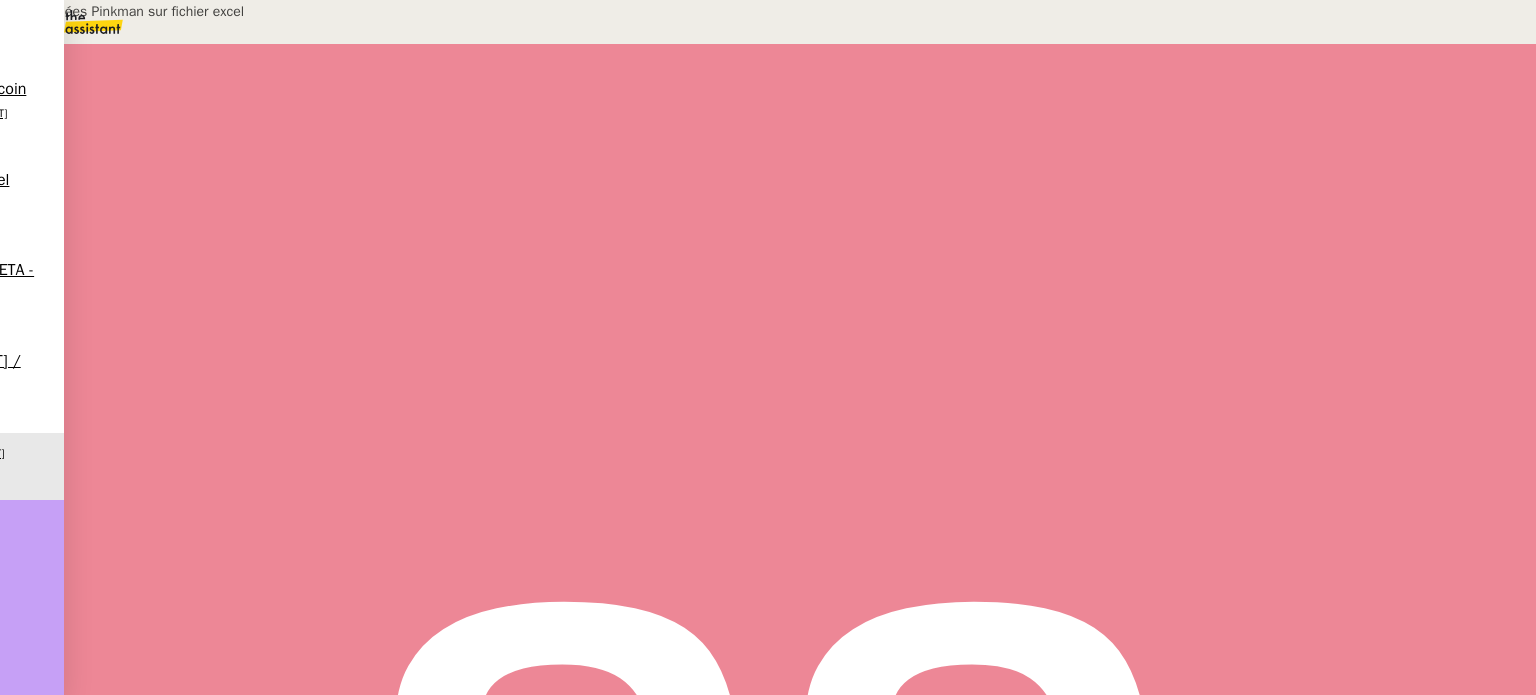 click on "Ajout données Pinkman sur fichier excel" at bounding box center [1198, 130] 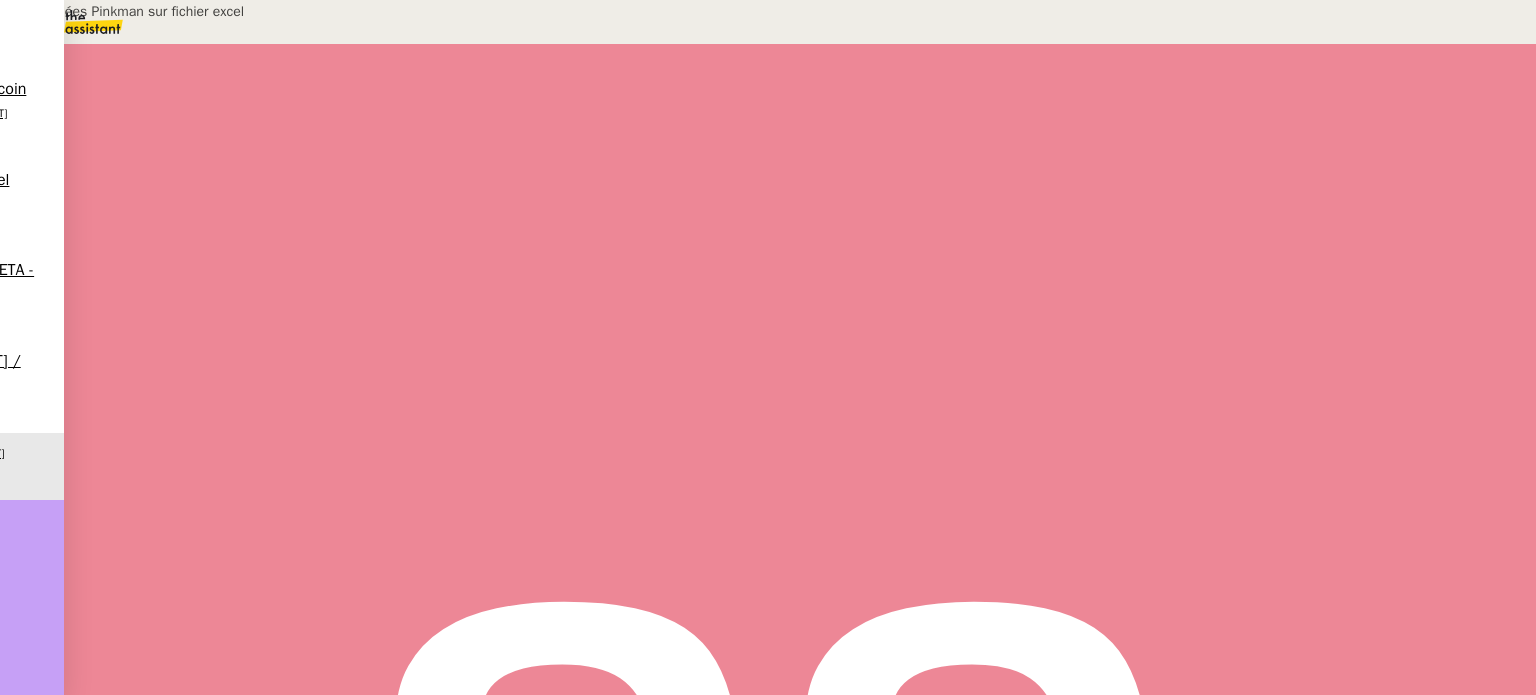 click on "Ajout données Pinkman sur fichier excel" at bounding box center (1198, 130) 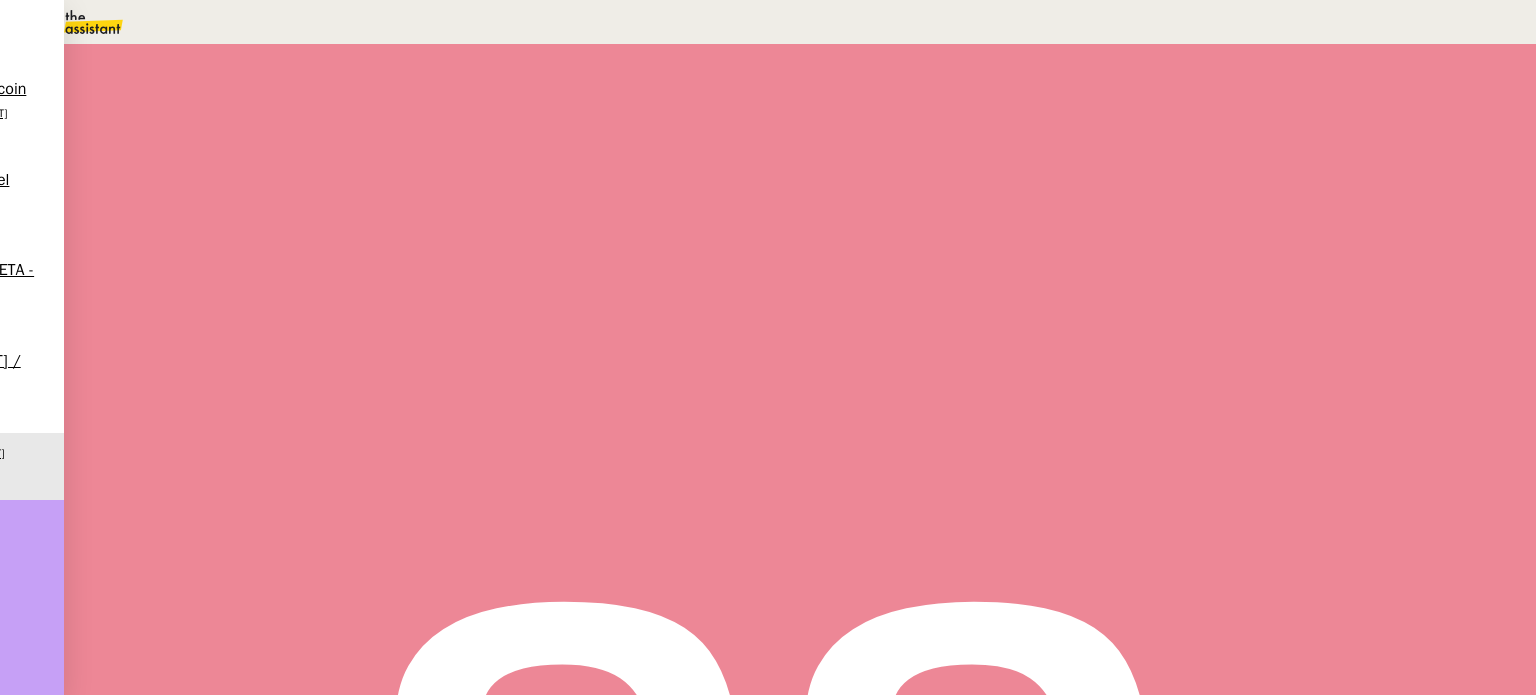 paste on "Ajout données Pinkman sur fichier excel" 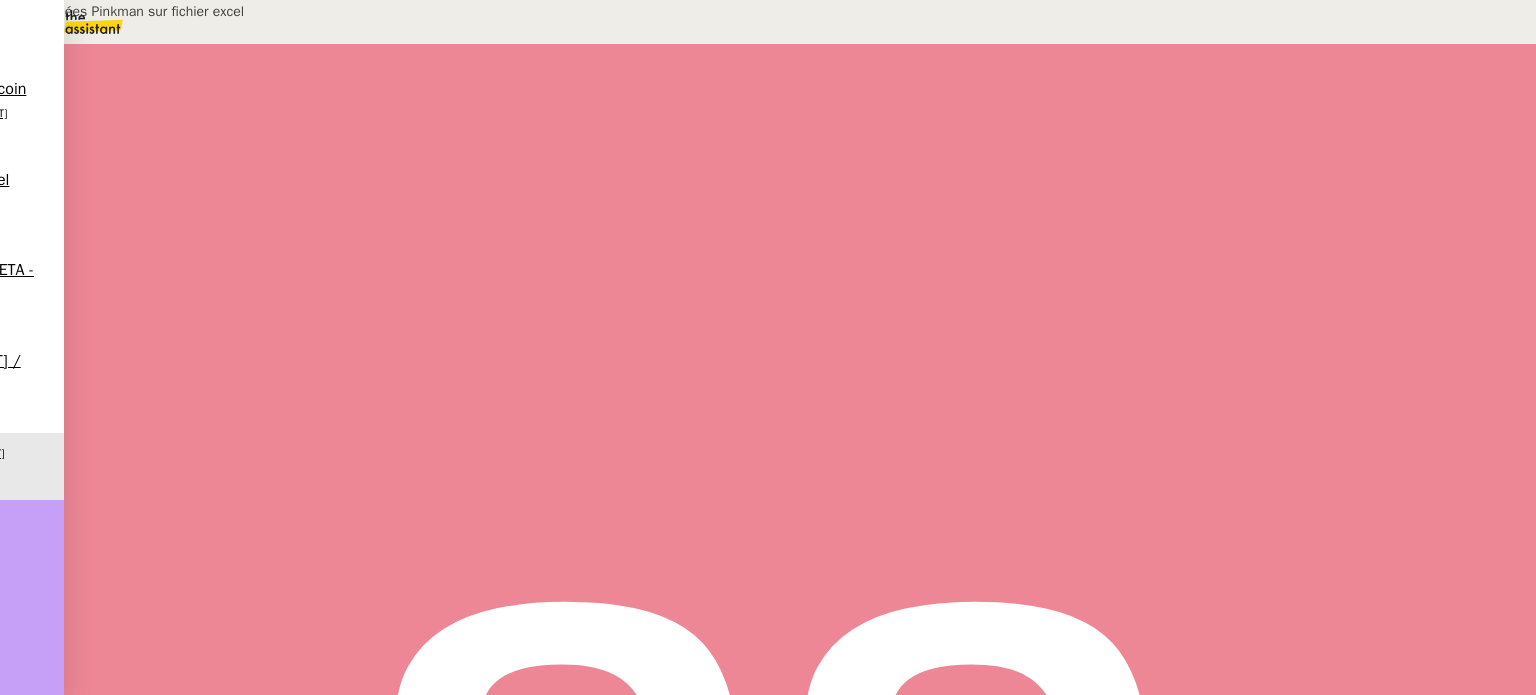 scroll, scrollTop: 0, scrollLeft: 0, axis: both 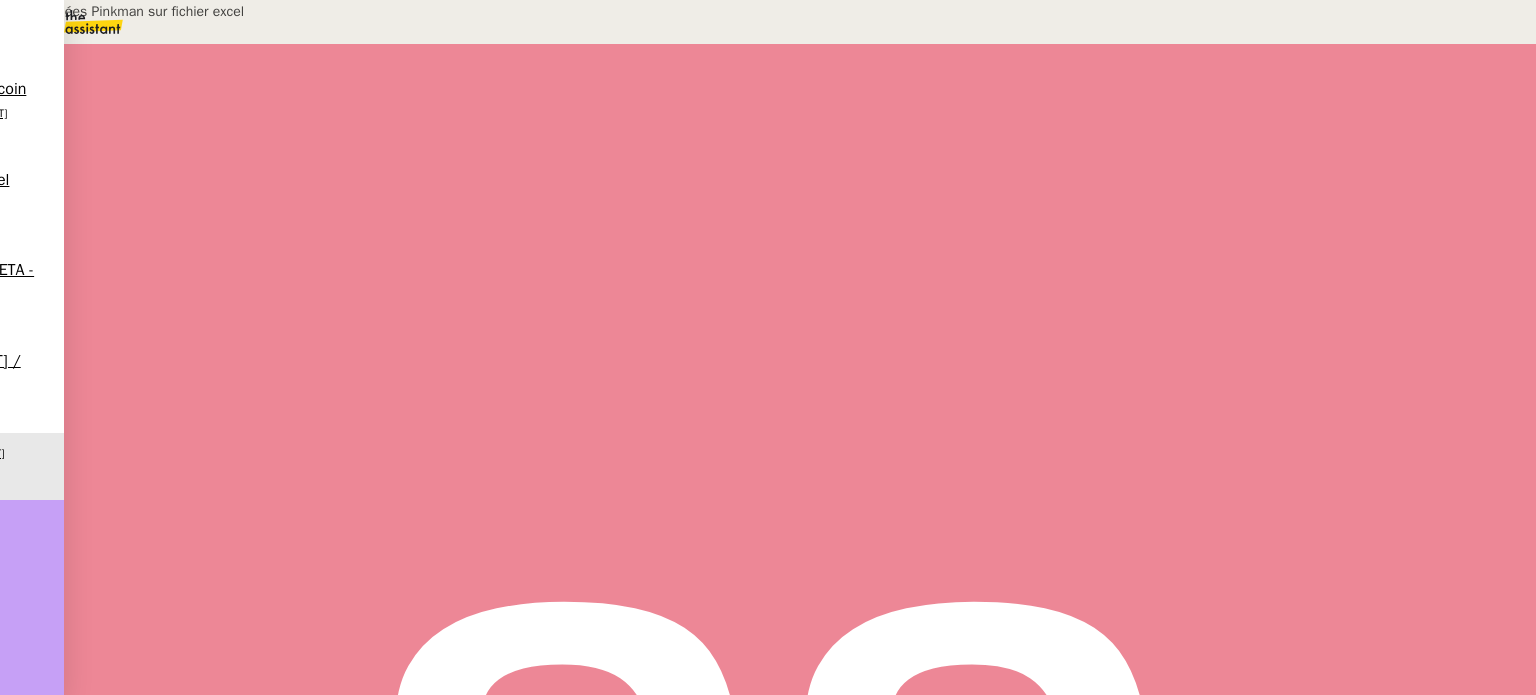 drag, startPoint x: 1252, startPoint y: 143, endPoint x: 1196, endPoint y: 135, distance: 56.568542 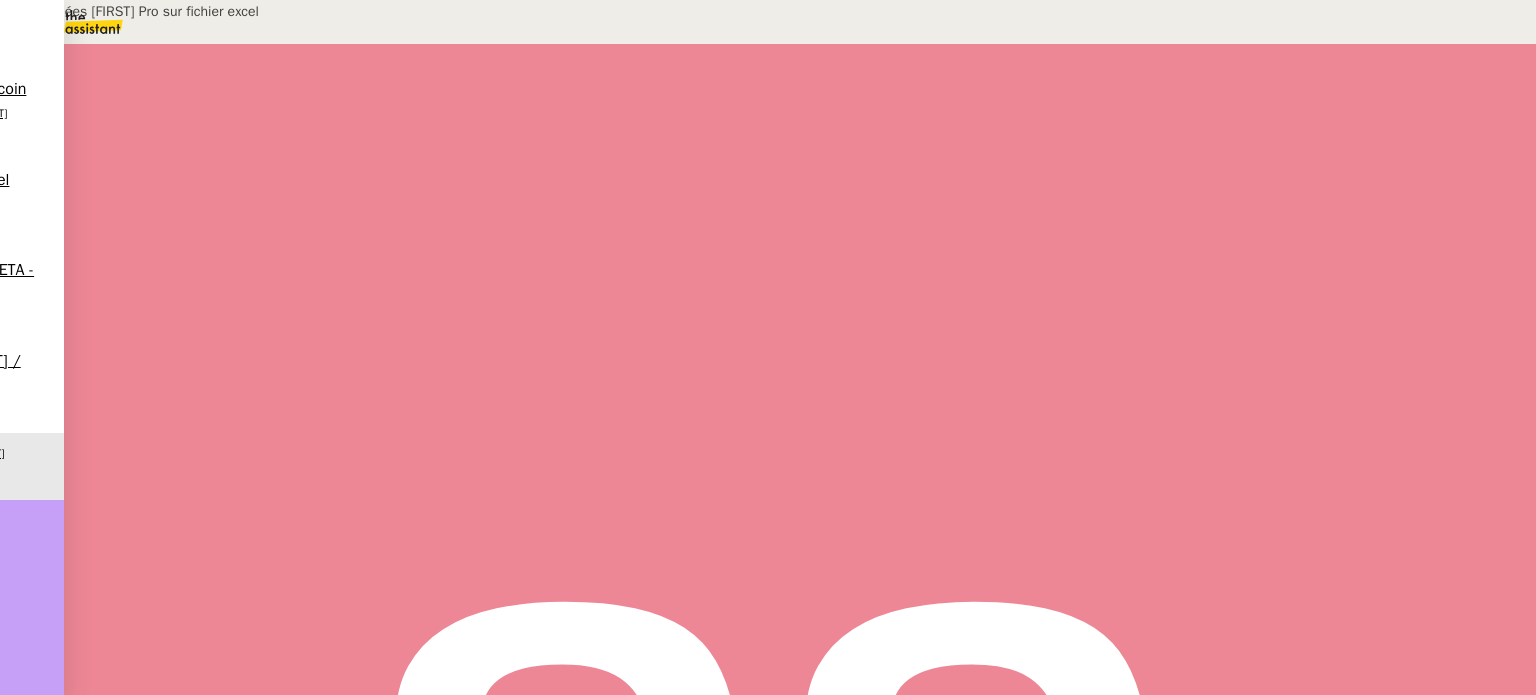 type on "Ajout données Moun Pro sur fichier excel" 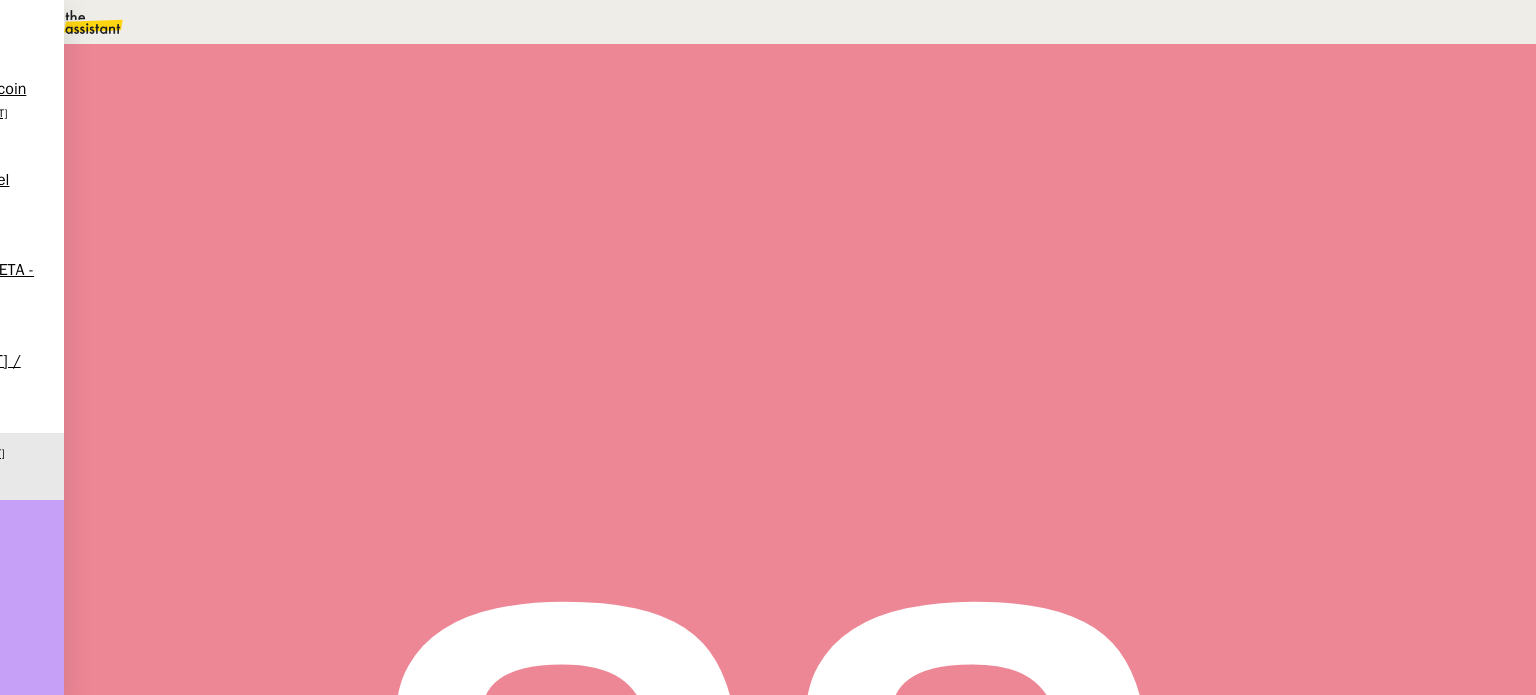 click at bounding box center (267, 340) 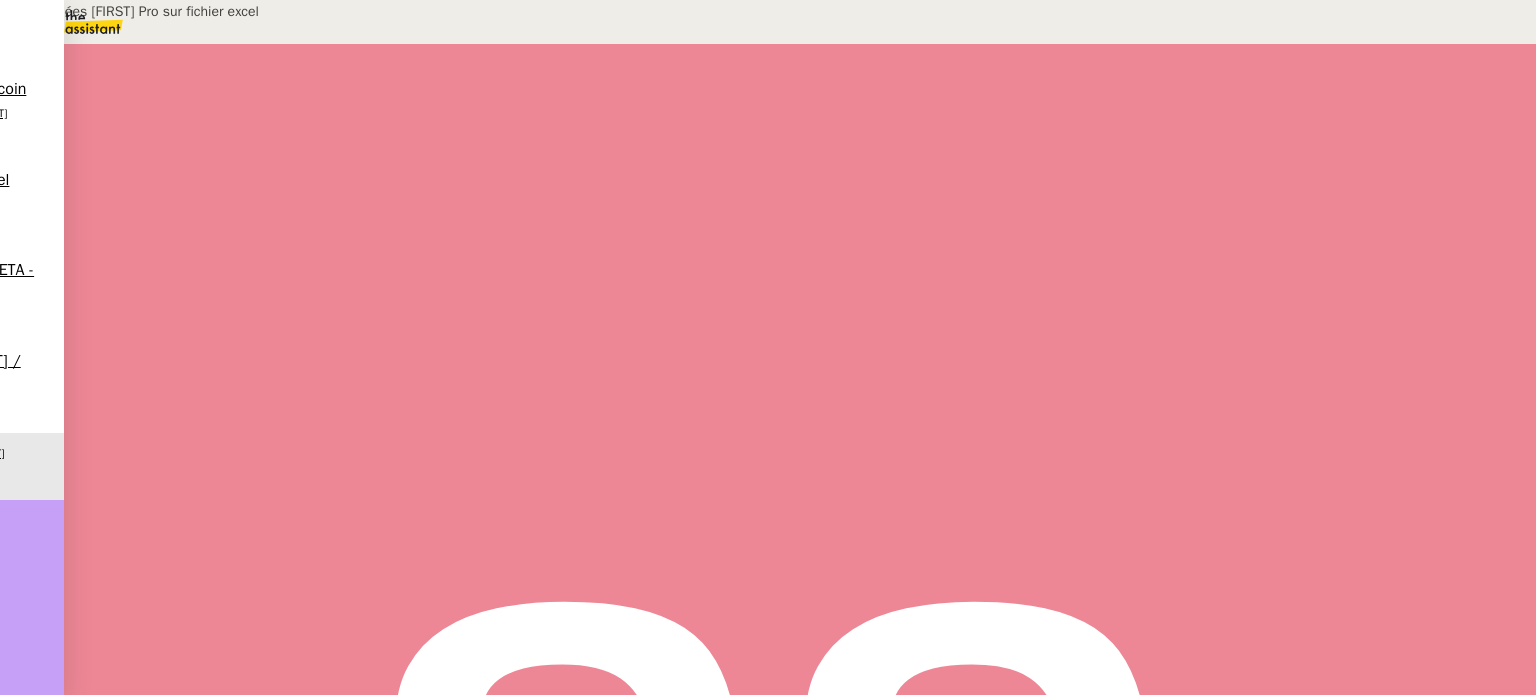 click on "Ajout données Moun Pro sur fichier excel" at bounding box center (1198, 130) 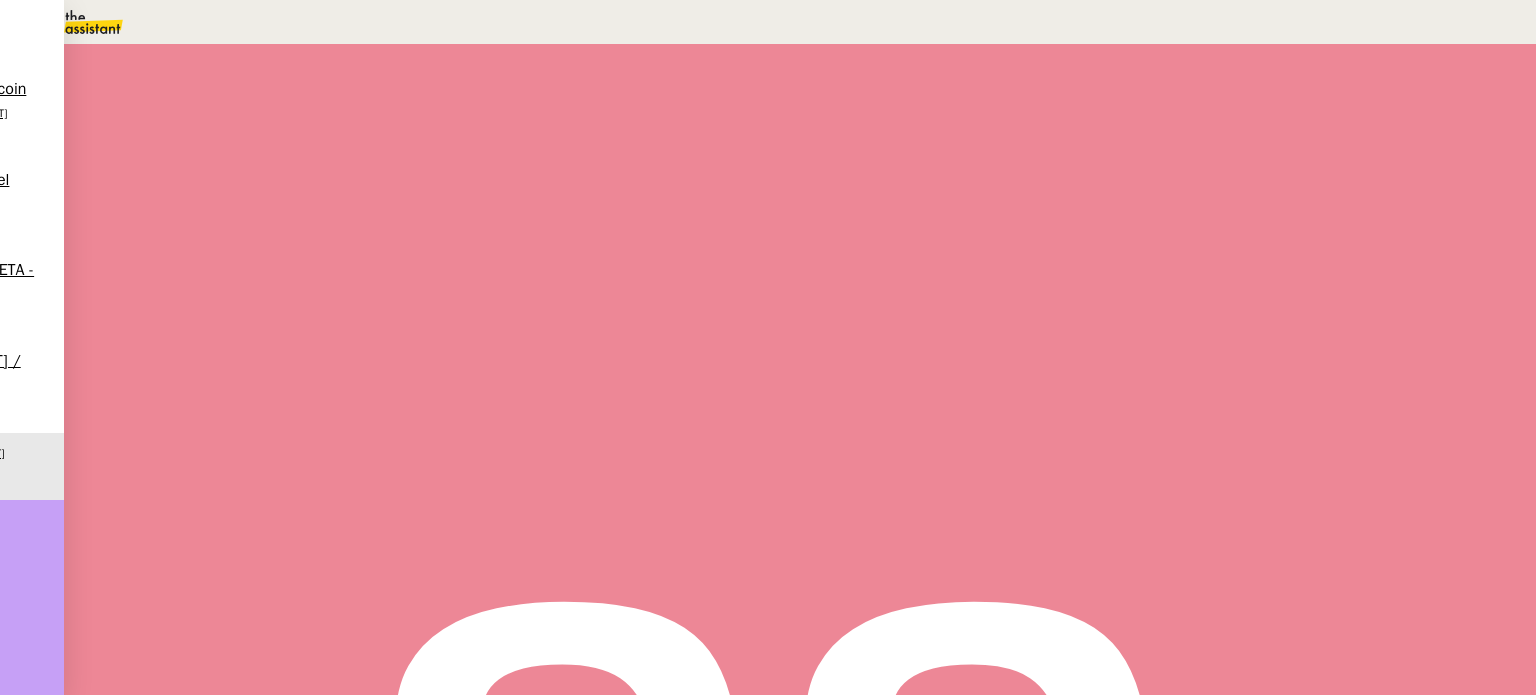 click on "••• •• •• •••••" at bounding box center [1162, 107] 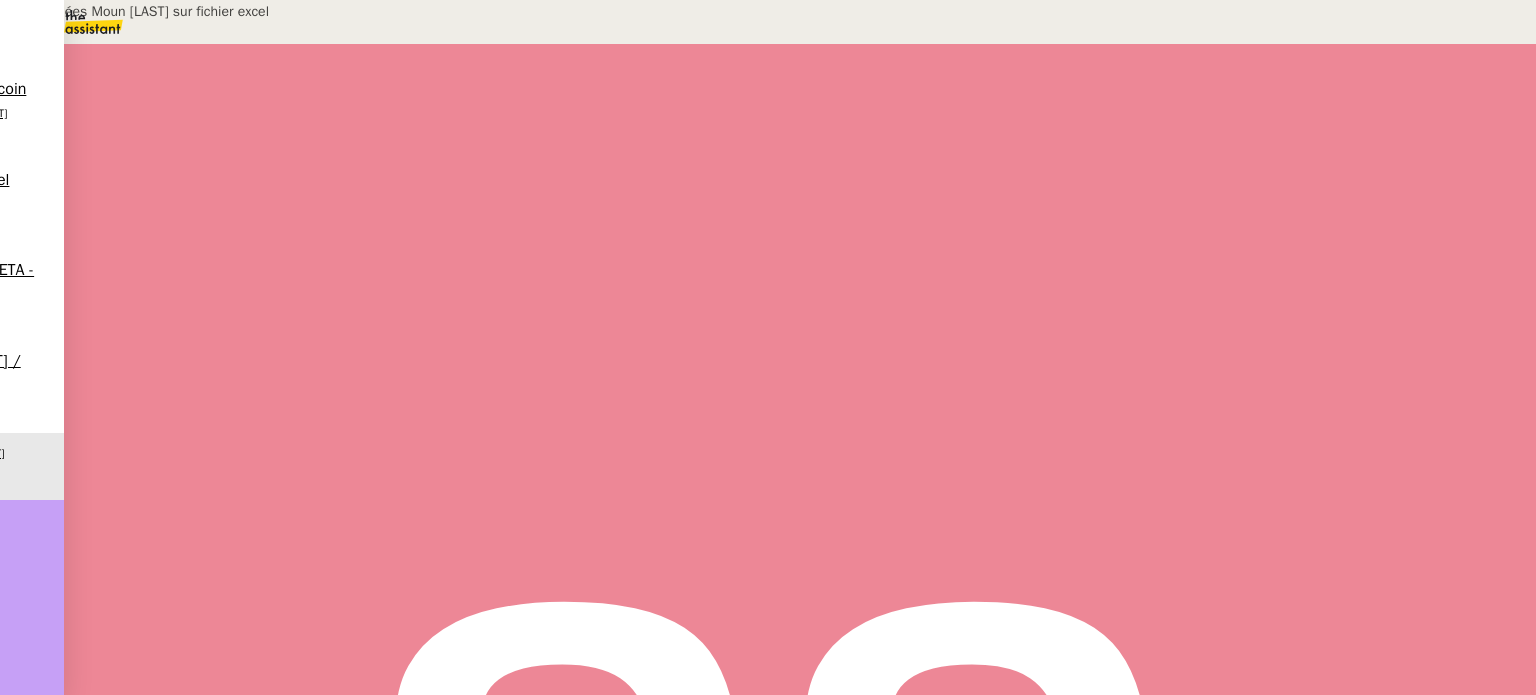 type on "Ajout données Moun Saveur sur fichier excel" 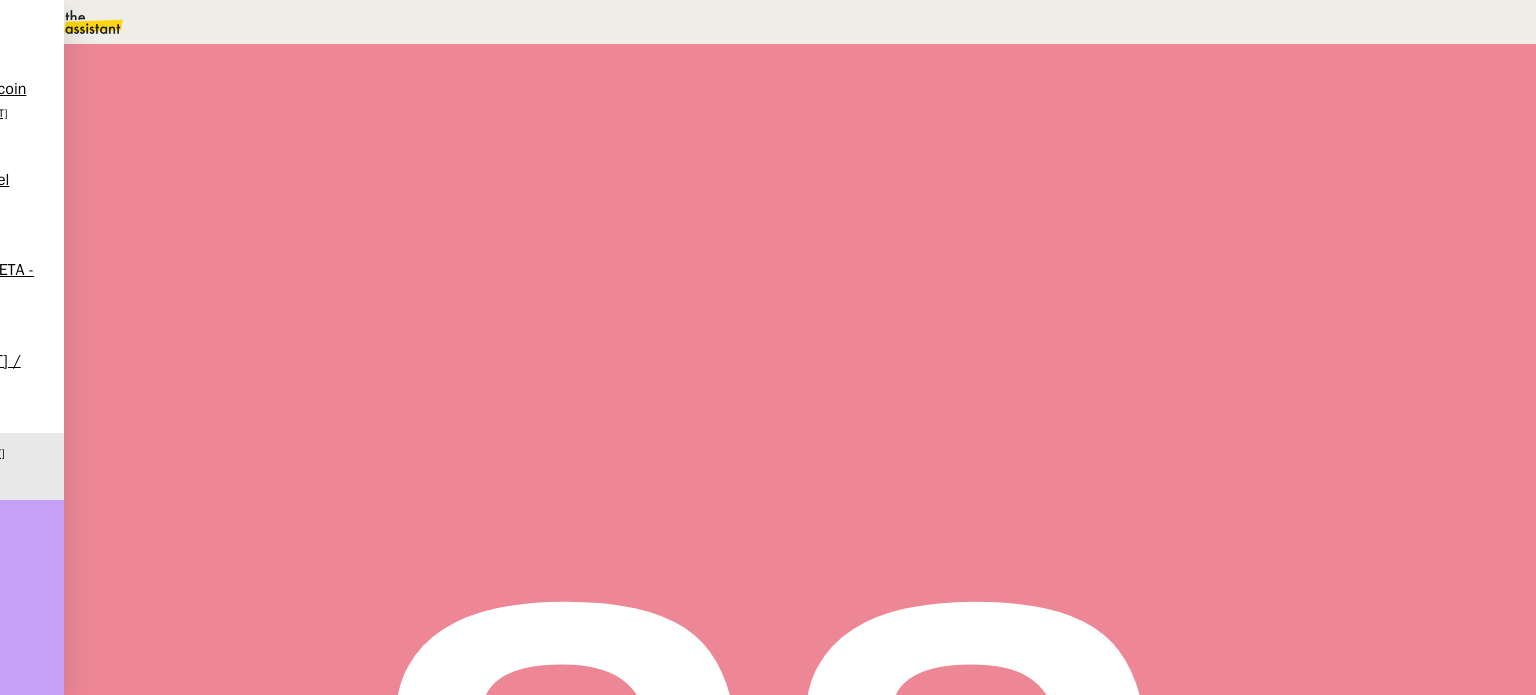 drag, startPoint x: 990, startPoint y: 380, endPoint x: 944, endPoint y: 390, distance: 47.07441 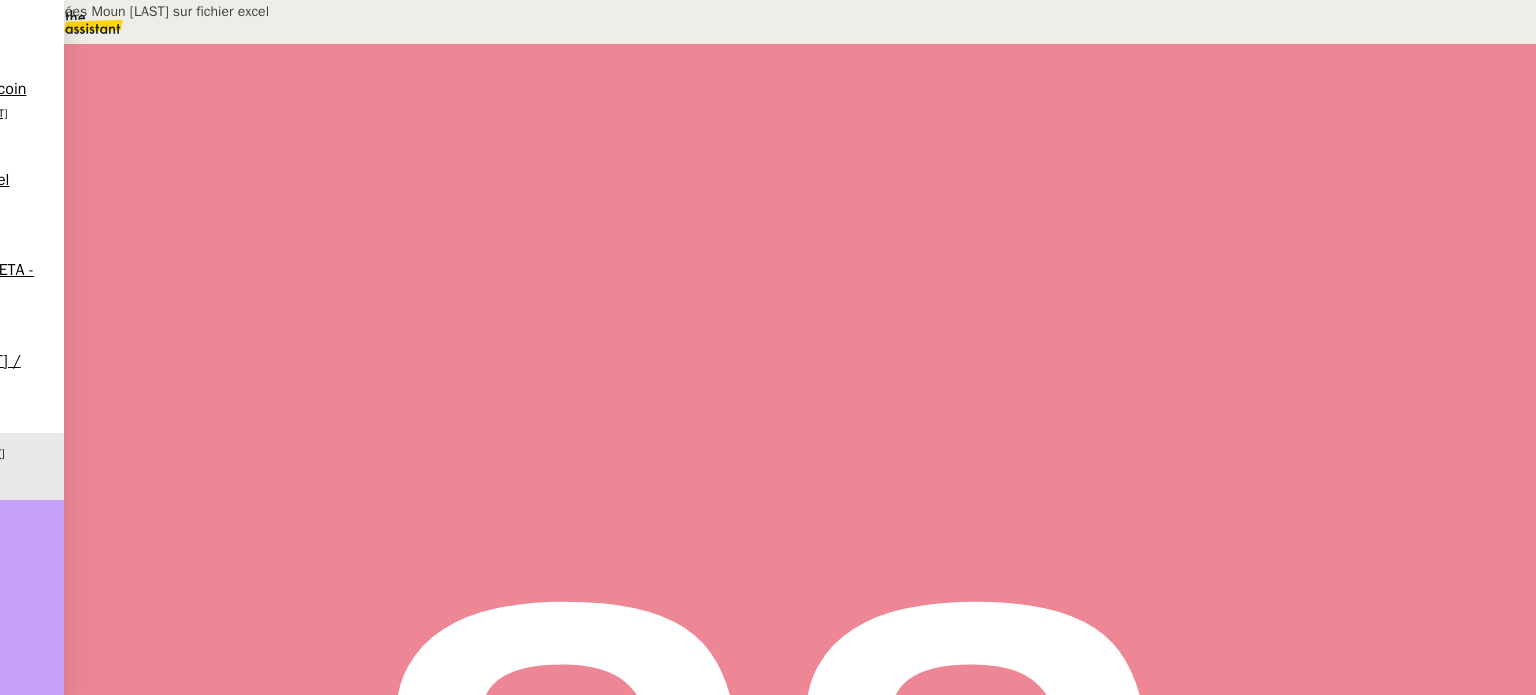 click on "Ajout données Moun Saveur sur fichier excel" at bounding box center [1198, 130] 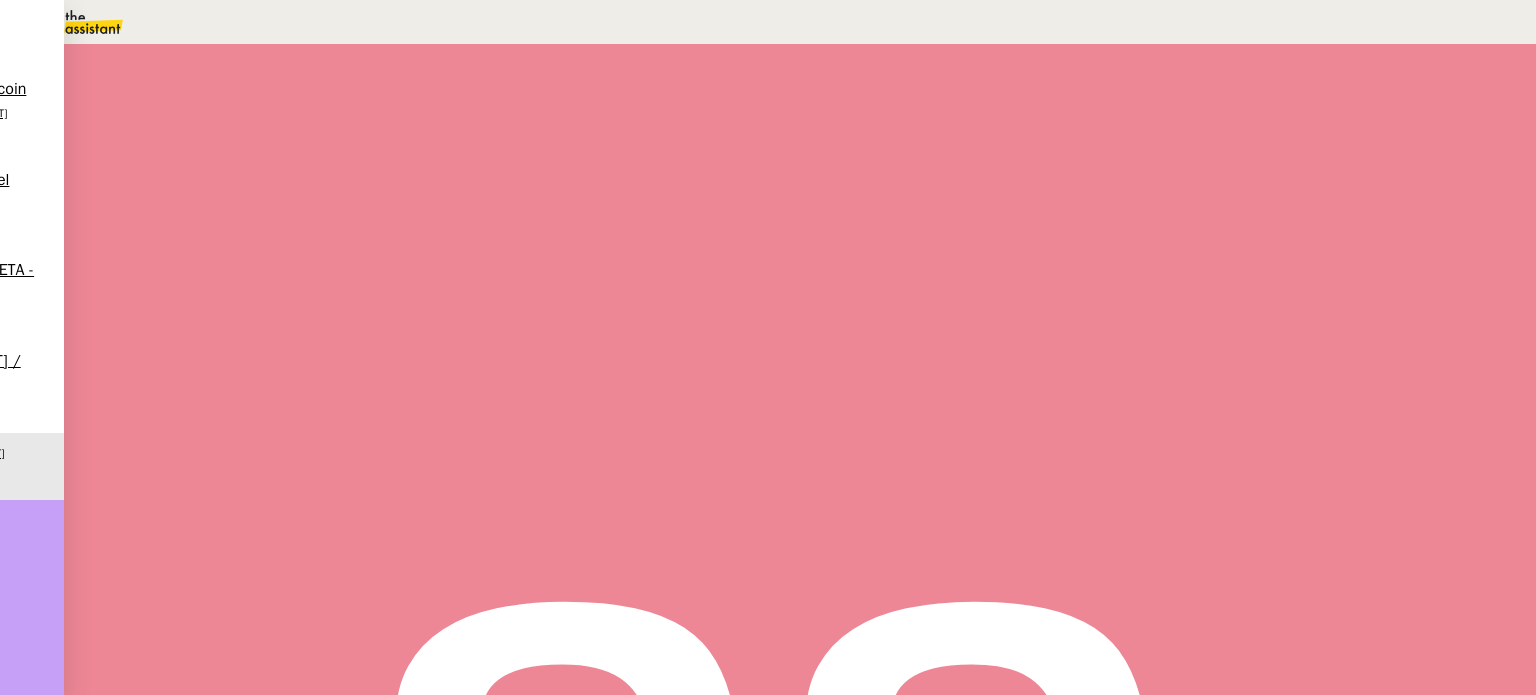 click at bounding box center [1198, 130] 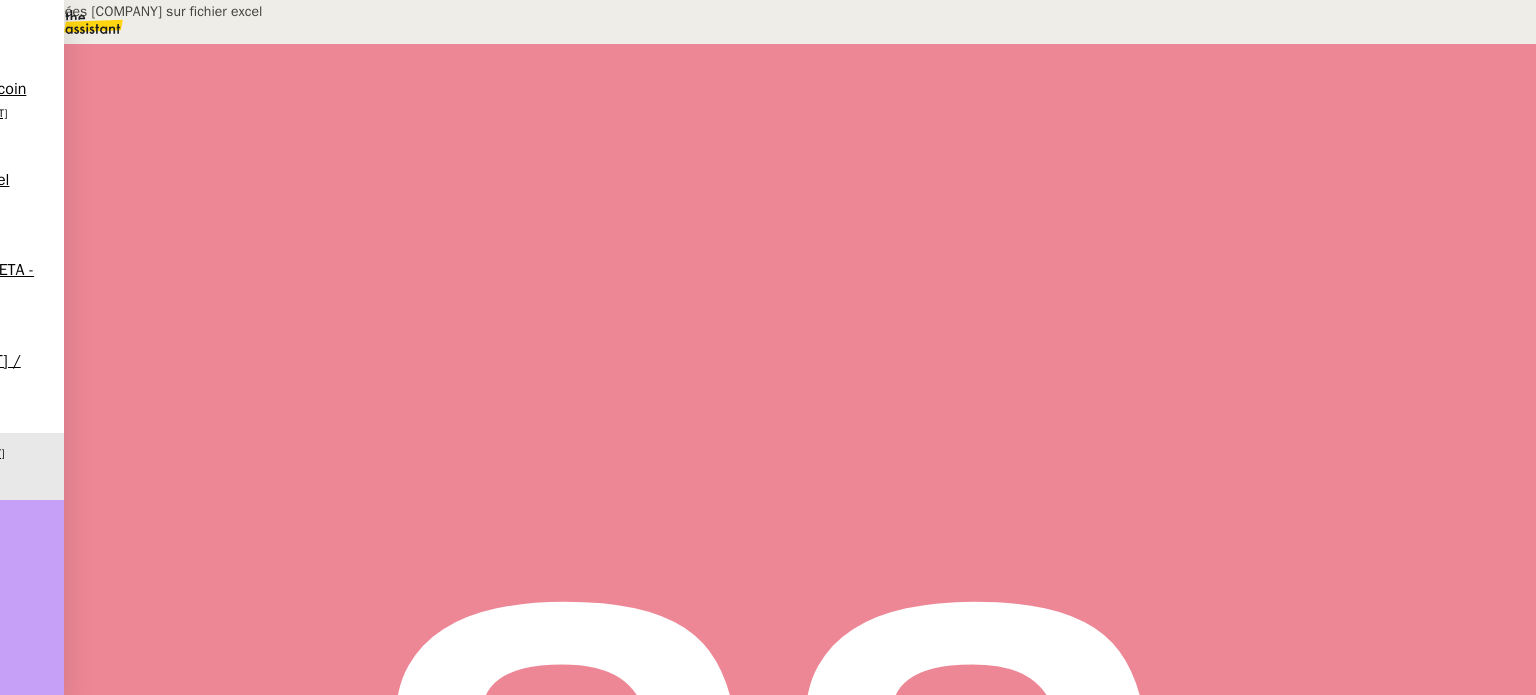 type on "Ajout données Juncadis sur fichier excel" 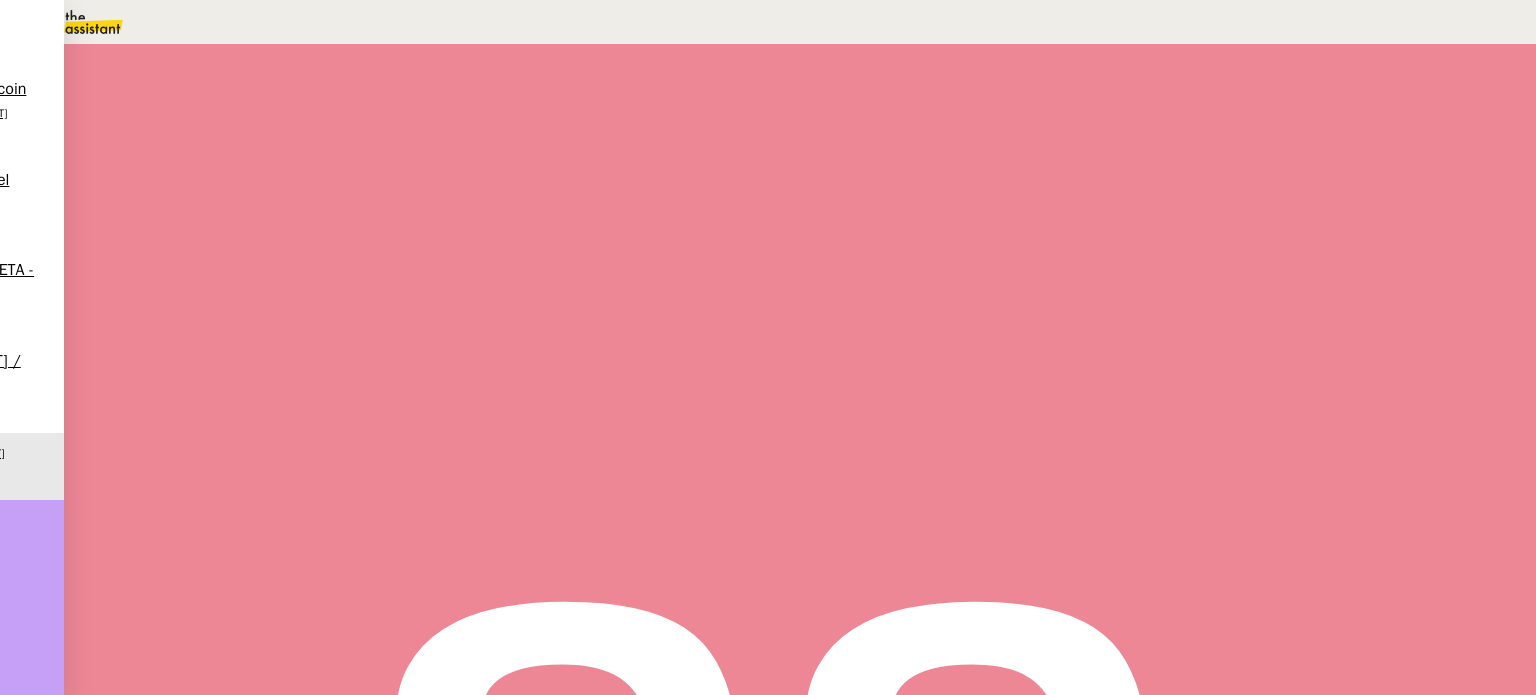 click at bounding box center [267, 340] 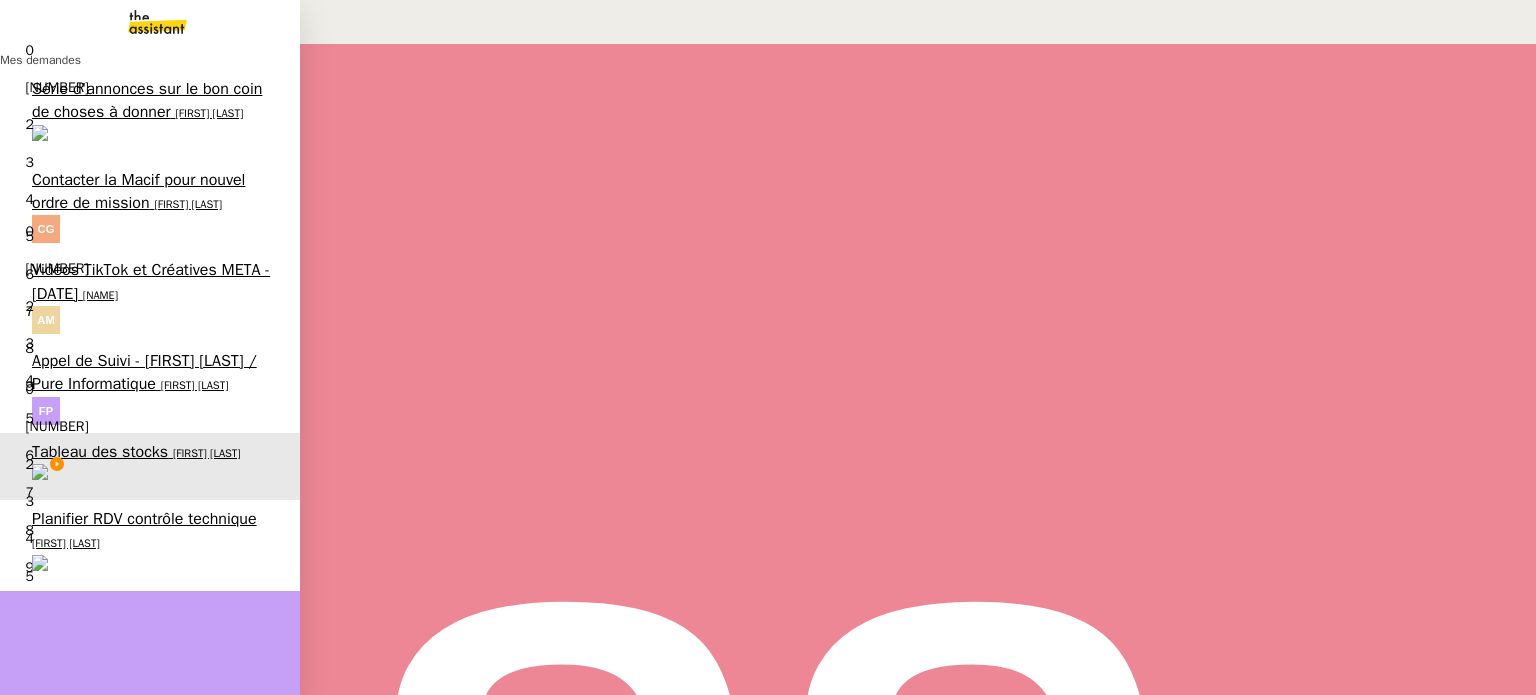 click on "Planifier RDV contrôle technique" at bounding box center (144, 566) 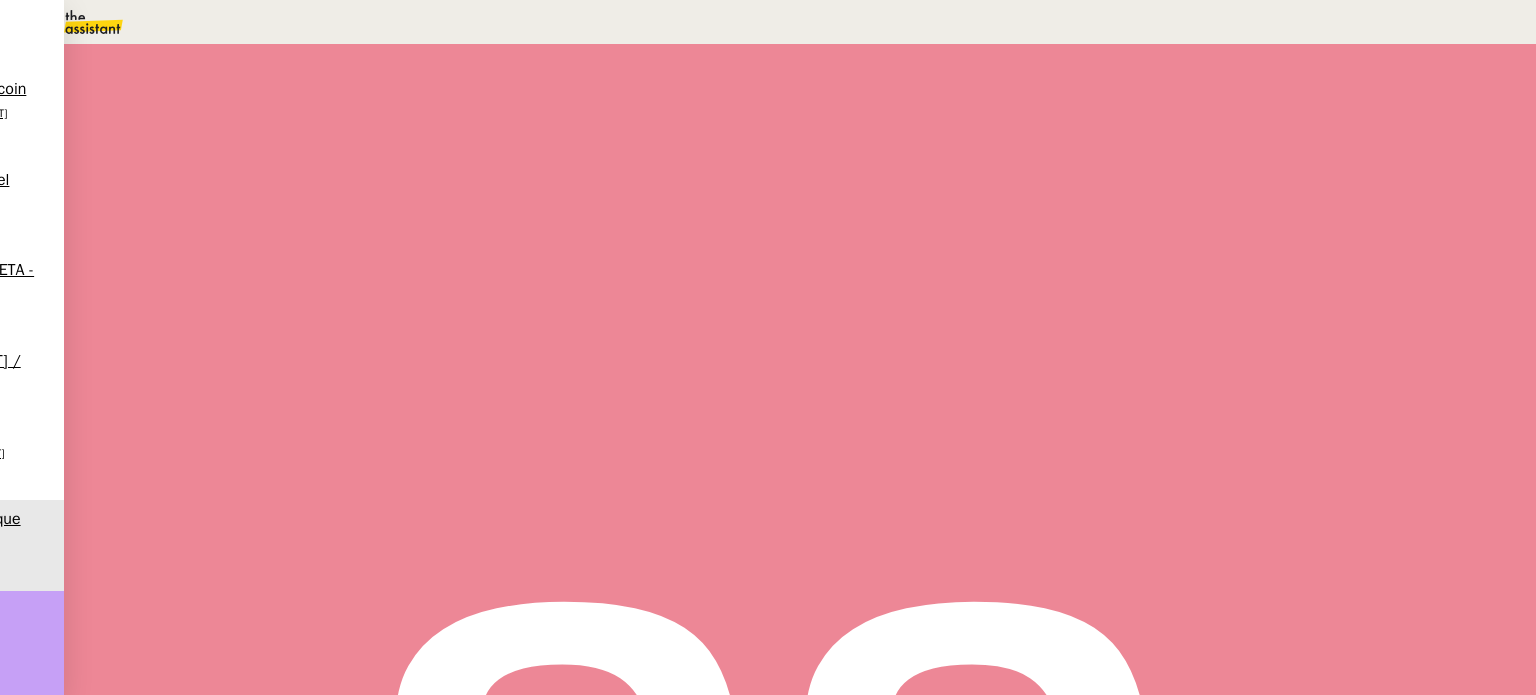 scroll, scrollTop: 500, scrollLeft: 0, axis: vertical 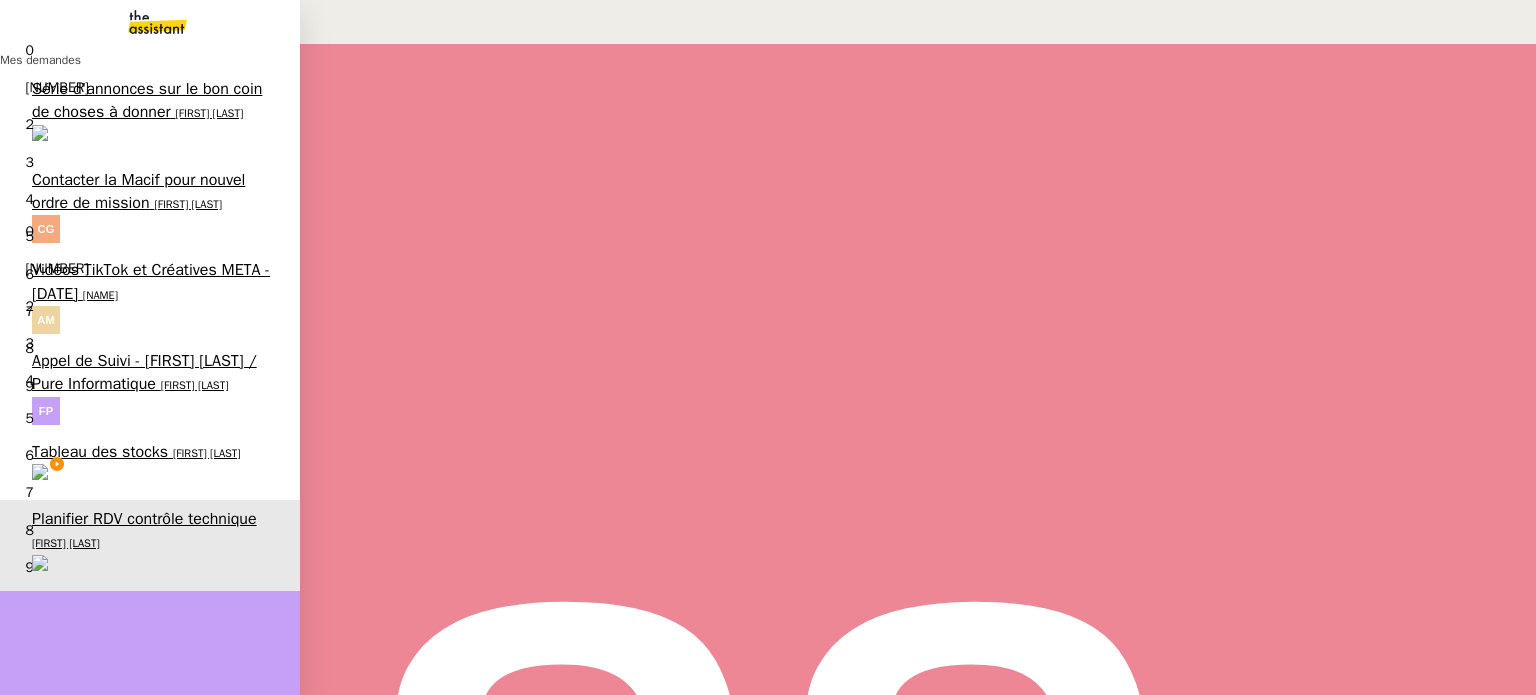 click on "Tableau des stocks" at bounding box center (100, 475) 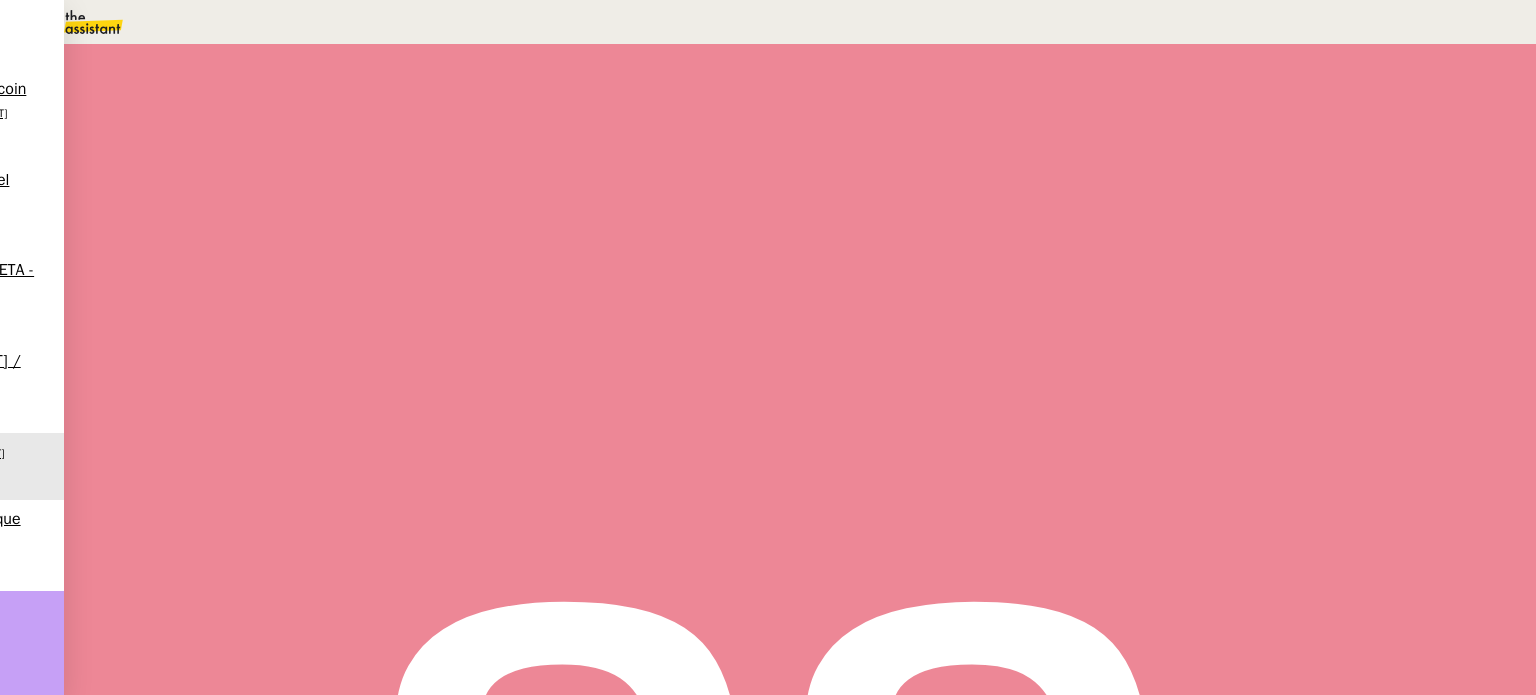 scroll, scrollTop: 0, scrollLeft: 0, axis: both 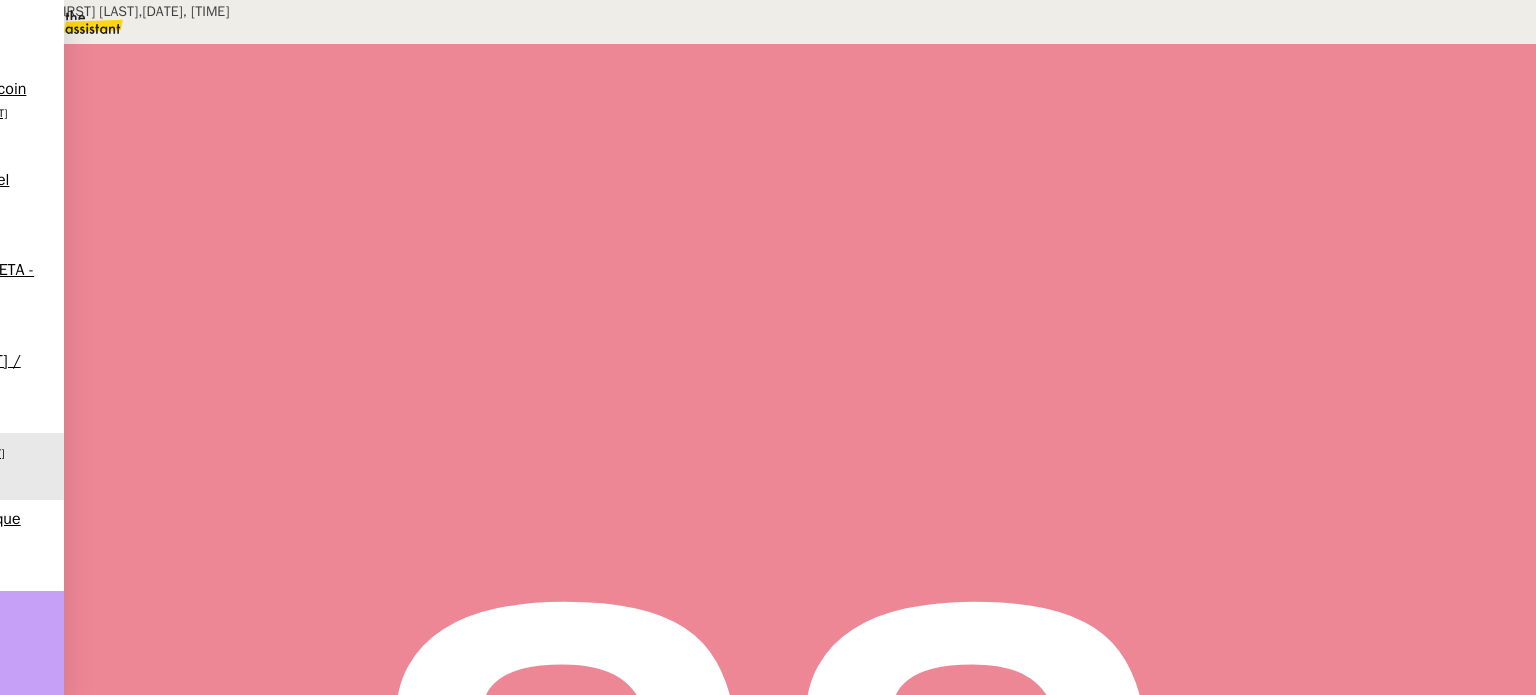 drag, startPoint x: 1006, startPoint y: 365, endPoint x: 316, endPoint y: 367, distance: 690.00287 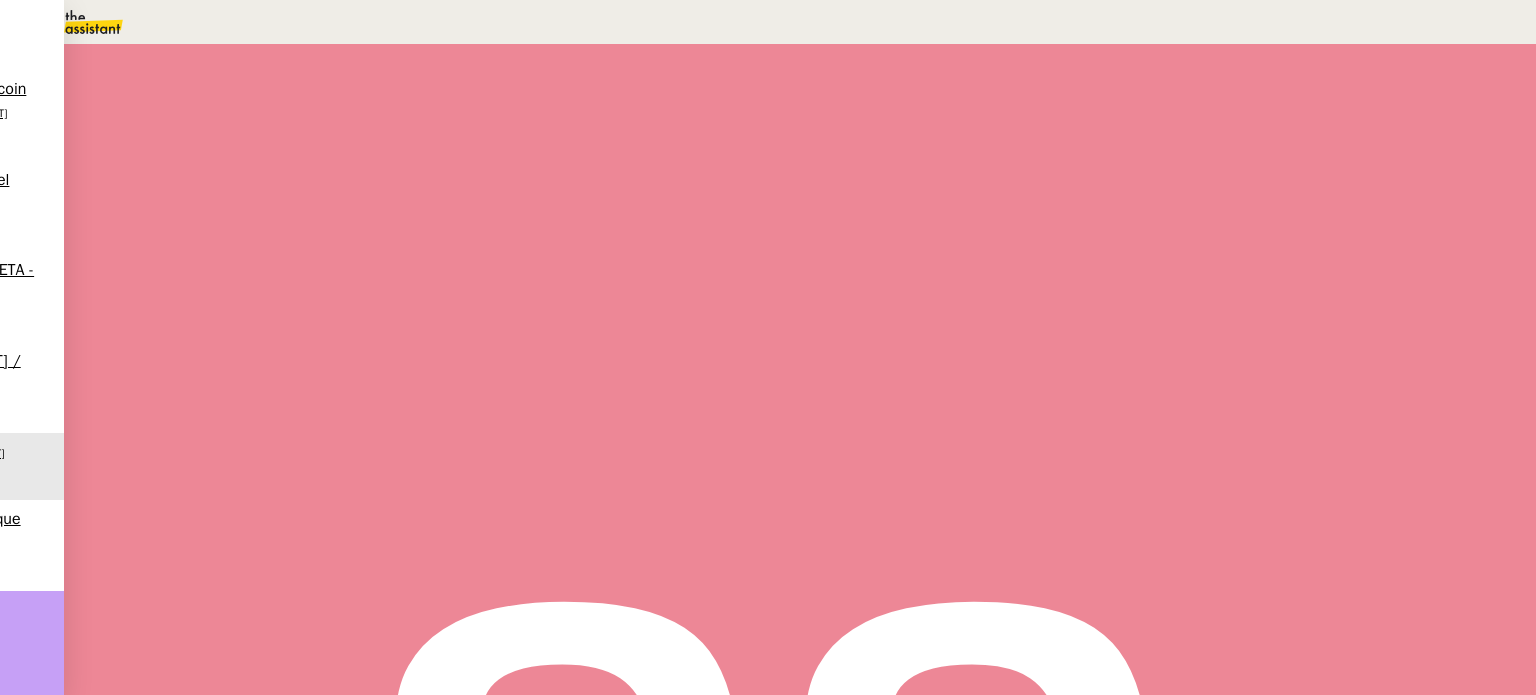 click on "Ajout données Juncadis sur fichier excel     11 min false par   Souraya S.   il y a 11 minutes" at bounding box center (800, 370) 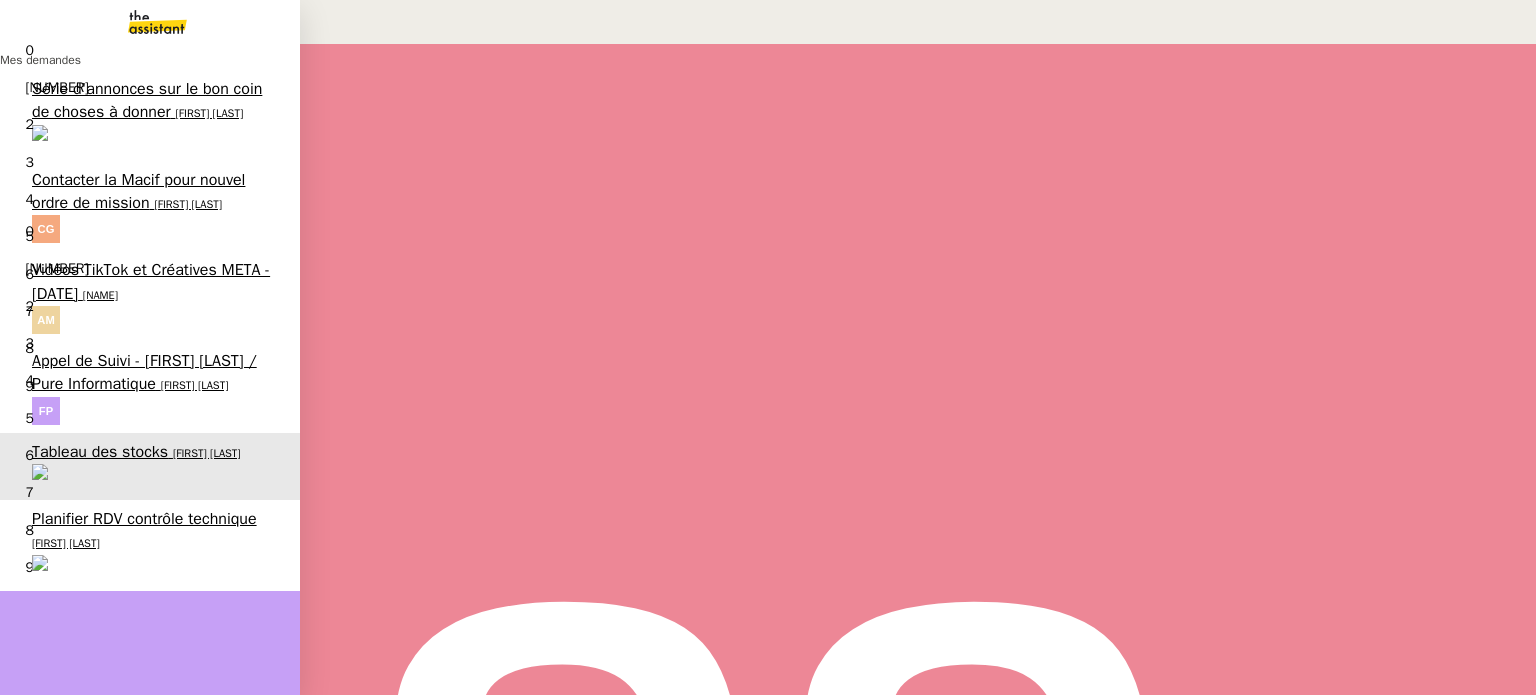 click on "Planifier RDV contrôle technique" at bounding box center [144, 566] 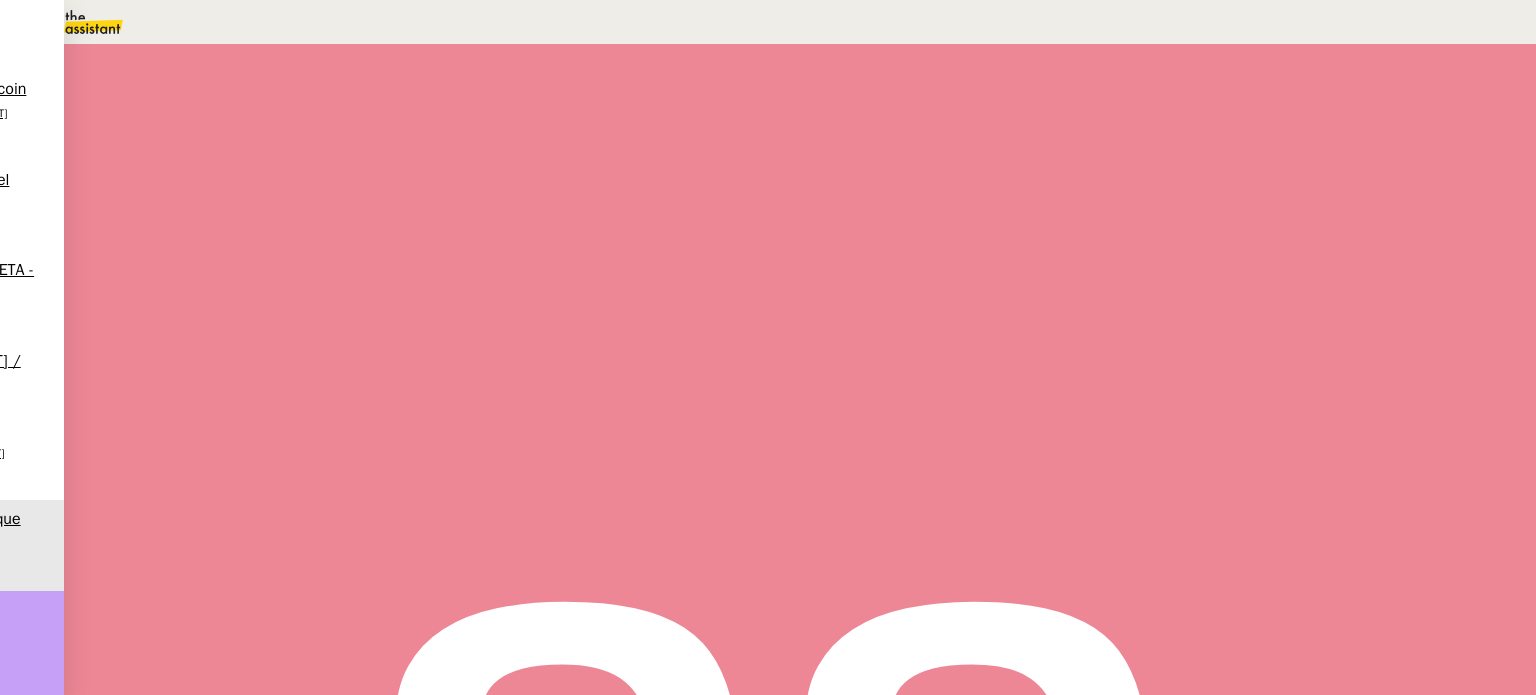 scroll, scrollTop: 500, scrollLeft: 0, axis: vertical 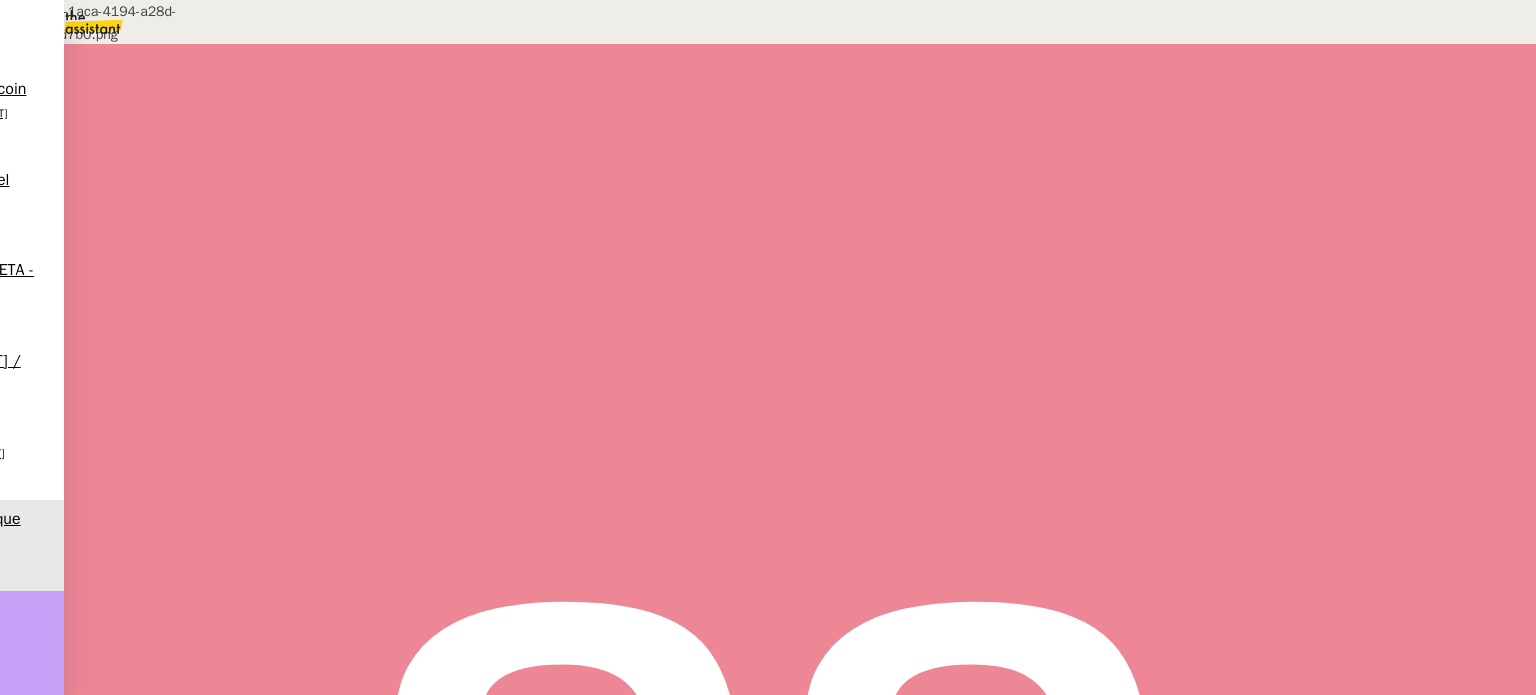 click on "1488bc1b-1aca-4194-a28d-f1e27bbdd7b0.png" at bounding box center (689, 496) 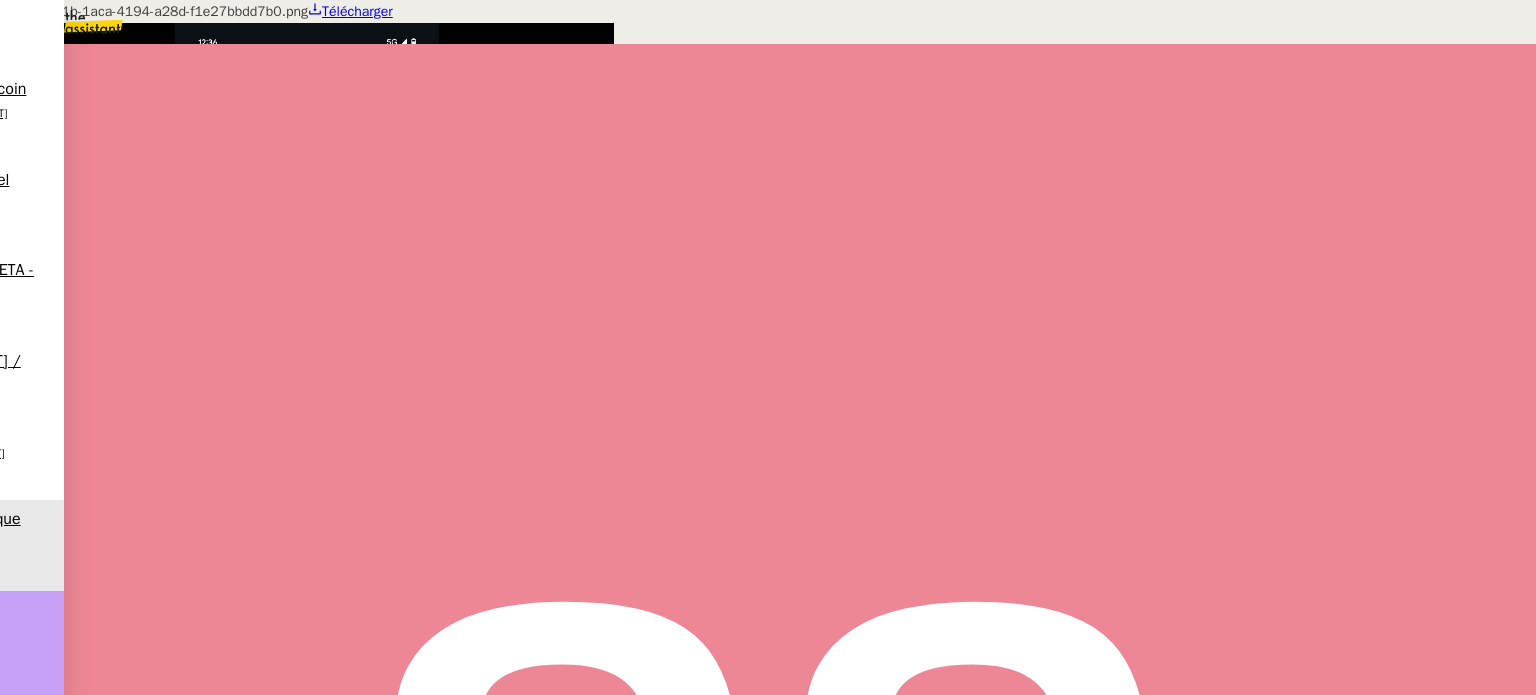 click on "Télécharger" at bounding box center [357, 11] 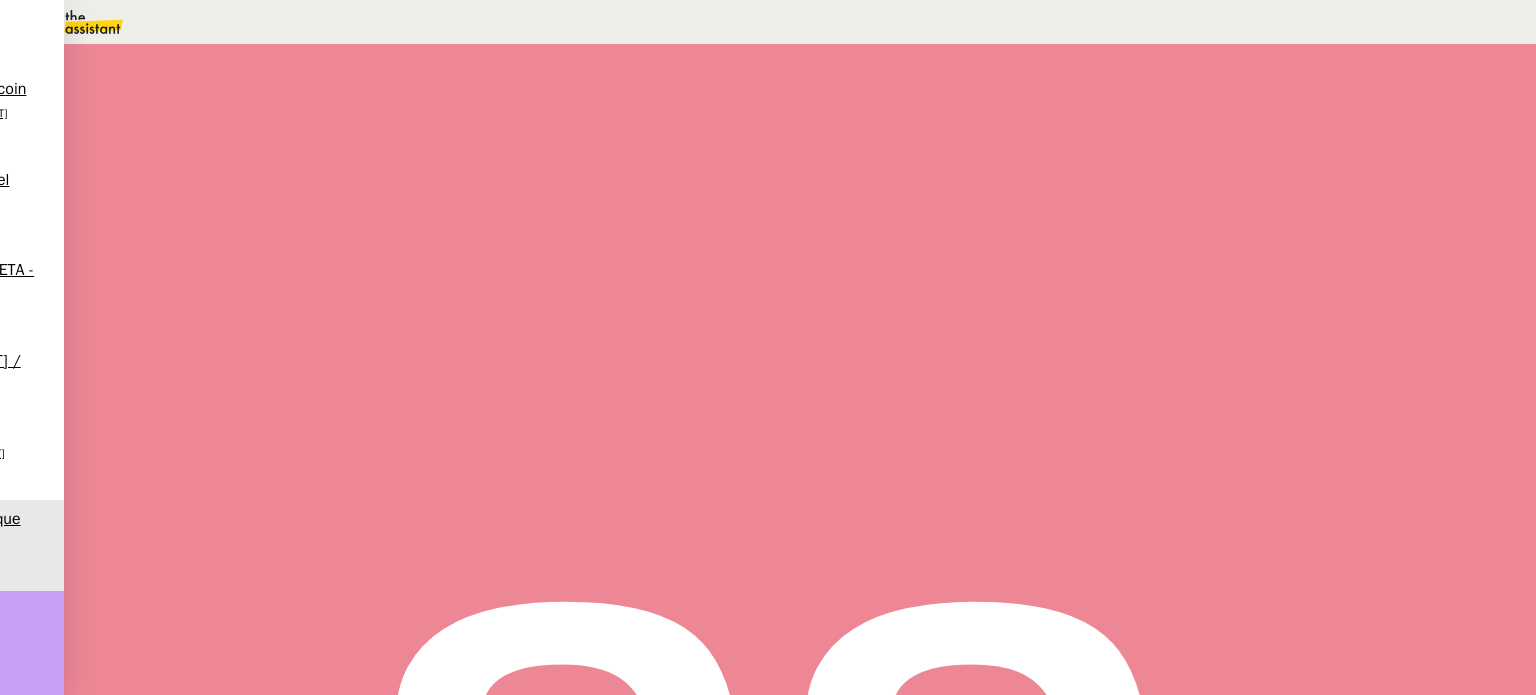 scroll, scrollTop: 0, scrollLeft: 0, axis: both 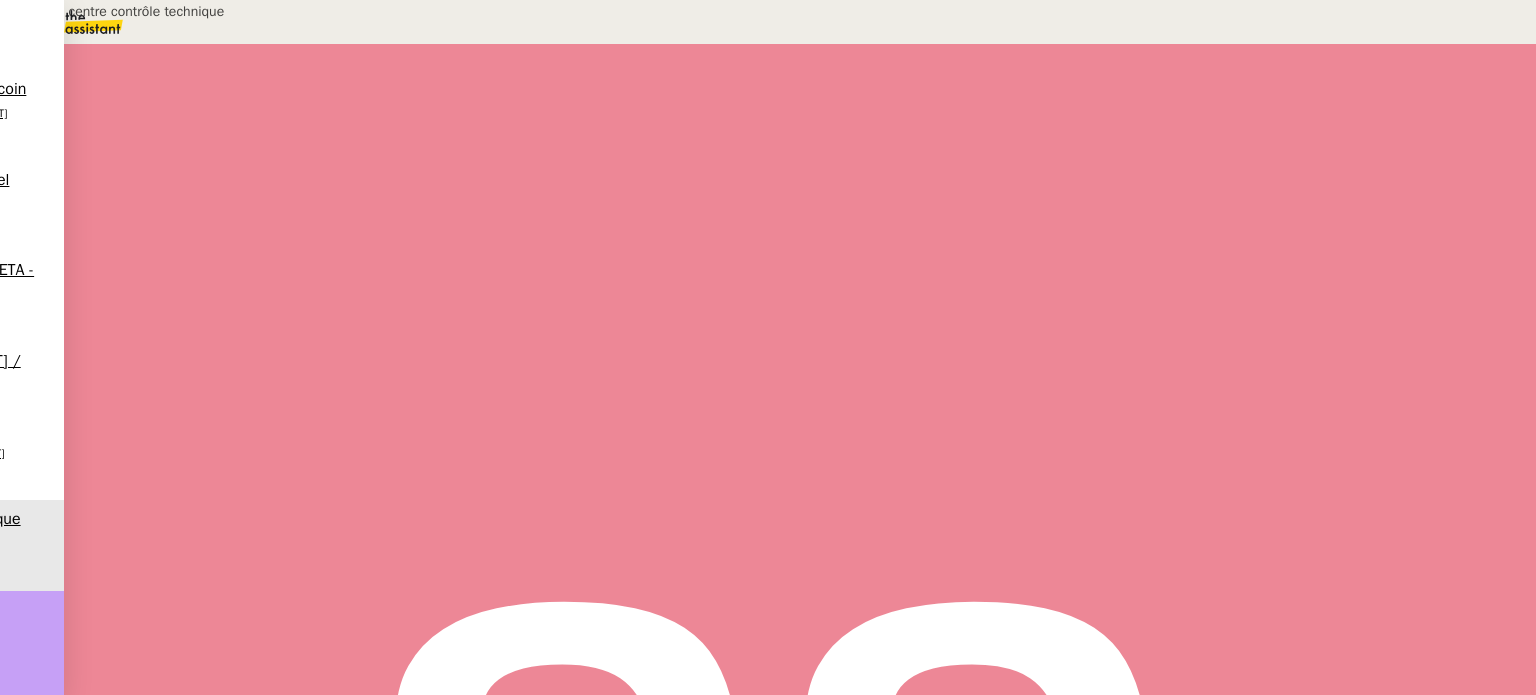 click on "Recherche centre contrôle technique" at bounding box center [204, 11] 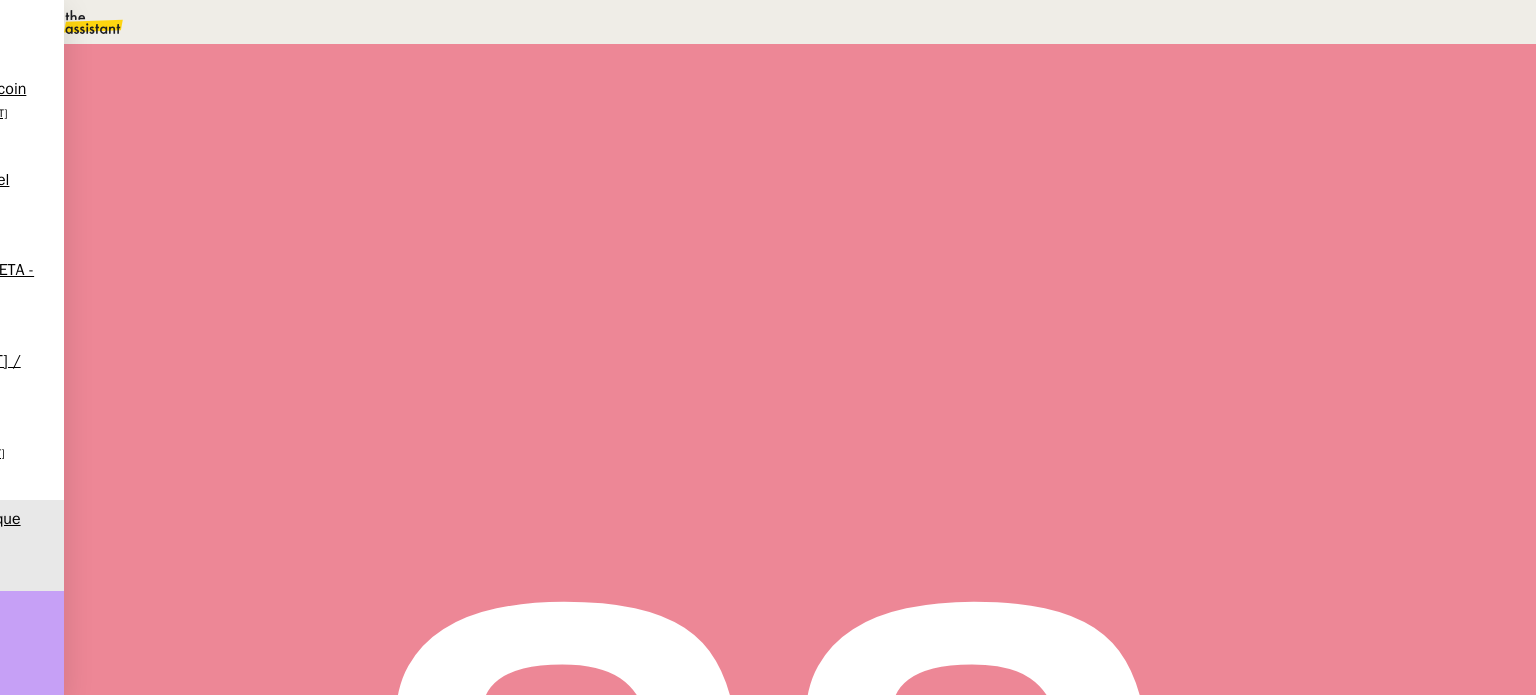 type on "Recherche centre contrôle technique" 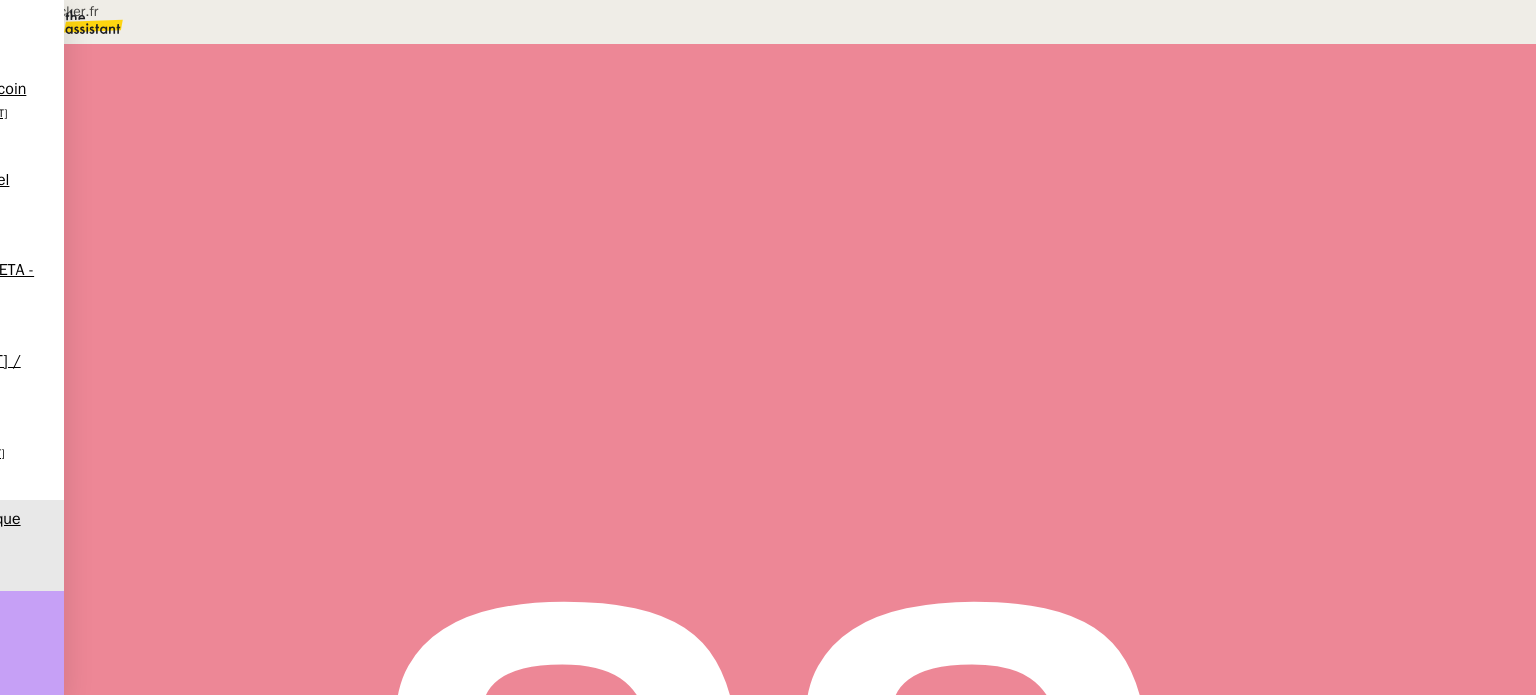 click on "[EMAIL]" at bounding box center [145, 11] 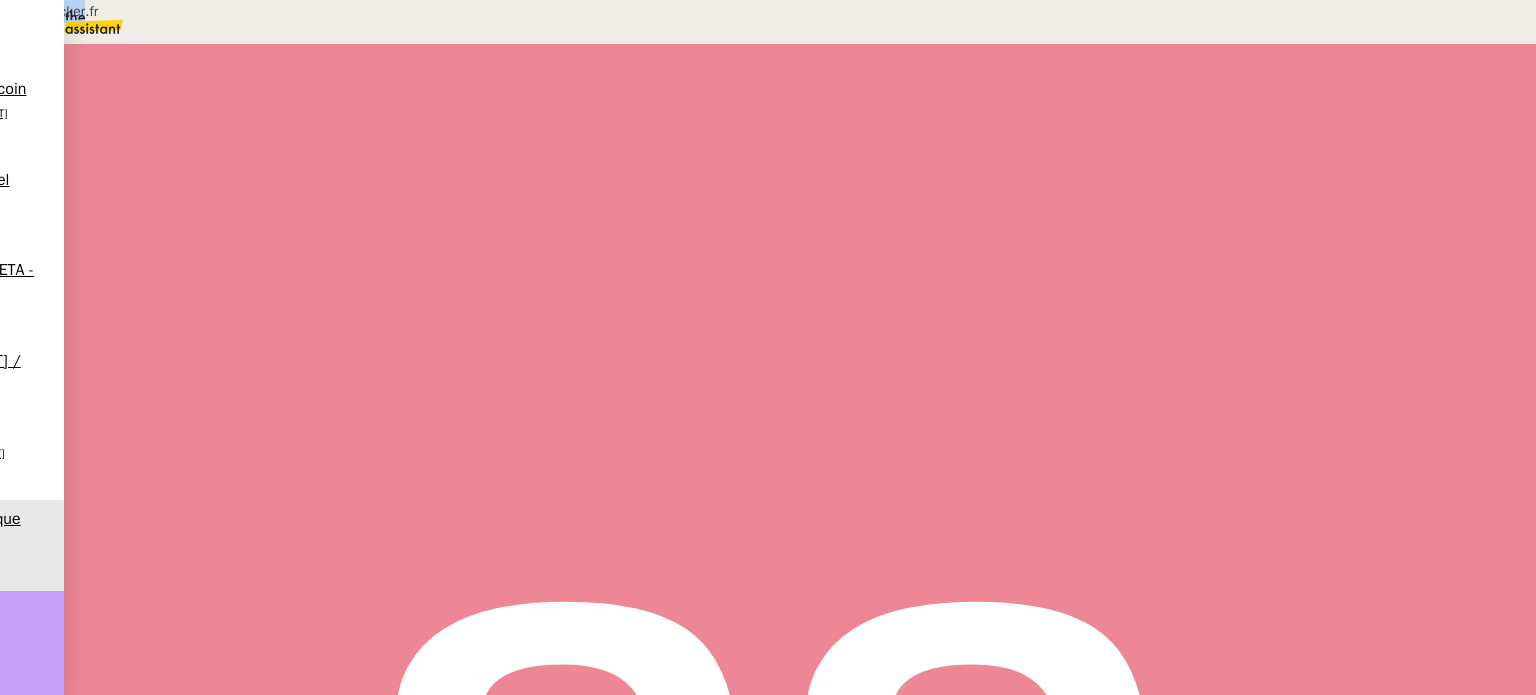 click on "[EMAIL]" at bounding box center (145, 11) 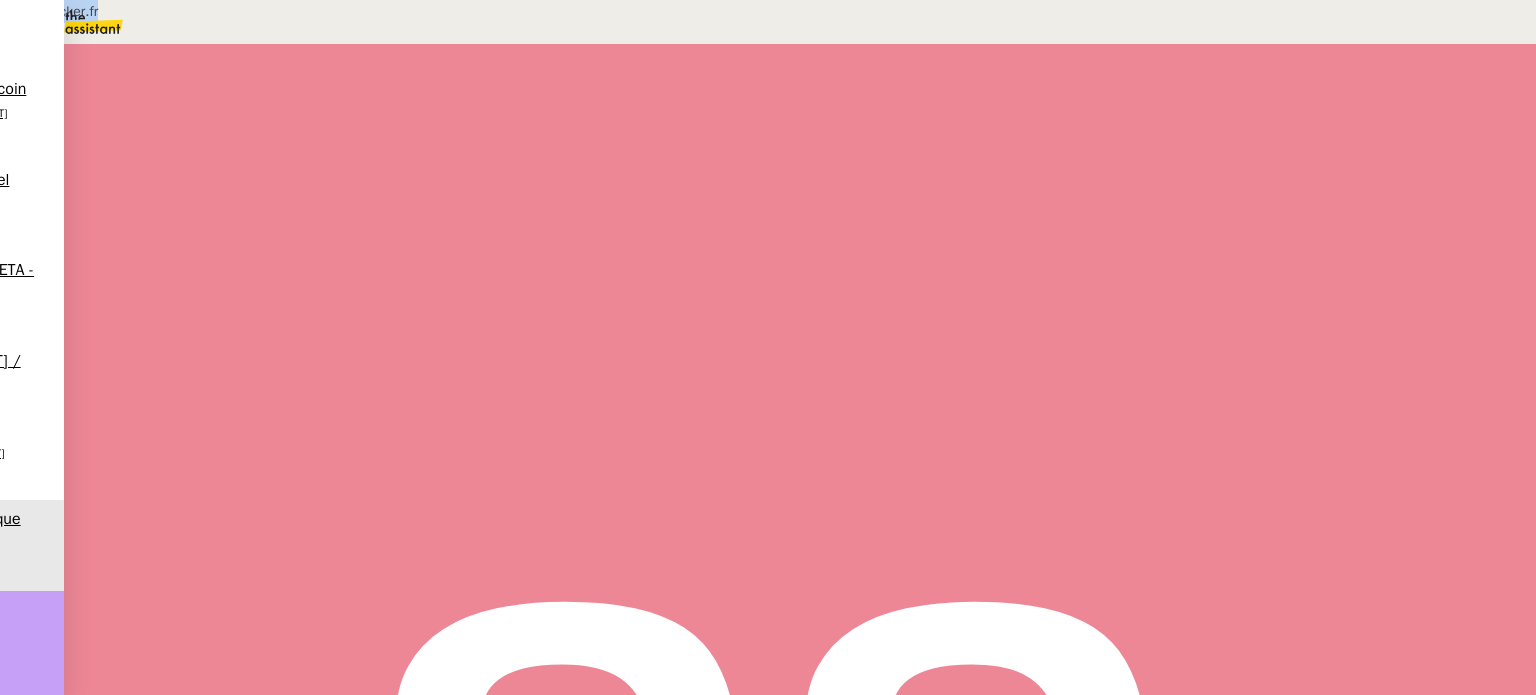 click on "[EMAIL]" at bounding box center [145, 11] 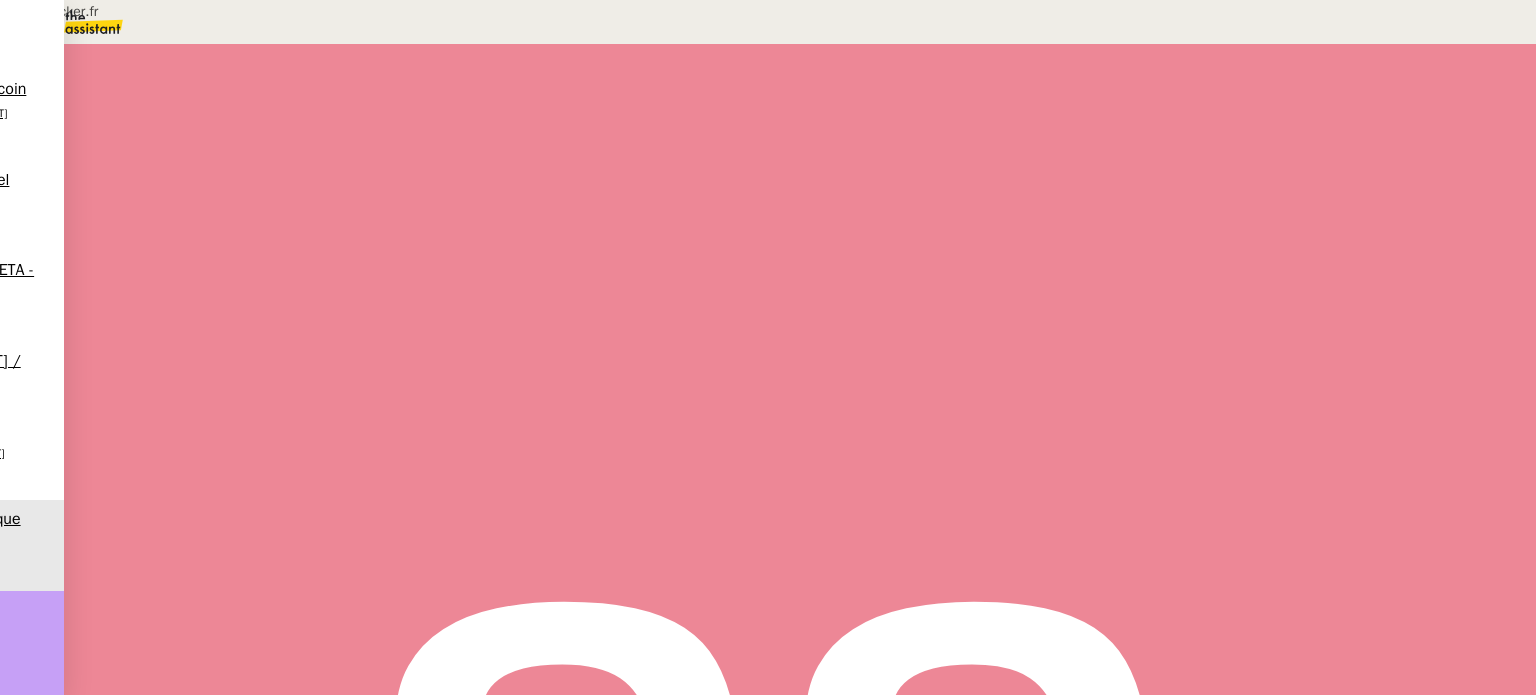 click on "[EMAIL]" at bounding box center [145, 11] 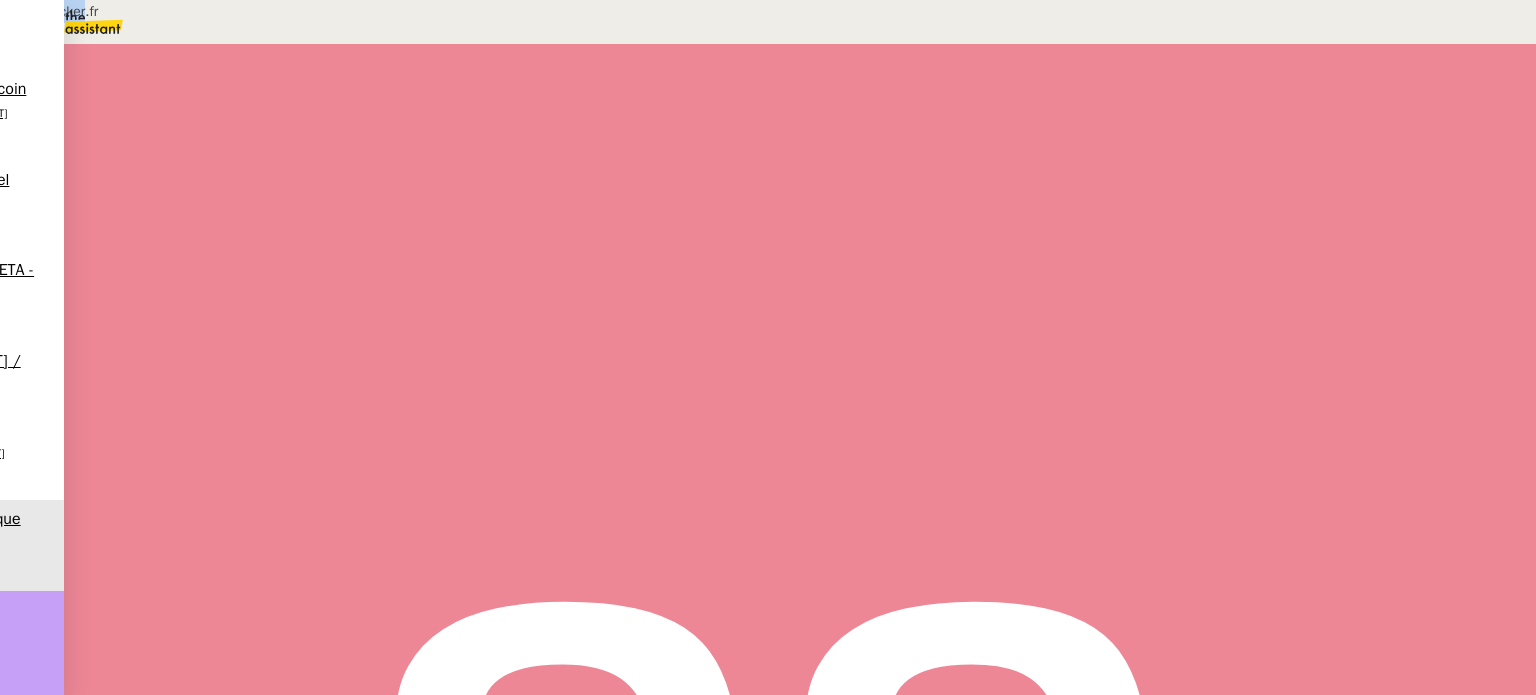 click on "[EMAIL]" at bounding box center [145, 11] 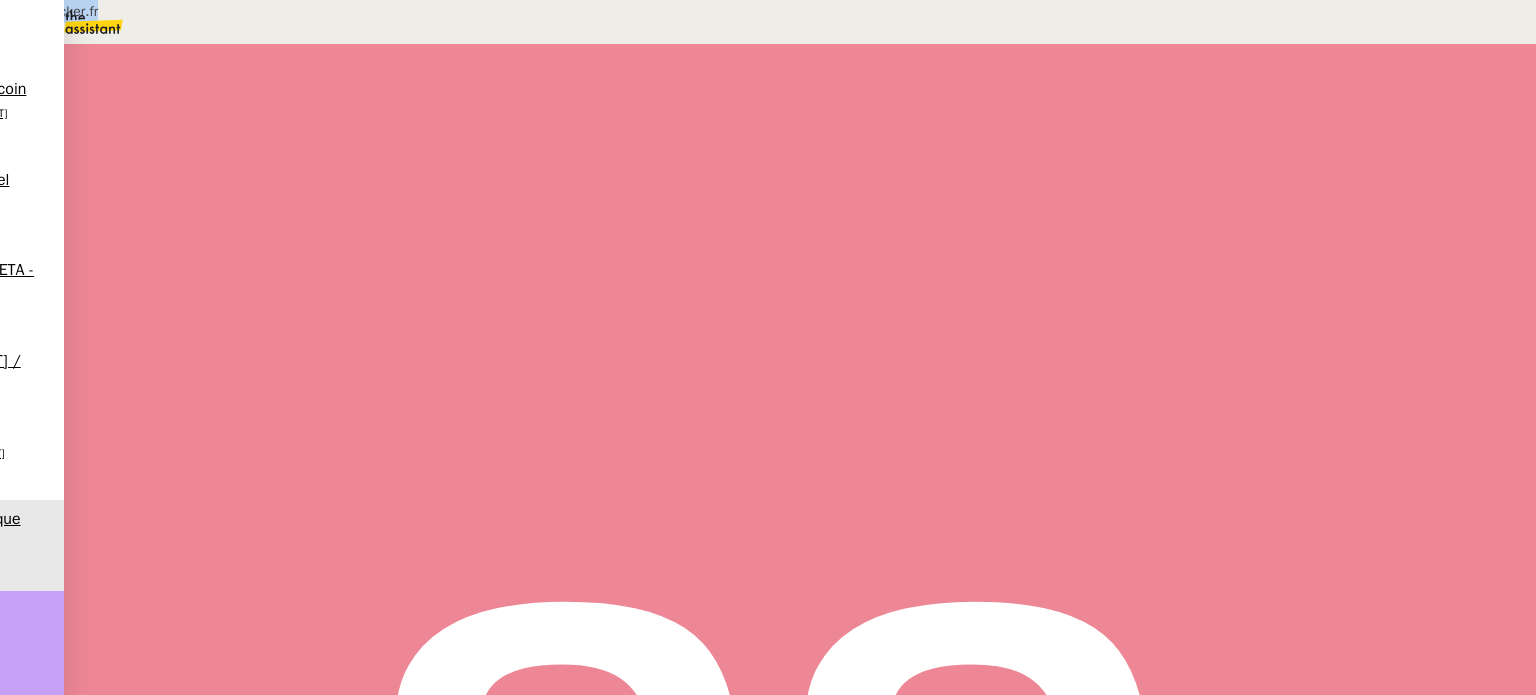 click on "[EMAIL]" at bounding box center [145, 11] 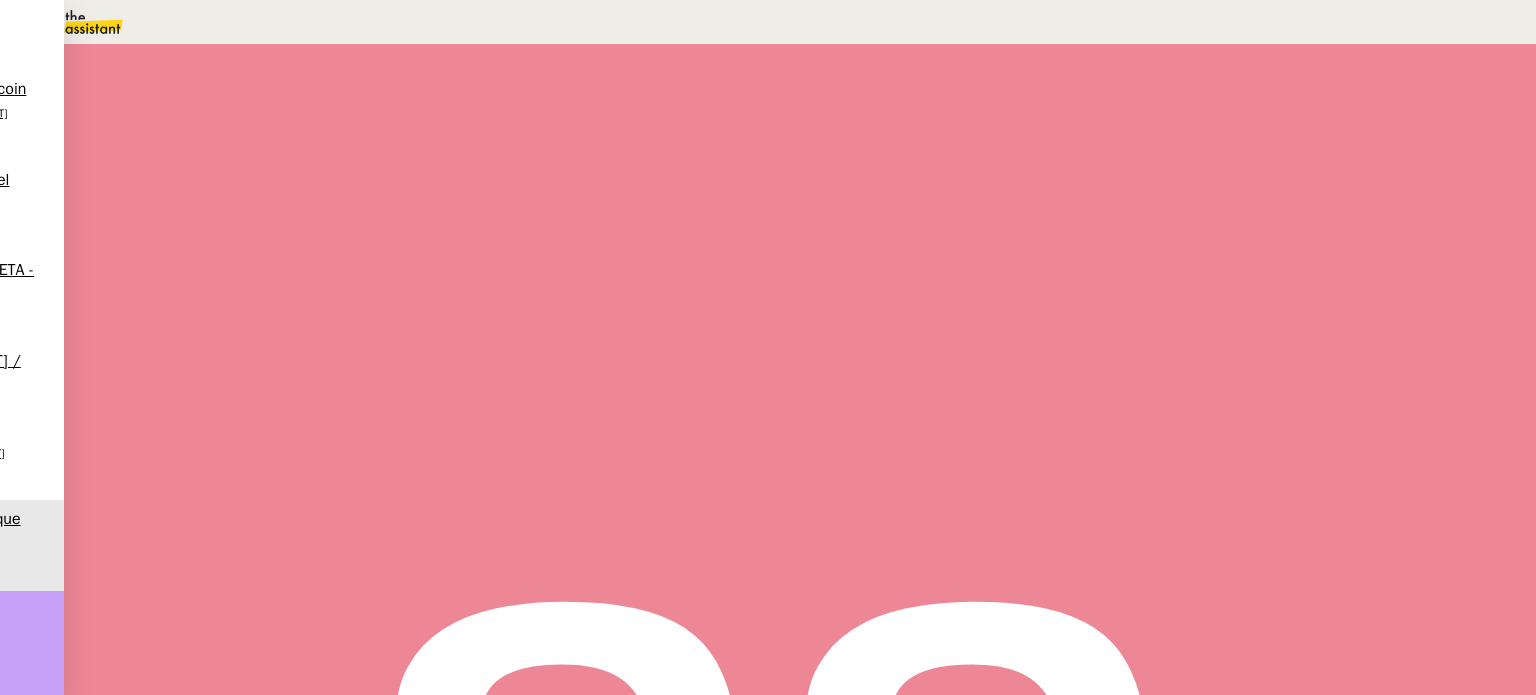 click on "Mes informations" at bounding box center (123, 1186) 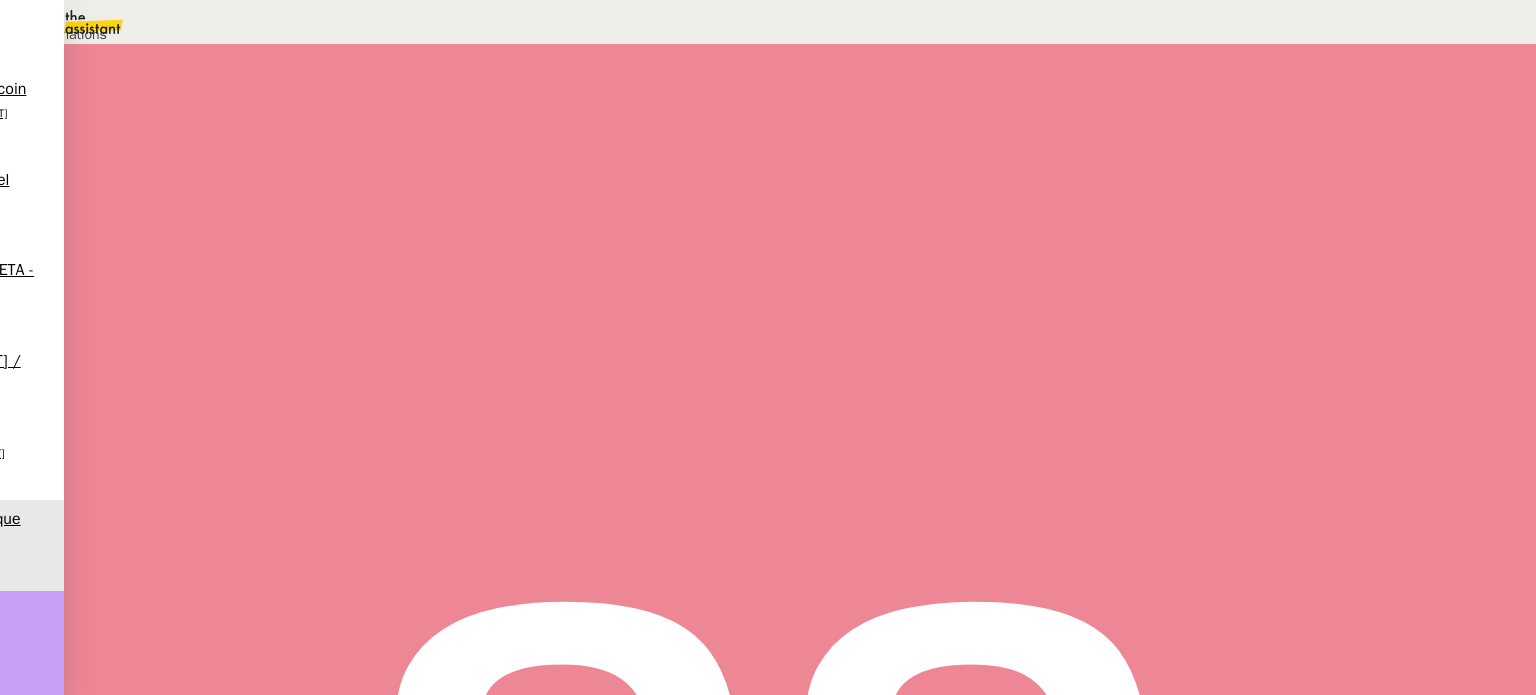click at bounding box center [12, 95] 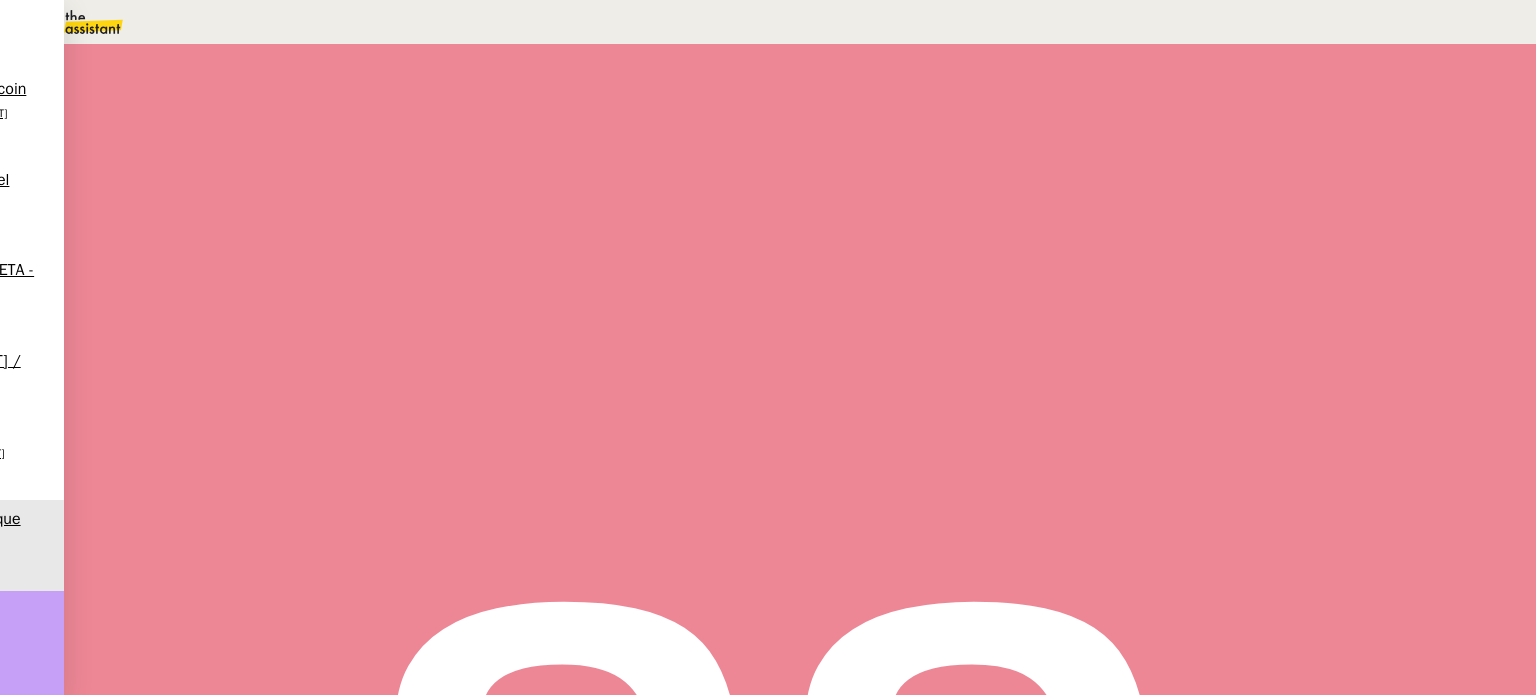 click on "[EMAIL]" at bounding box center (145, 11) 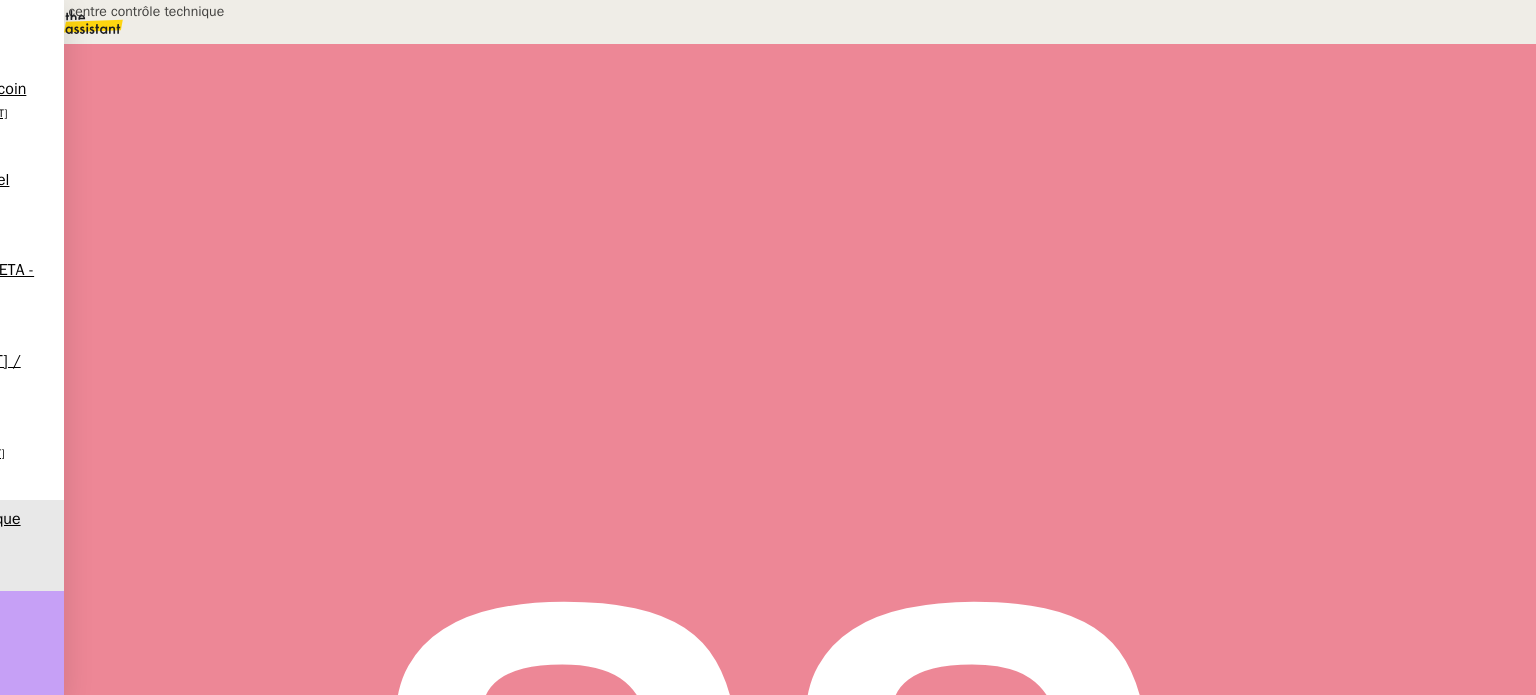click on "Recherche centre contrôle technique" at bounding box center [1198, 130] 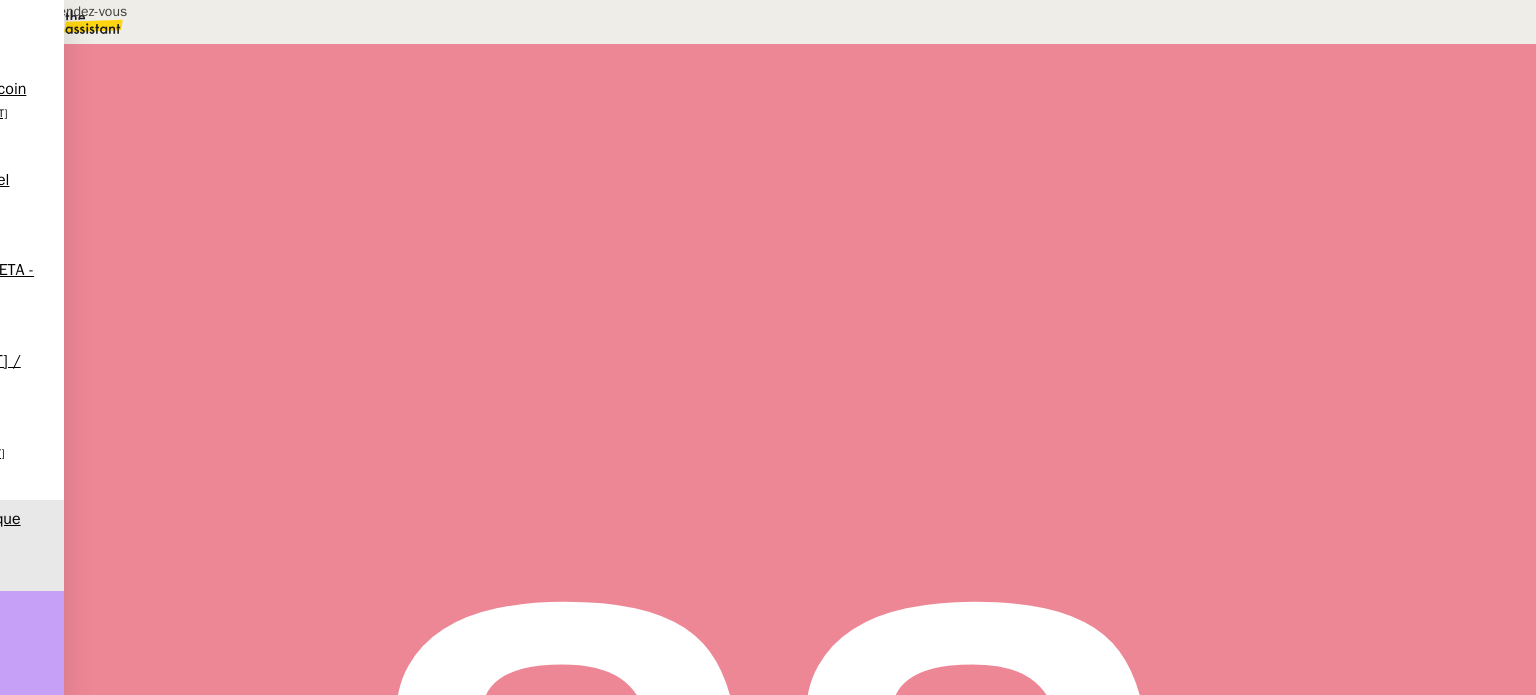 click on "📅 Prise de rendez-vous" at bounding box center [204, 58] 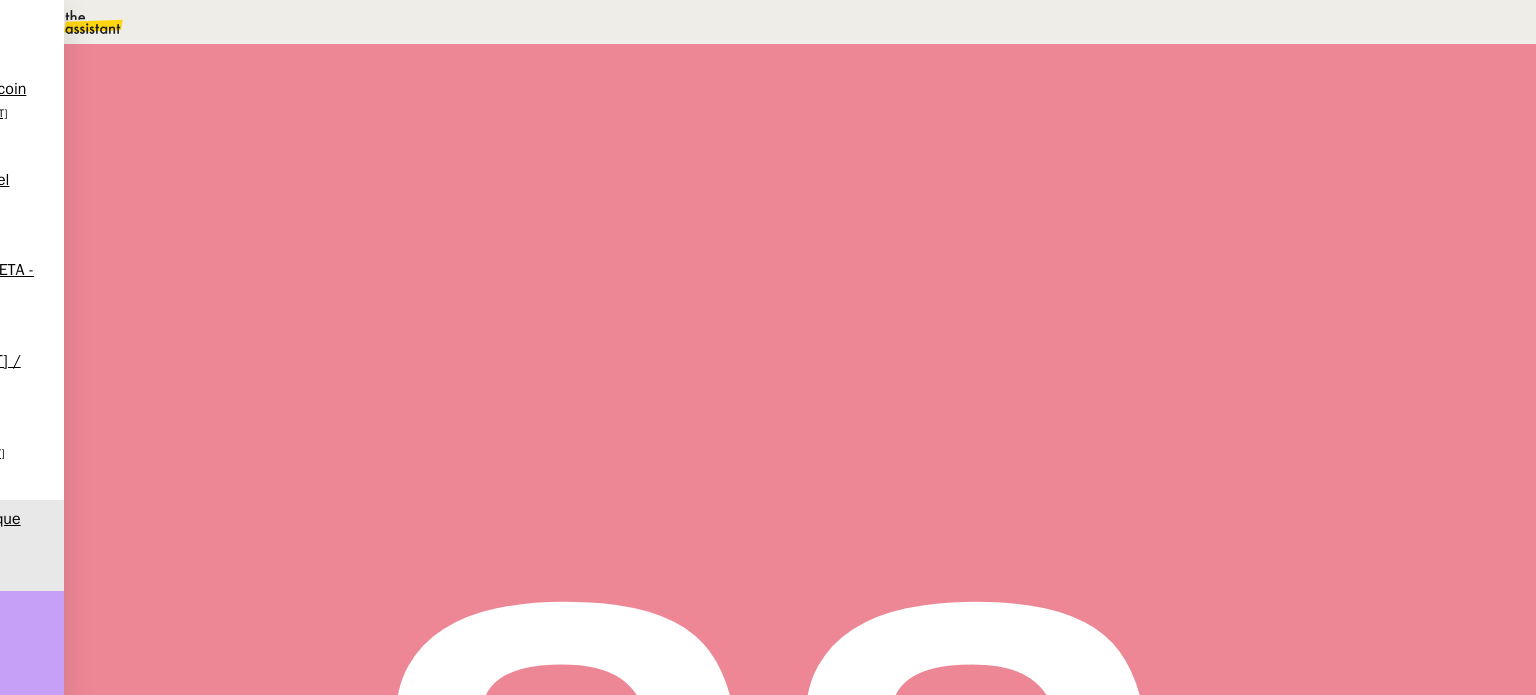 type on "Prise de rendez-vous" 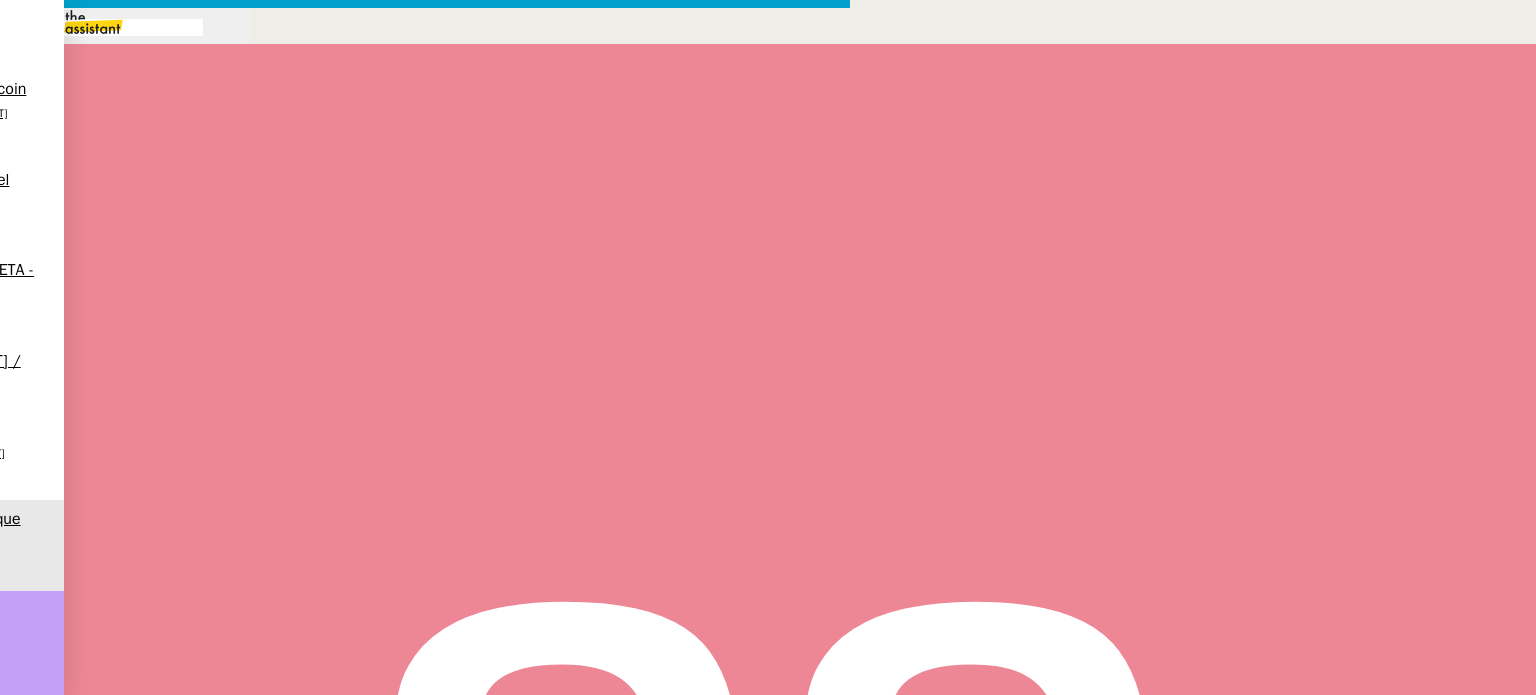 click at bounding box center (425, 837) 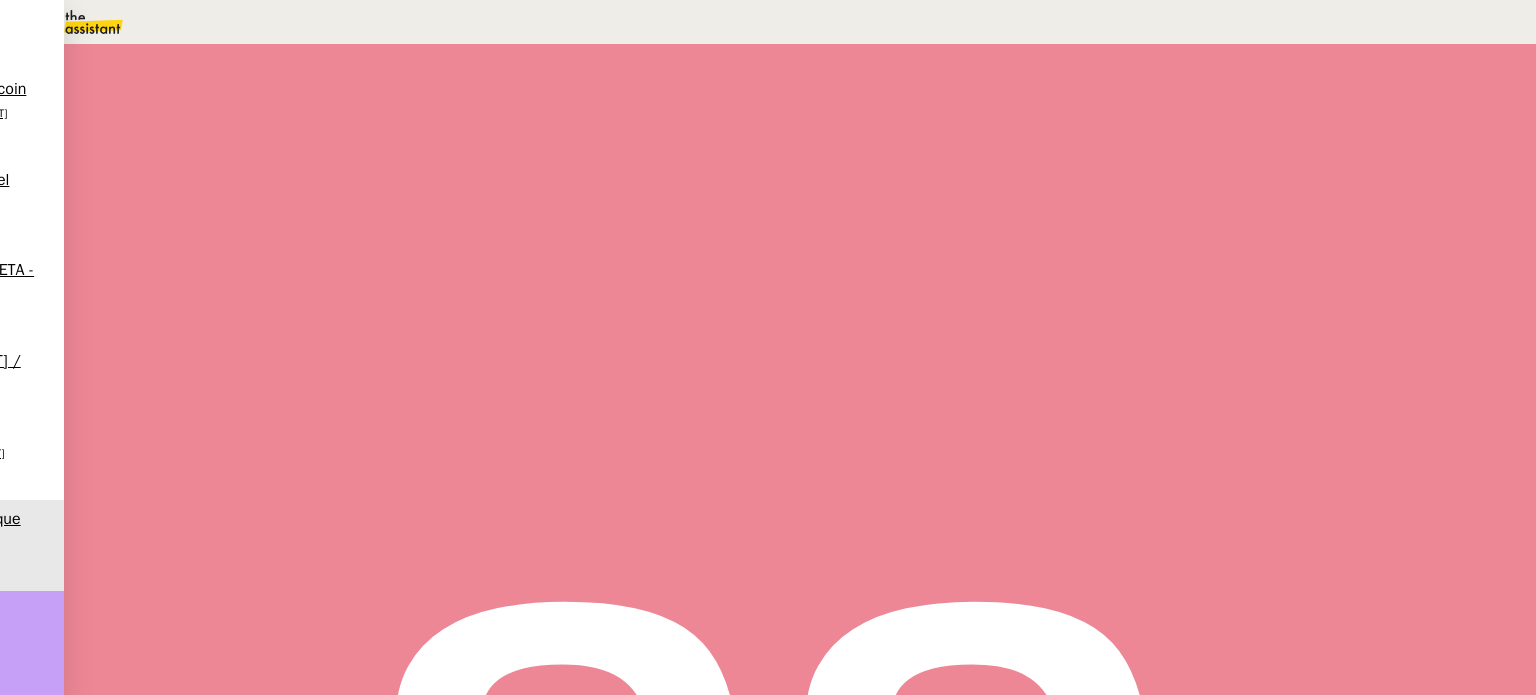 scroll, scrollTop: 448, scrollLeft: 0, axis: vertical 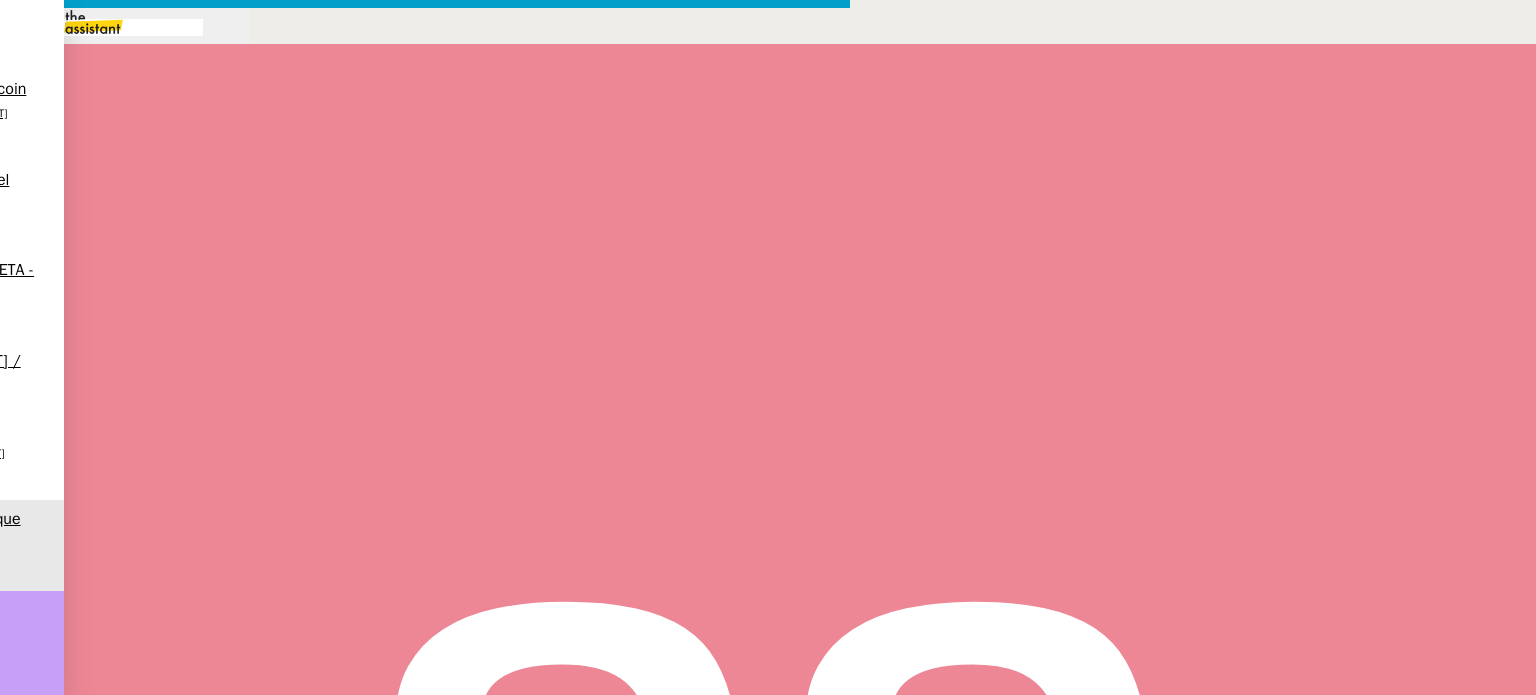 drag, startPoint x: 965, startPoint y: 335, endPoint x: 1124, endPoint y: 420, distance: 180.2942 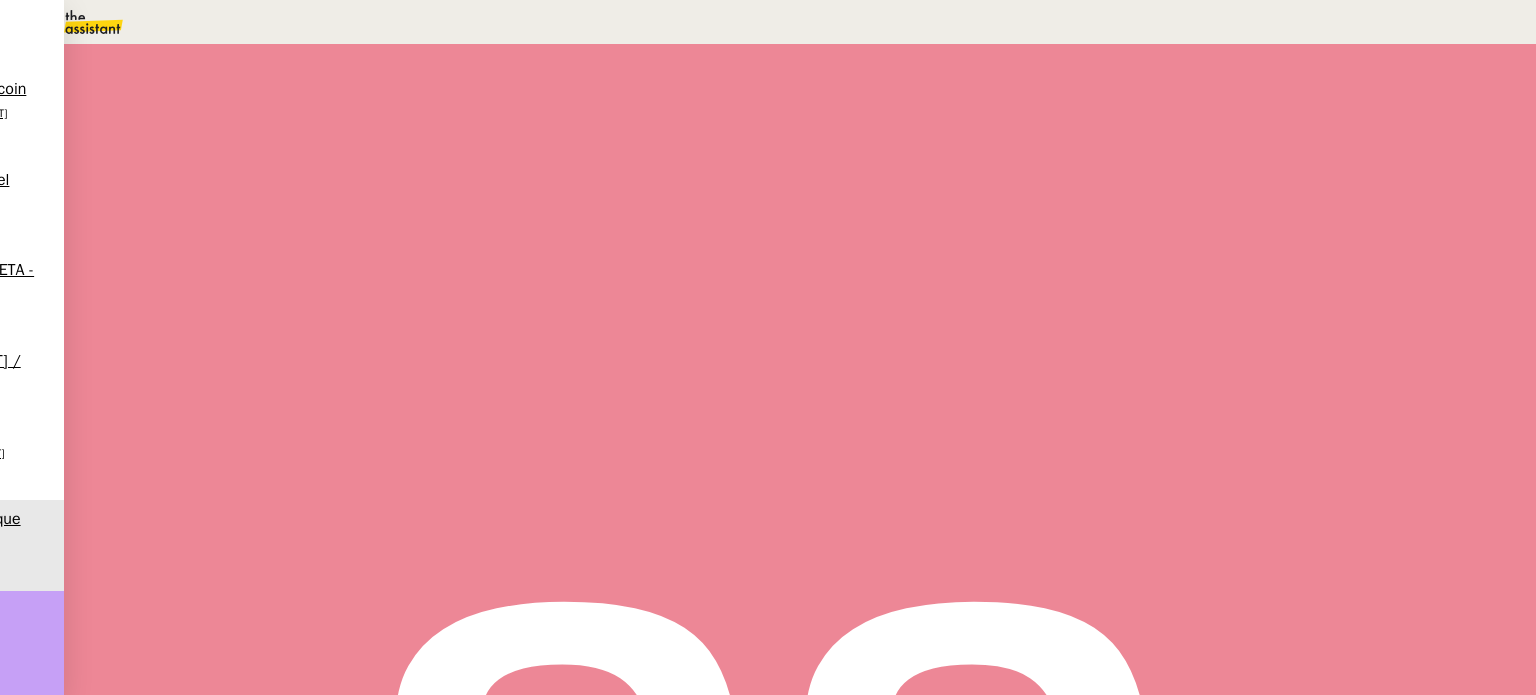 scroll, scrollTop: 1048, scrollLeft: 0, axis: vertical 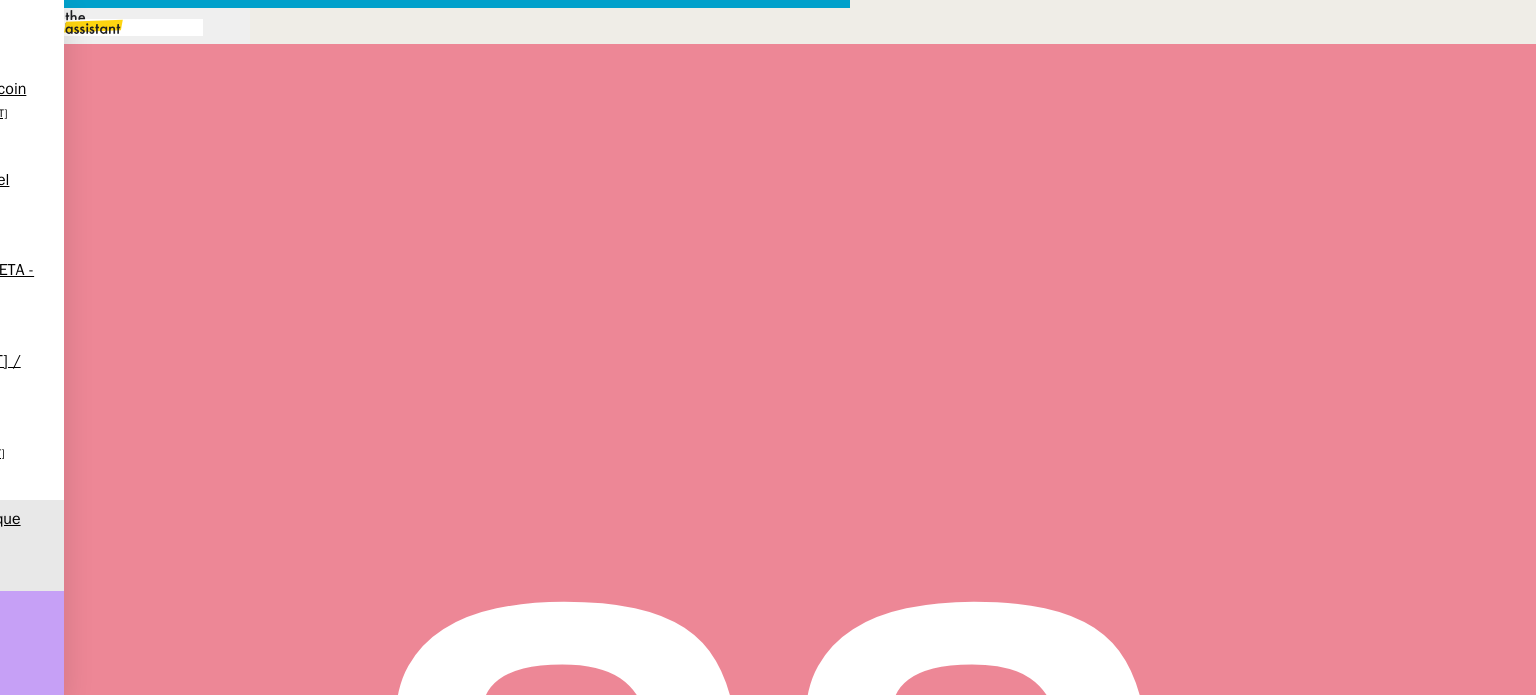 drag, startPoint x: 450, startPoint y: 304, endPoint x: 343, endPoint y: 239, distance: 125.19585 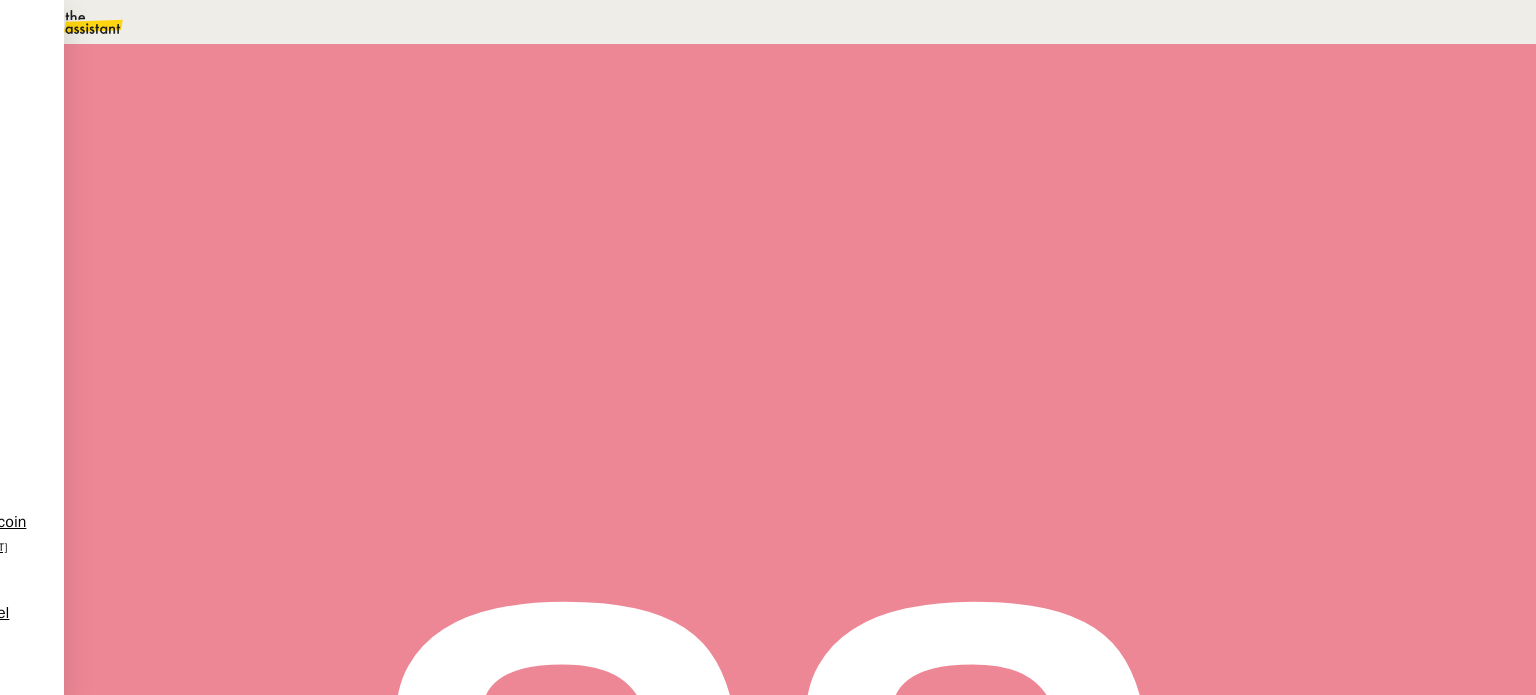 scroll, scrollTop: 1900, scrollLeft: 0, axis: vertical 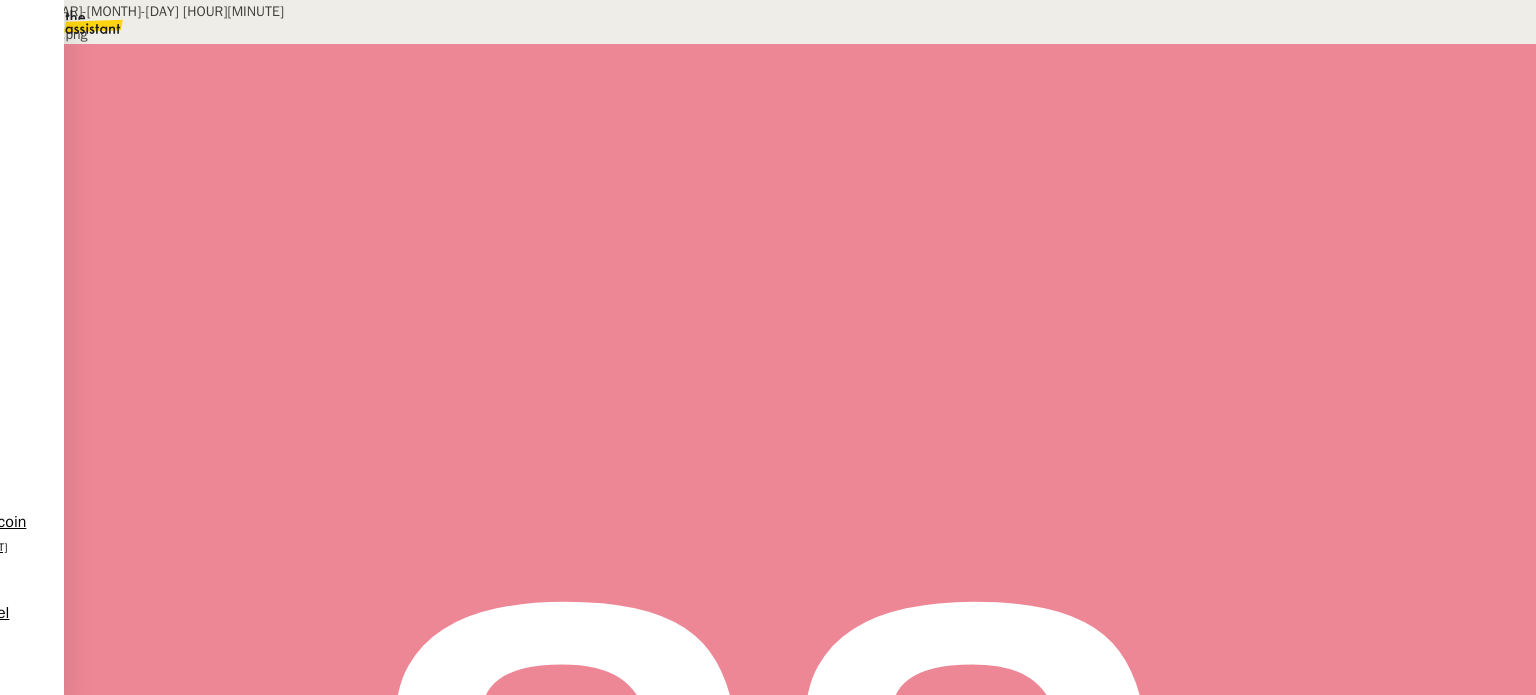 click on "Capture d'écran 2025-07-03 130052.png" at bounding box center [689, 297] 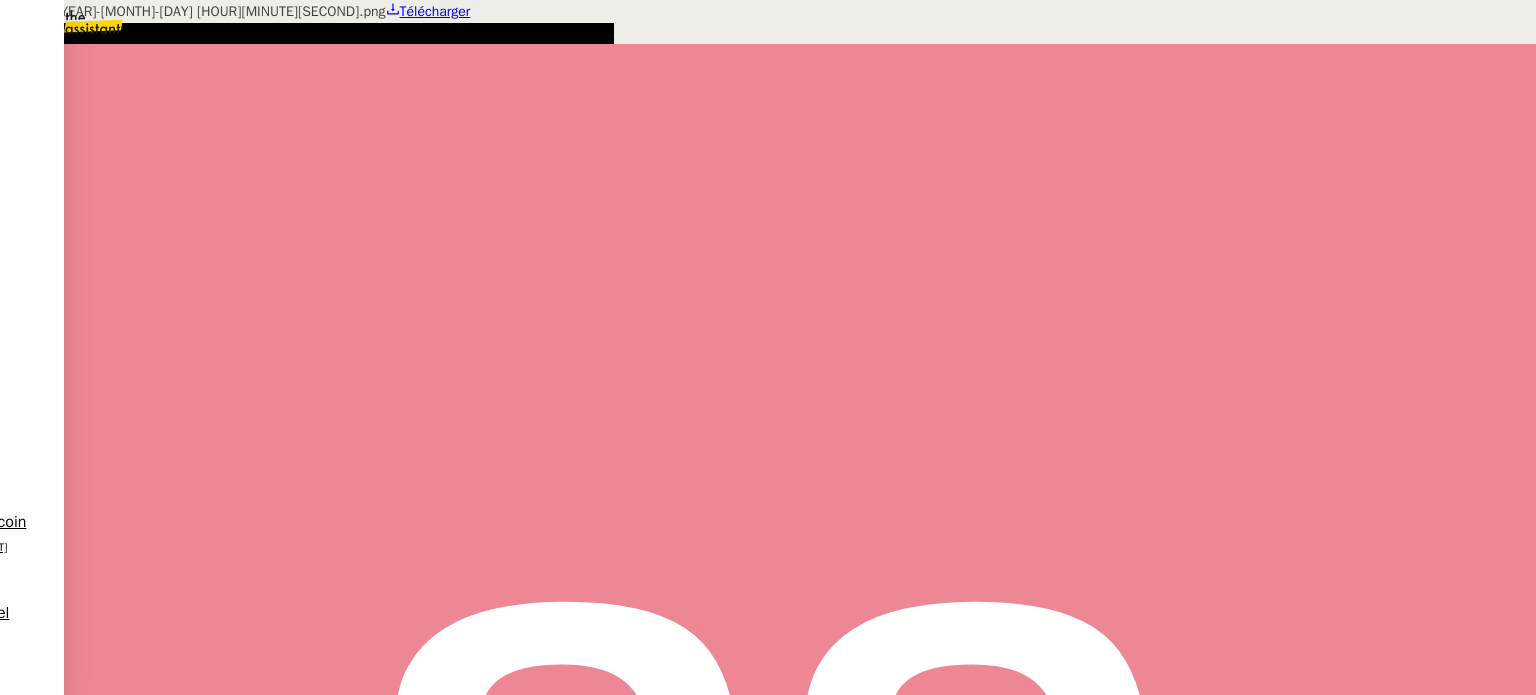 click on "Télécharger" at bounding box center [344, 11] 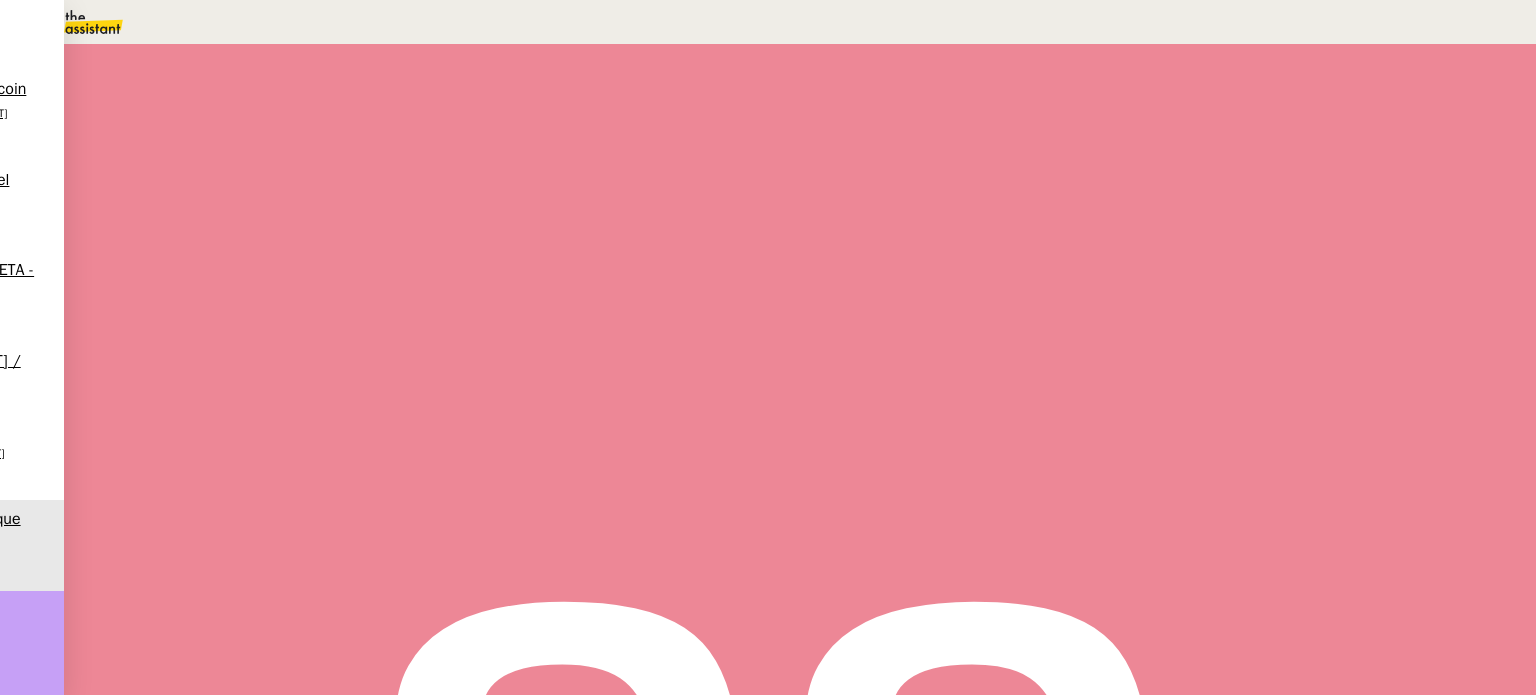 scroll, scrollTop: 200, scrollLeft: 0, axis: vertical 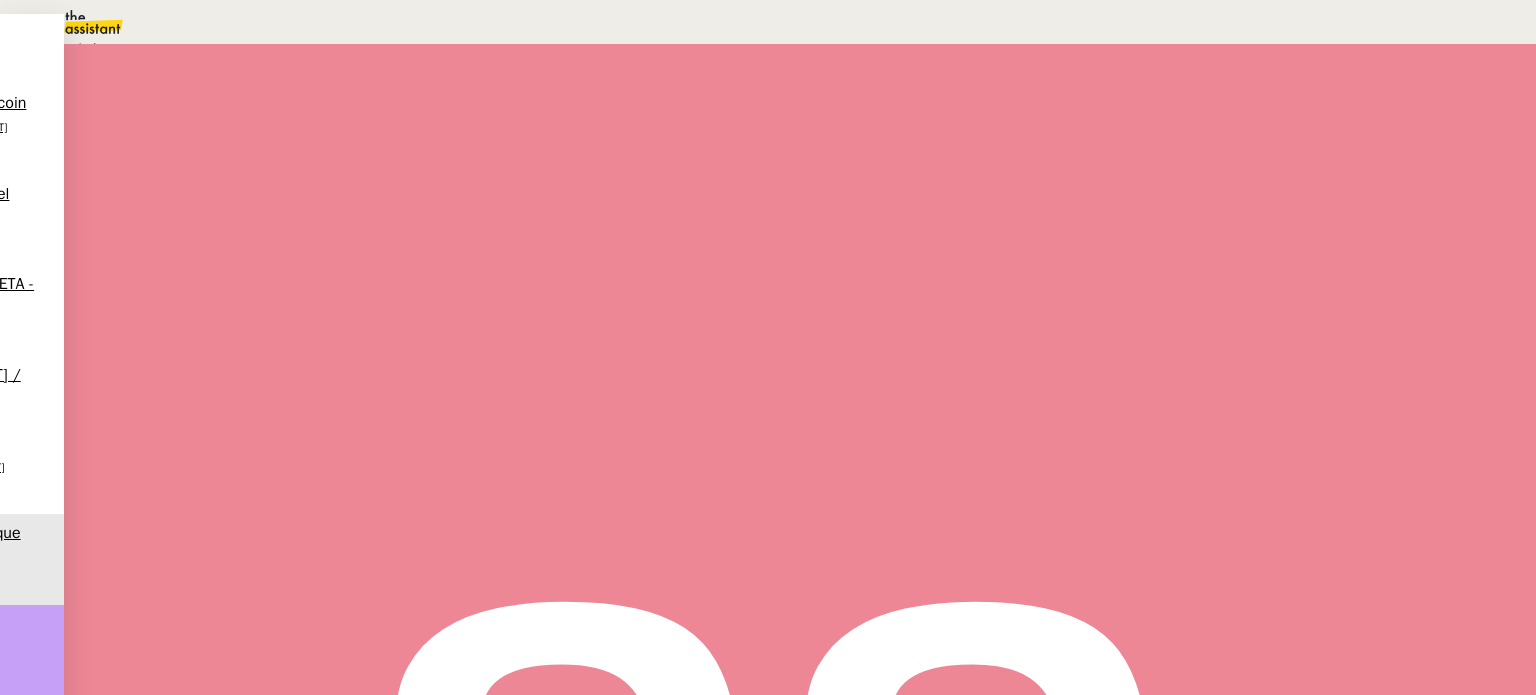 click on "Statut" at bounding box center (290, 114) 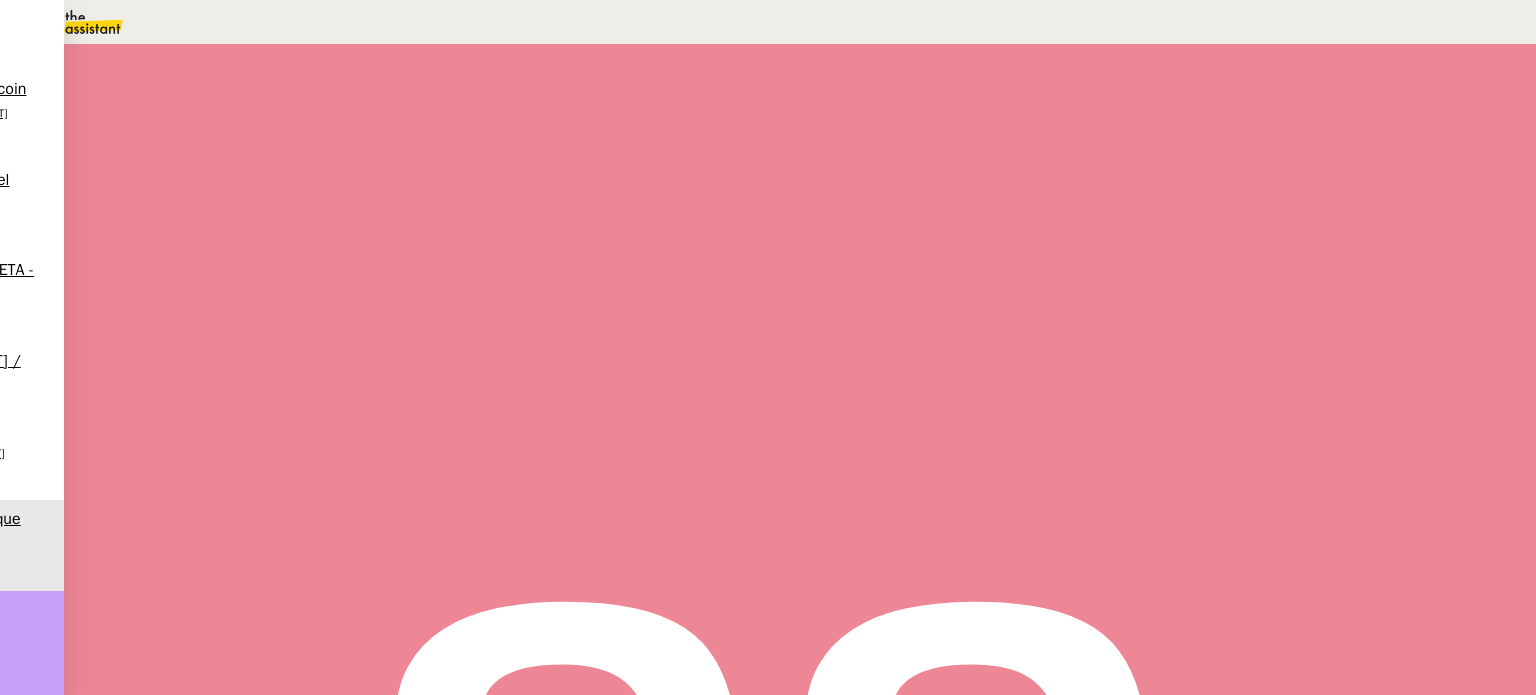 drag, startPoint x: 1151, startPoint y: 358, endPoint x: 1173, endPoint y: 371, distance: 25.553865 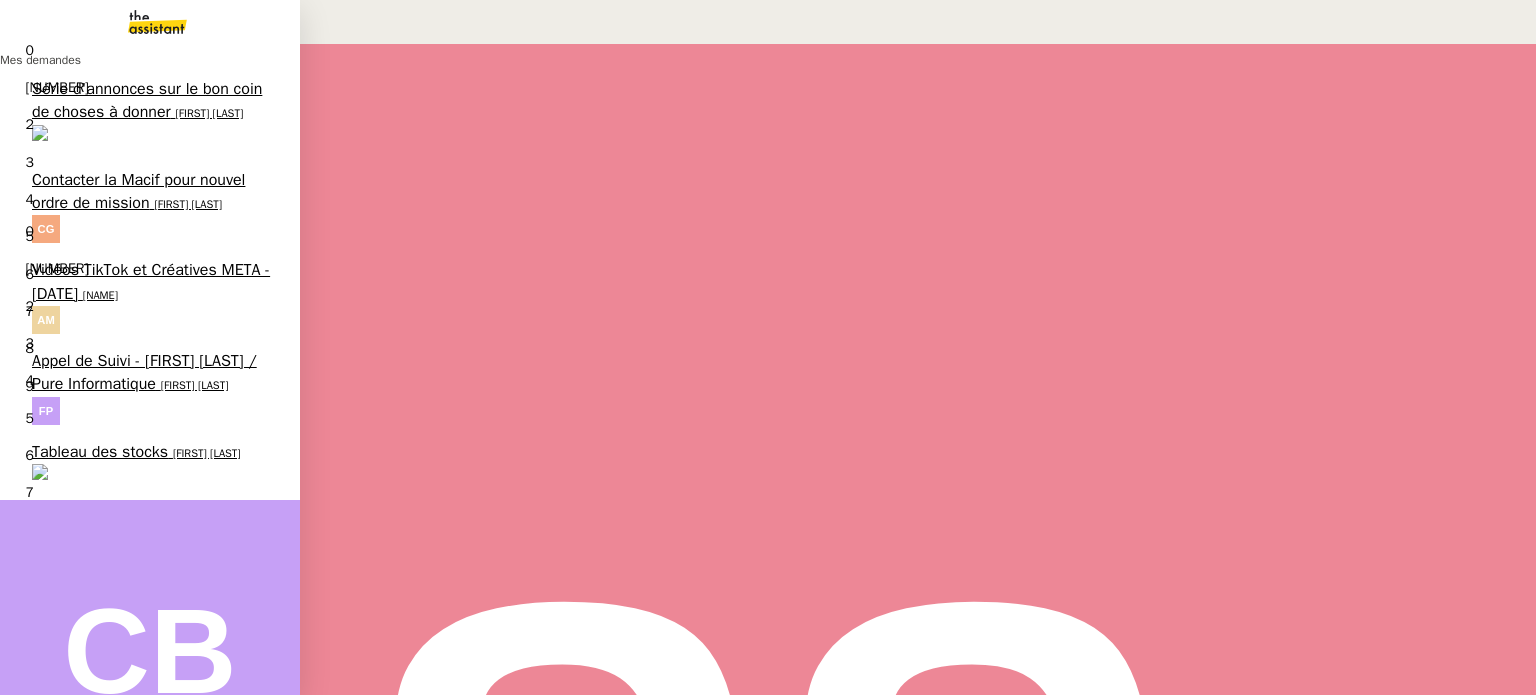 click on "Tableau des stocks" at bounding box center [100, 475] 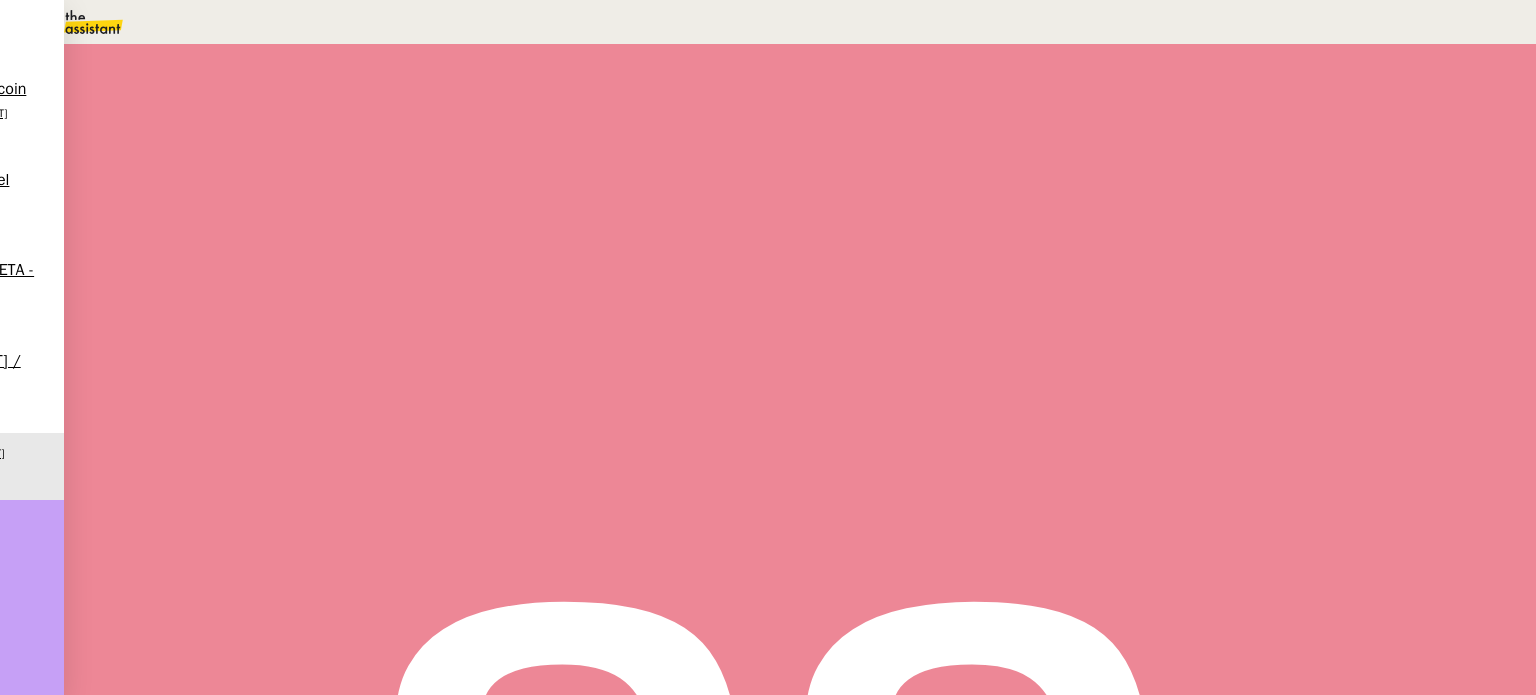 scroll, scrollTop: 0, scrollLeft: 0, axis: both 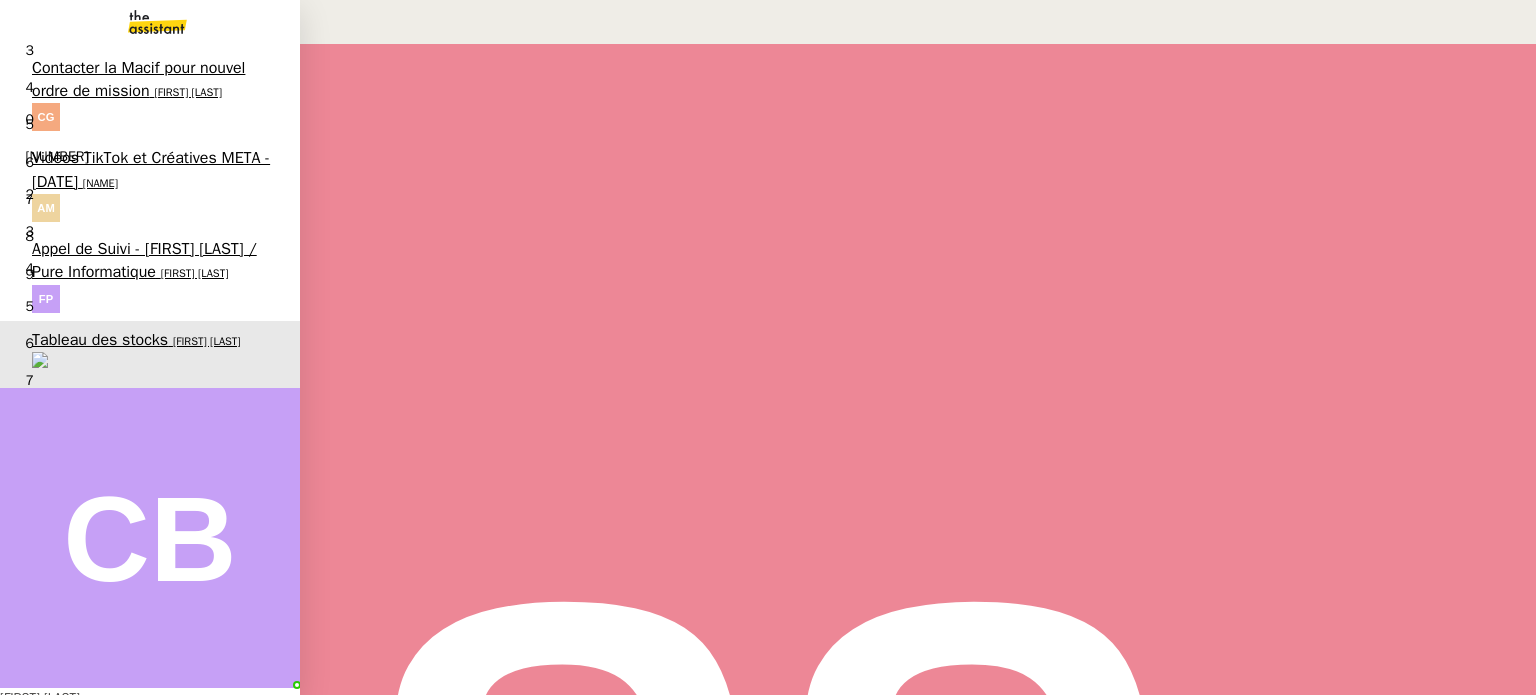 click on "Booker un hôtel à saint-Ouen 93400 Mob Hôtel, pour [FIRST] [LAST] pour le 08/07 soir" at bounding box center (154, 1720) 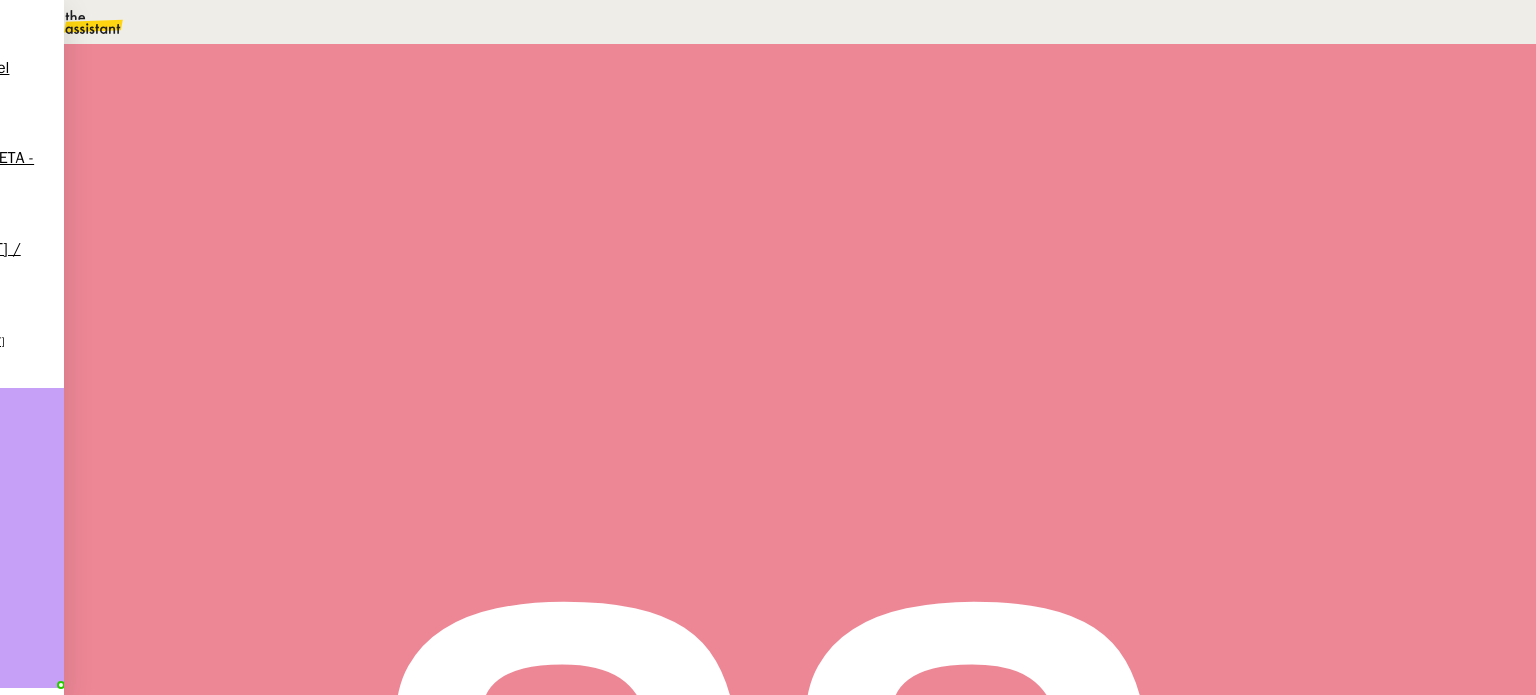 scroll, scrollTop: 46, scrollLeft: 0, axis: vertical 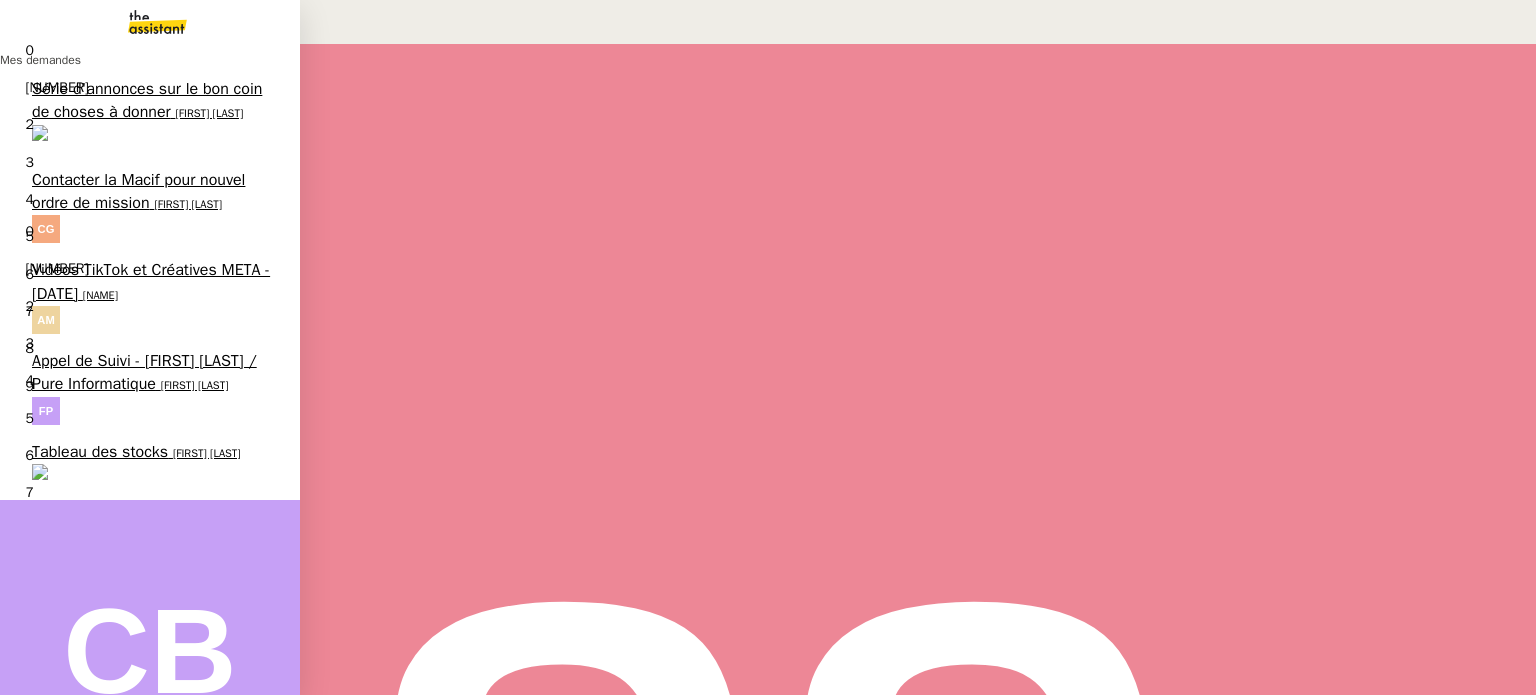 click on "Appel de Suivi - [FIRST] [LAST] / Pure Informatique" at bounding box center (147, 395) 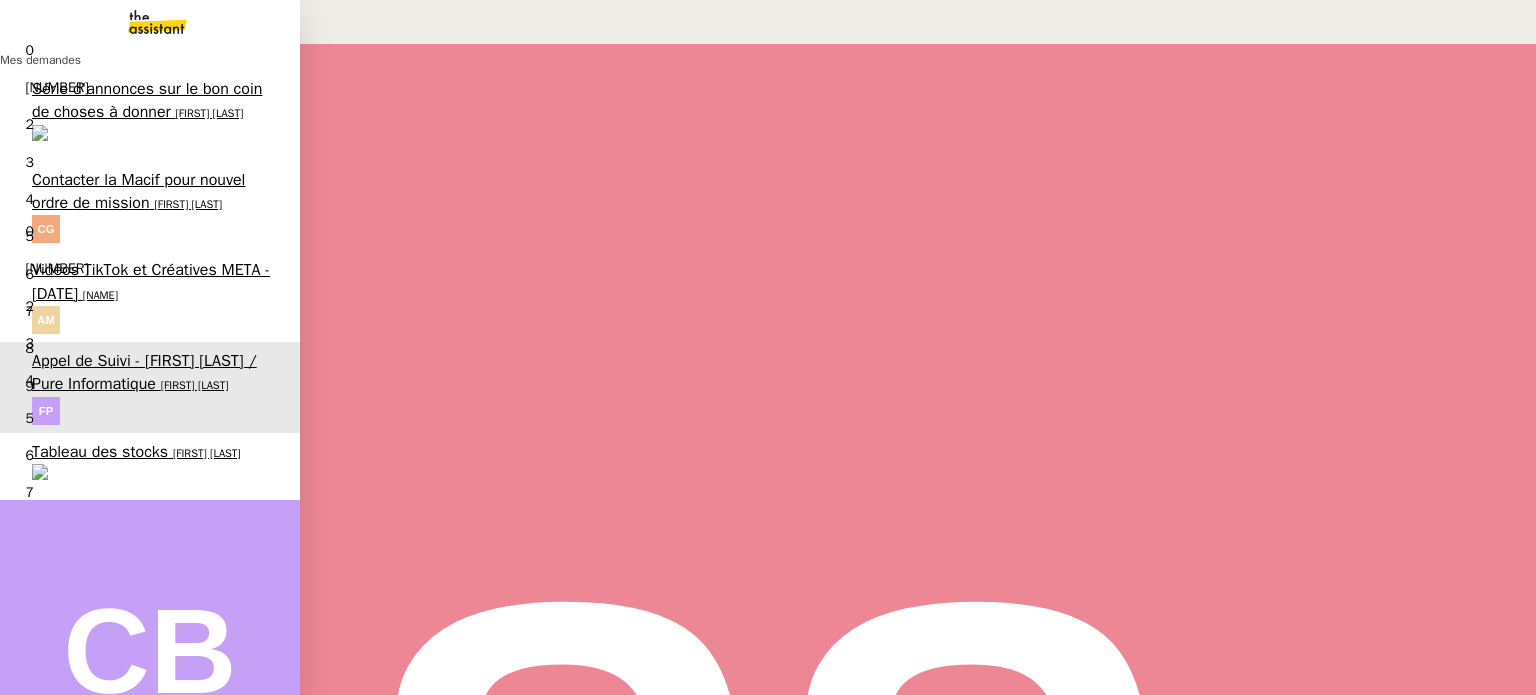 click on "Tableau des stocks" at bounding box center [100, 475] 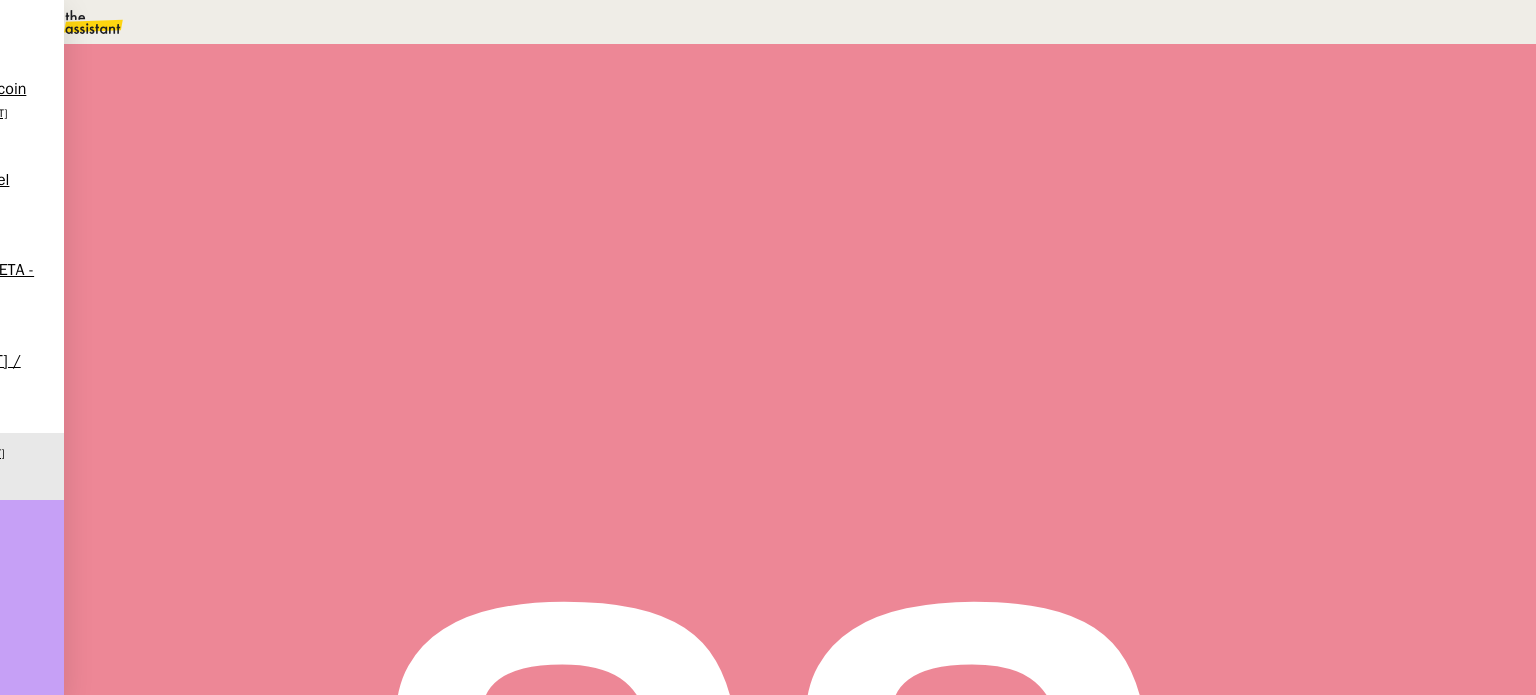 click at bounding box center (768, 812) 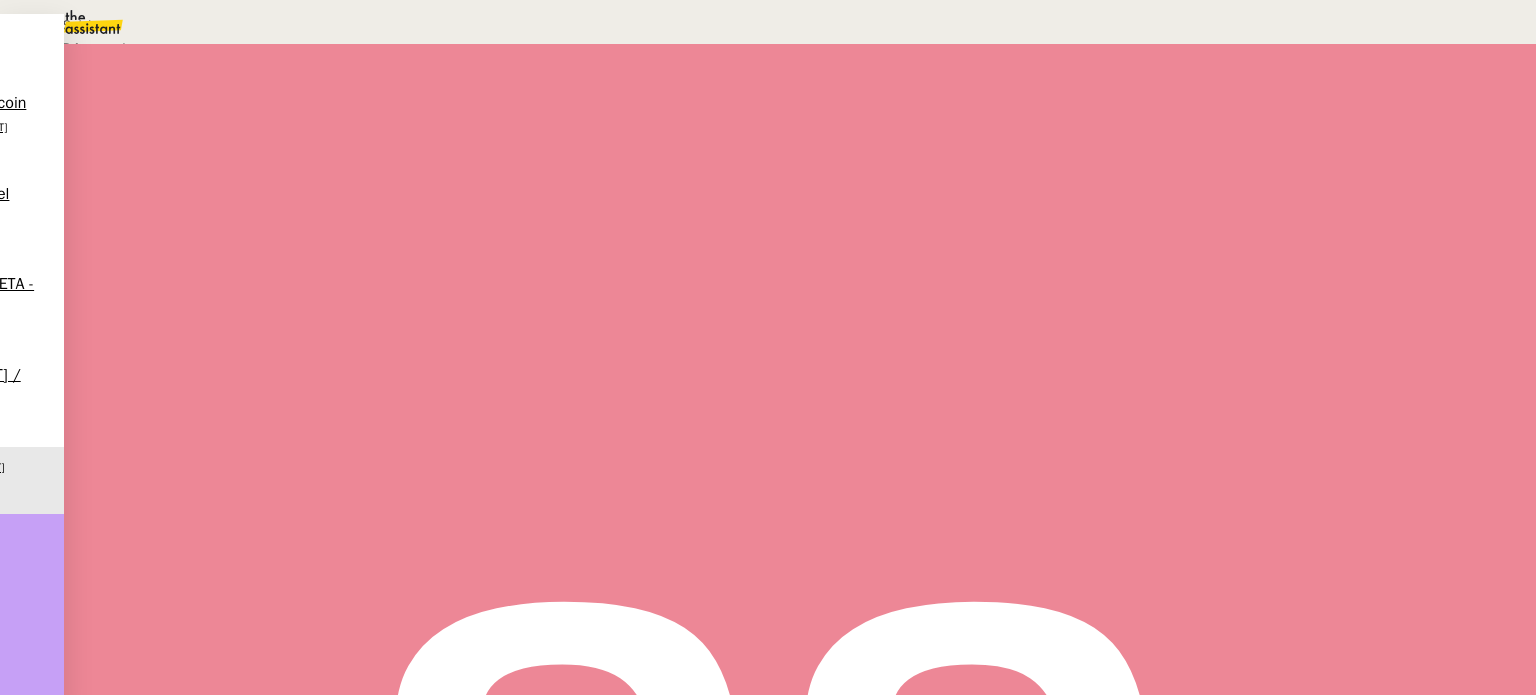 click on "Suivi" at bounding box center (763, 25) 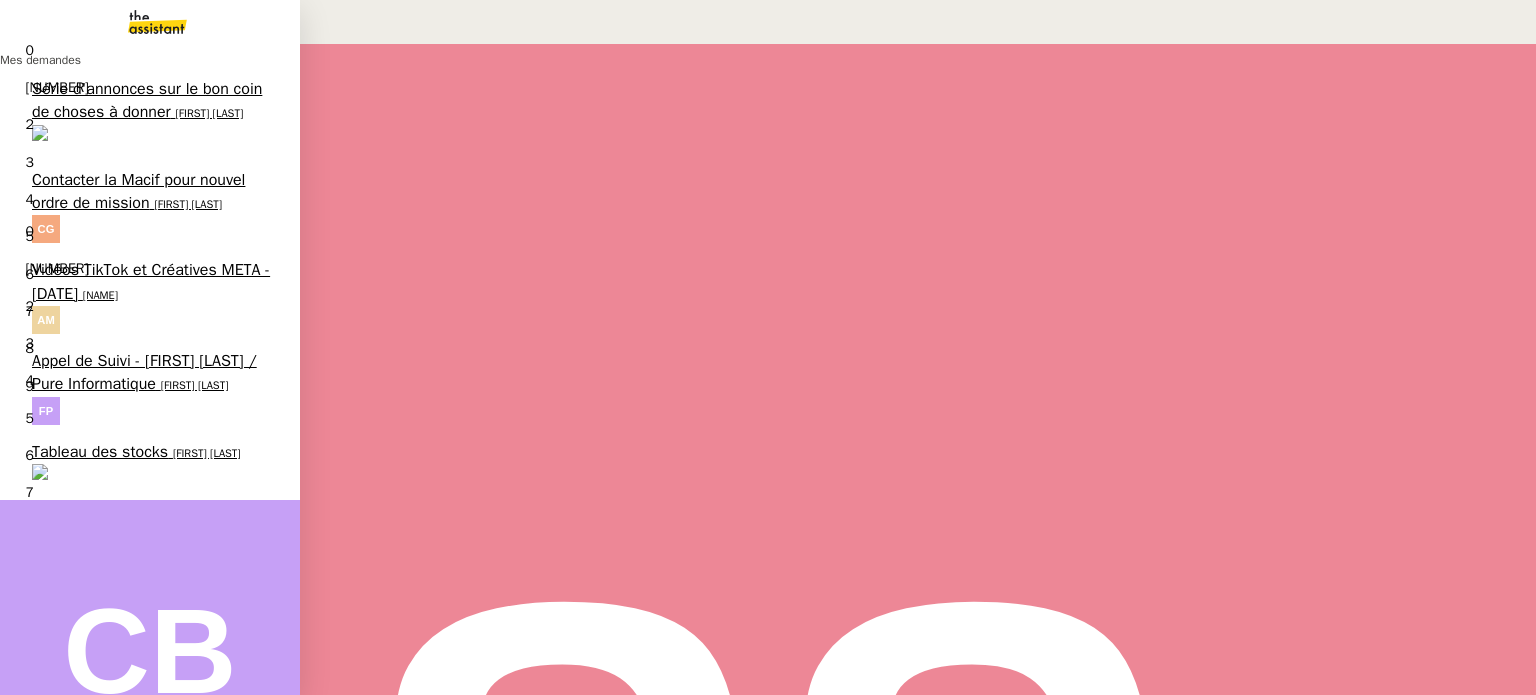 click on "Tableau des stocks" at bounding box center [100, 475] 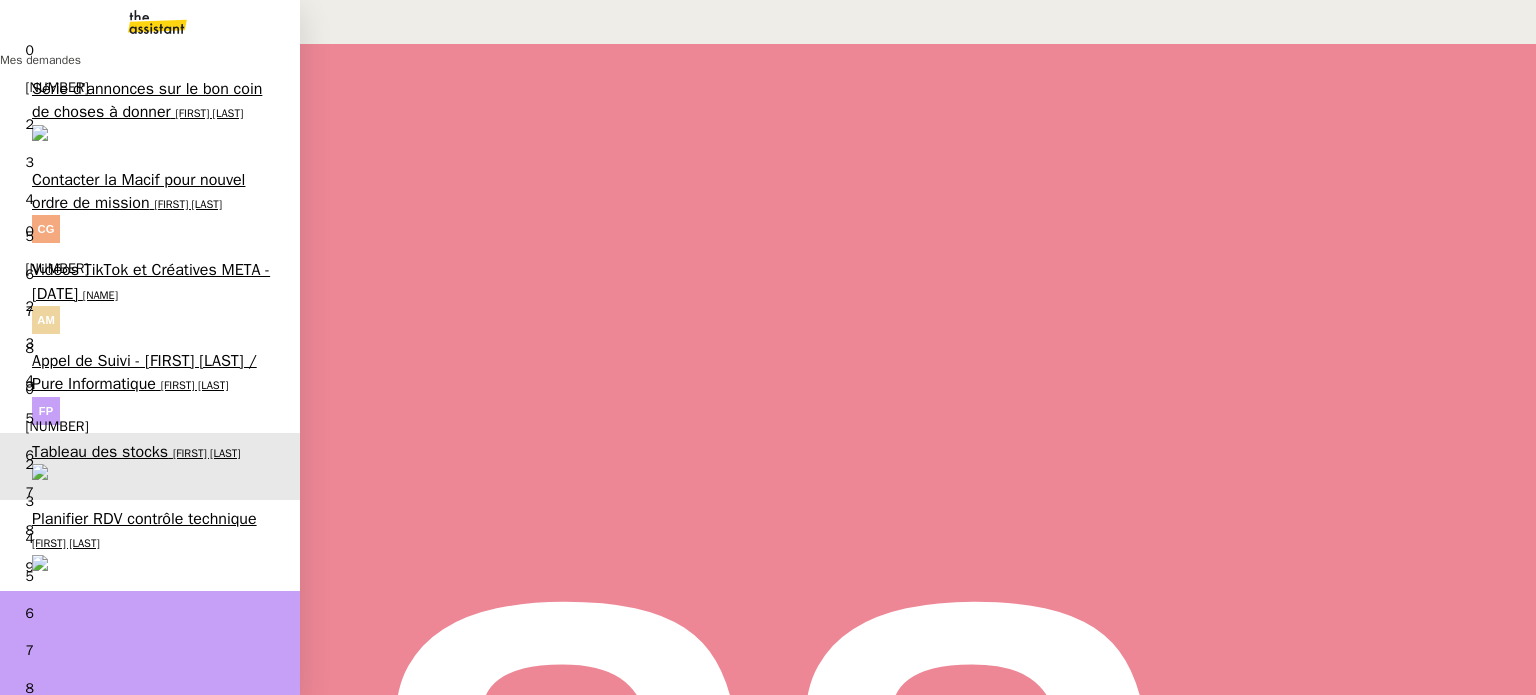 click on "Planifier RDV contrôle technique" at bounding box center [144, 566] 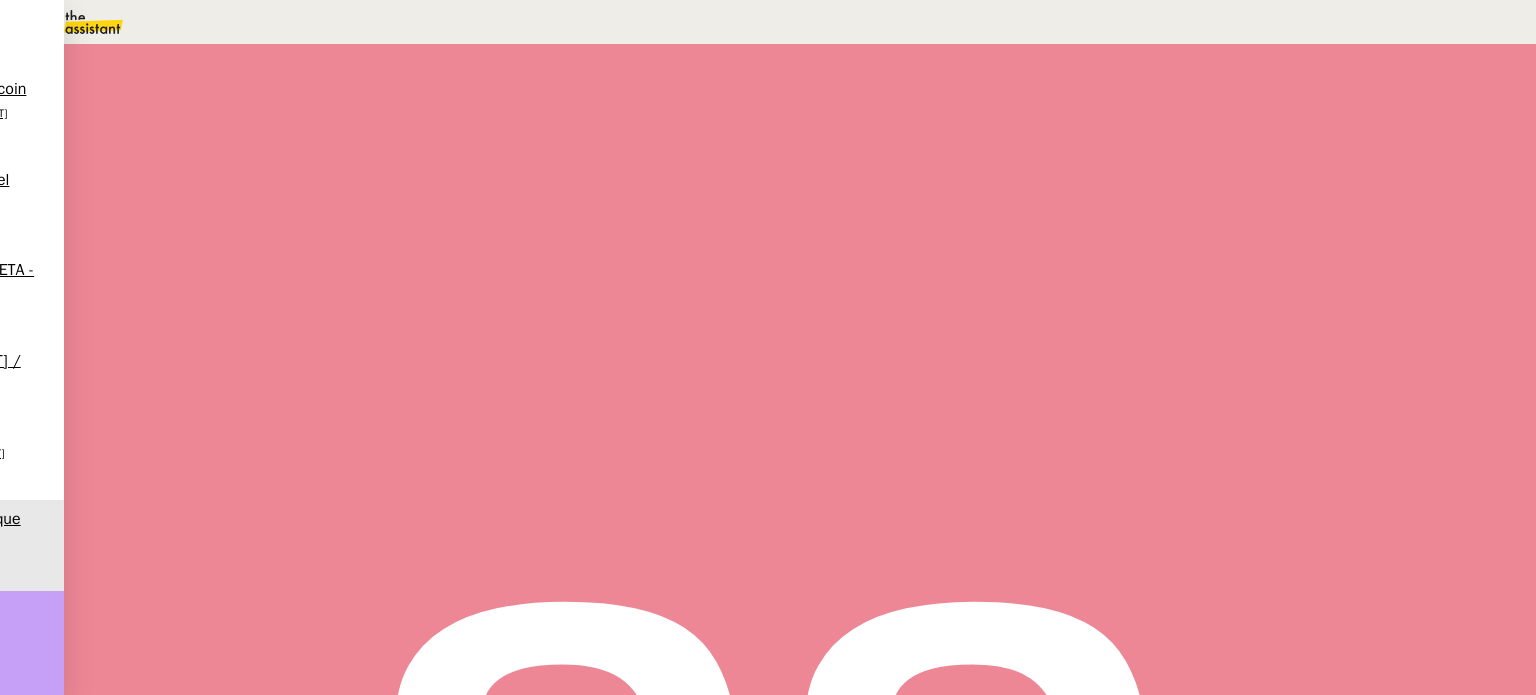 scroll, scrollTop: 700, scrollLeft: 0, axis: vertical 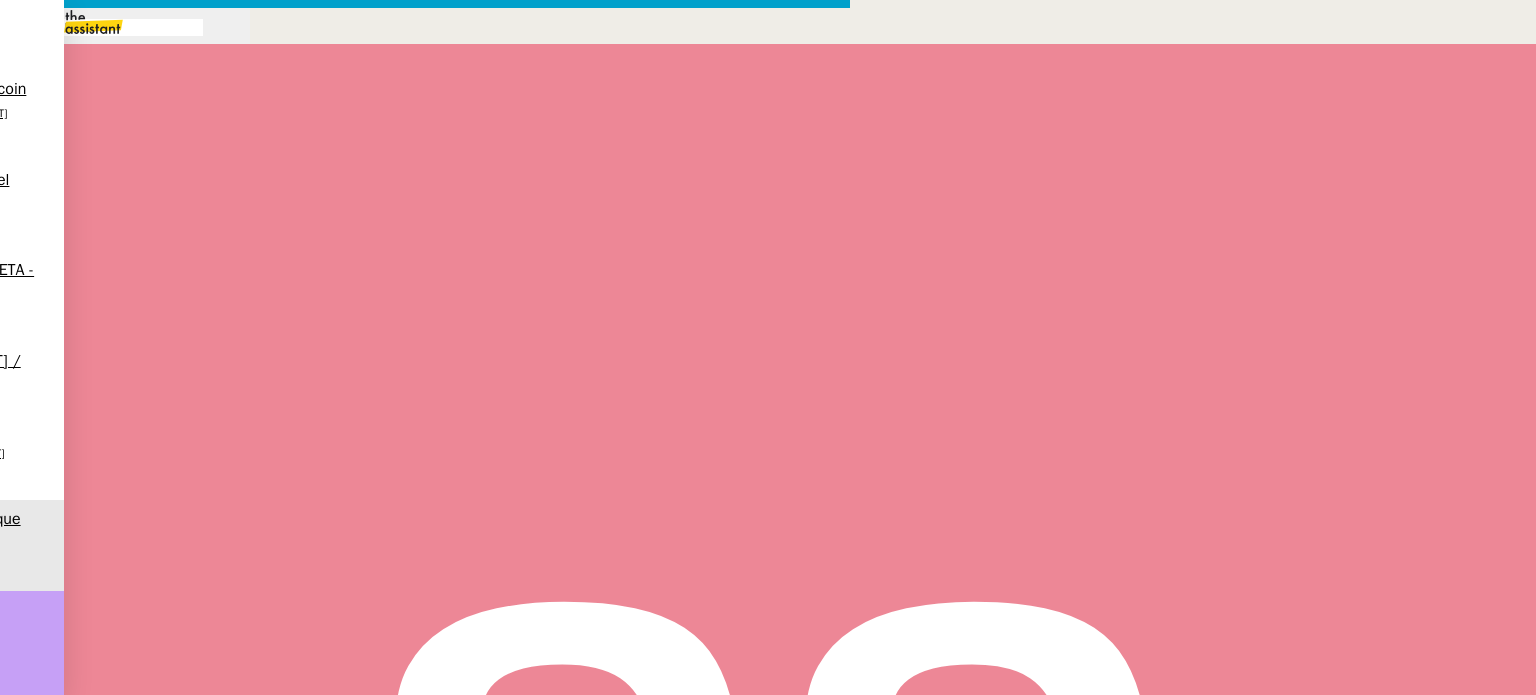 click at bounding box center [116, 27] 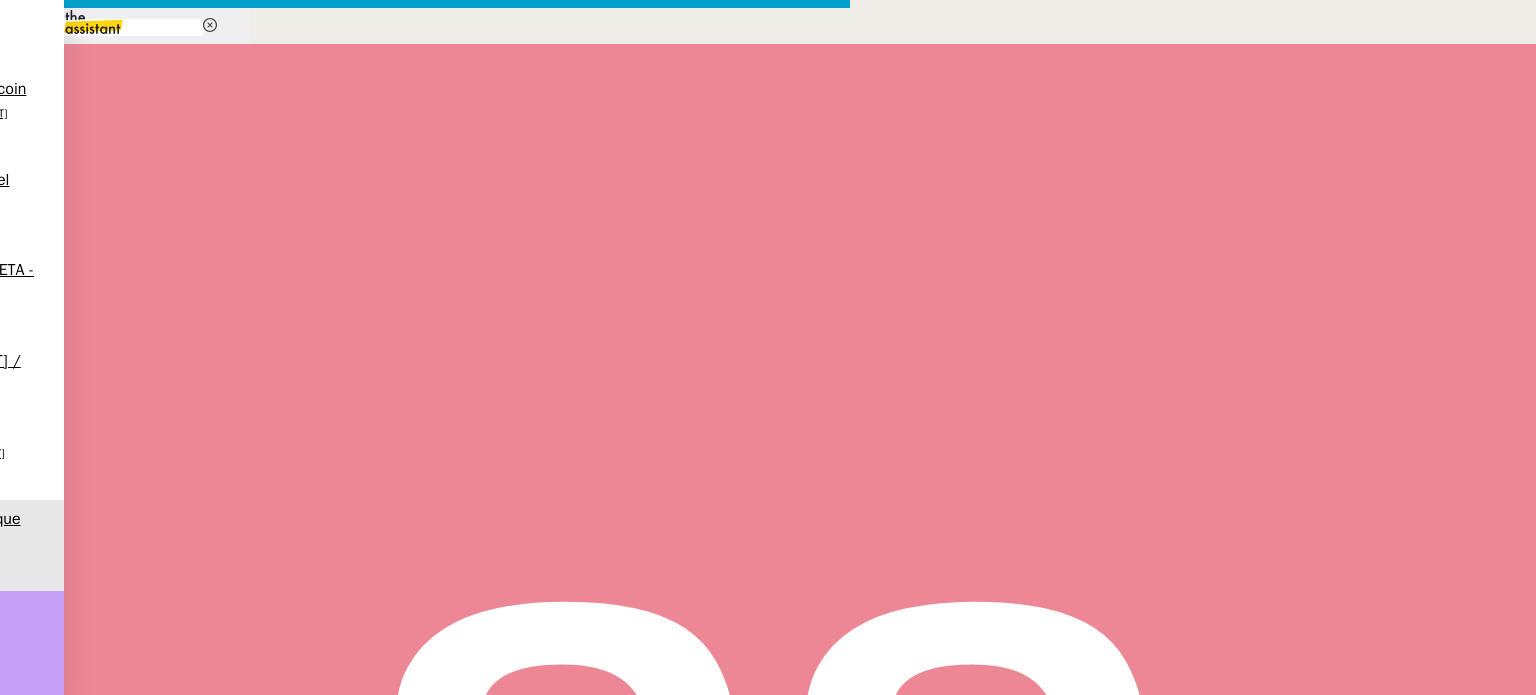 type on "fin" 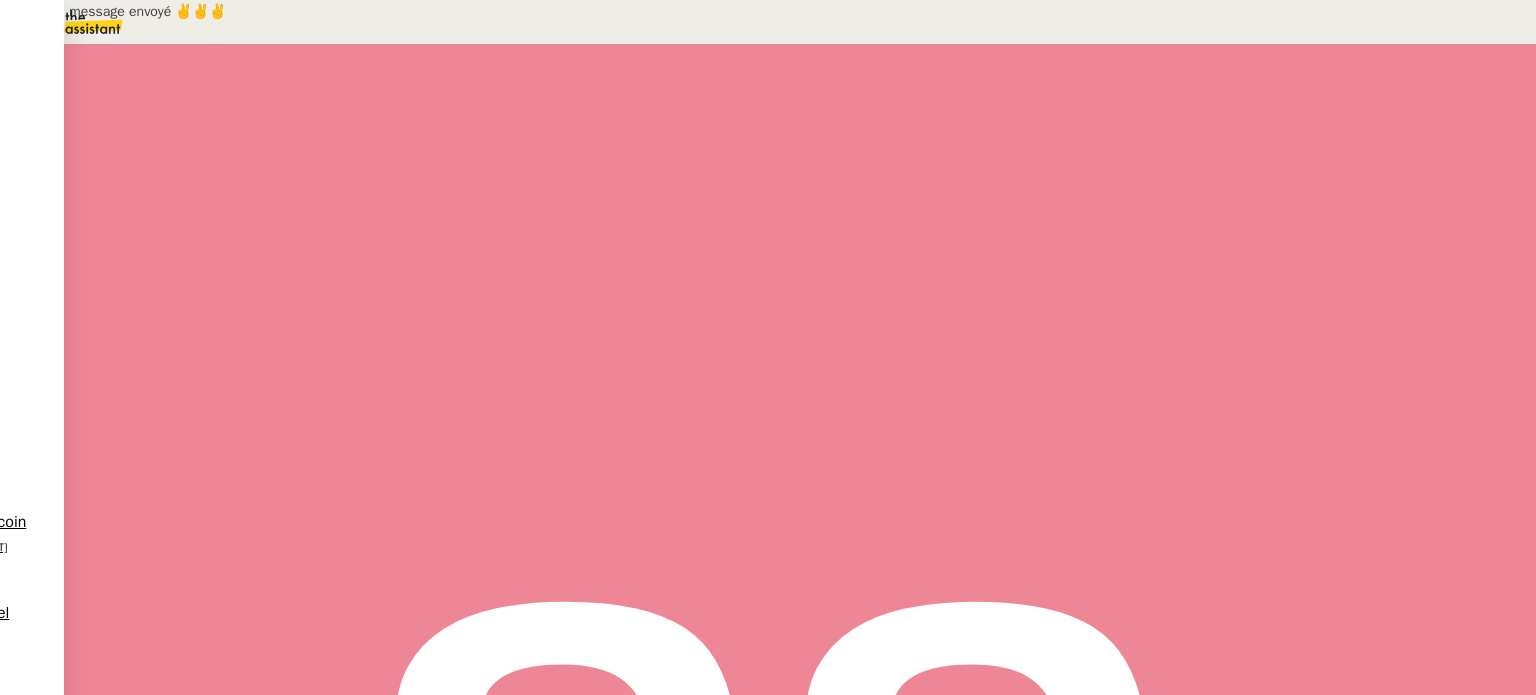 scroll, scrollTop: 100, scrollLeft: 0, axis: vertical 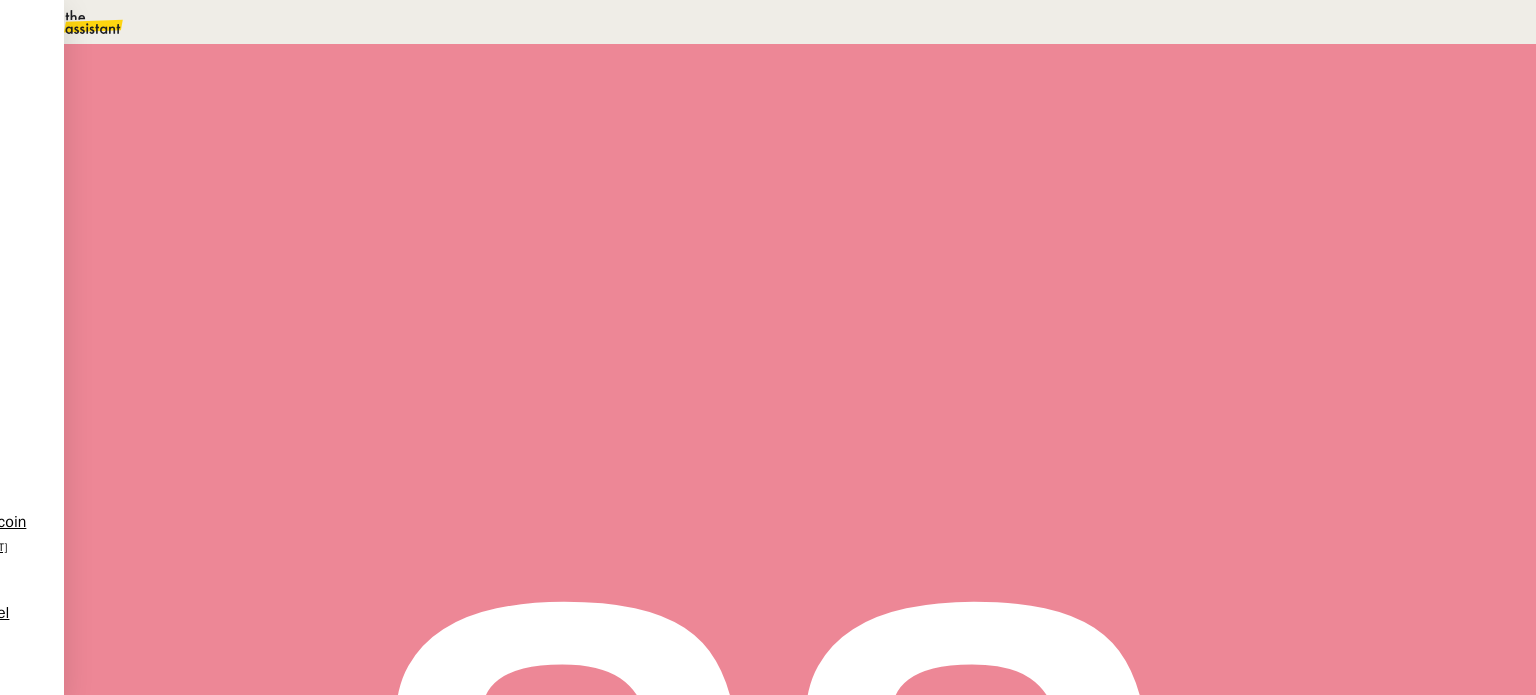 click on "Commentaire" at bounding box center [956, 139] 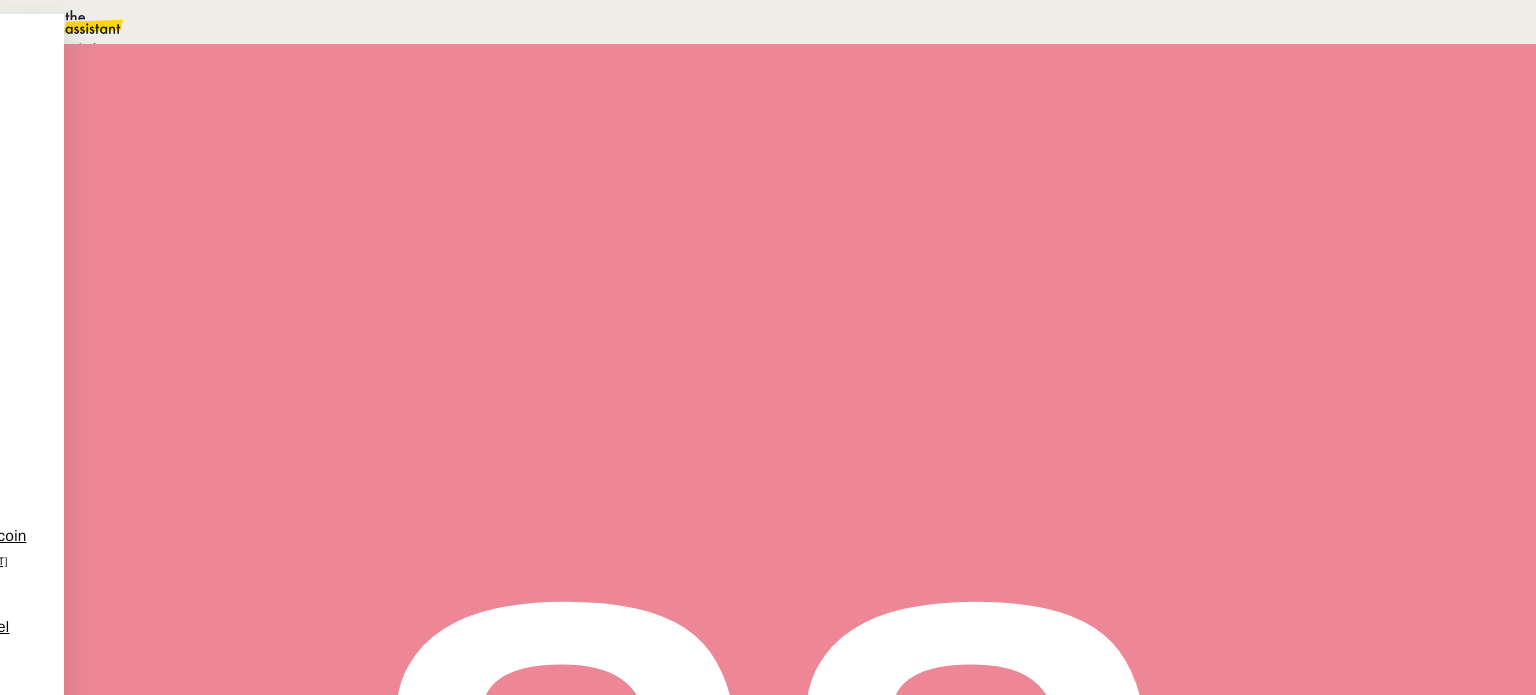 click on "Terminé" at bounding box center [72, 48] 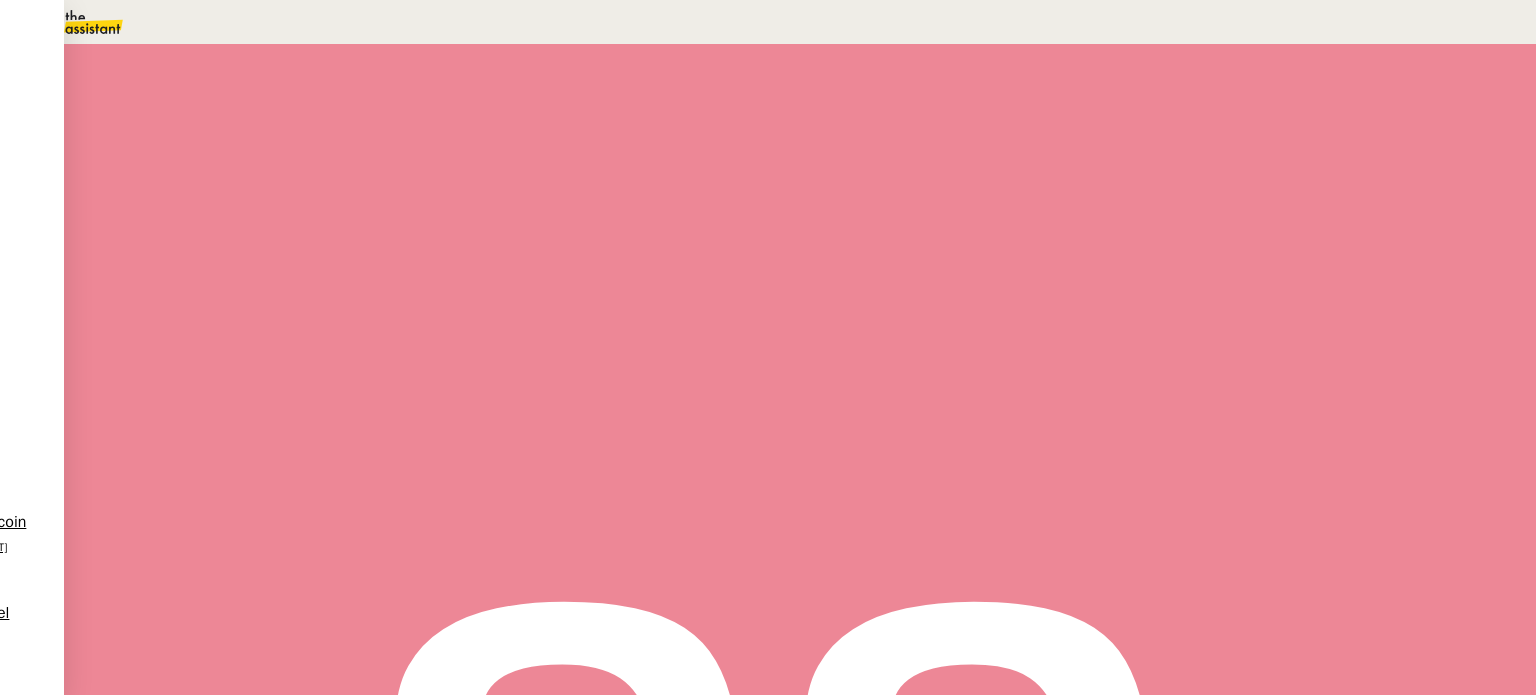 click on "Sauver" at bounding box center [1139, 188] 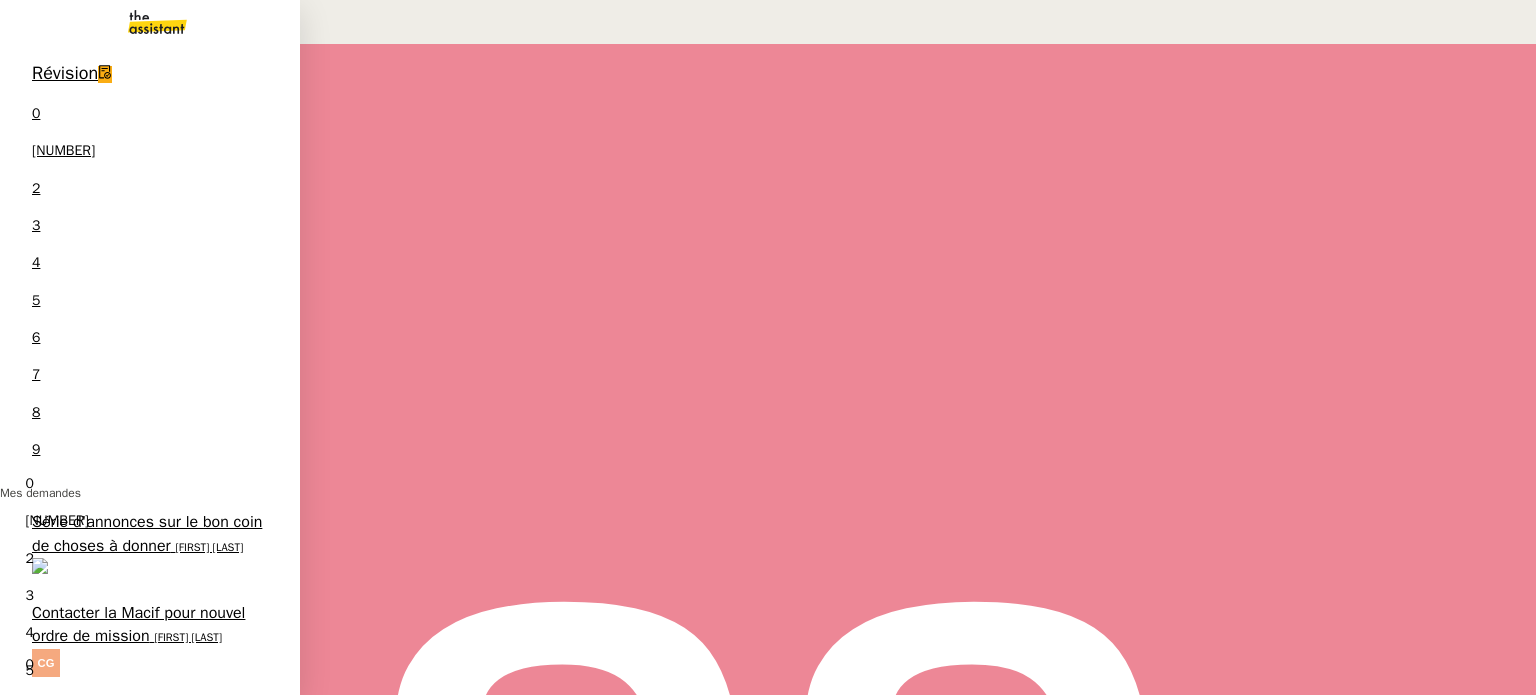 click on "Tableau des stocks" at bounding box center [100, 908] 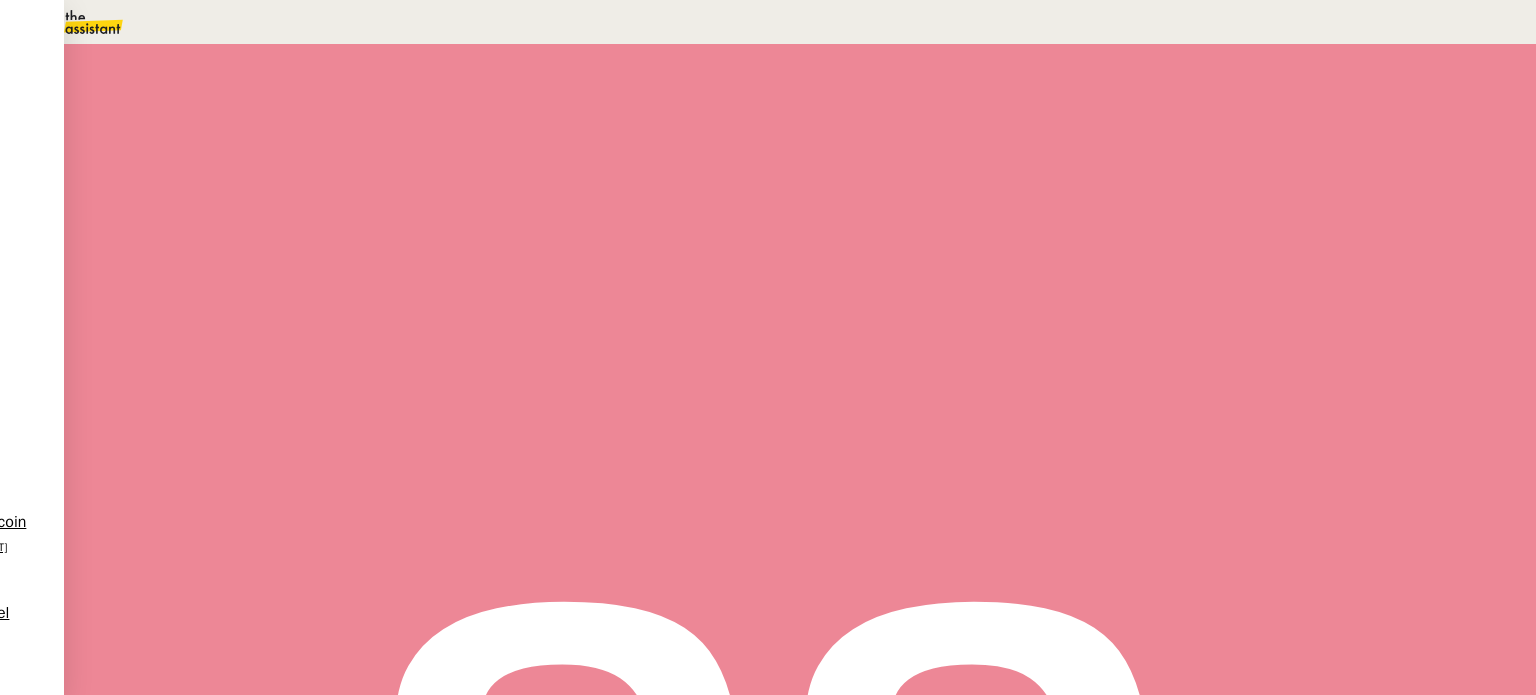 scroll, scrollTop: 0, scrollLeft: 0, axis: both 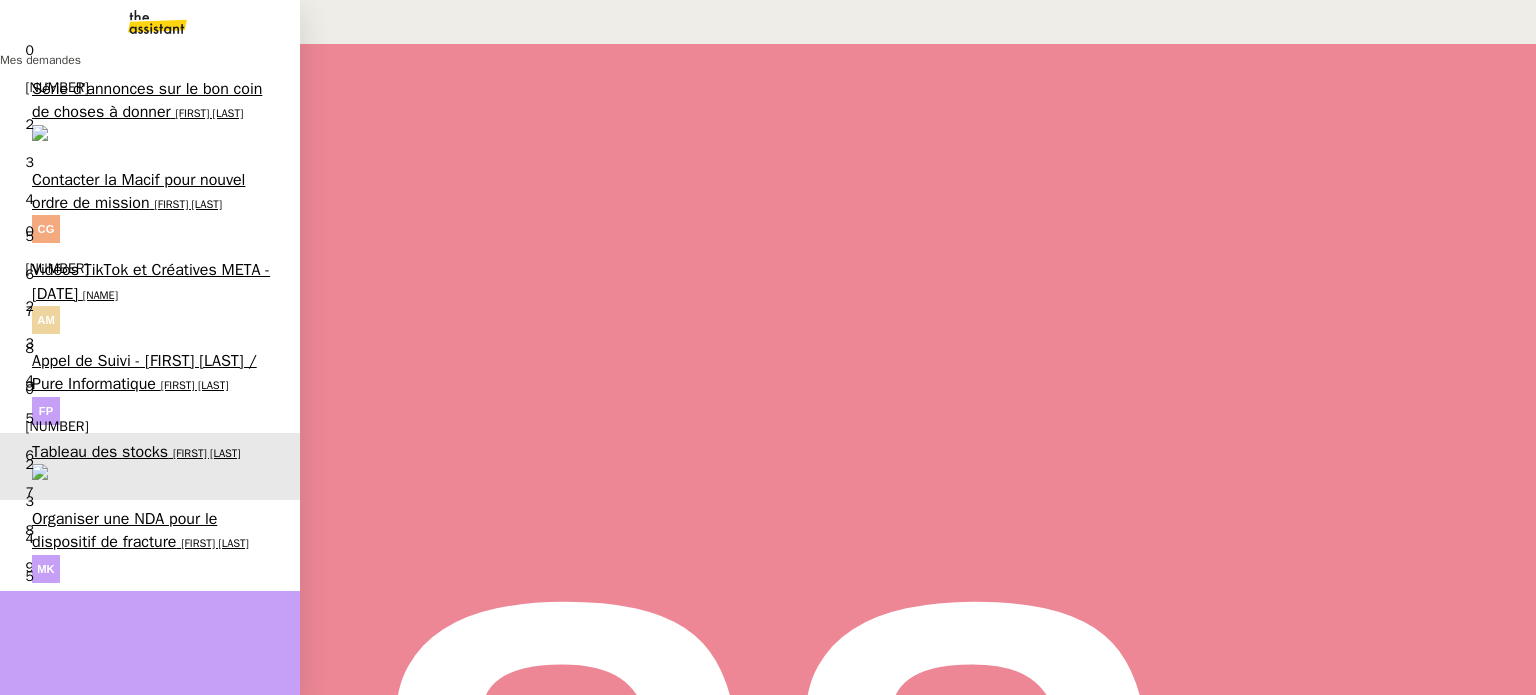 click on "Organiser une NDA pour le dispositif de fracture" at bounding box center [124, 577] 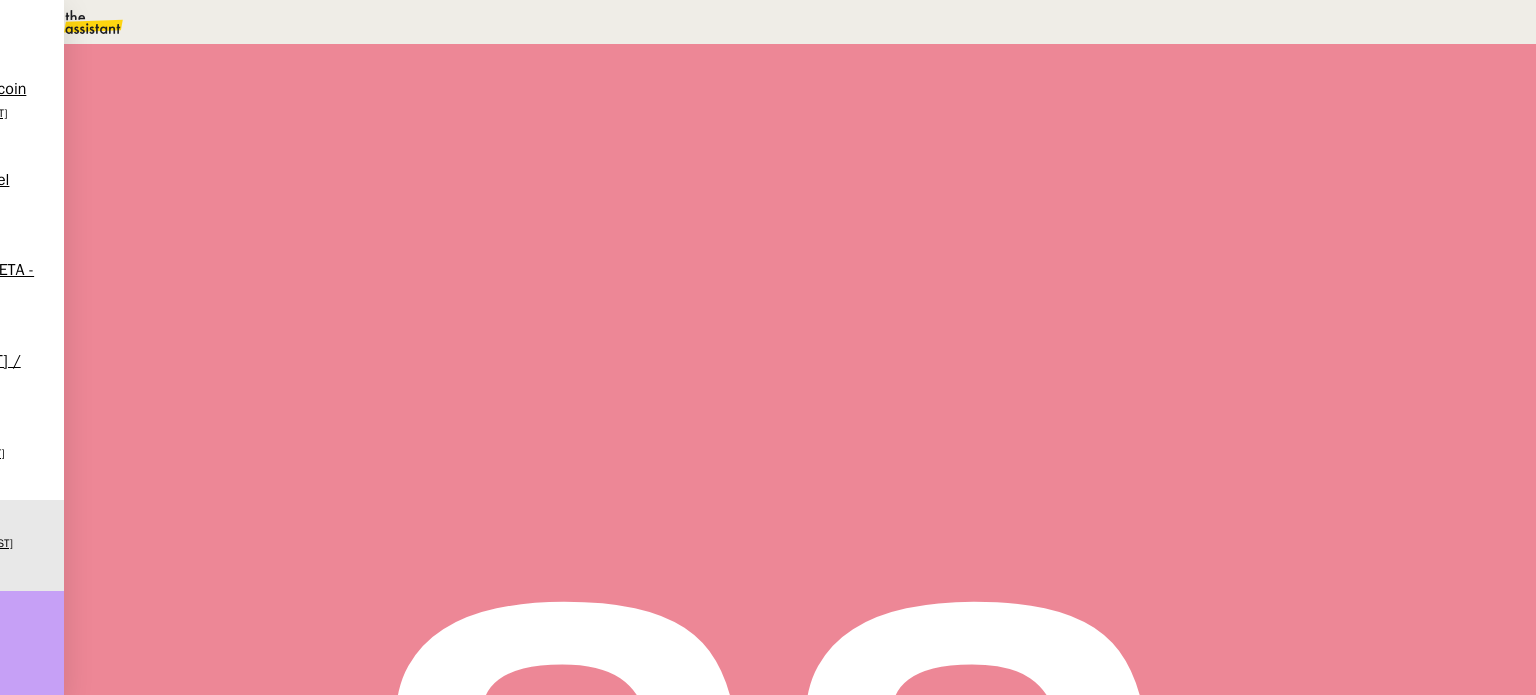 scroll, scrollTop: 268, scrollLeft: 0, axis: vertical 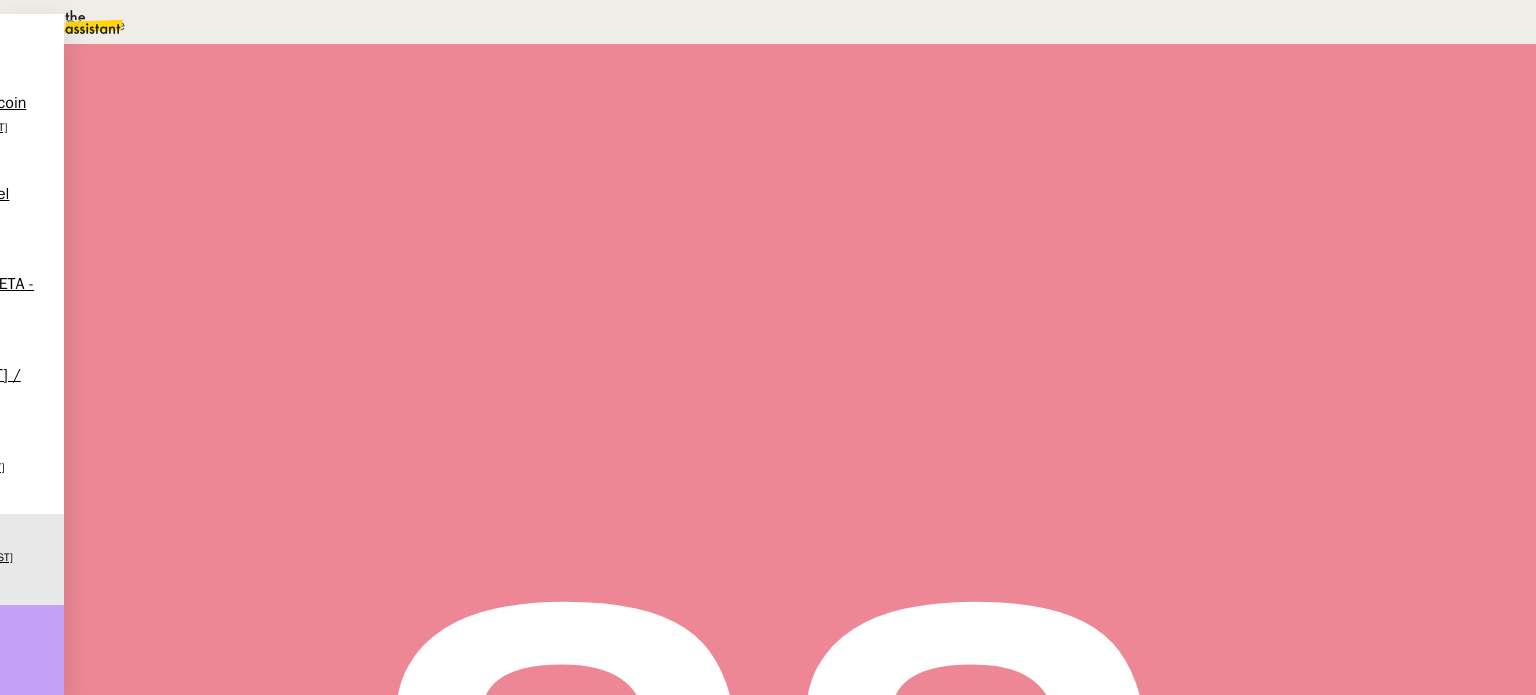 click at bounding box center [352, 258] 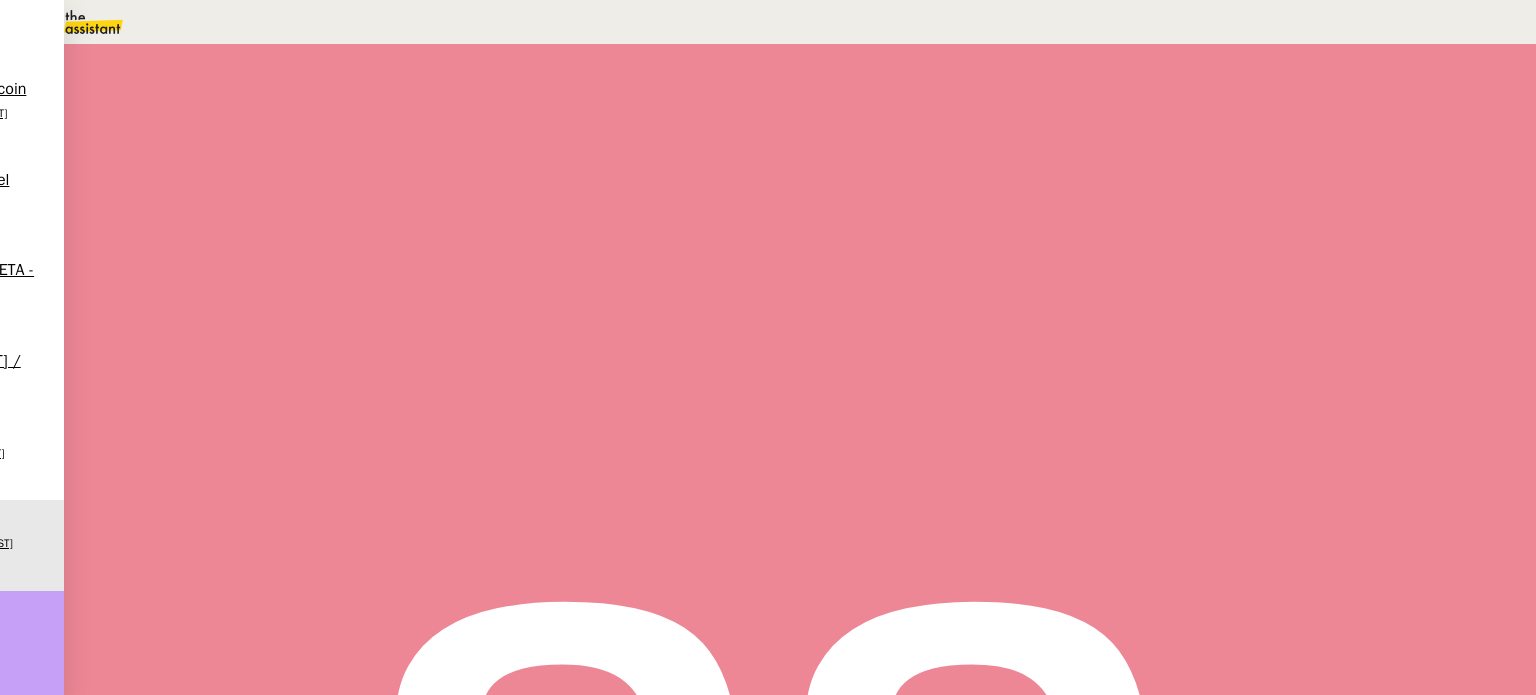 type on "sebasti" 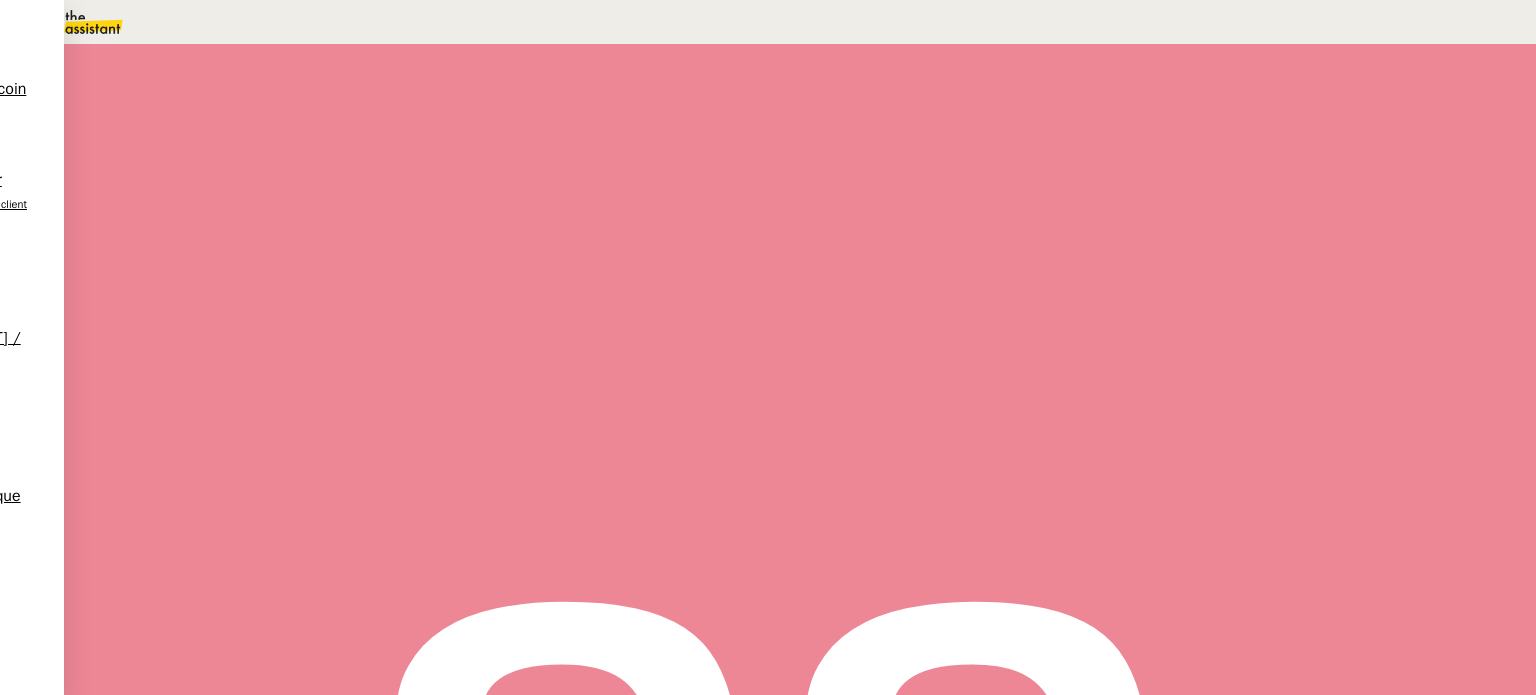 scroll, scrollTop: 0, scrollLeft: 0, axis: both 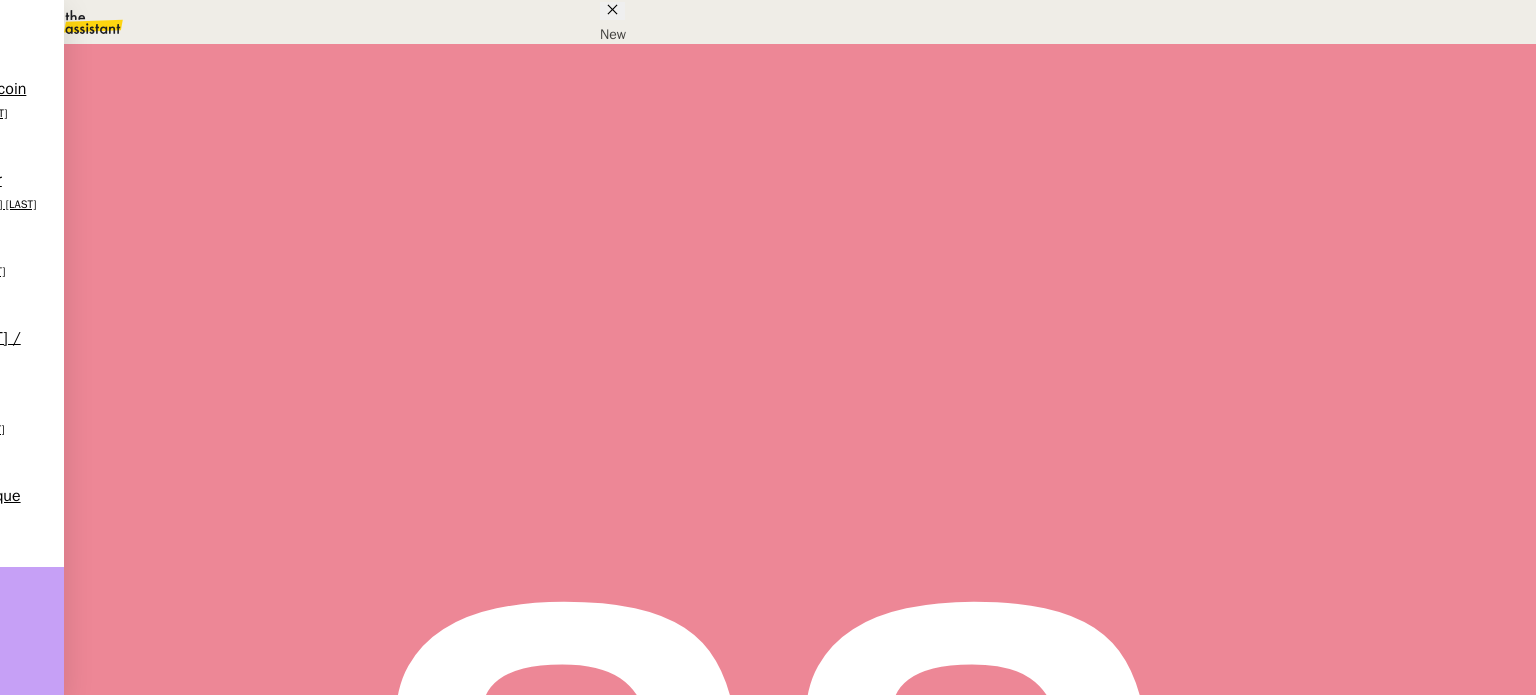 click on "[DATE]" at bounding box center (191, 244) 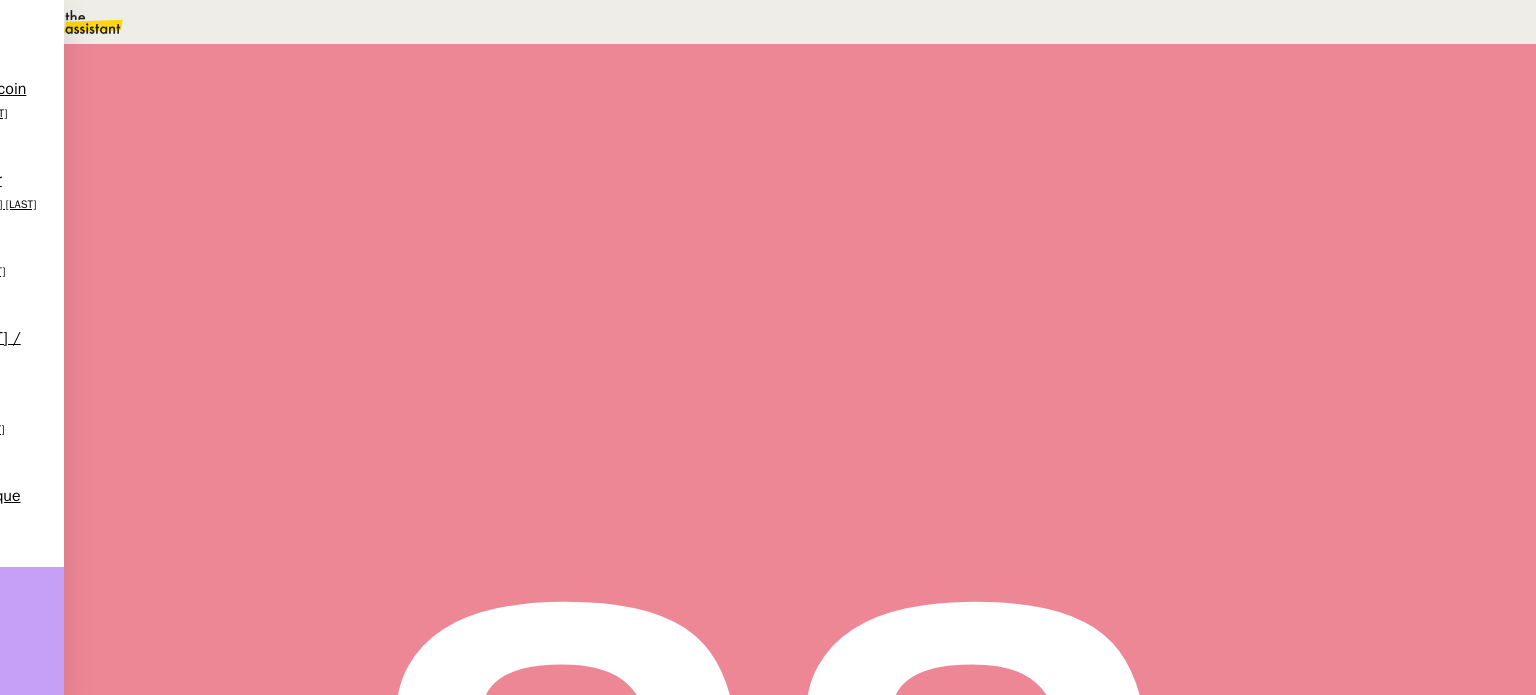 click on "14:30" at bounding box center (46, 128) 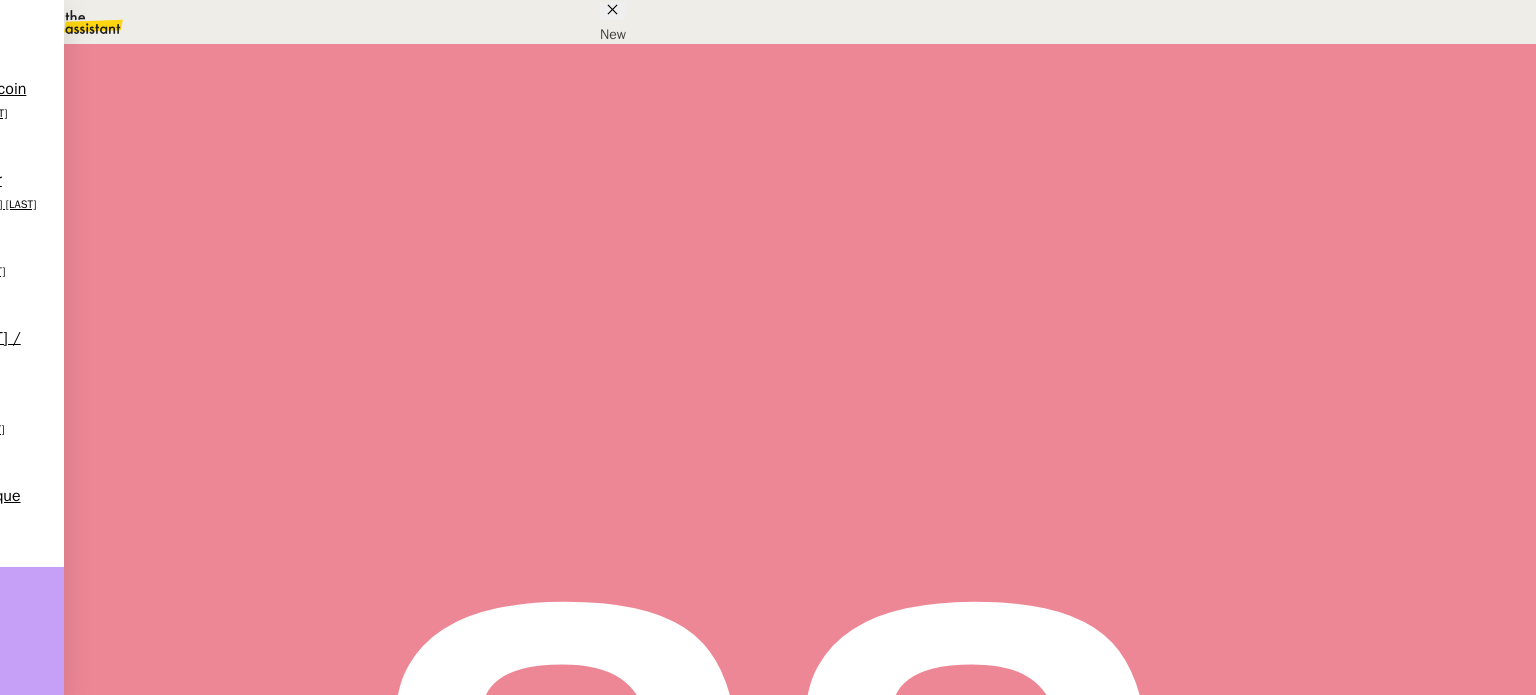 scroll, scrollTop: 0, scrollLeft: 0, axis: both 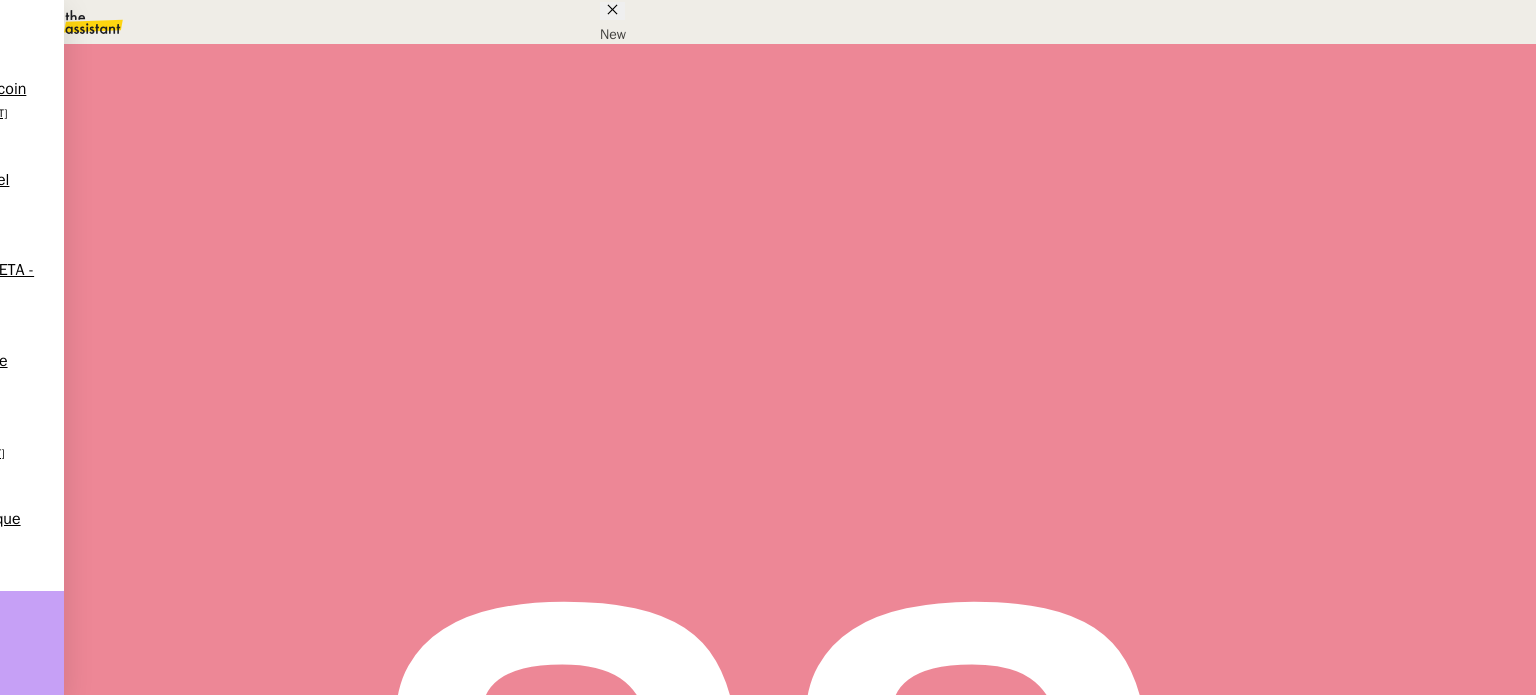 click on "14" at bounding box center (93, 244) 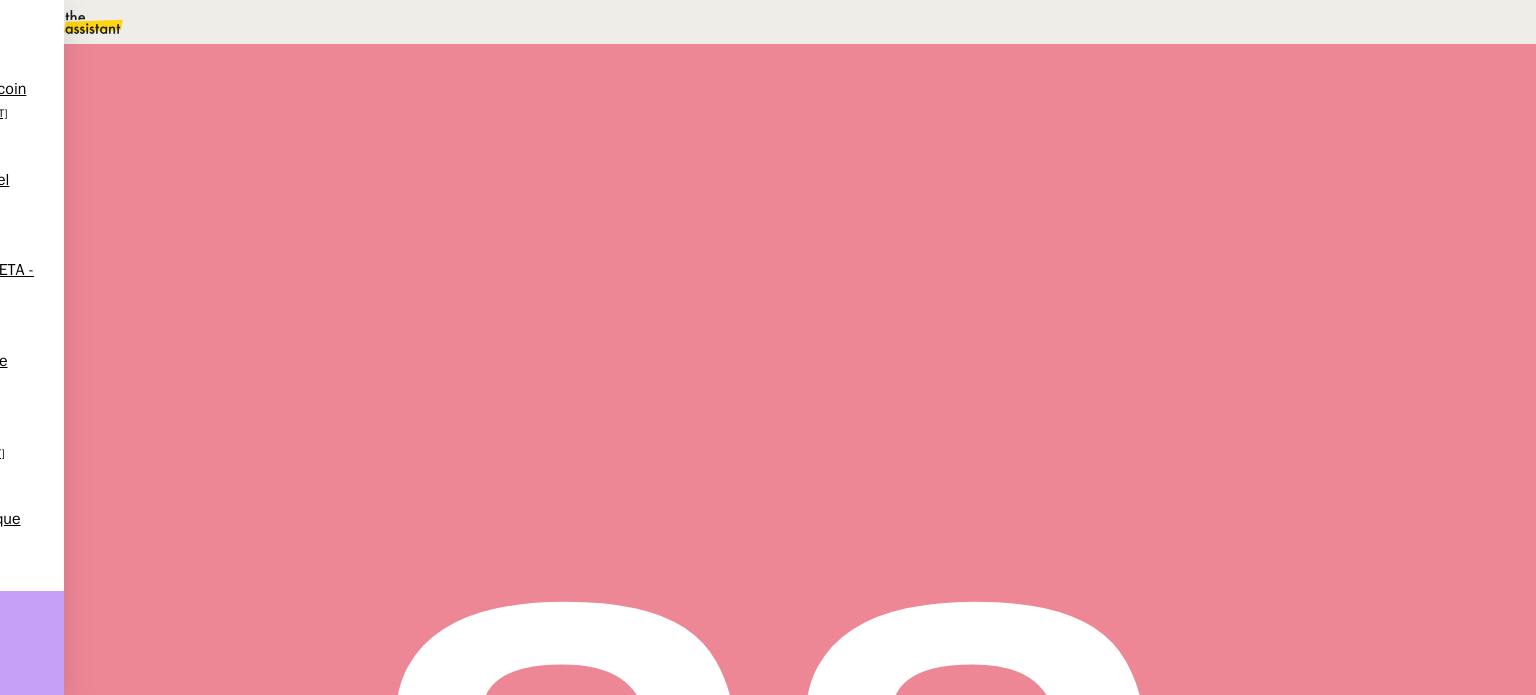 click on "2025-juil.-03" at bounding box center [58, 81] 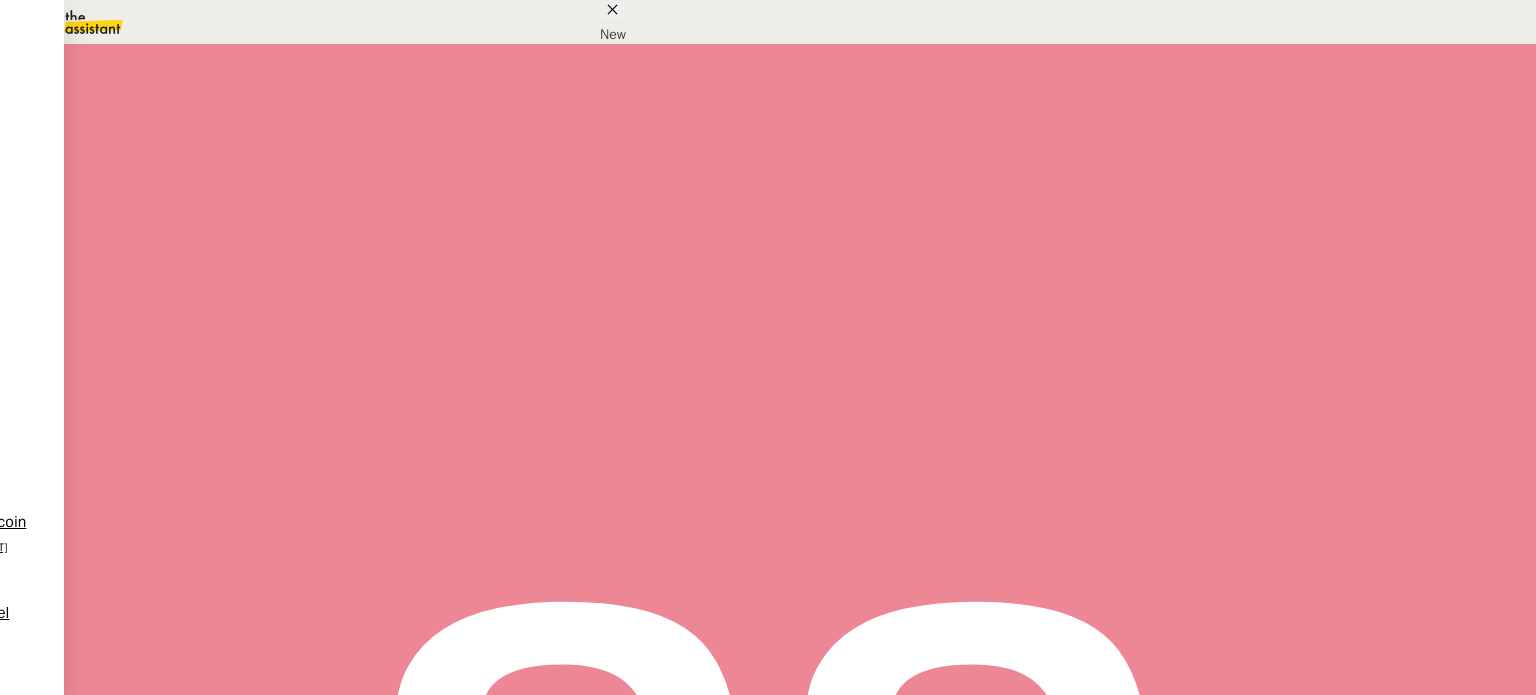 scroll, scrollTop: 579, scrollLeft: 0, axis: vertical 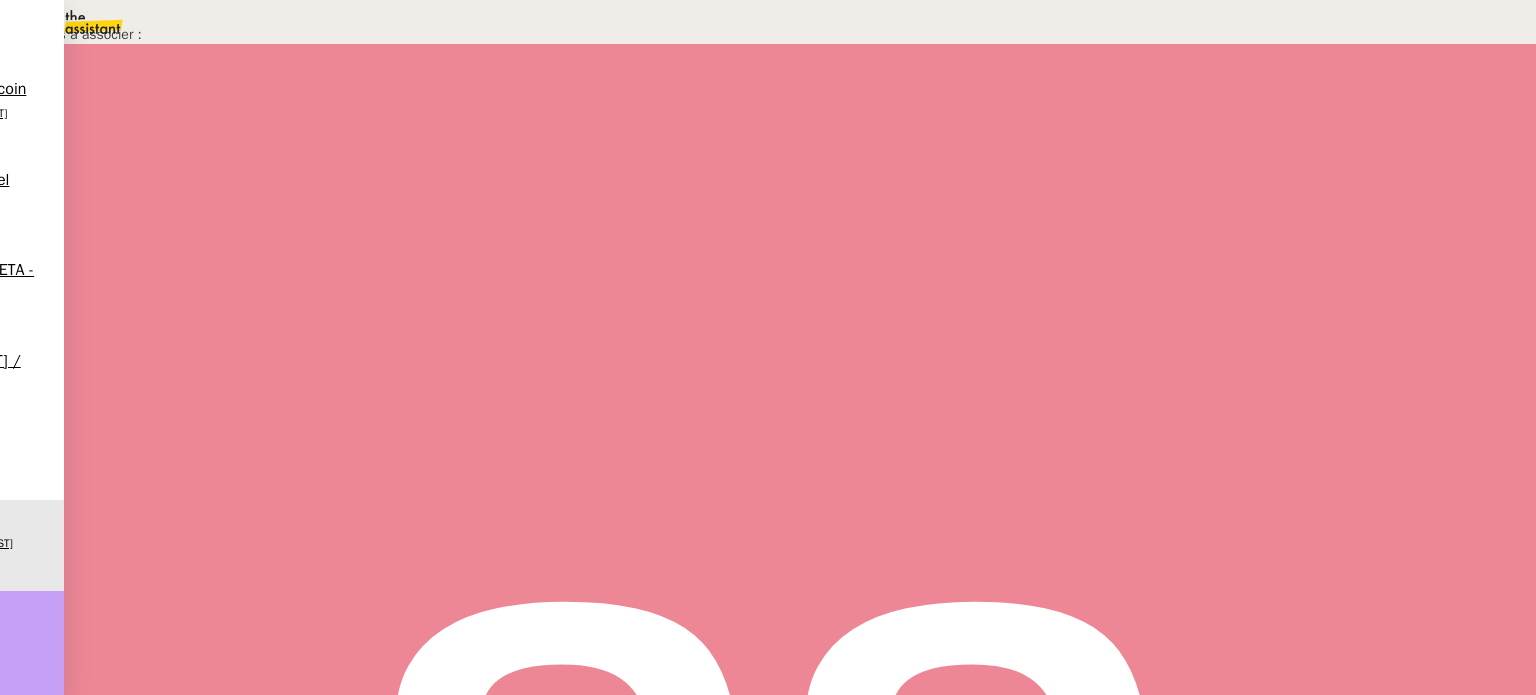 click on "Ajouter" at bounding box center [85, 2319] 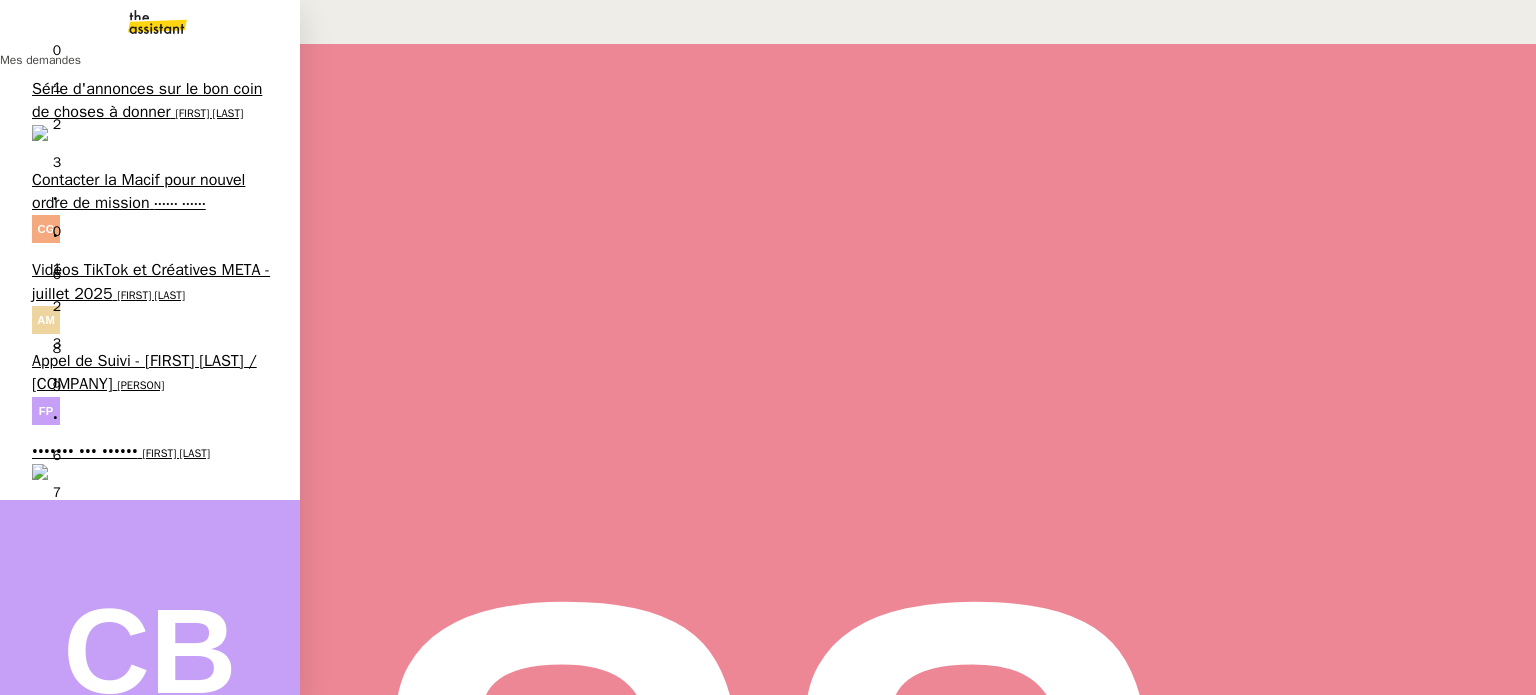 click on "Tableau des stocks" at bounding box center (100, 452) 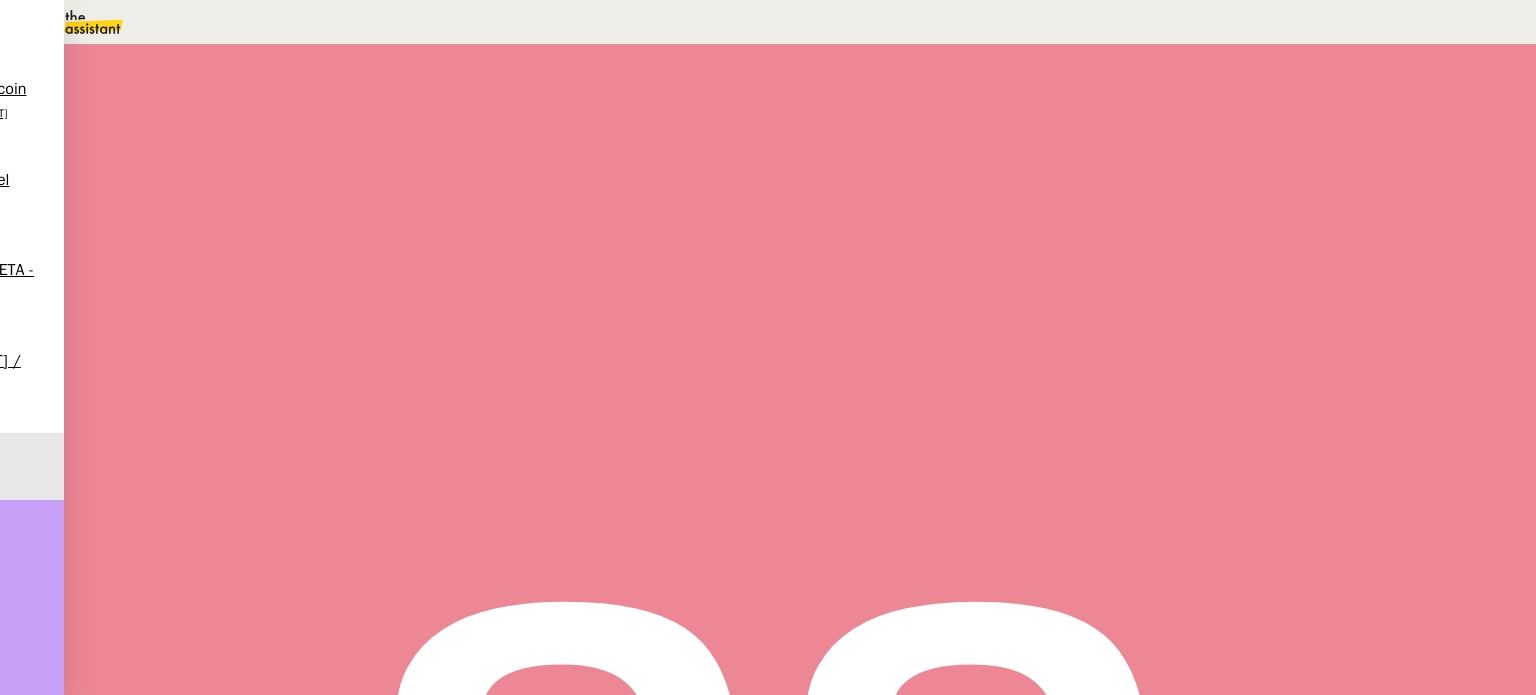 scroll, scrollTop: 0, scrollLeft: 0, axis: both 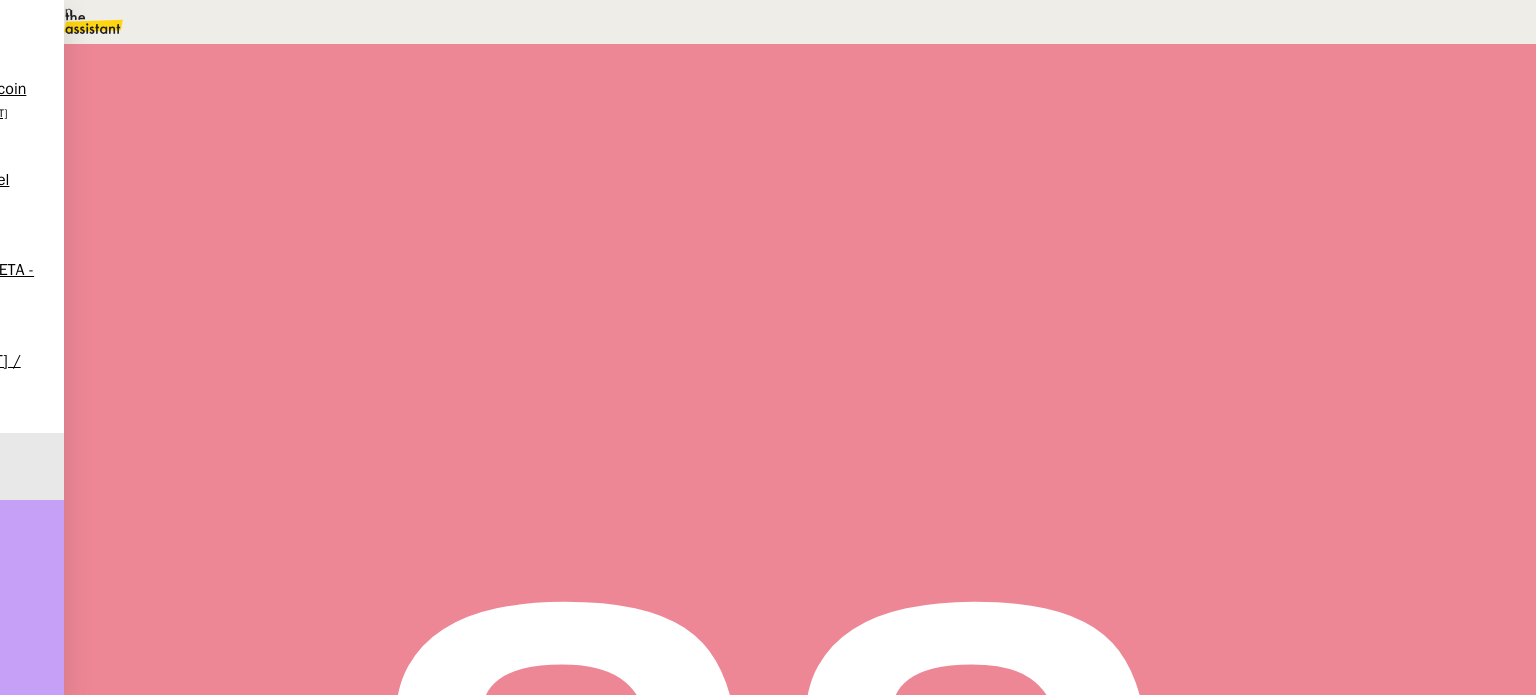 type on "Ajoute d" 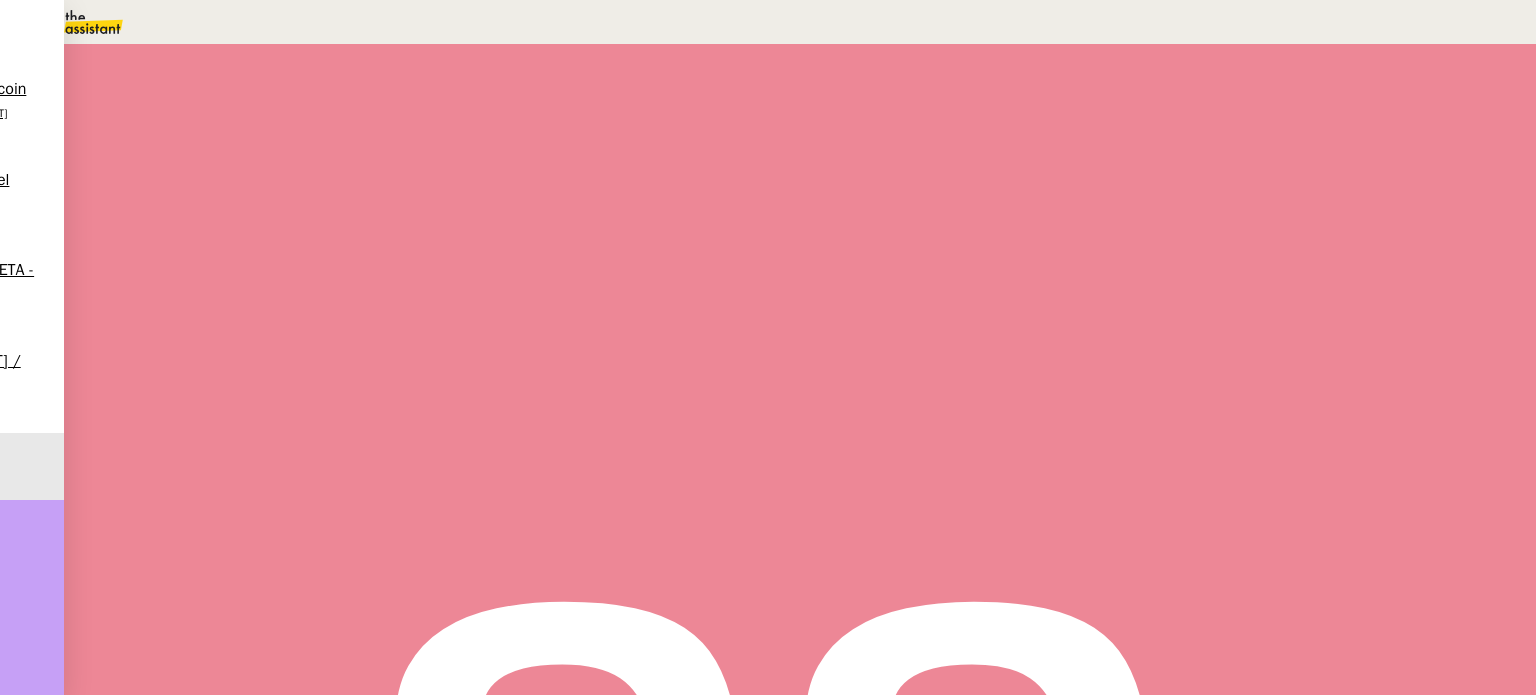 scroll, scrollTop: 0, scrollLeft: 0, axis: both 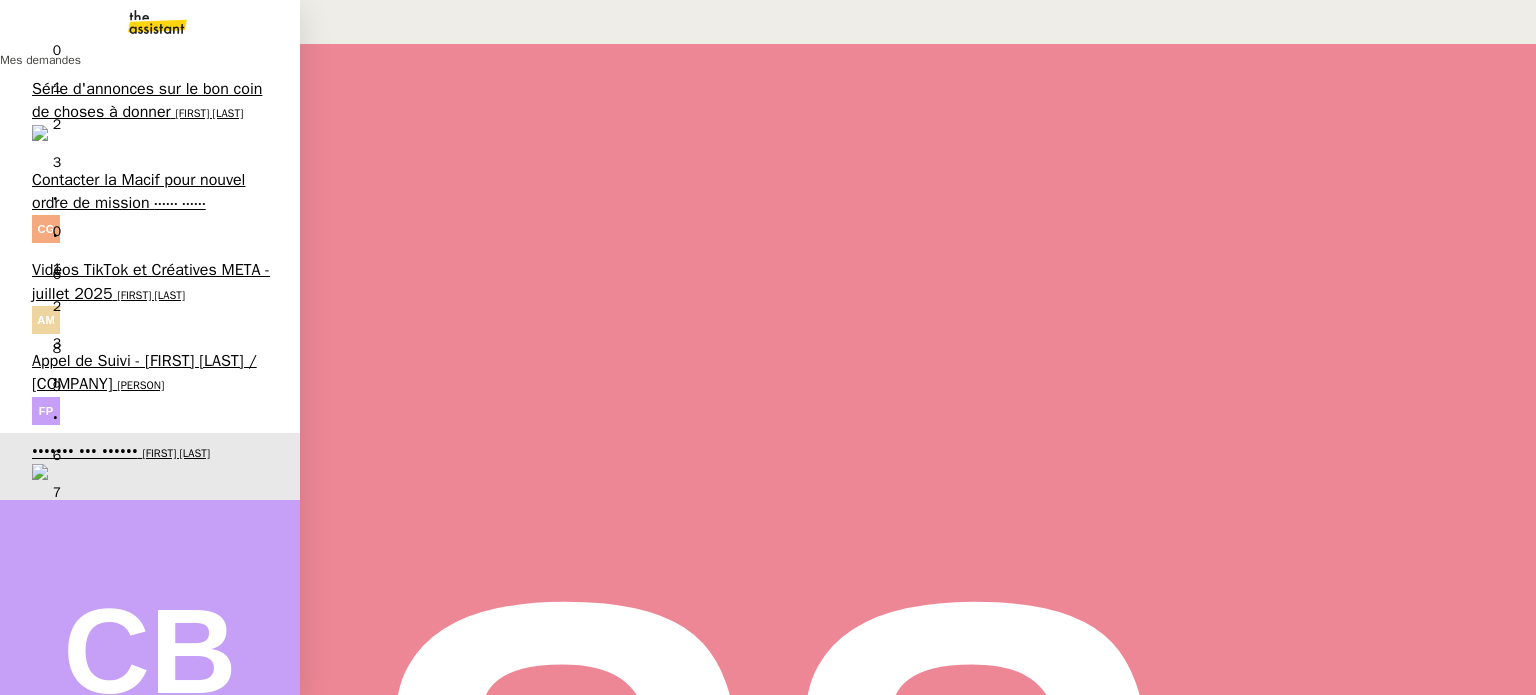 click on "Contacter la Macif pour nouvel ordre de mission" at bounding box center (138, 191) 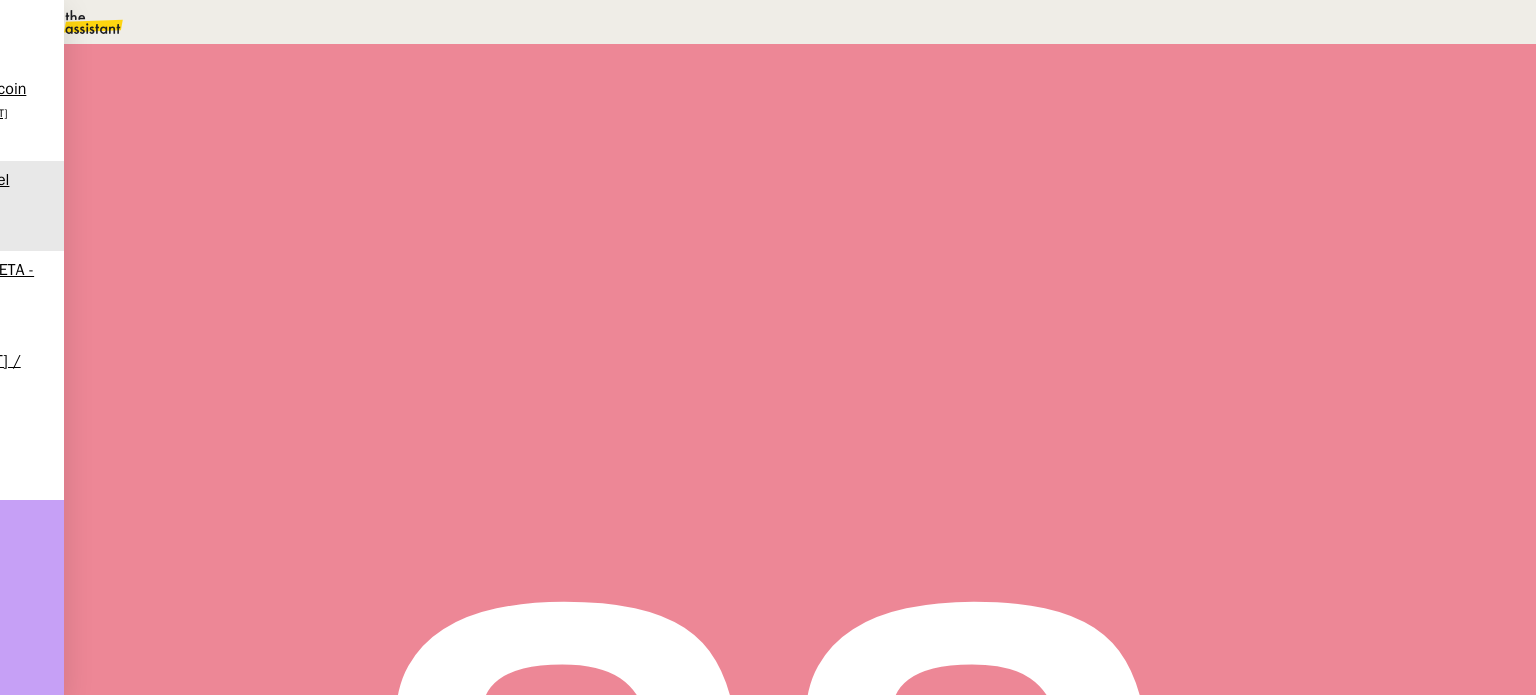 scroll, scrollTop: 900, scrollLeft: 0, axis: vertical 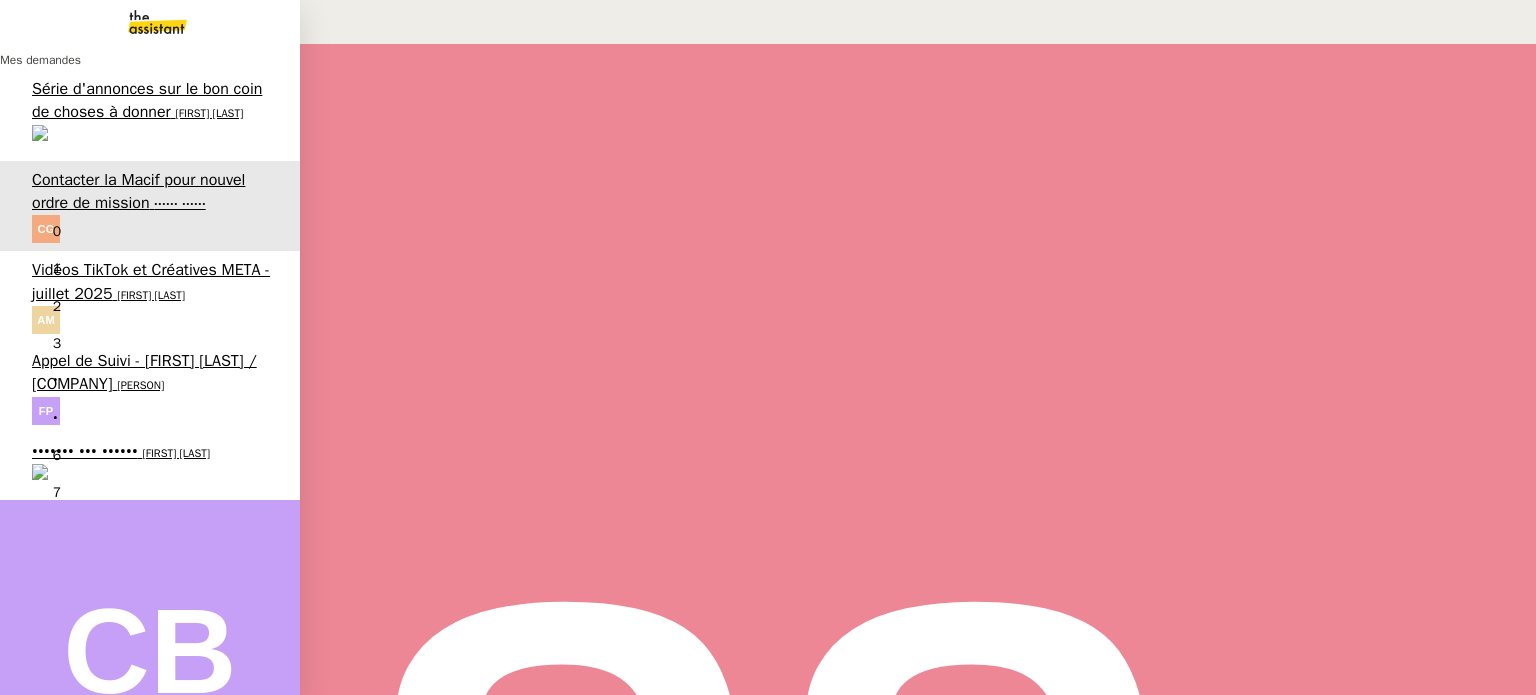click on "Tableau des stocks" at bounding box center [100, 452] 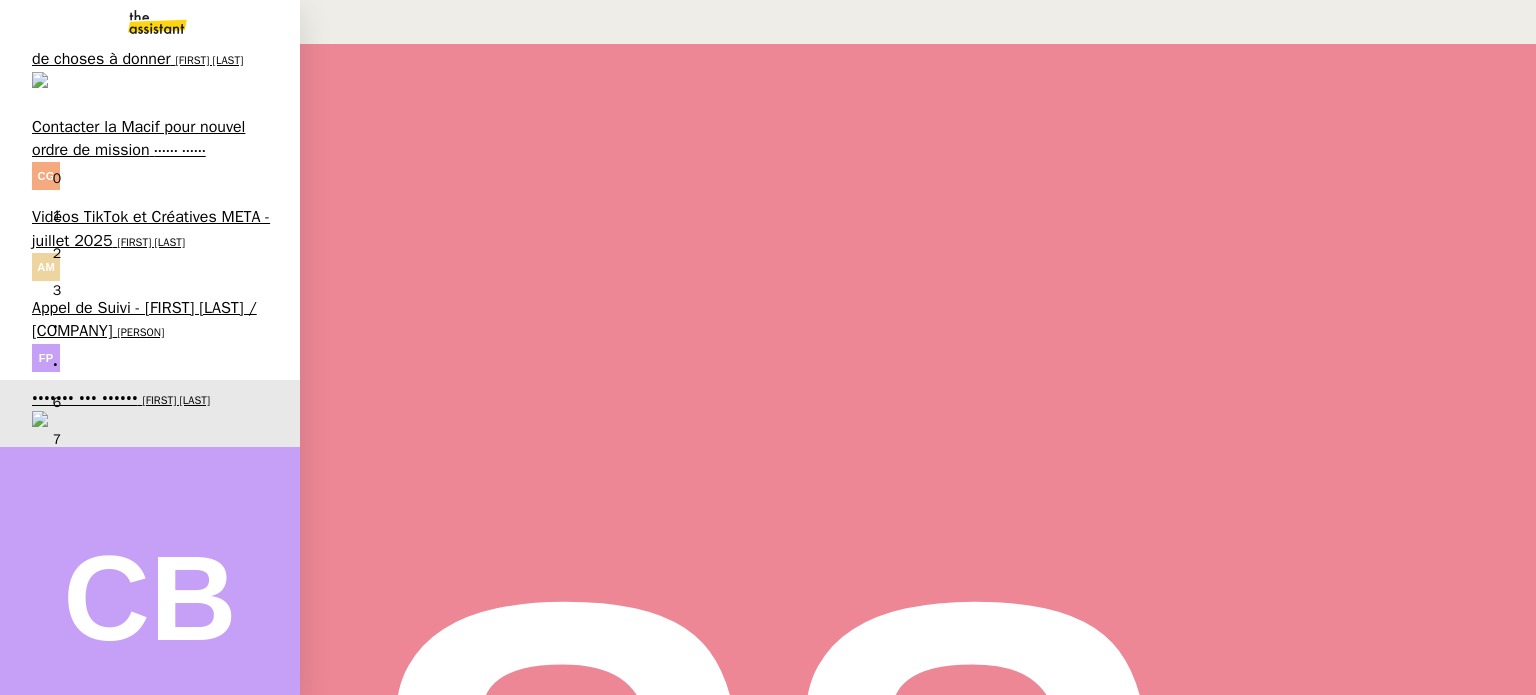 scroll, scrollTop: 0, scrollLeft: 0, axis: both 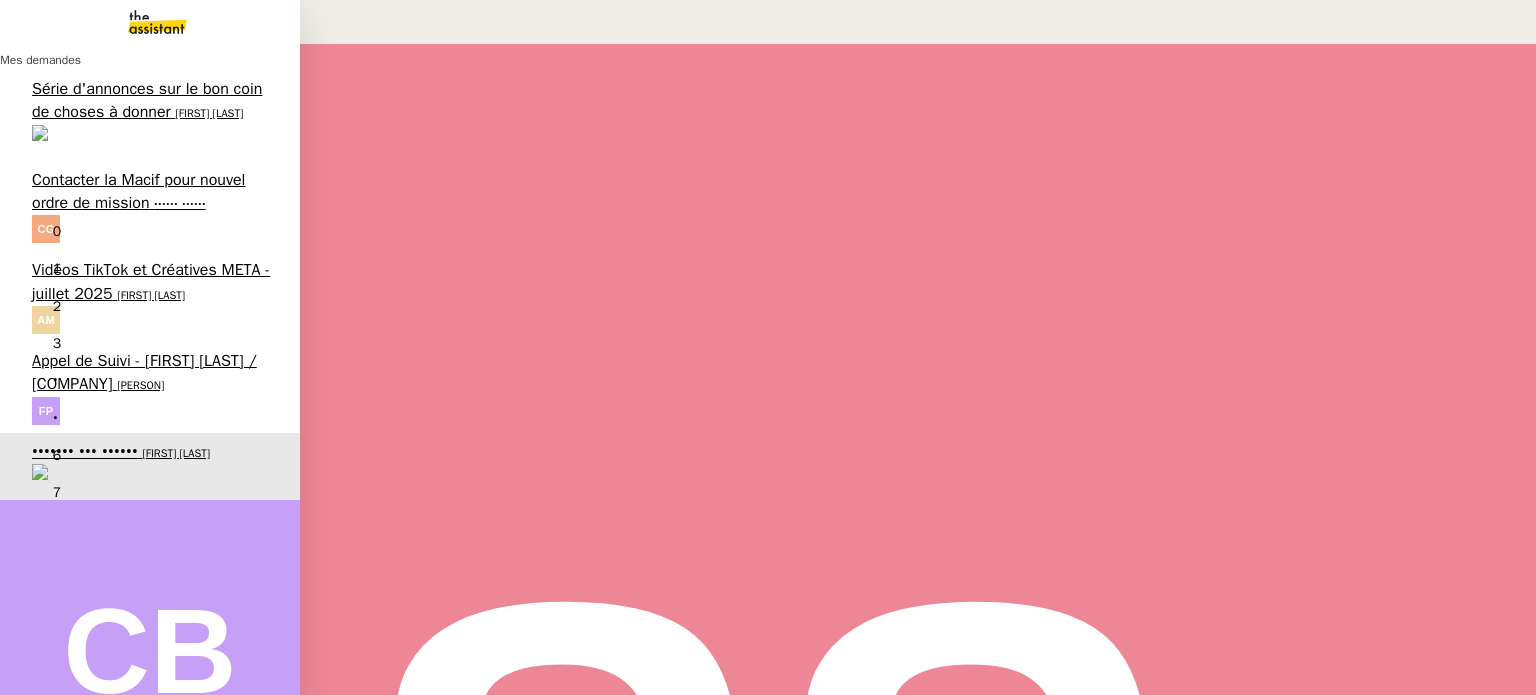 click on "Appel de Suivi - [FIRST] [LAST] / Pure Informatique" at bounding box center (147, 372) 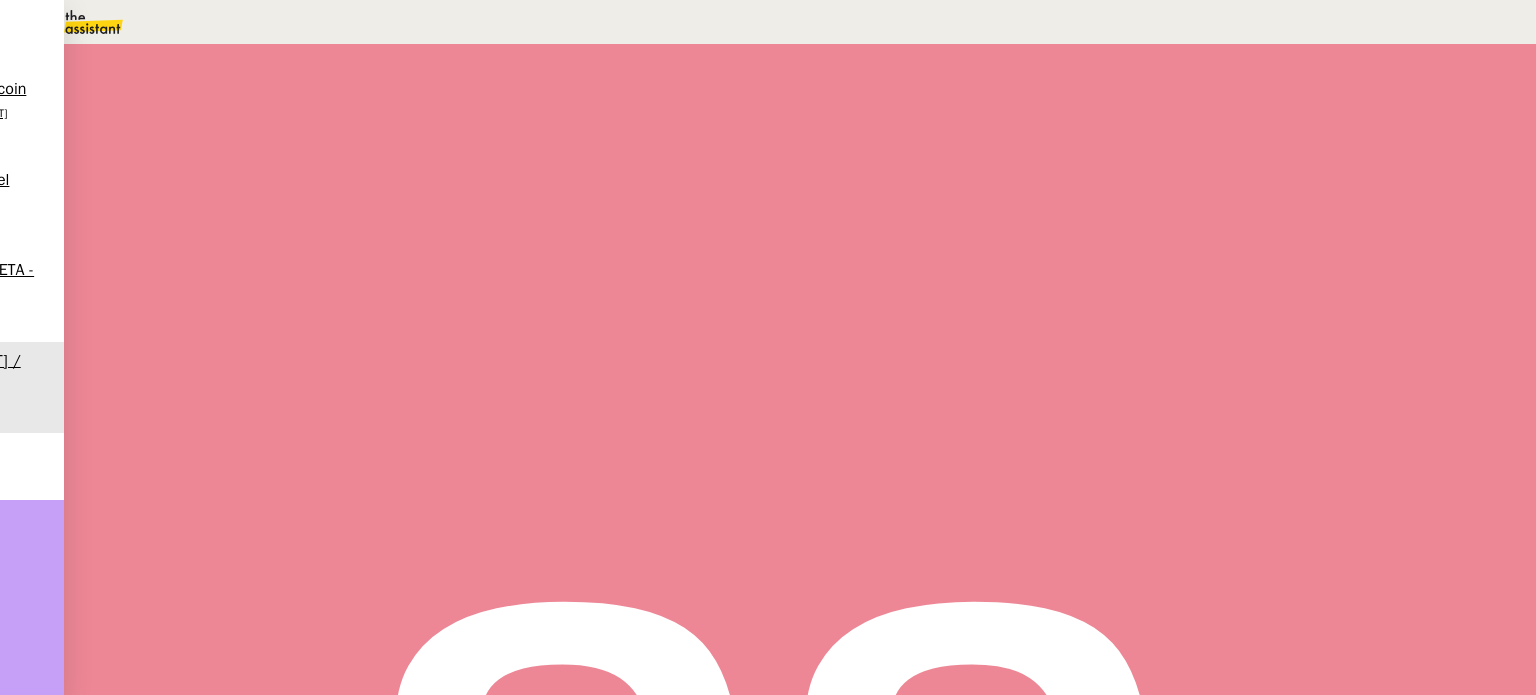 scroll, scrollTop: 1100, scrollLeft: 0, axis: vertical 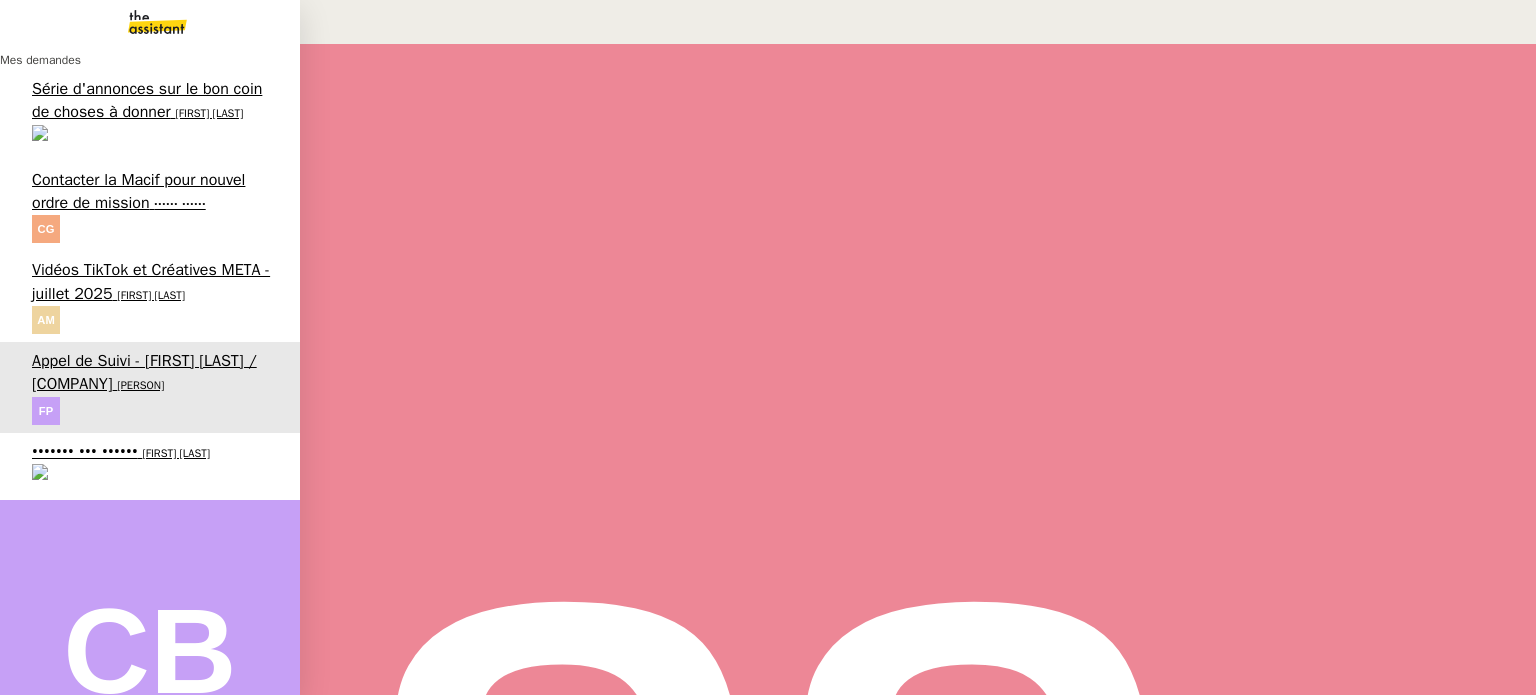 click on "Vidéos TikTok et Créatives META  - juillet 2025" at bounding box center (151, 281) 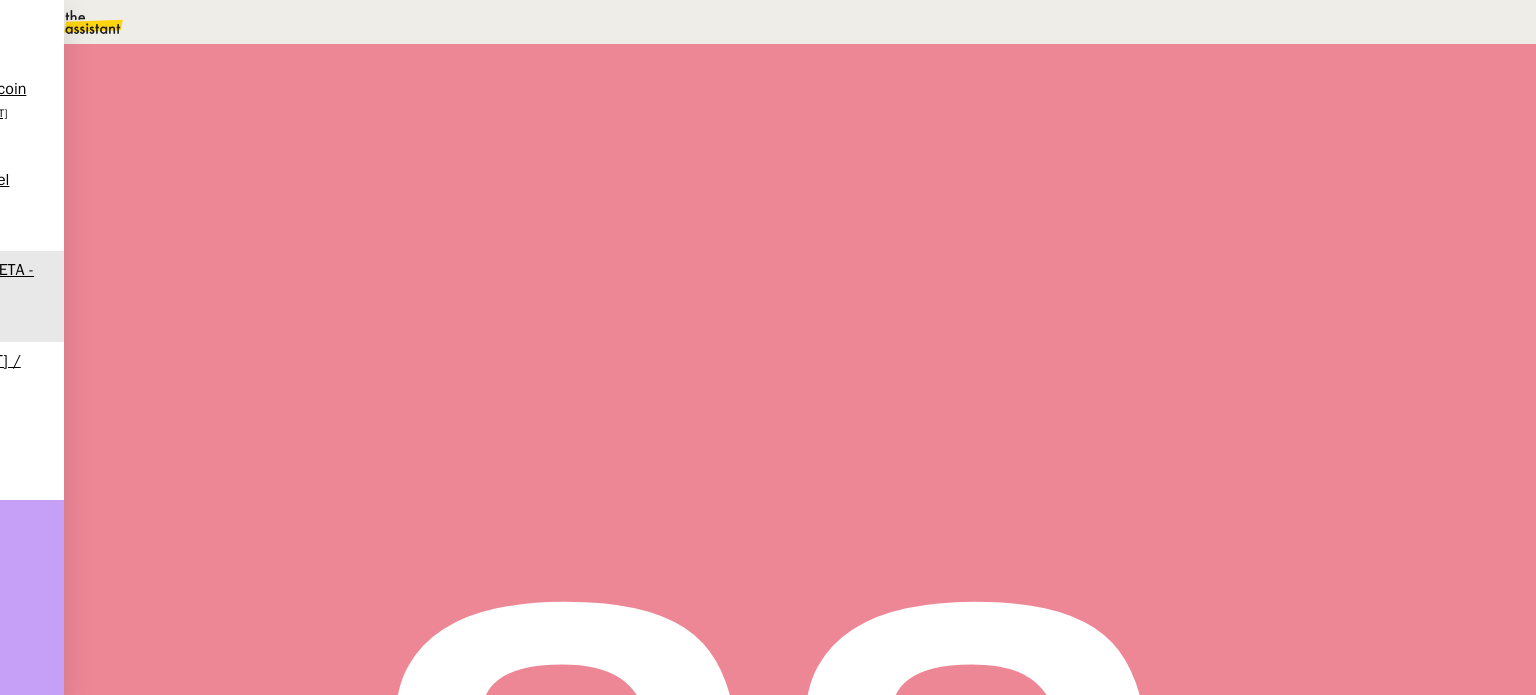 scroll, scrollTop: 0, scrollLeft: 0, axis: both 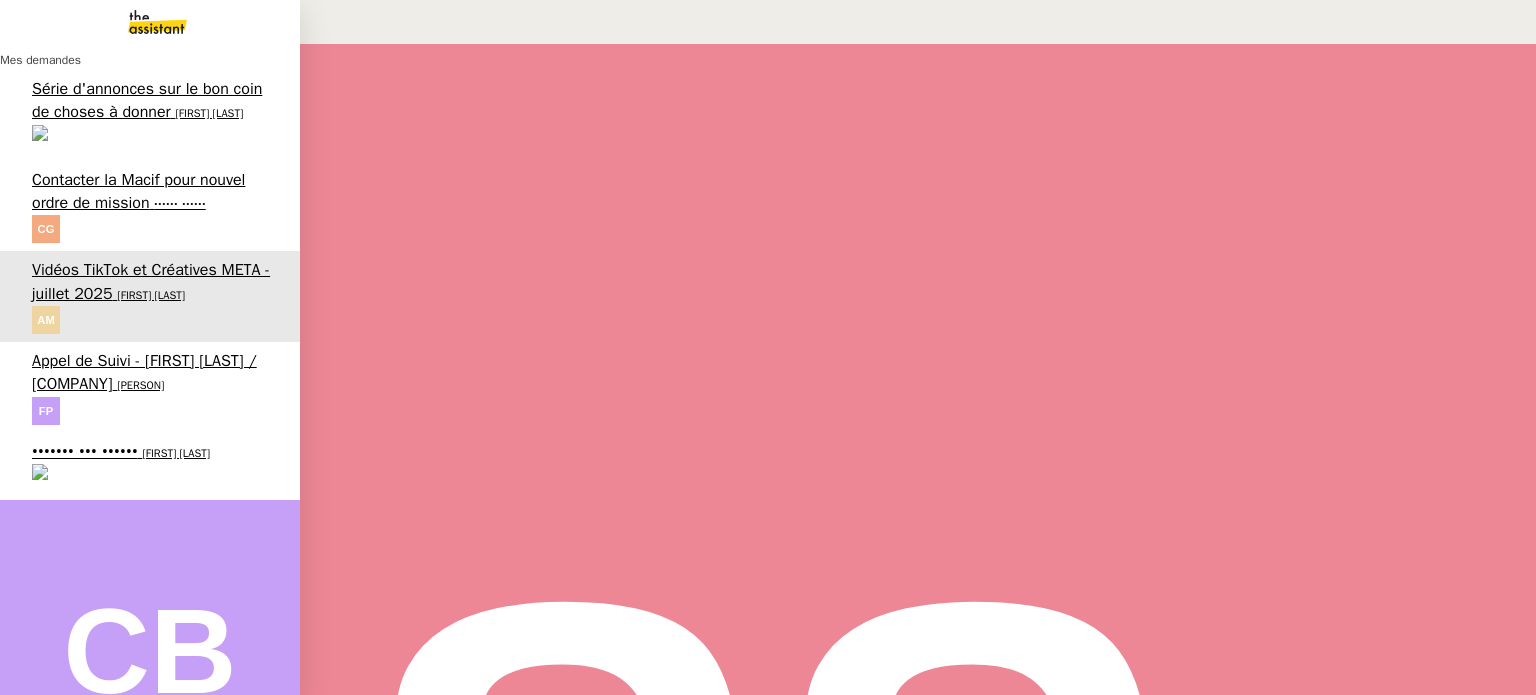 click on "Contacter la Macif pour nouvel ordre de mission" at bounding box center (138, 191) 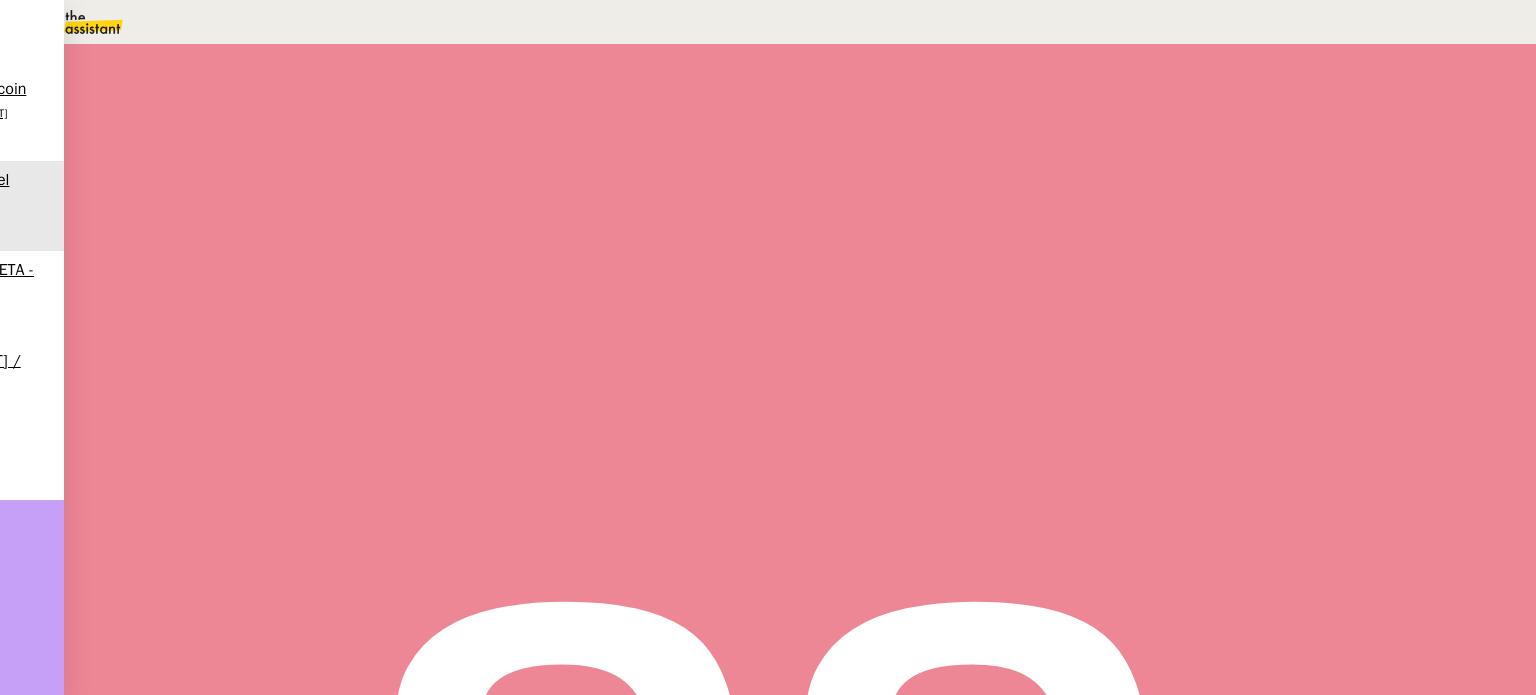 scroll, scrollTop: 1100, scrollLeft: 0, axis: vertical 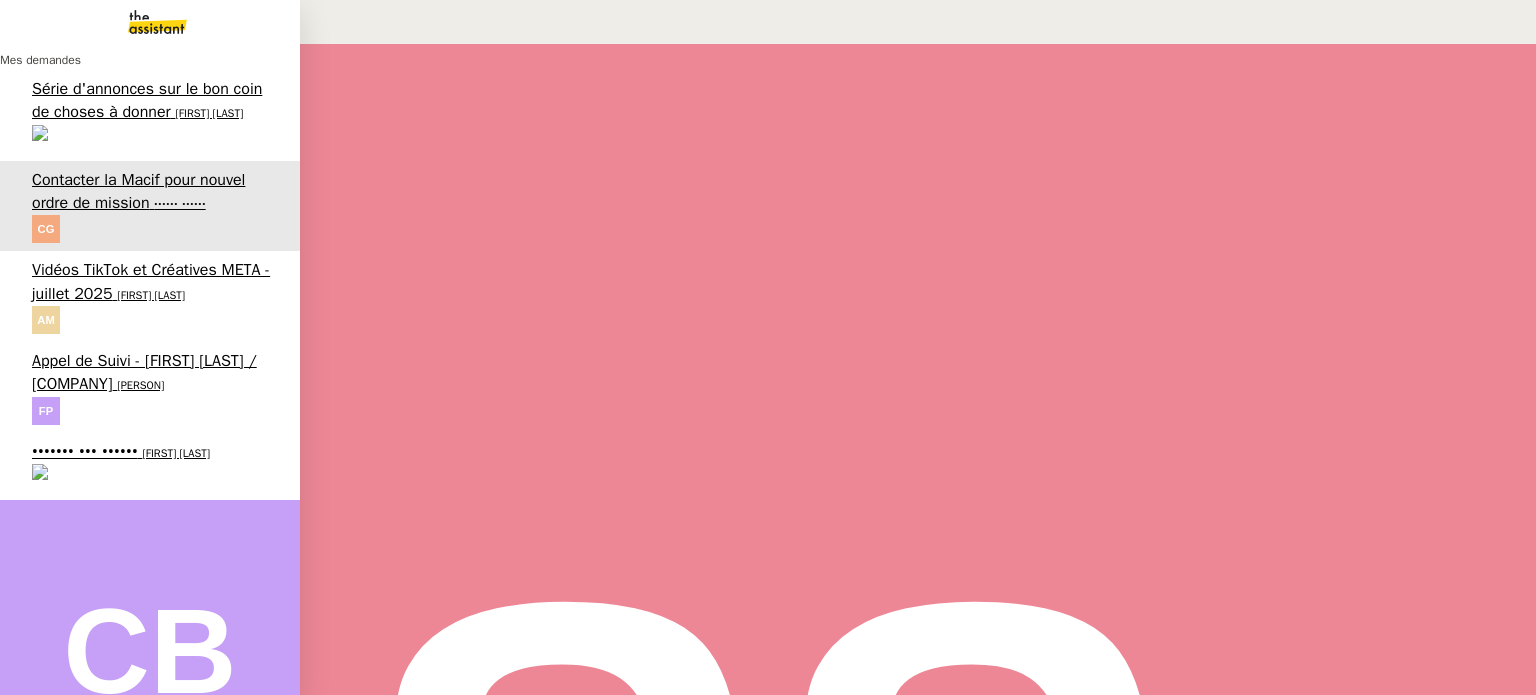 click on "[FIRST] [LAST]" at bounding box center (198, 113) 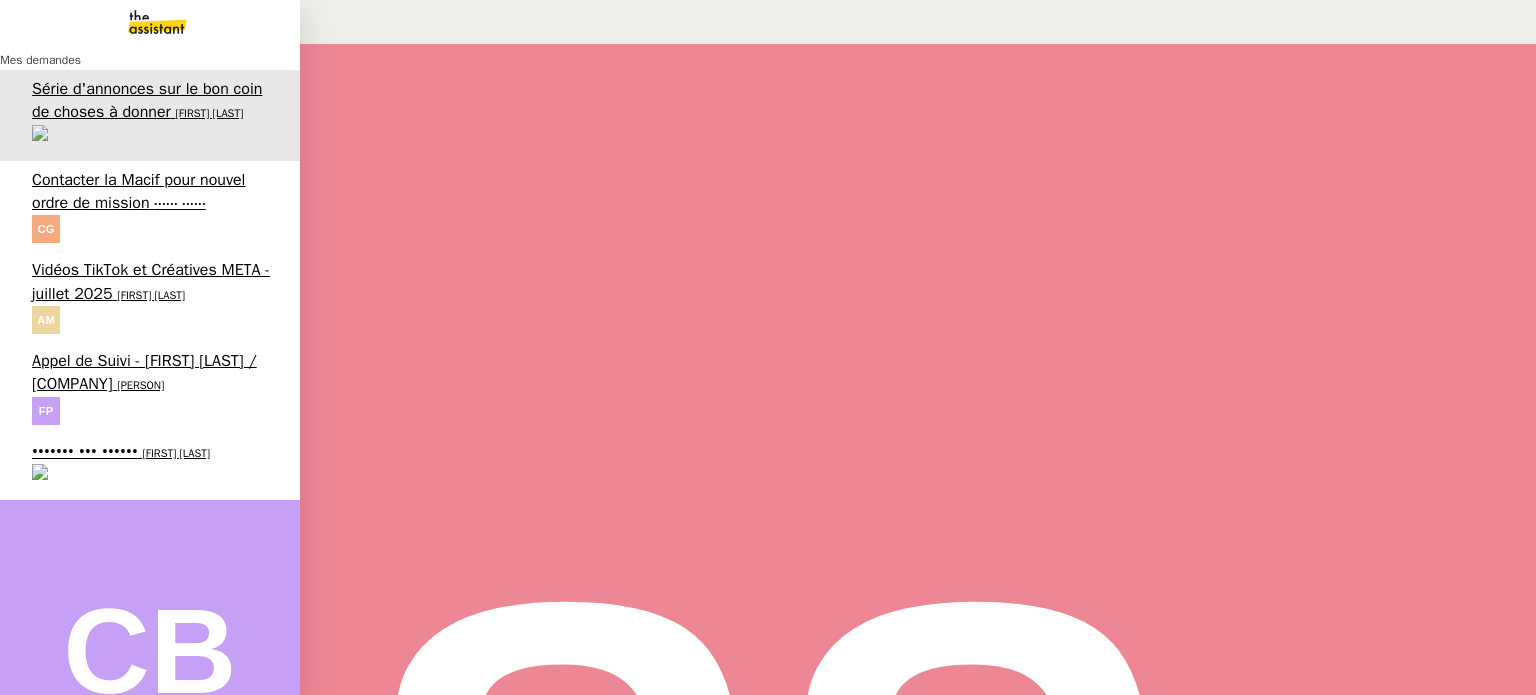 click on "Tableau des stocks" at bounding box center [100, 452] 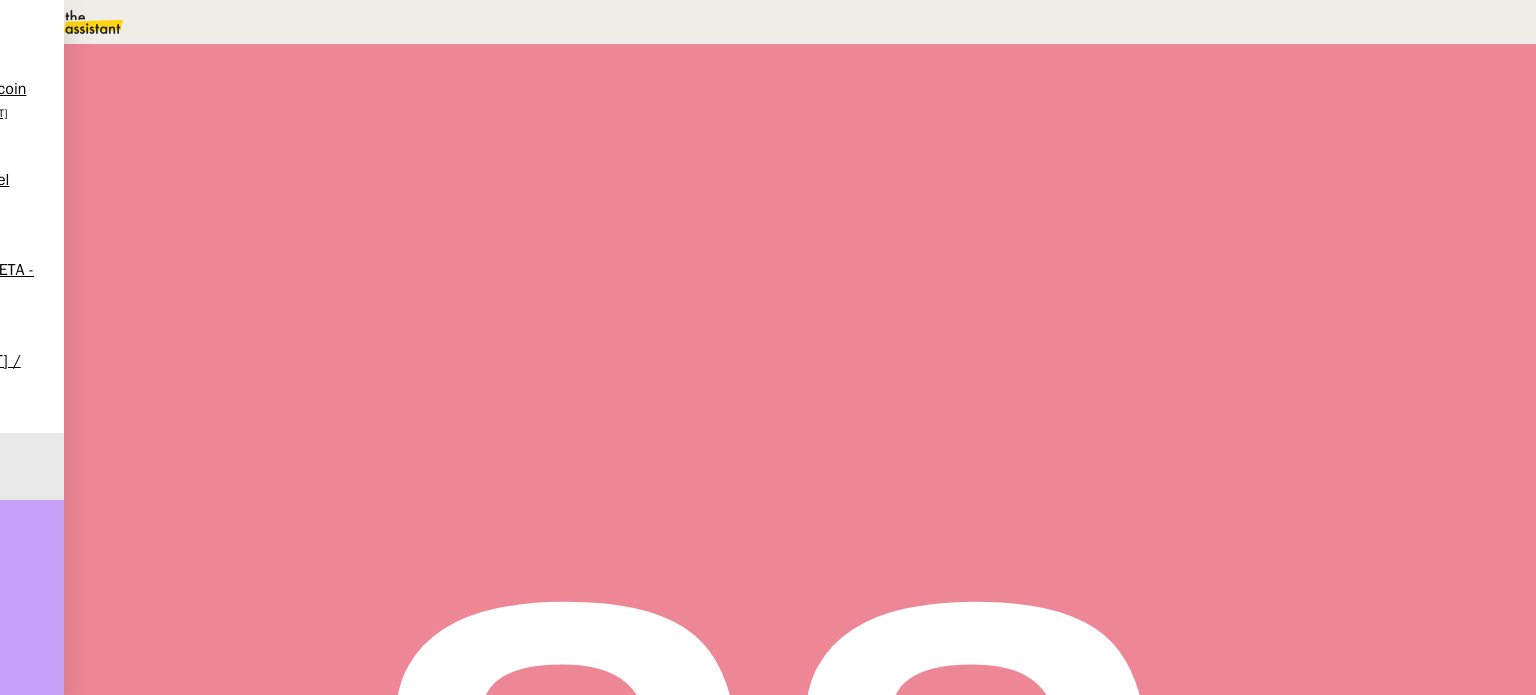 scroll, scrollTop: 0, scrollLeft: 0, axis: both 